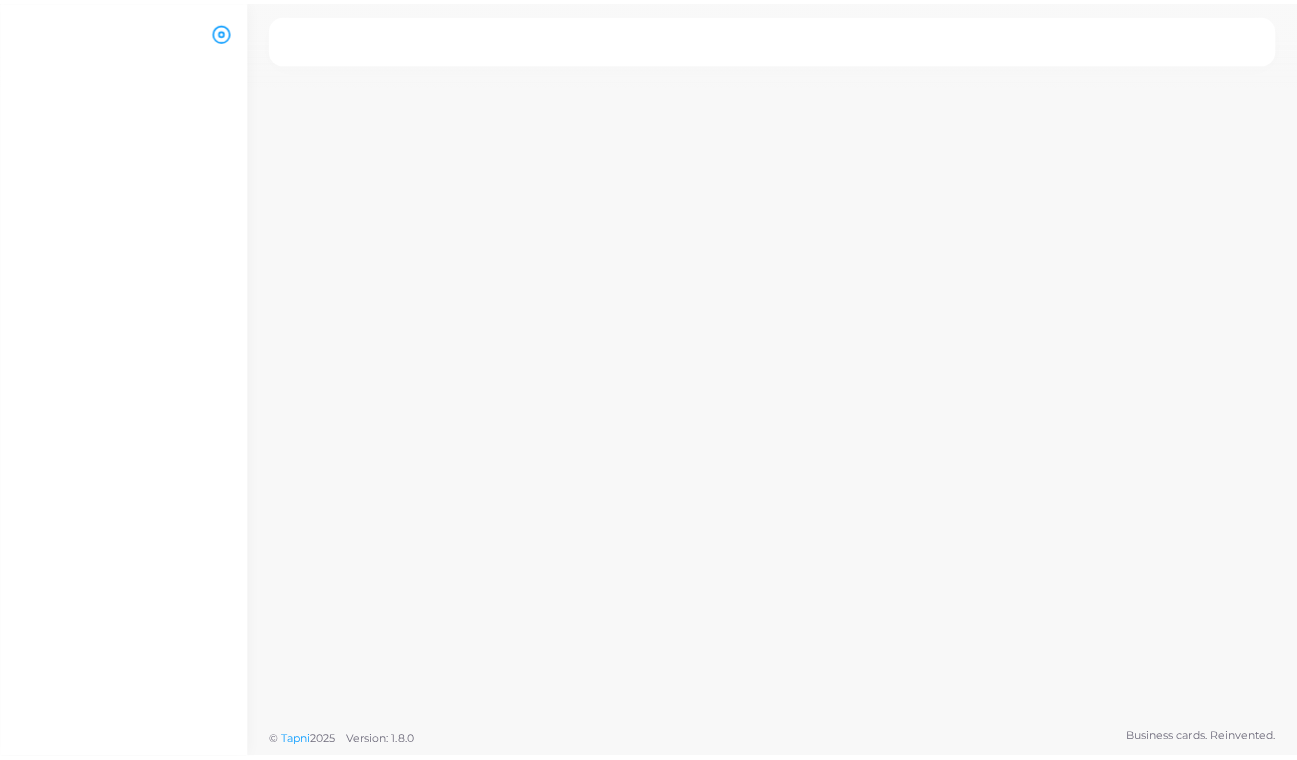 scroll, scrollTop: 0, scrollLeft: 0, axis: both 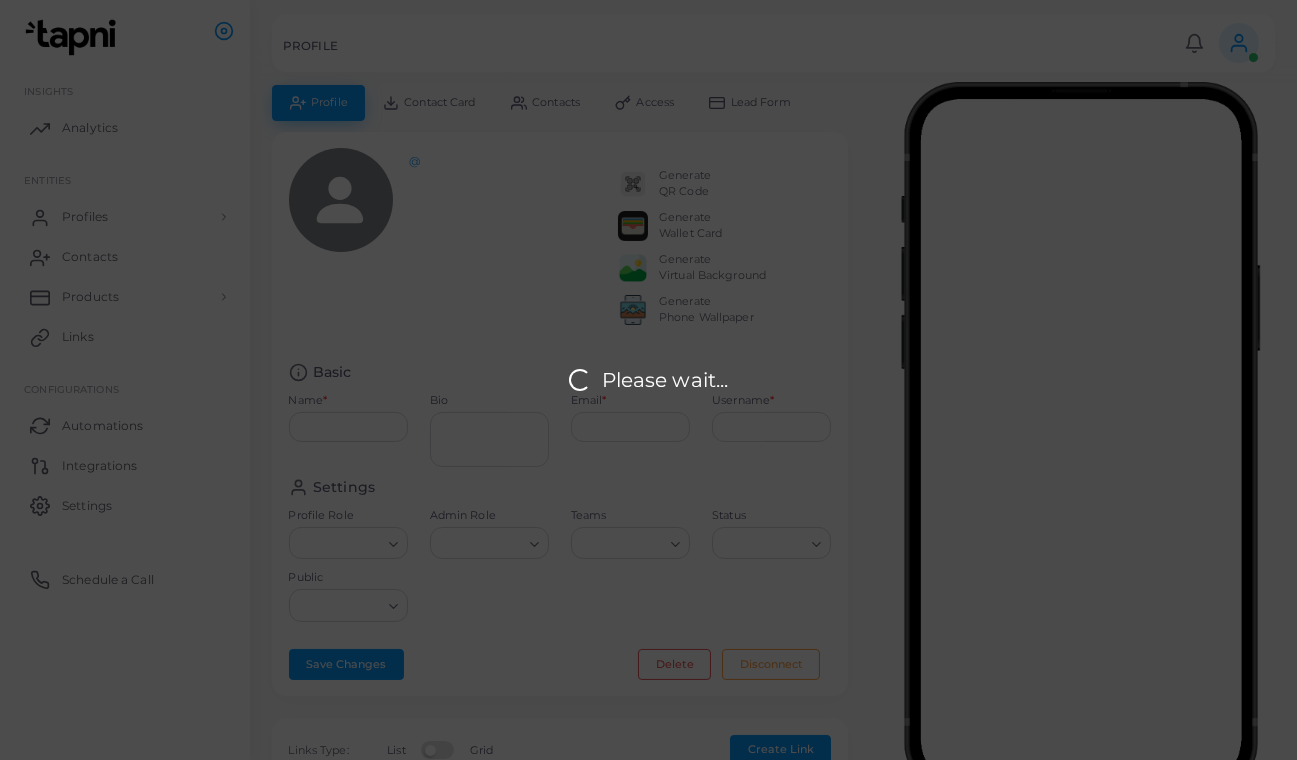 type on "**********" 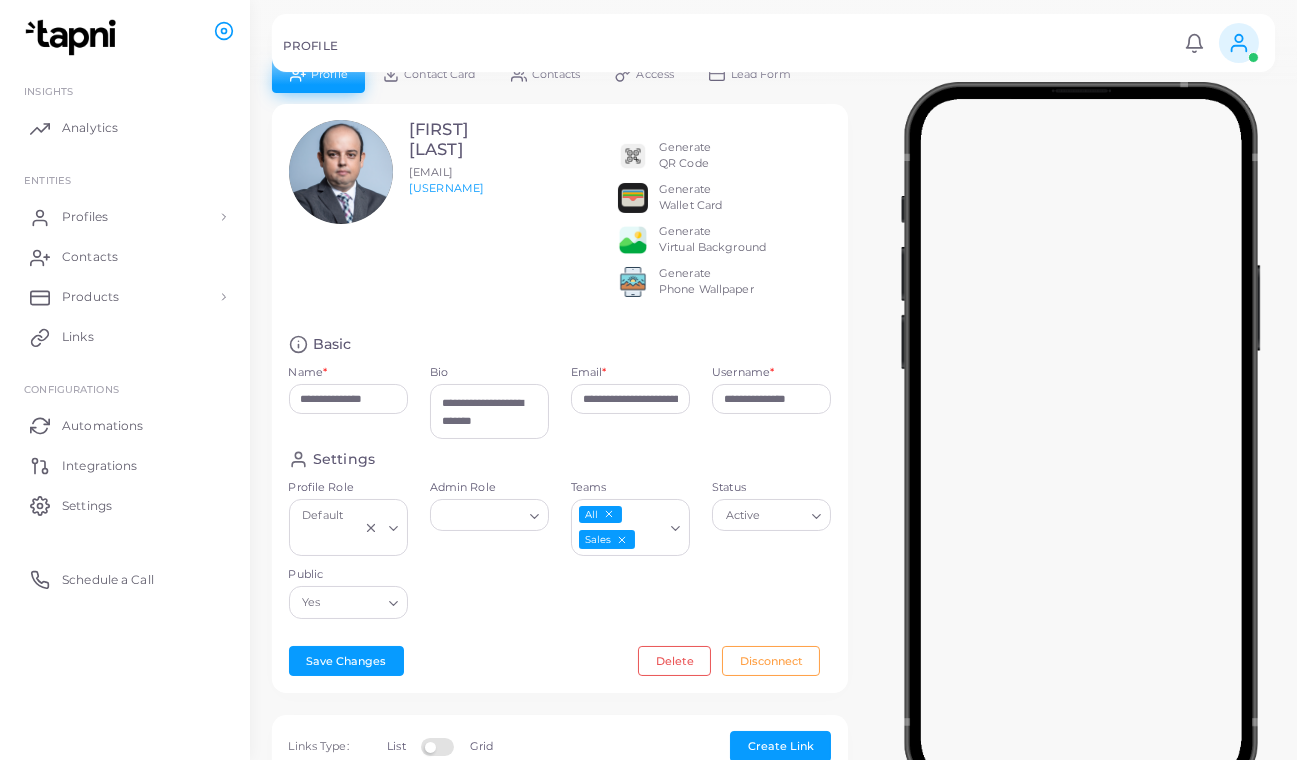 scroll, scrollTop: 0, scrollLeft: 0, axis: both 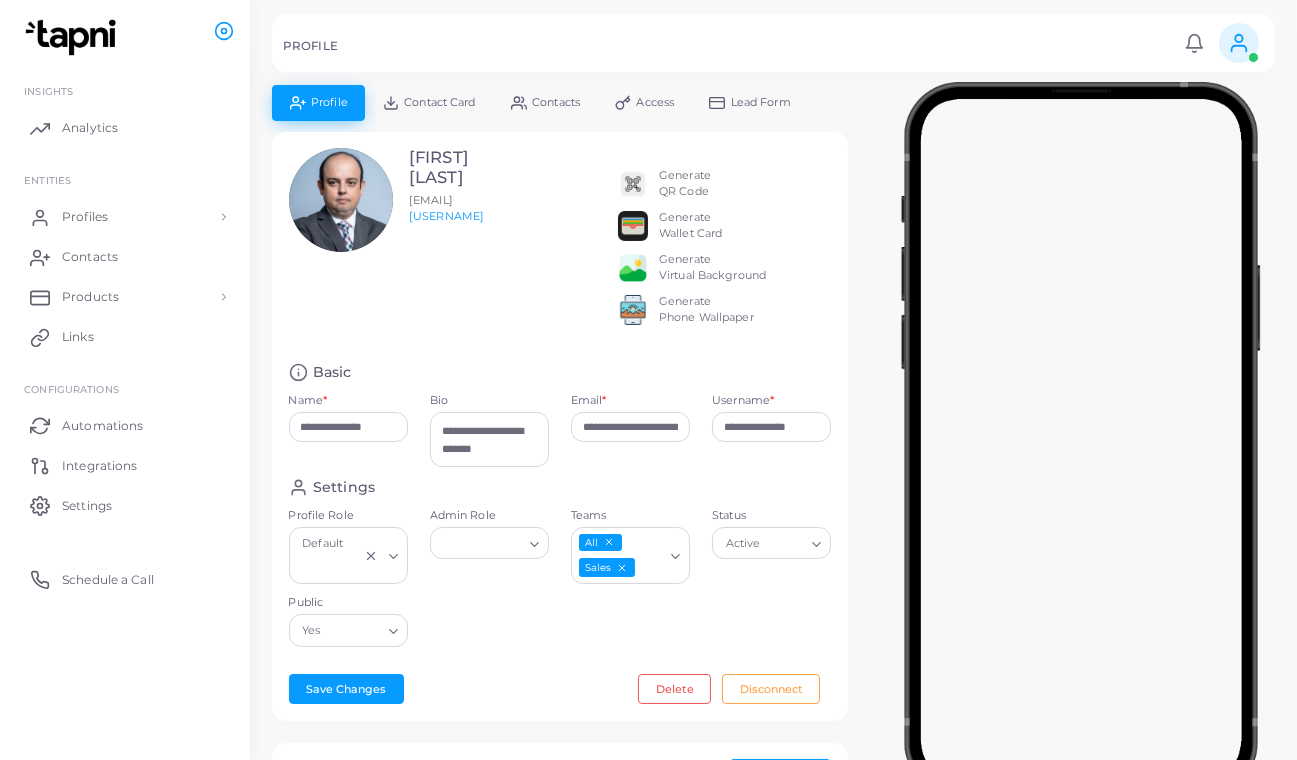 click on "Contact Card" at bounding box center (439, 102) 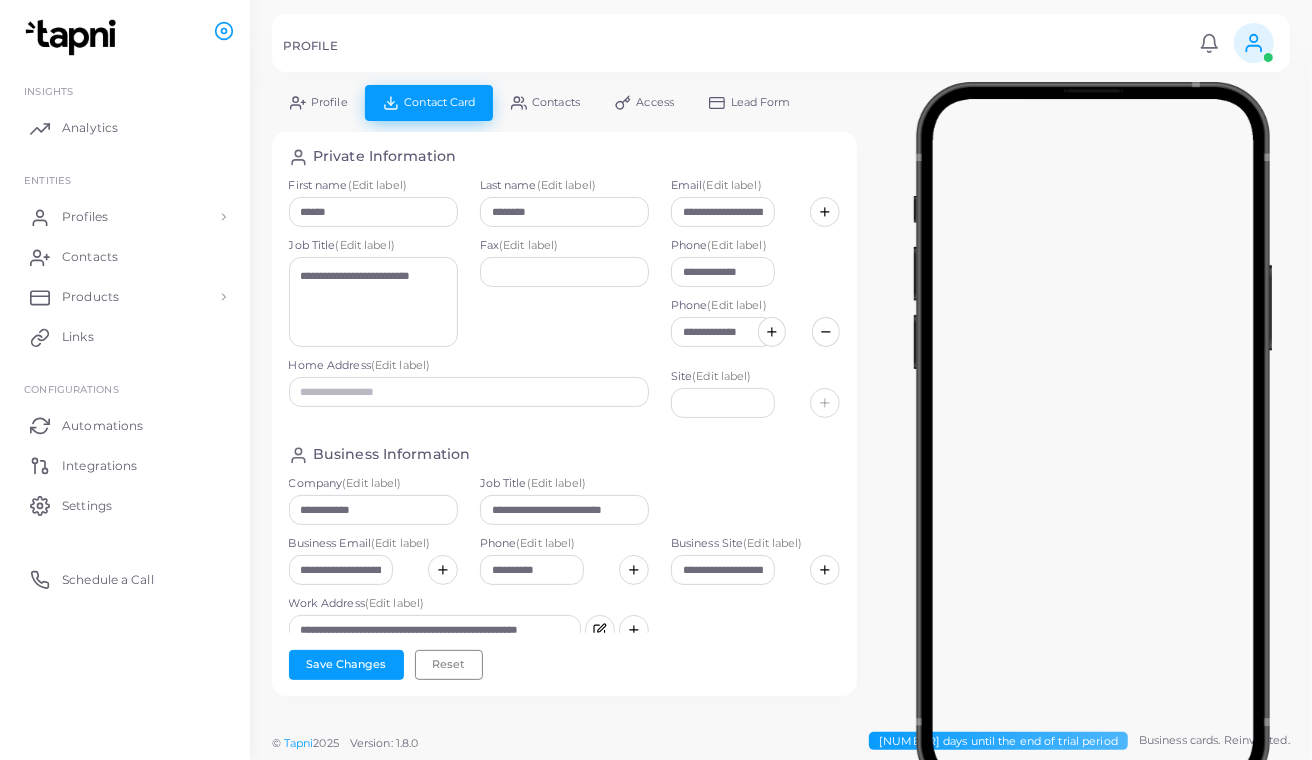 click on "Profile" at bounding box center [318, 102] 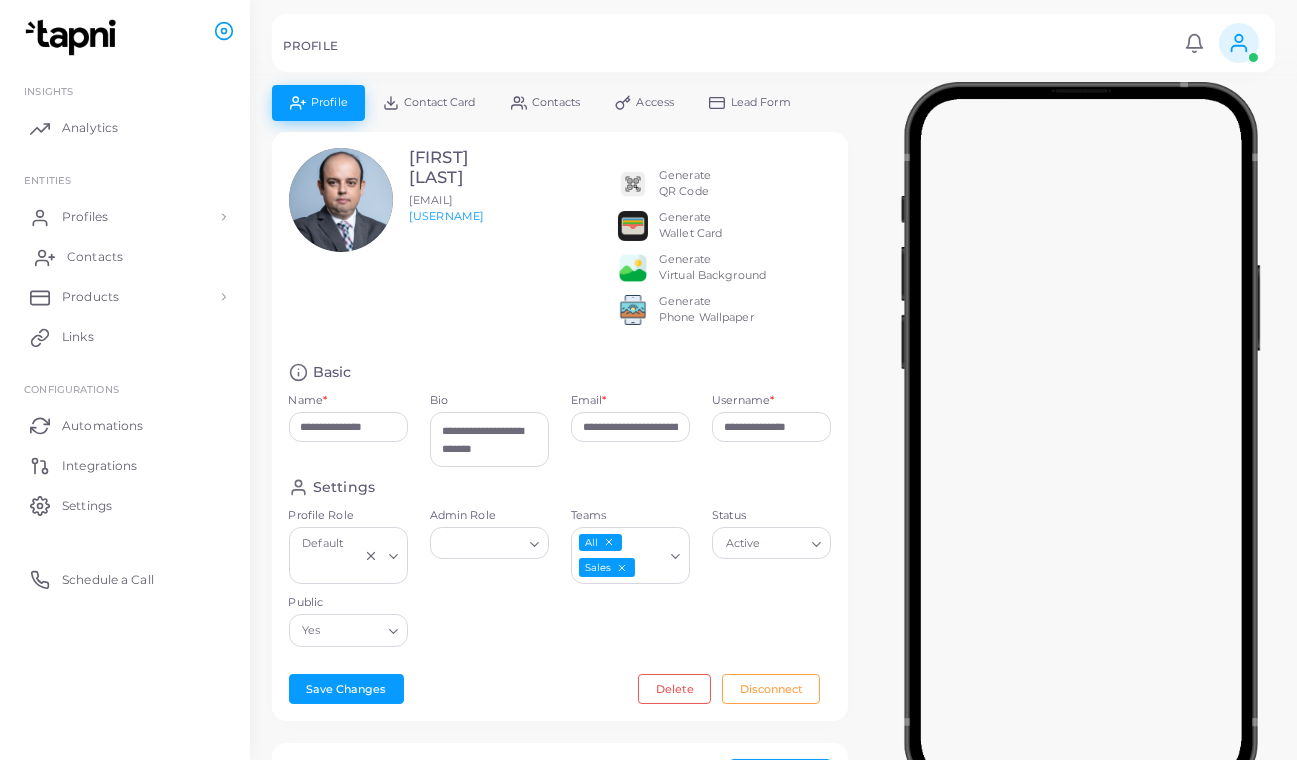 click on "Contacts" at bounding box center (125, 257) 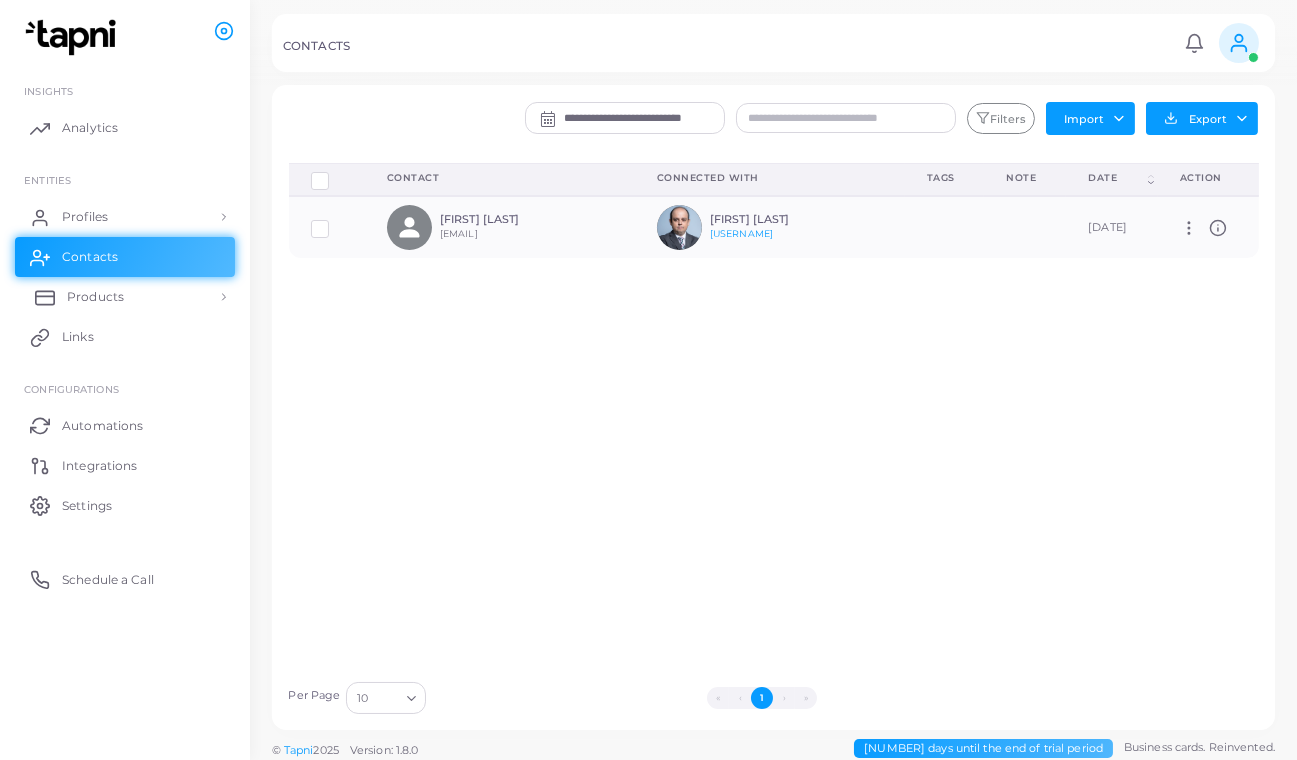 click on "Products" at bounding box center [125, 297] 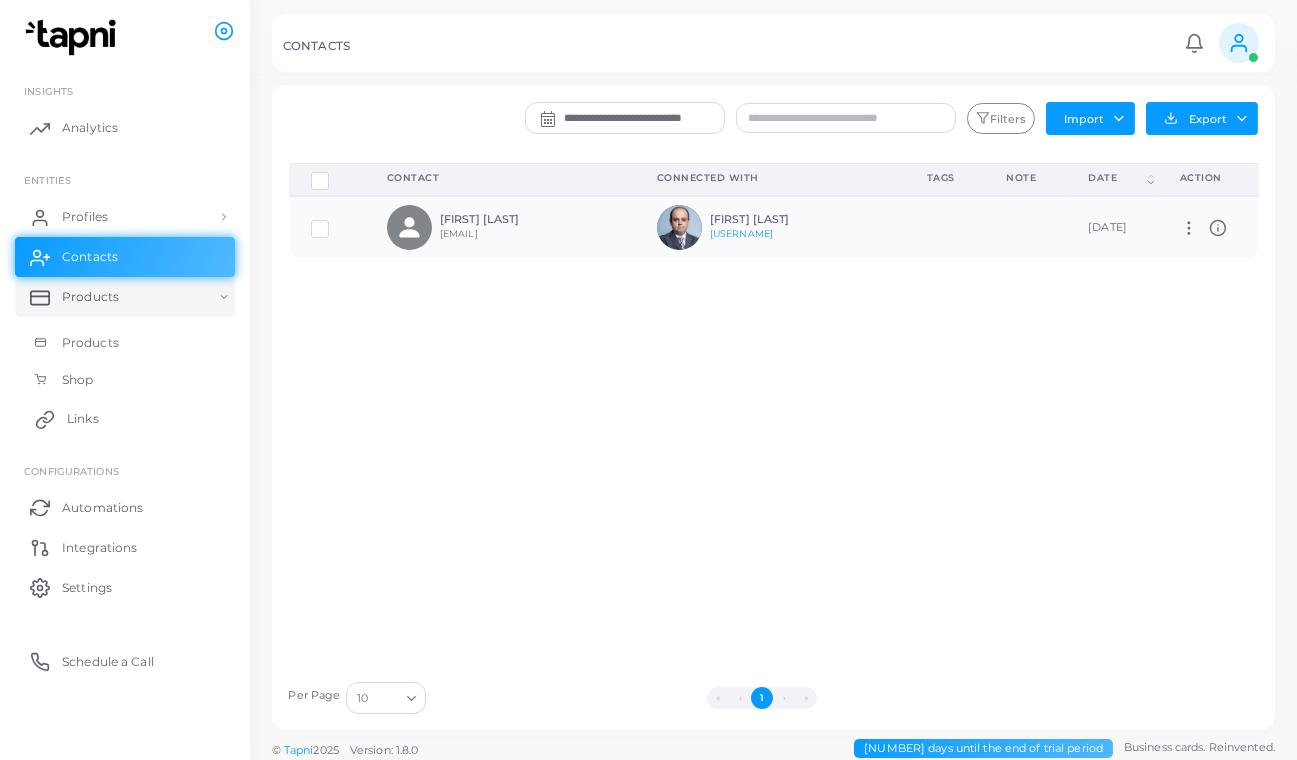 click on "Links" at bounding box center (125, 419) 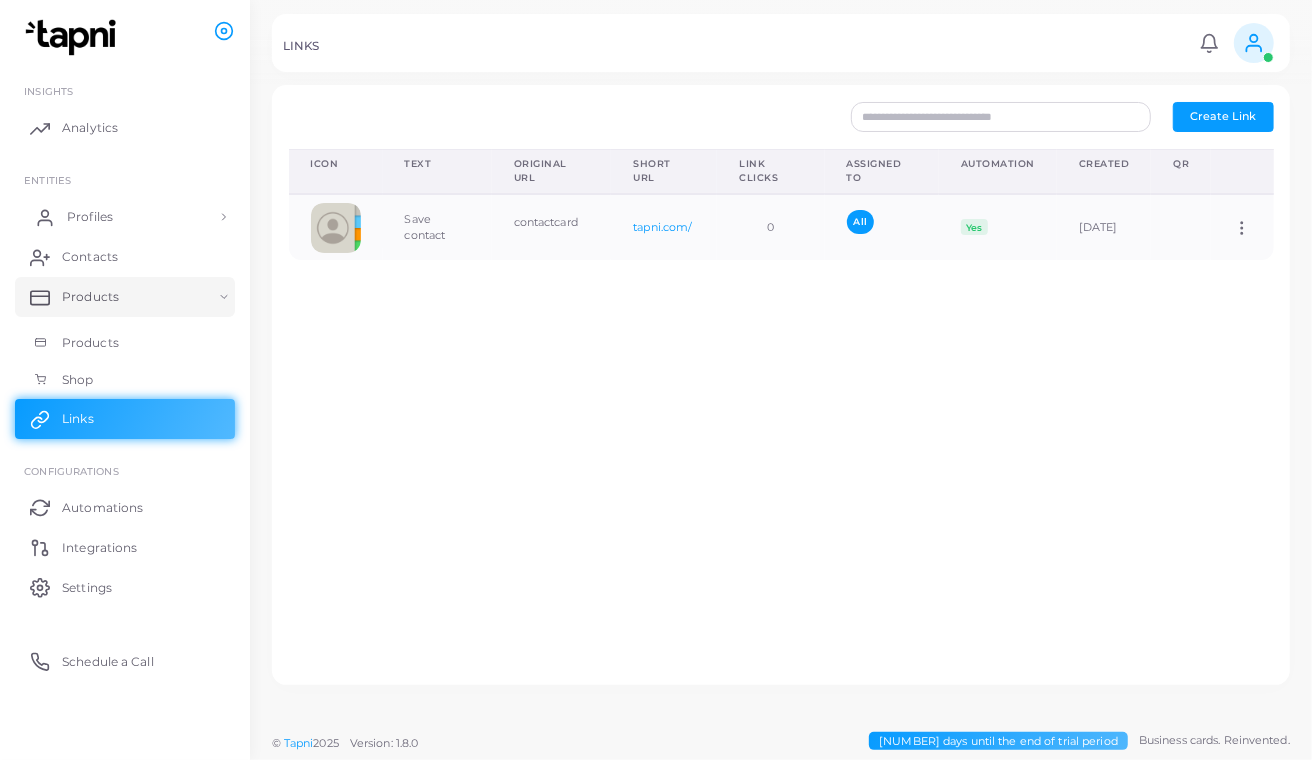 click on "Profiles" at bounding box center (125, 217) 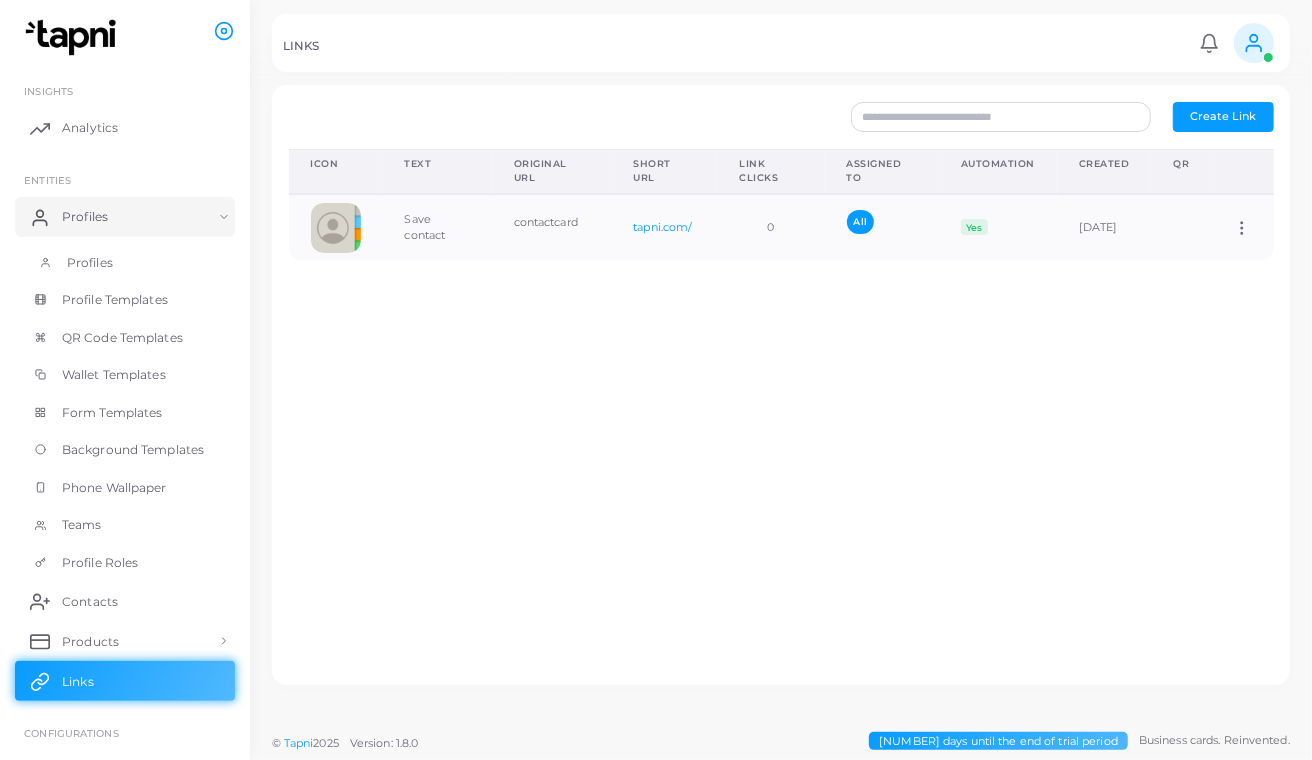 click on "Profiles" at bounding box center [125, 263] 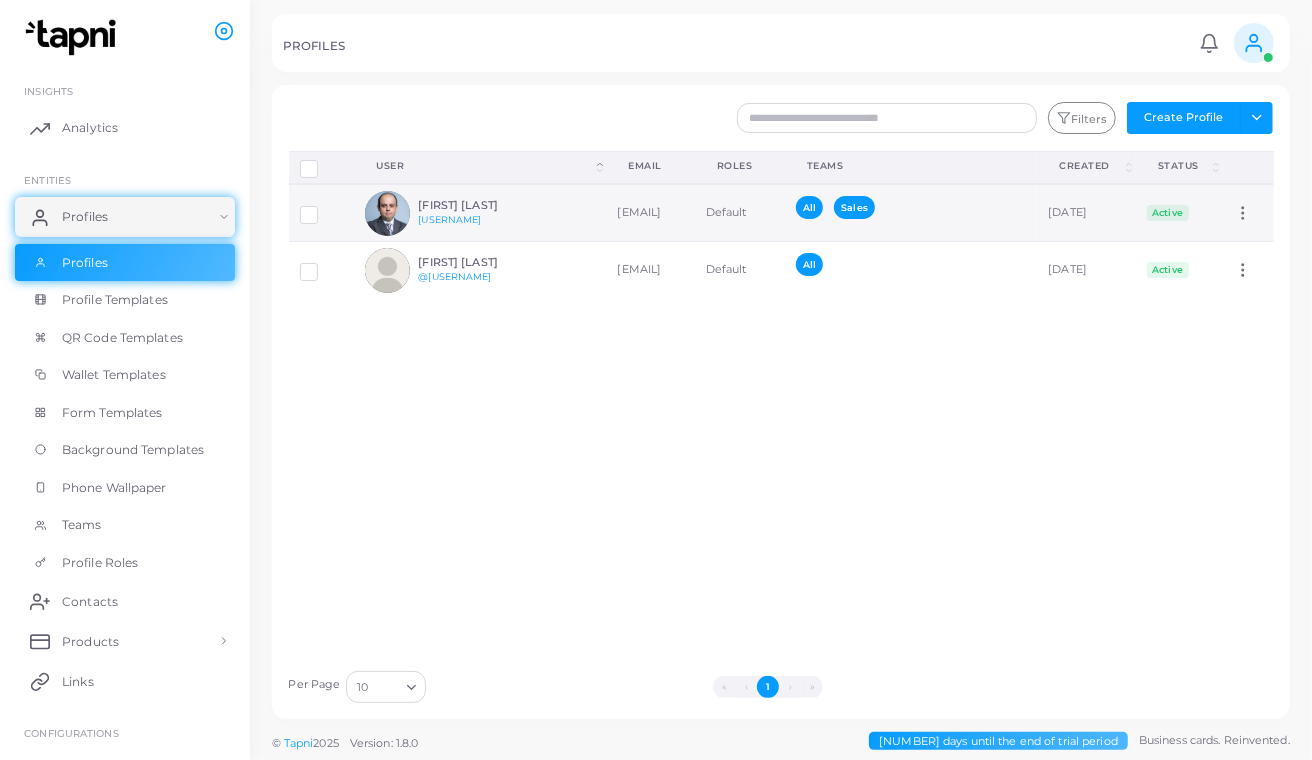 click 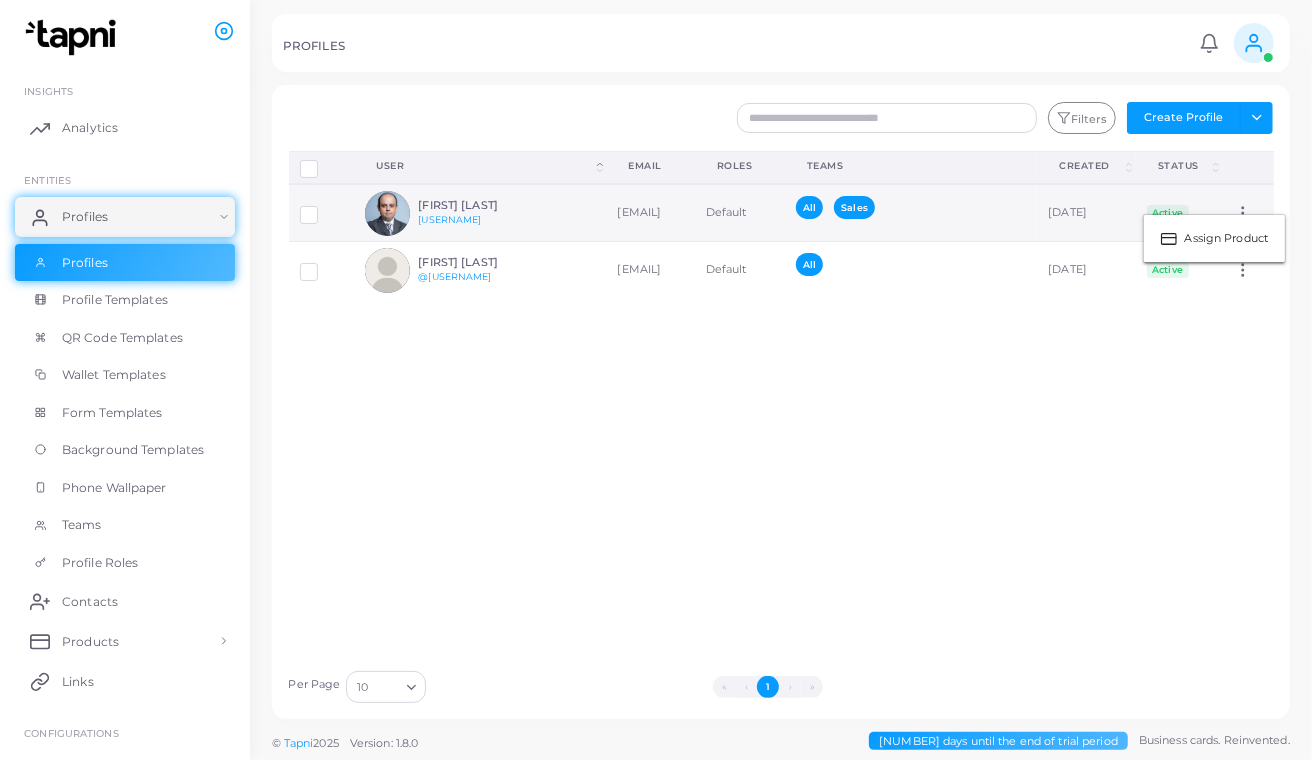 click on "All" at bounding box center (809, 207) 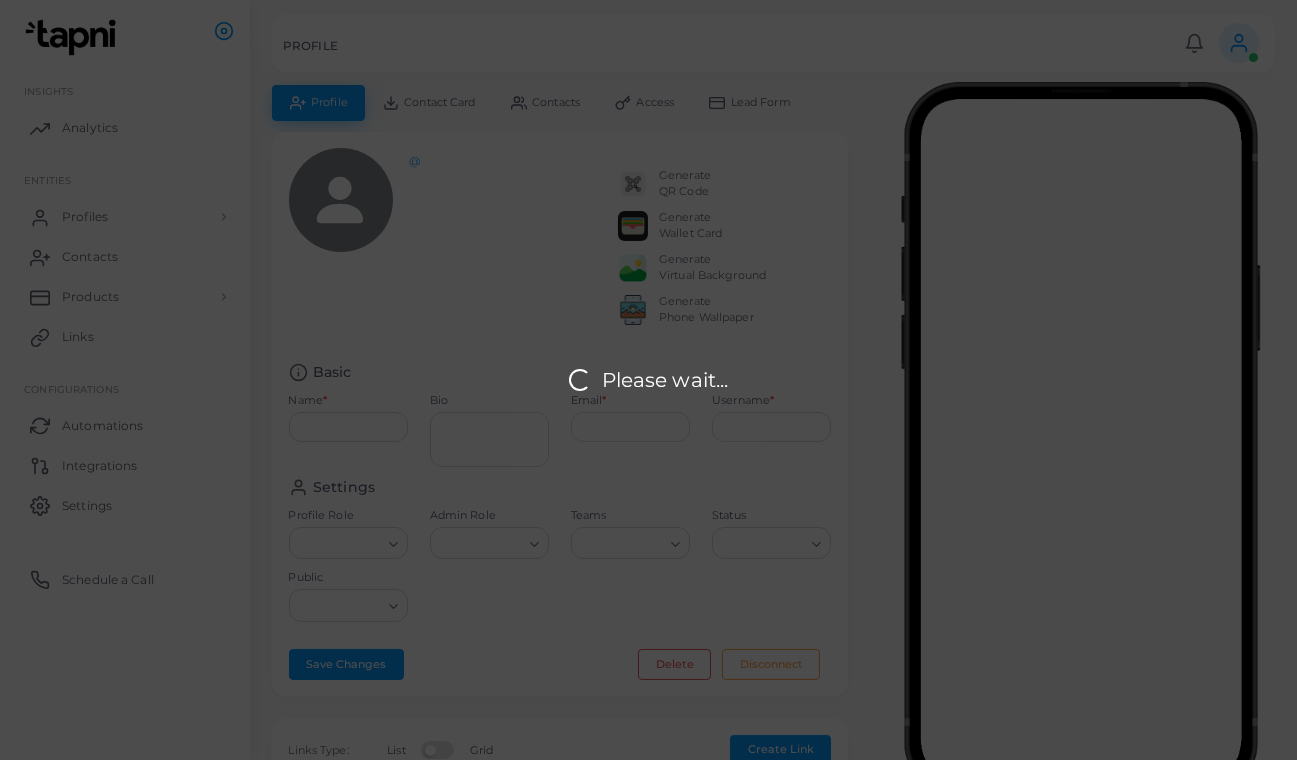 type on "**********" 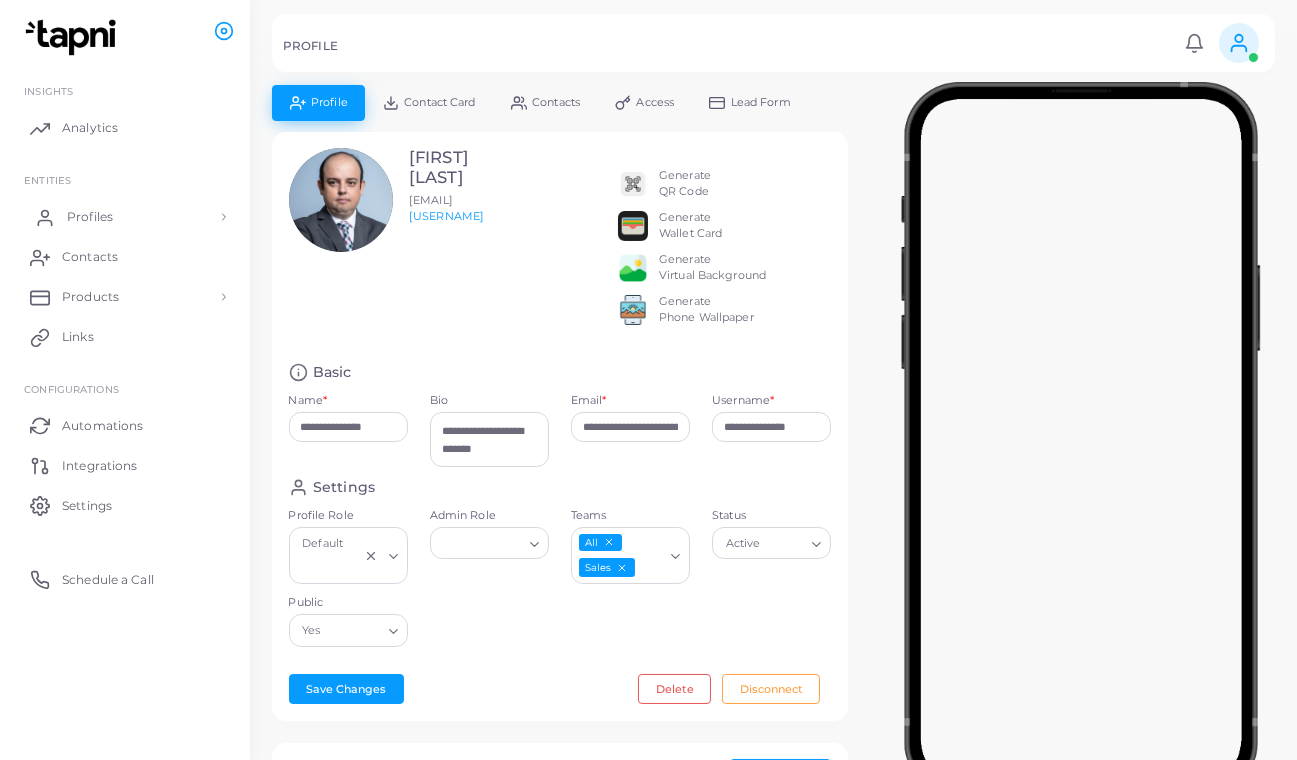 click on "Profiles" at bounding box center [125, 217] 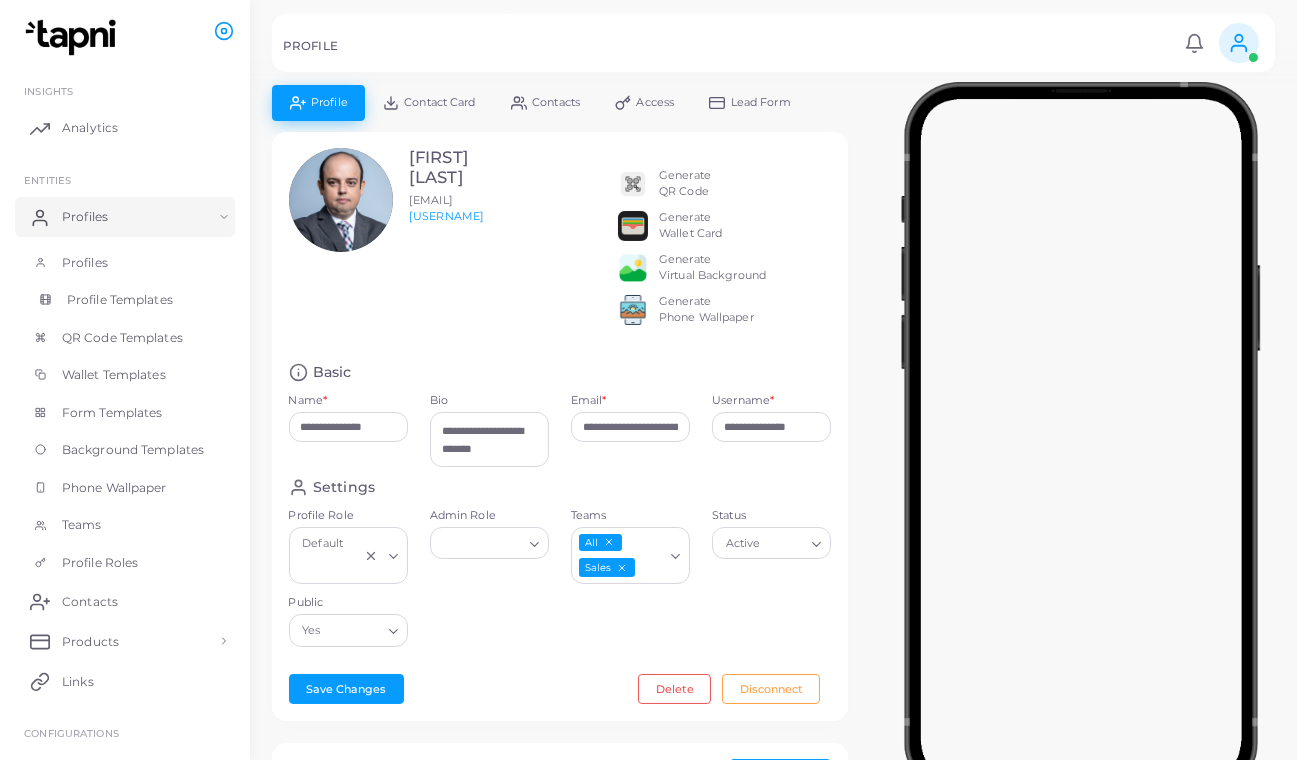 click on "Profile Templates" at bounding box center (125, 300) 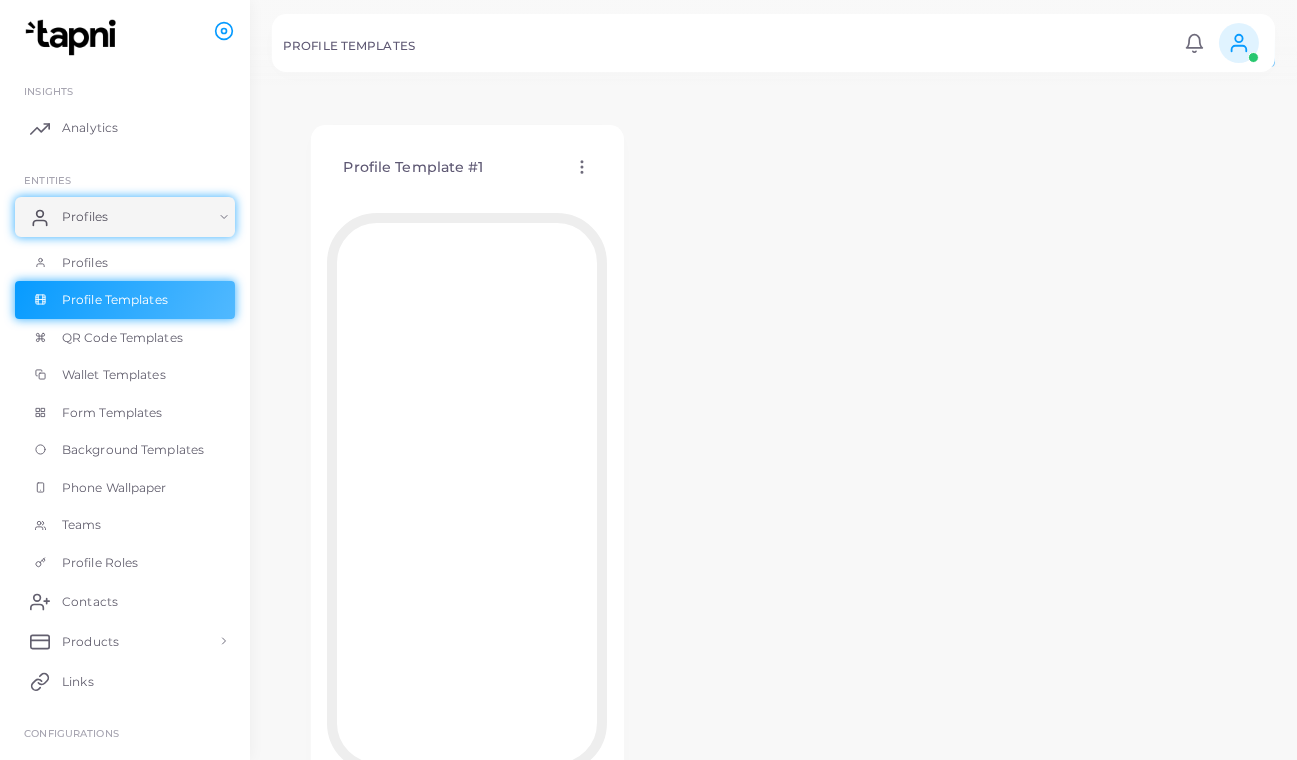 scroll, scrollTop: 53, scrollLeft: 0, axis: vertical 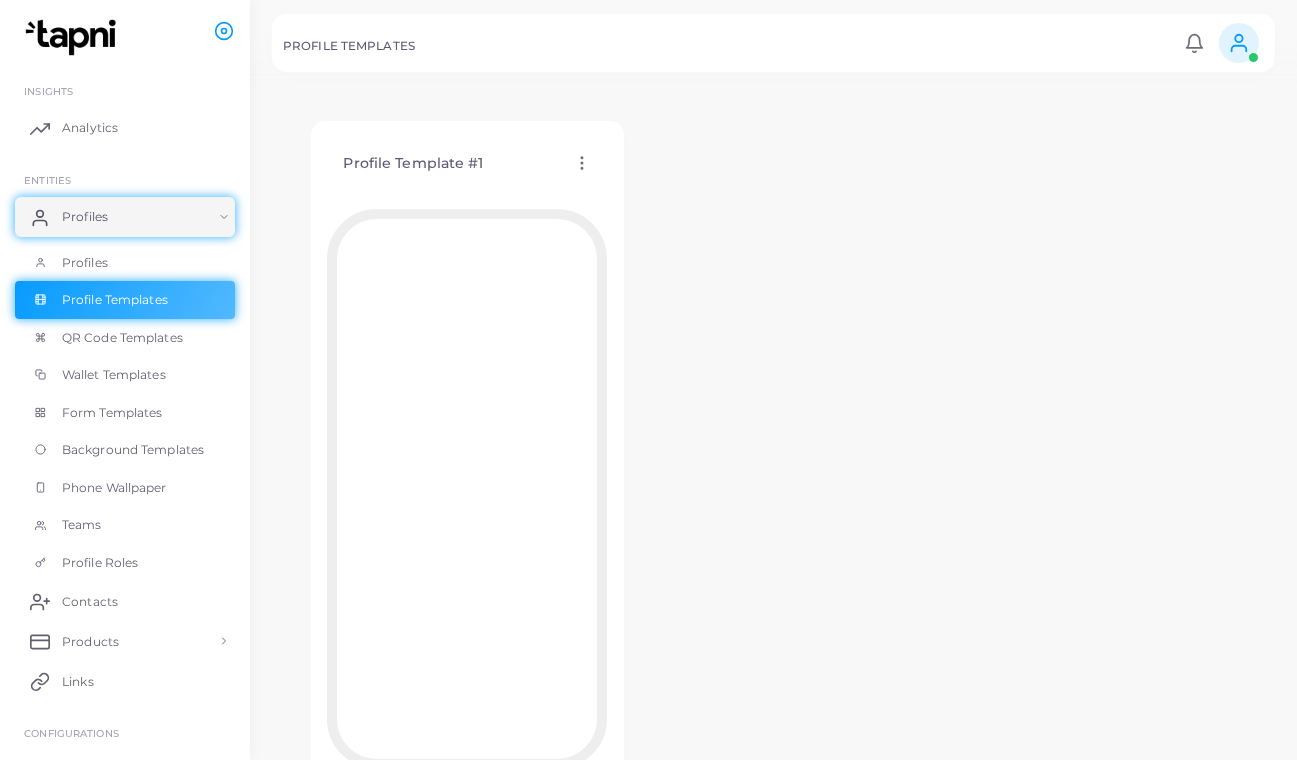 click 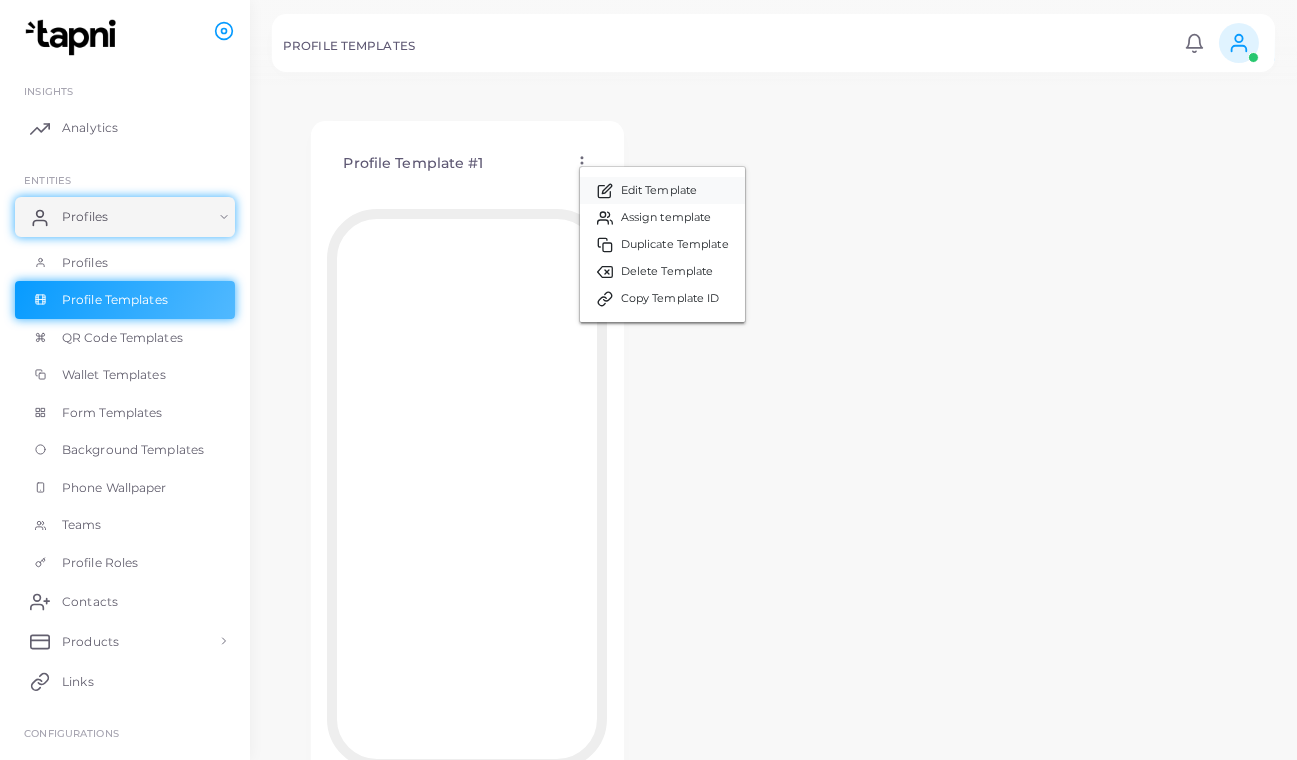 click on "Edit Template" at bounding box center (659, 191) 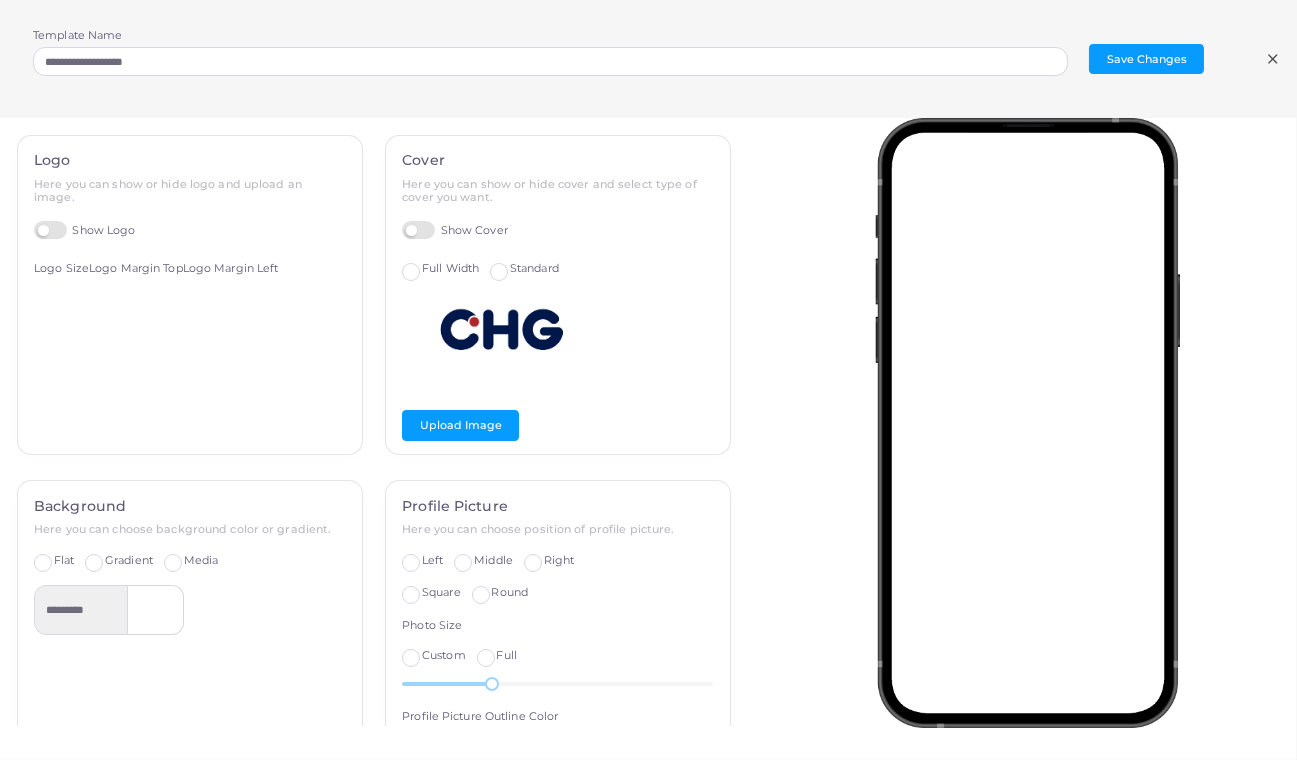 scroll, scrollTop: 0, scrollLeft: 0, axis: both 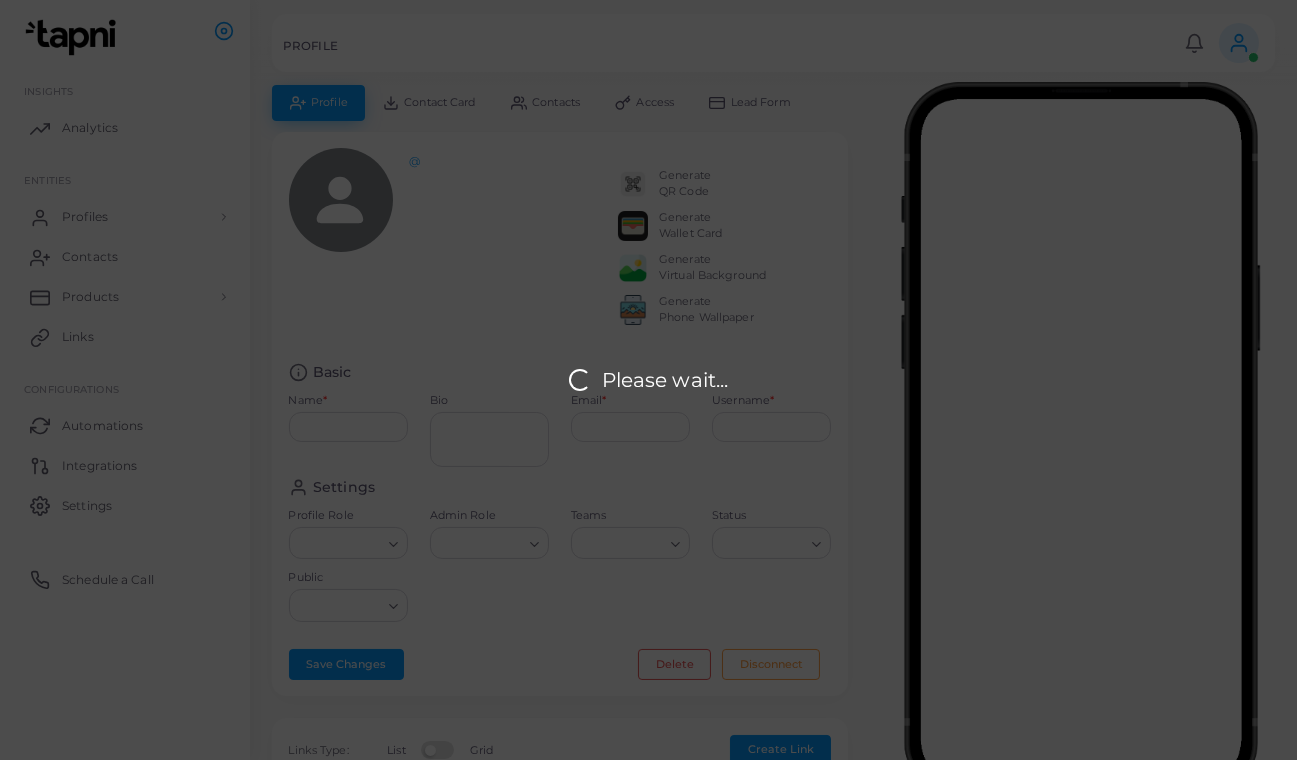 type on "**********" 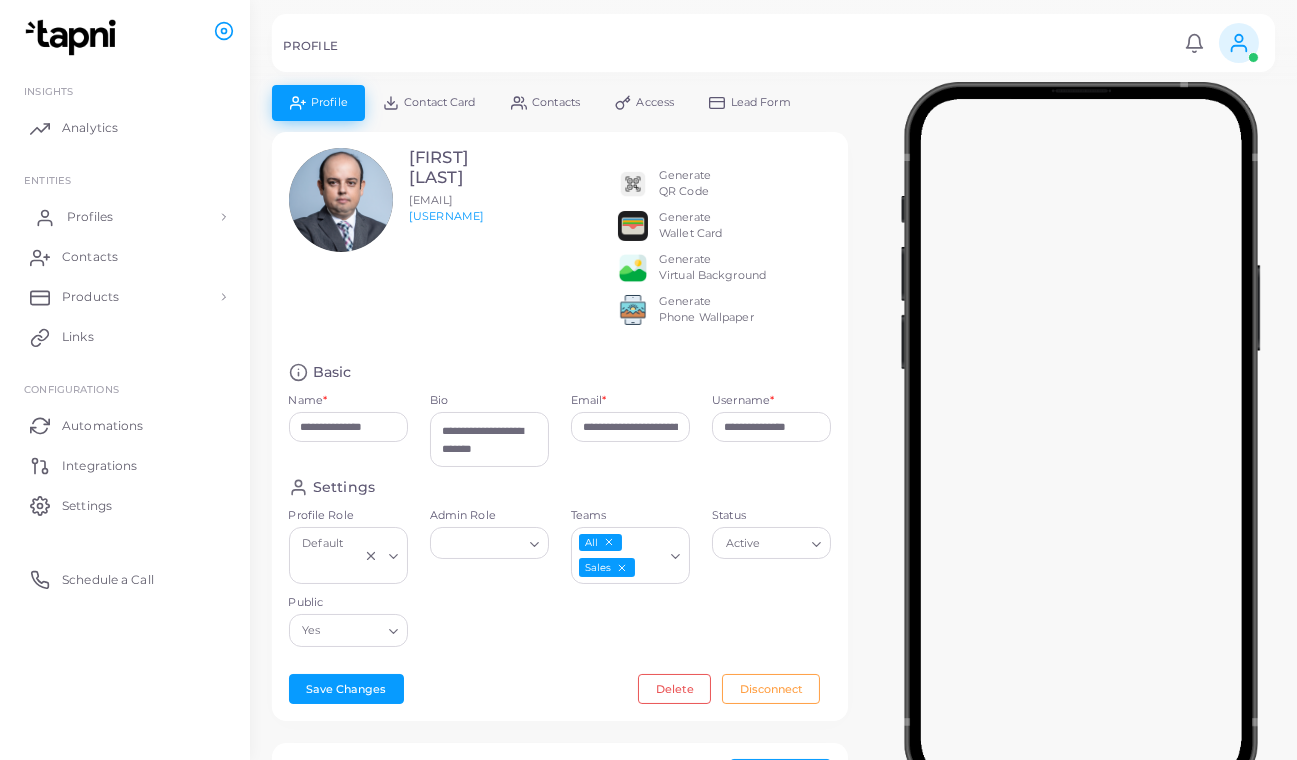 click on "Profiles" at bounding box center [125, 217] 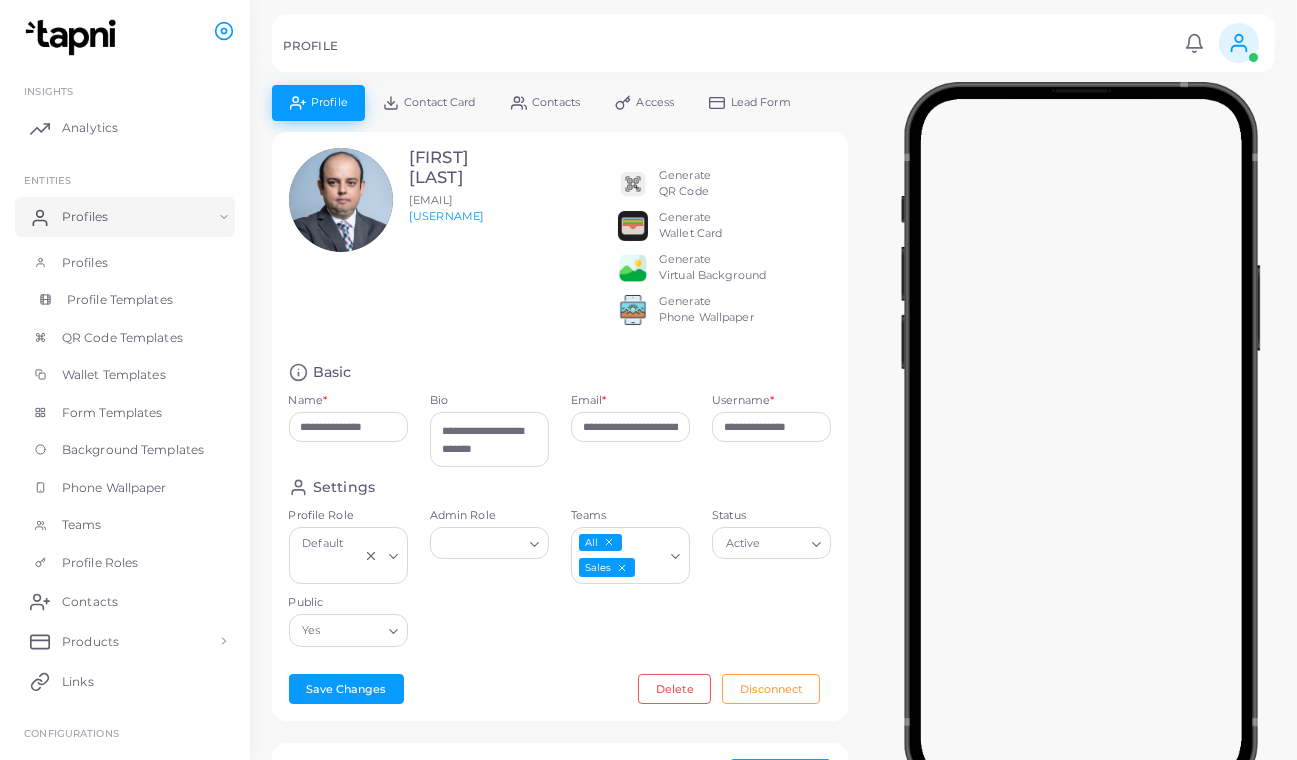 click on "Profile Templates" at bounding box center (125, 300) 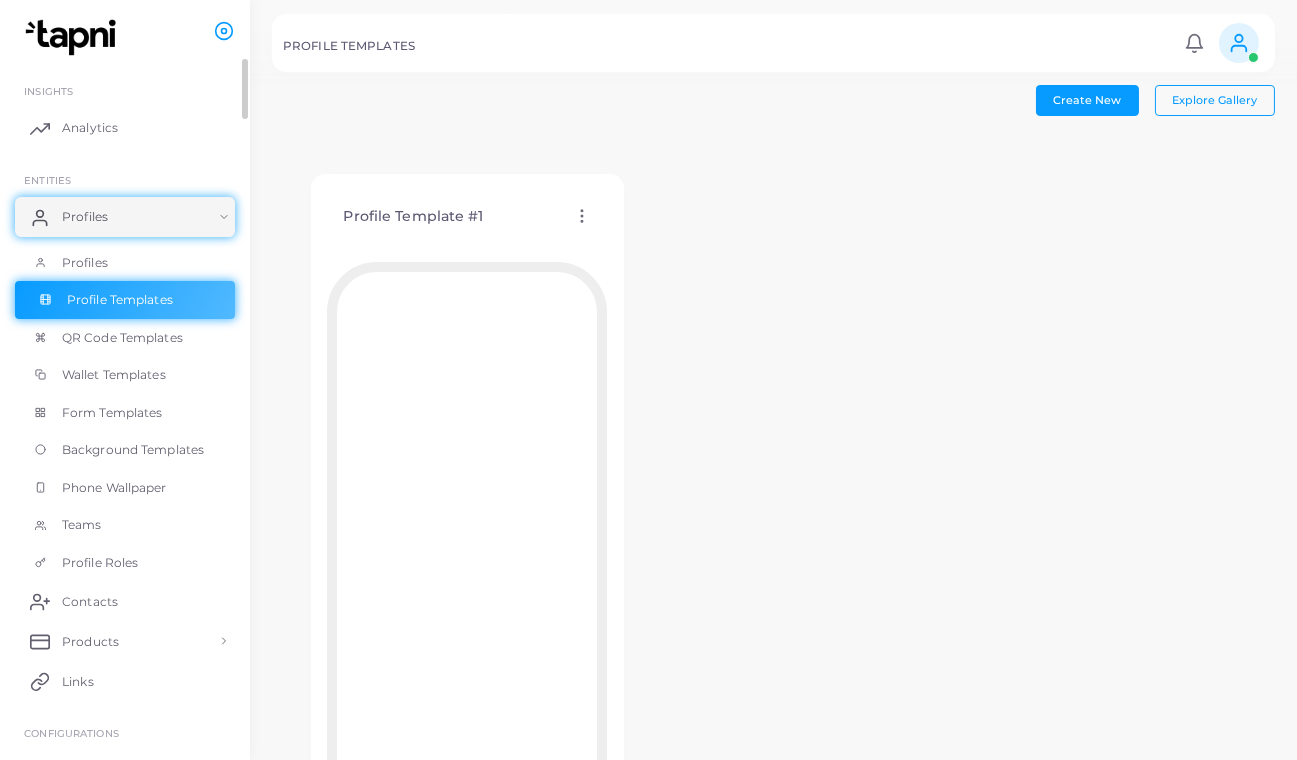 click on "Profile Templates" at bounding box center [125, 300] 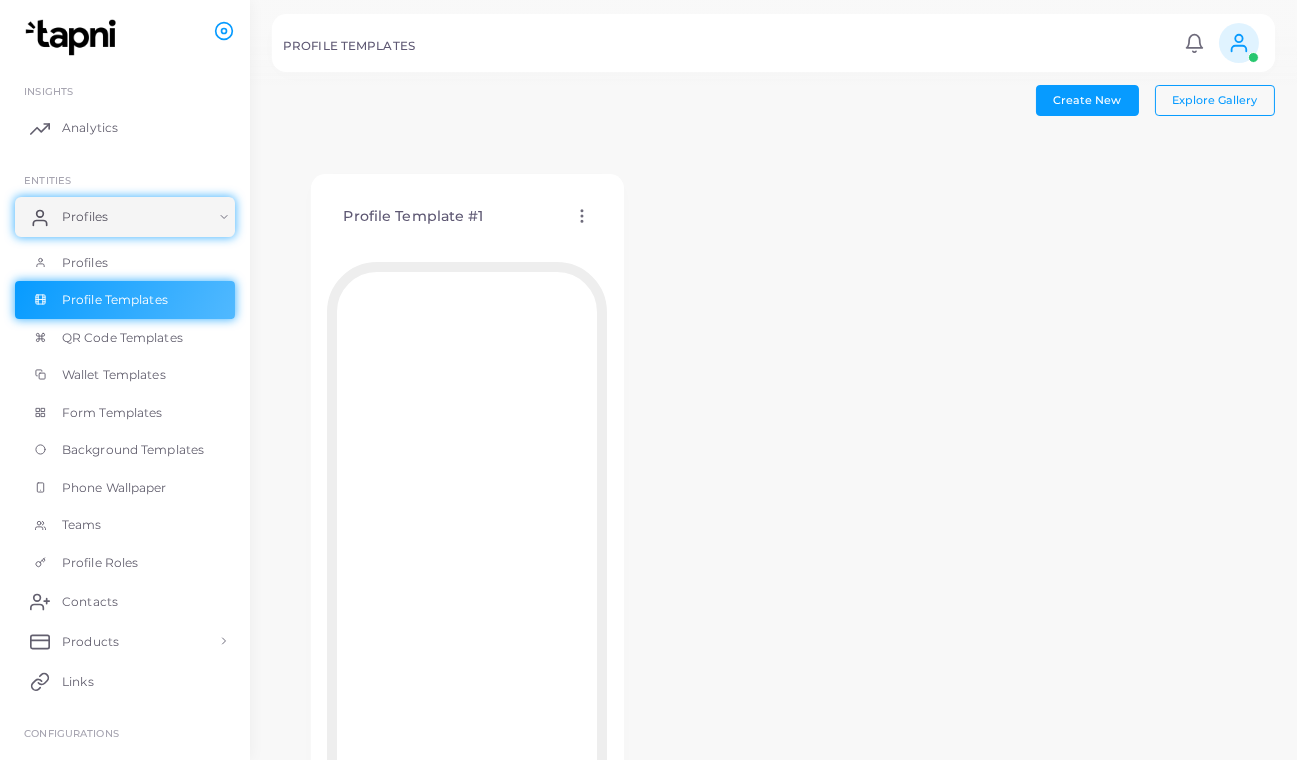 click on "Profile Template #1  Edit Template Assign template Duplicate Template Delete Template Copy Template ID" at bounding box center [773, 519] 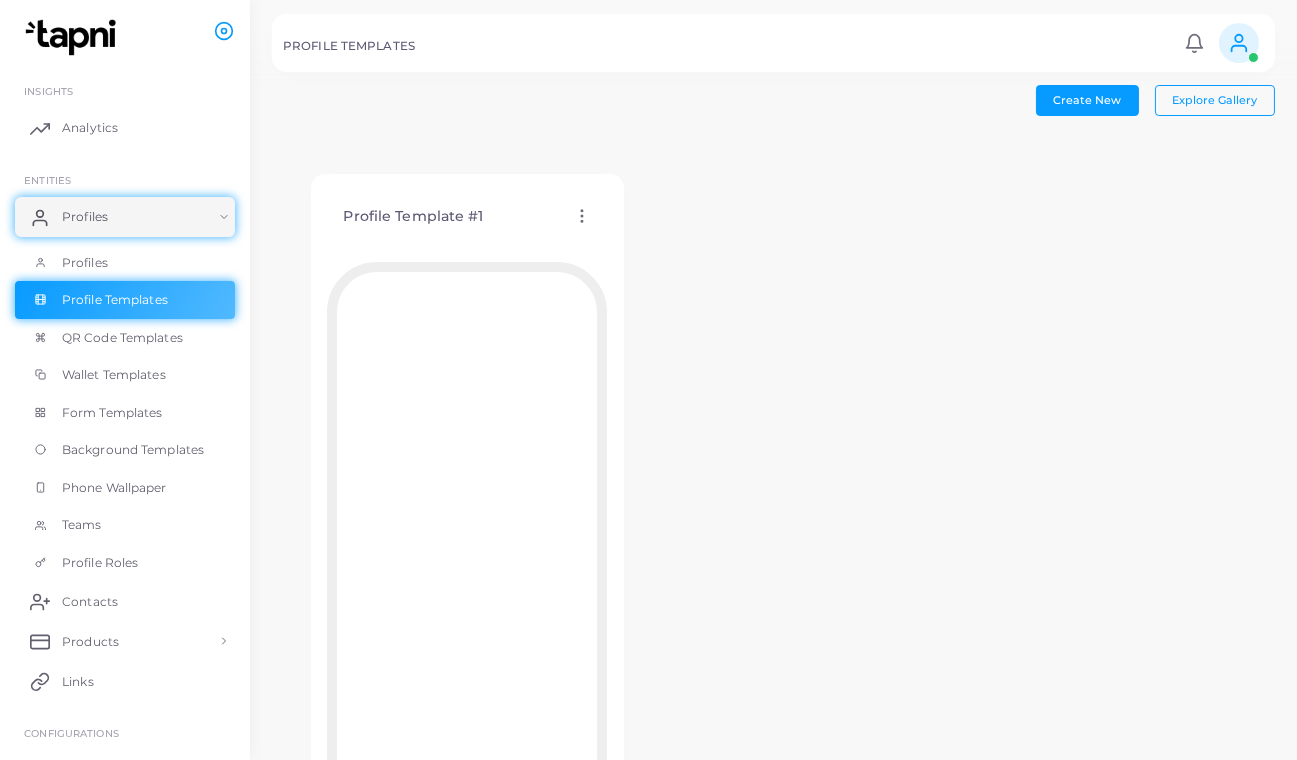 click on "Create New Explore Gallery  Profile Template #1  Edit Template Assign template Duplicate Template Delete Template Copy Template ID" at bounding box center (773, 493) 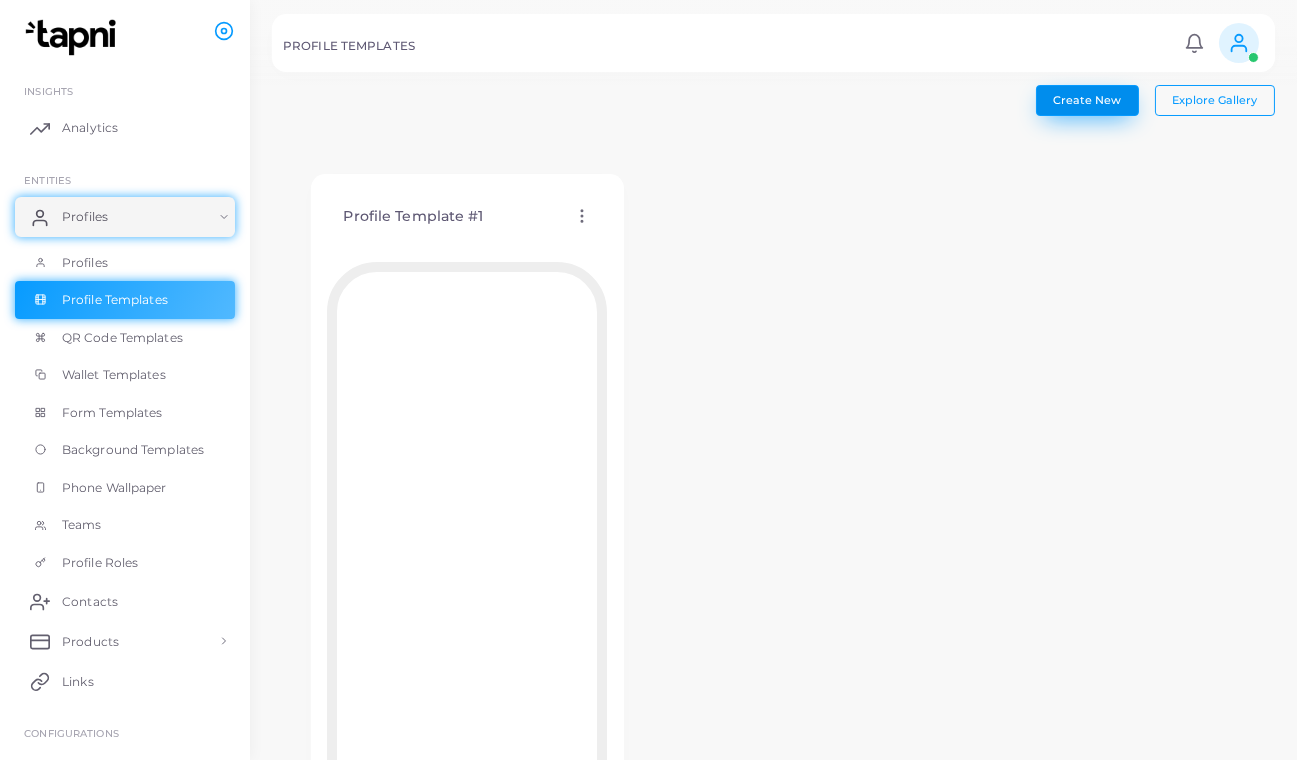 click on "Create New" at bounding box center (1087, 100) 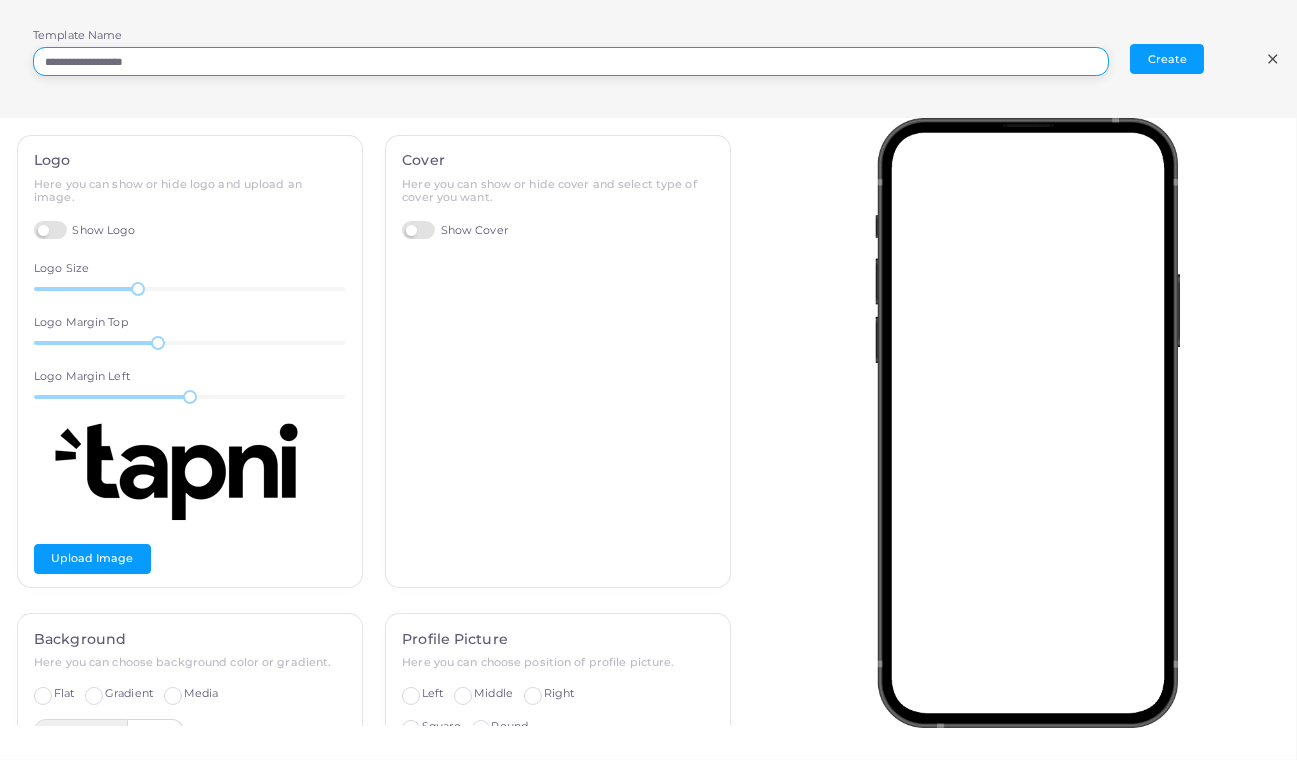 drag, startPoint x: 172, startPoint y: 66, endPoint x: -4, endPoint y: 89, distance: 177.49648 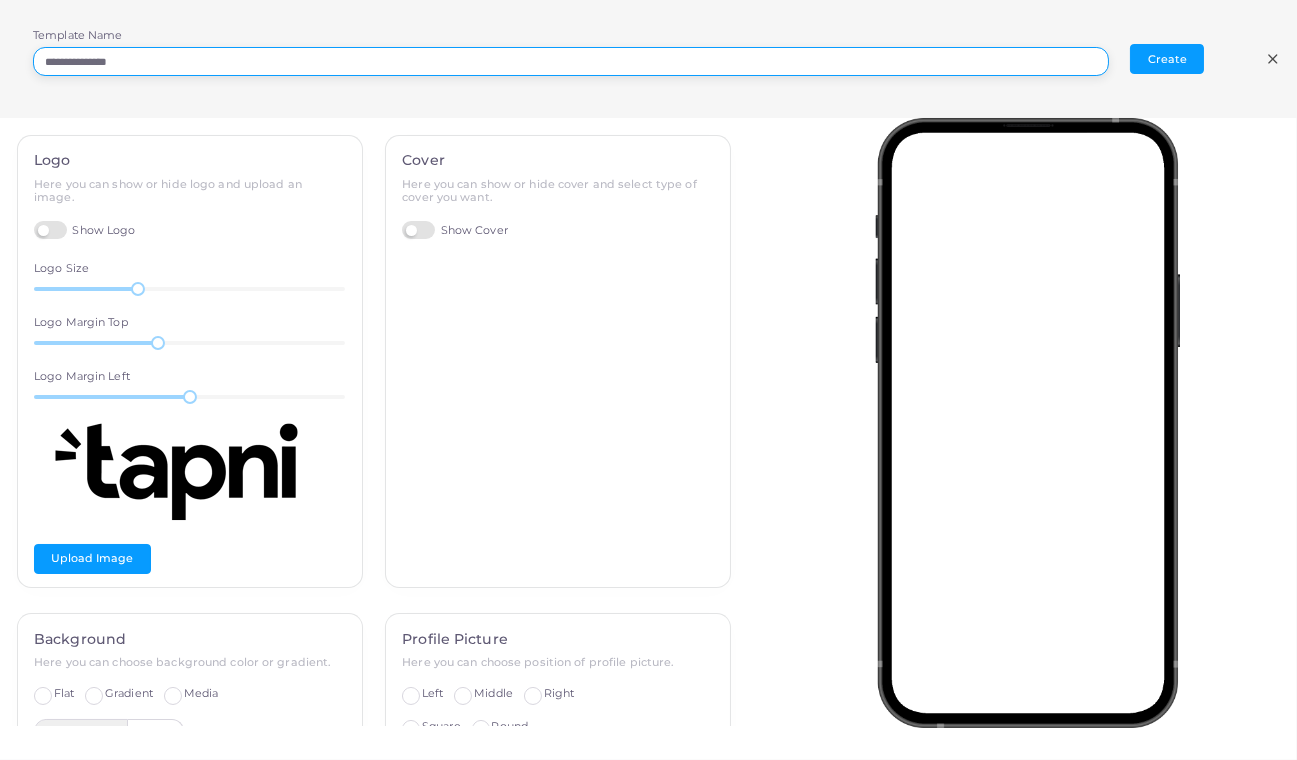 type on "**********" 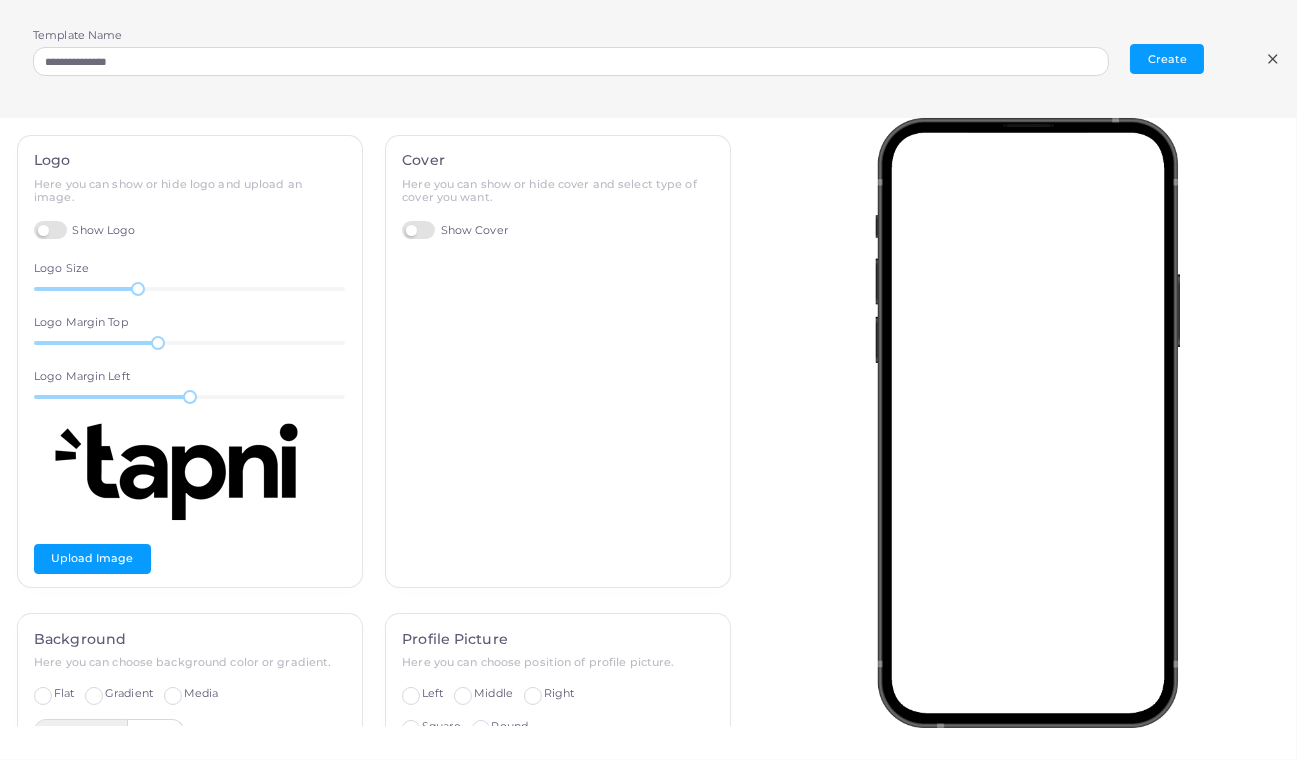 click on "Show Logo" at bounding box center [85, 230] 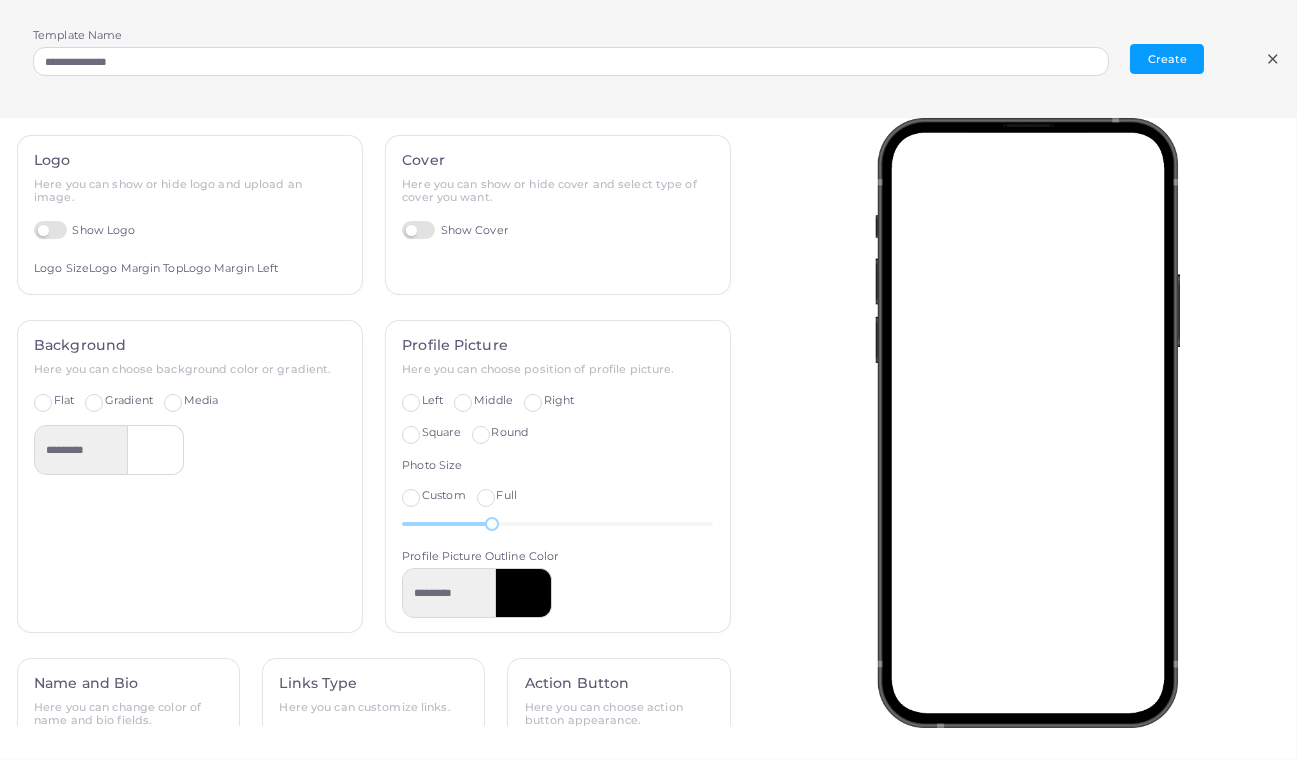 click on "Show Cover" at bounding box center (455, 230) 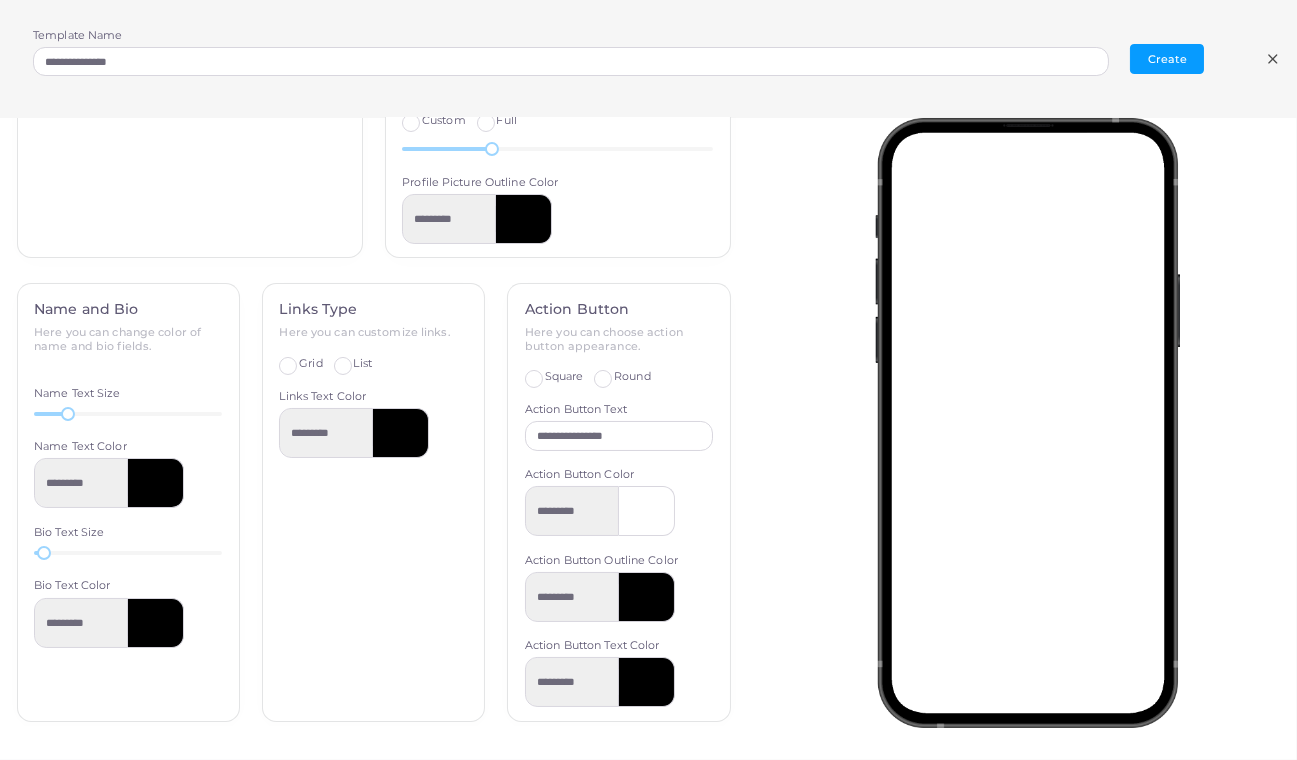 scroll, scrollTop: 451, scrollLeft: 0, axis: vertical 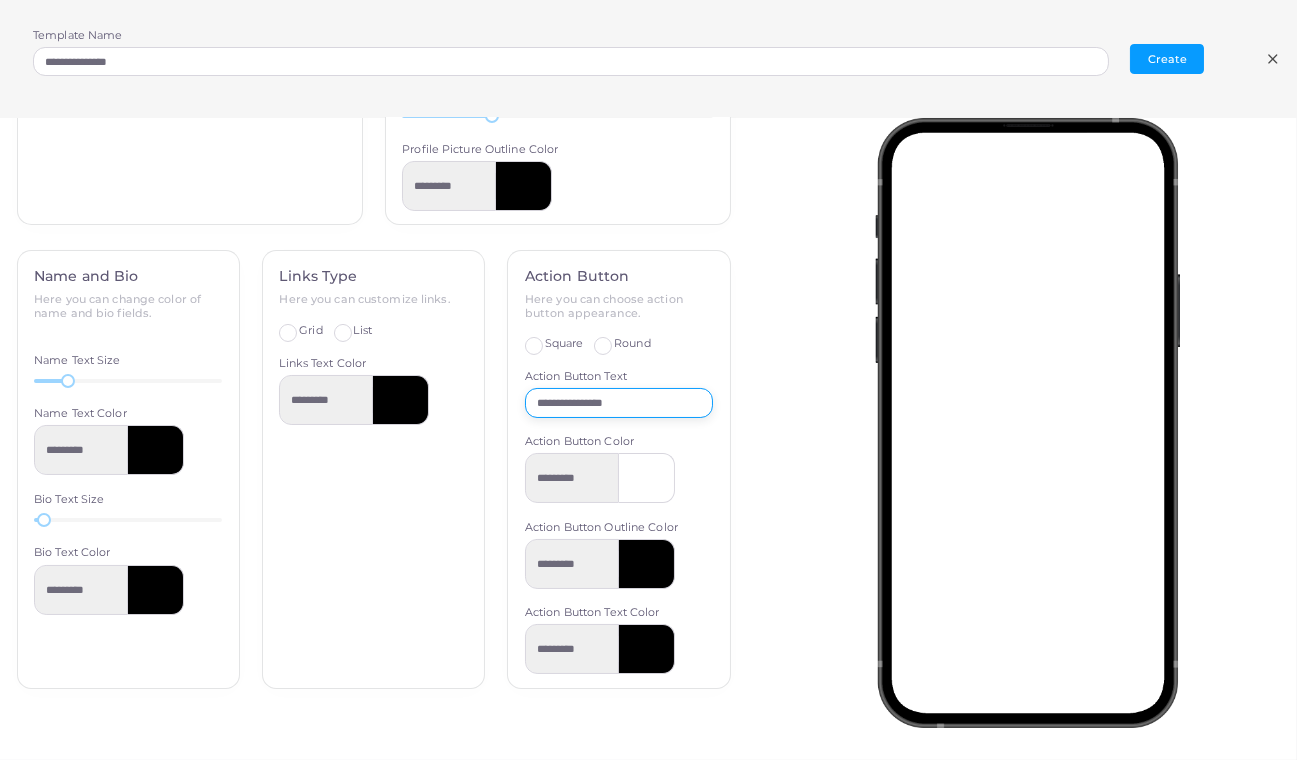 click on "**********" at bounding box center (619, 403) 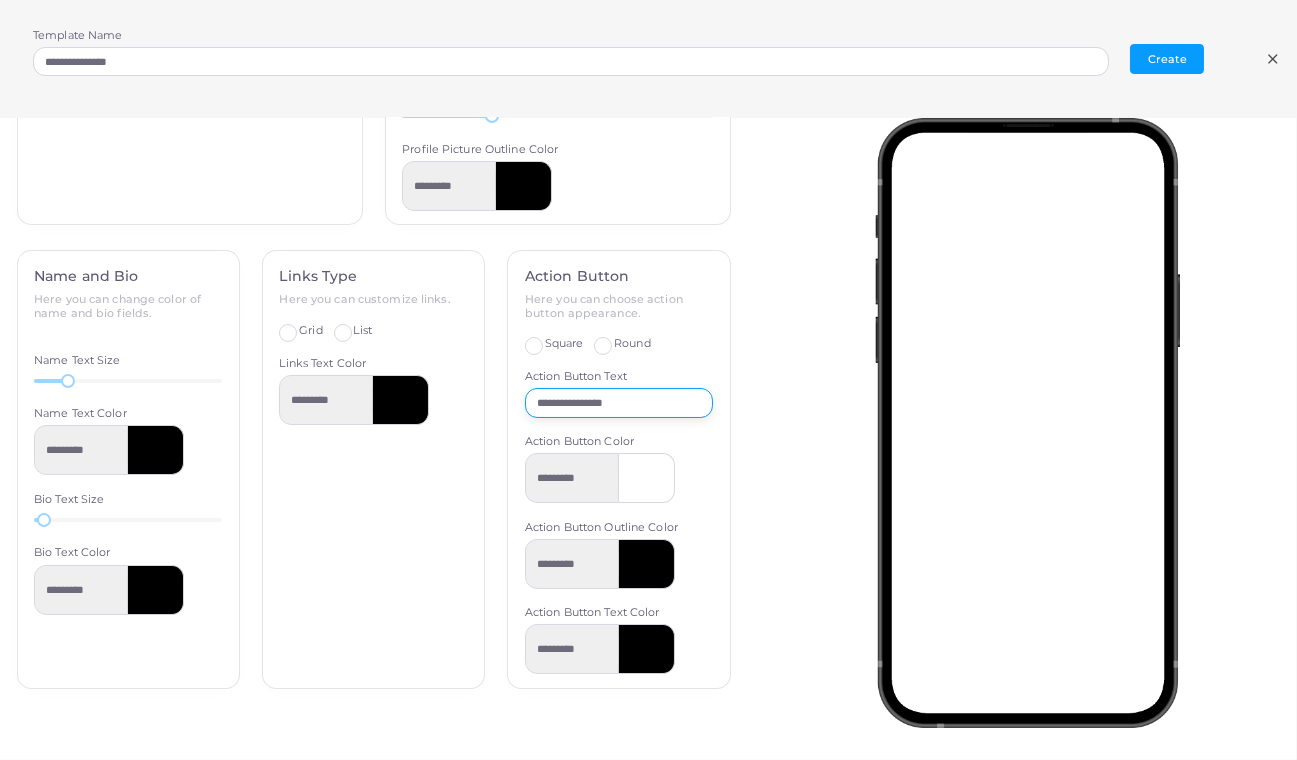 scroll, scrollTop: 176, scrollLeft: 0, axis: vertical 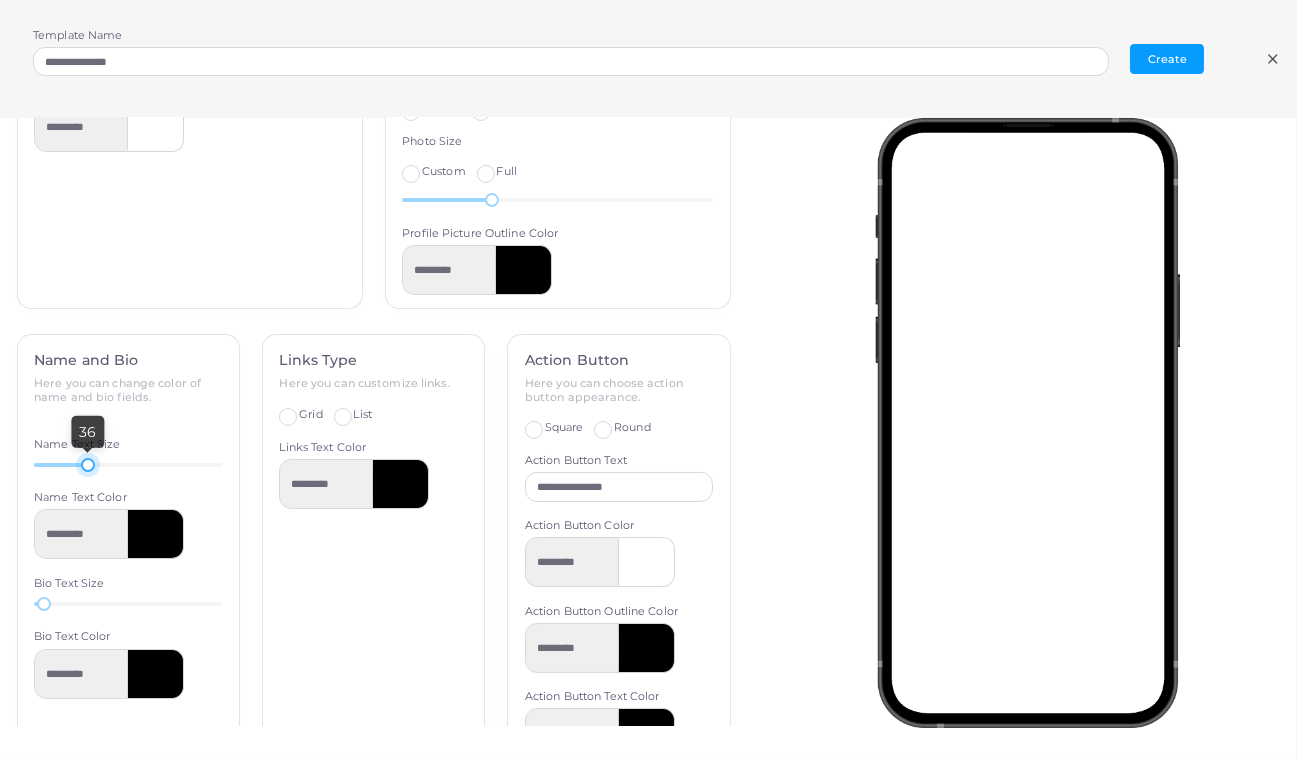drag, startPoint x: 66, startPoint y: 463, endPoint x: 86, endPoint y: 480, distance: 26.24881 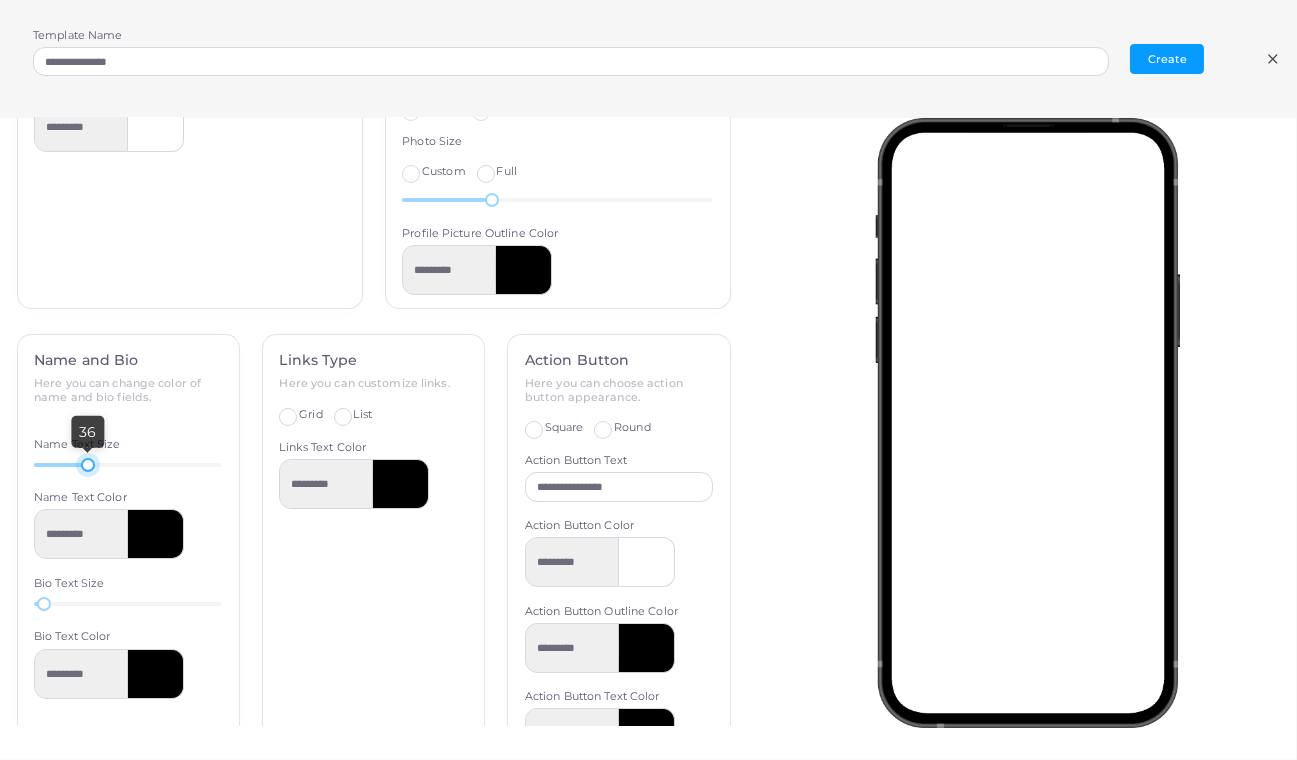 click on "Name and Bio Here you can change color of name and bio fields. Name Text Size 36 Name Text Color ********* Bio Text Size 15 Bio Text Color *********" at bounding box center [128, 553] 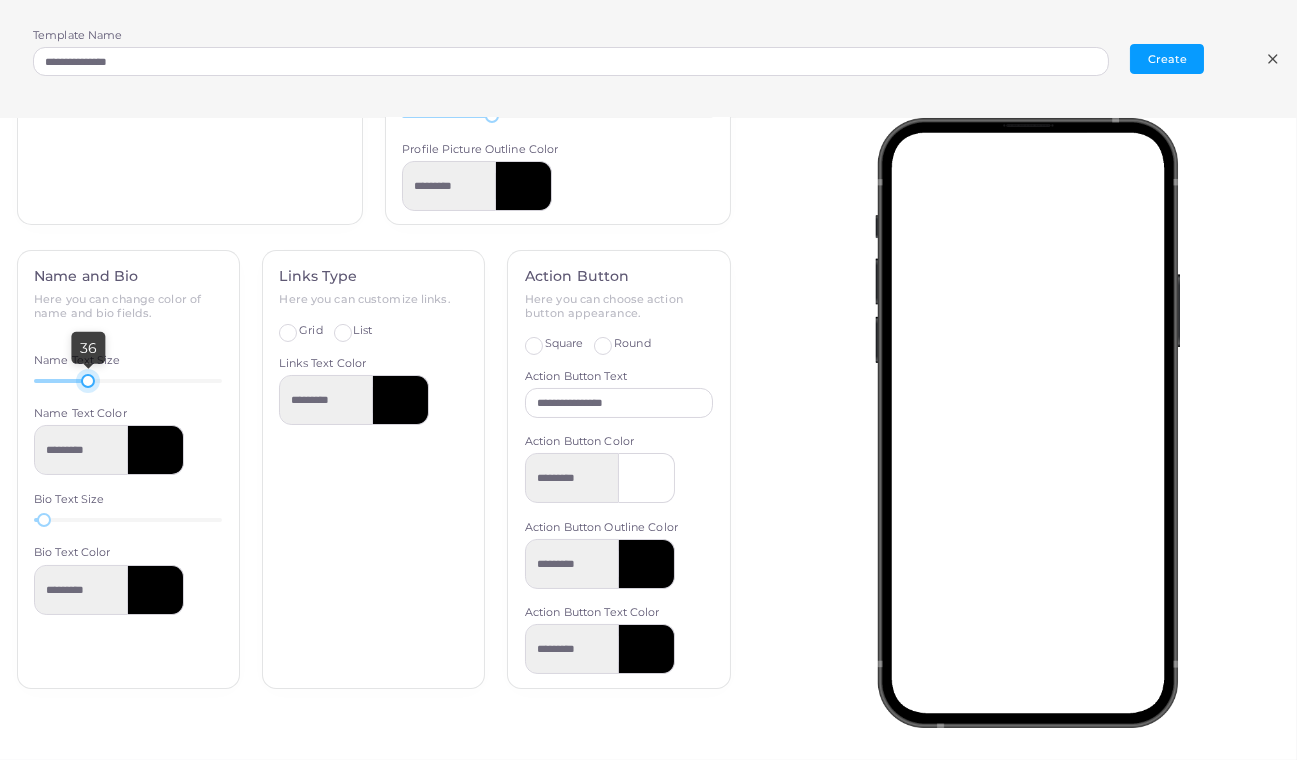 scroll, scrollTop: 0, scrollLeft: 0, axis: both 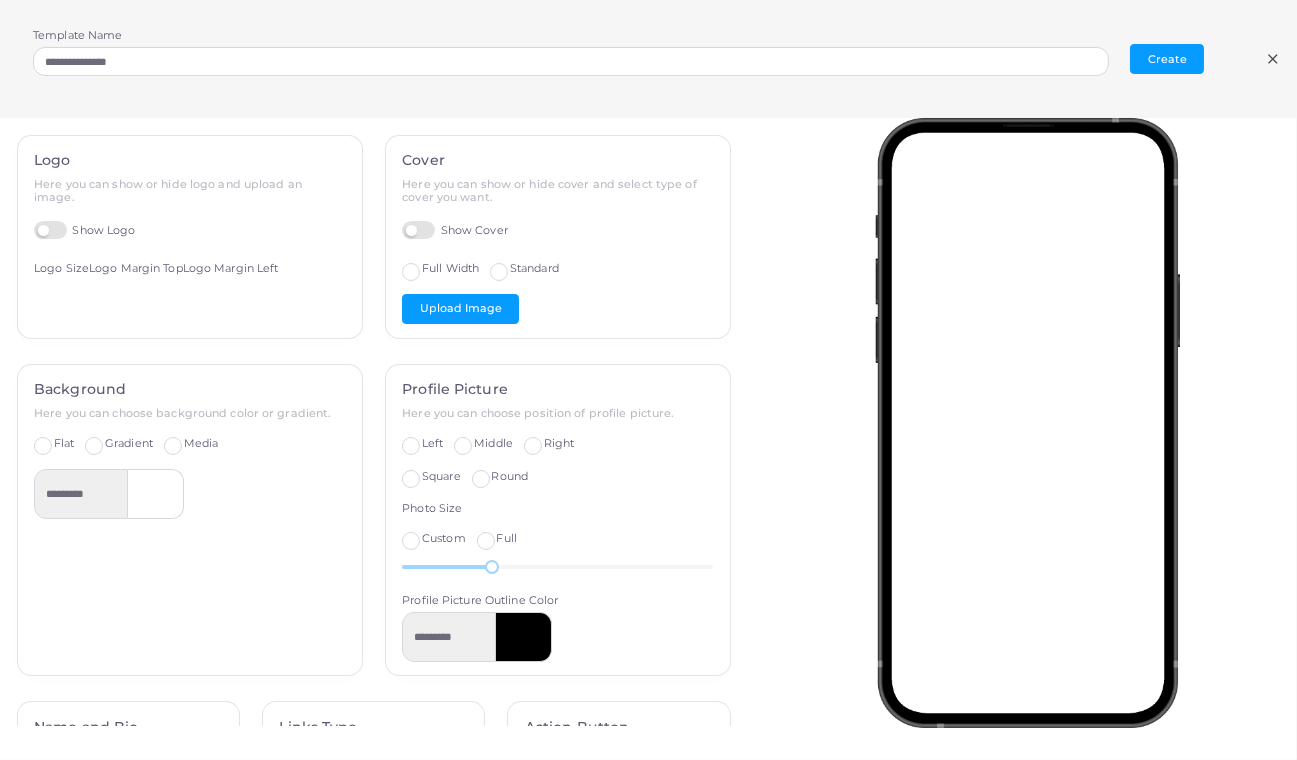 click on "**********" at bounding box center (648, 59) 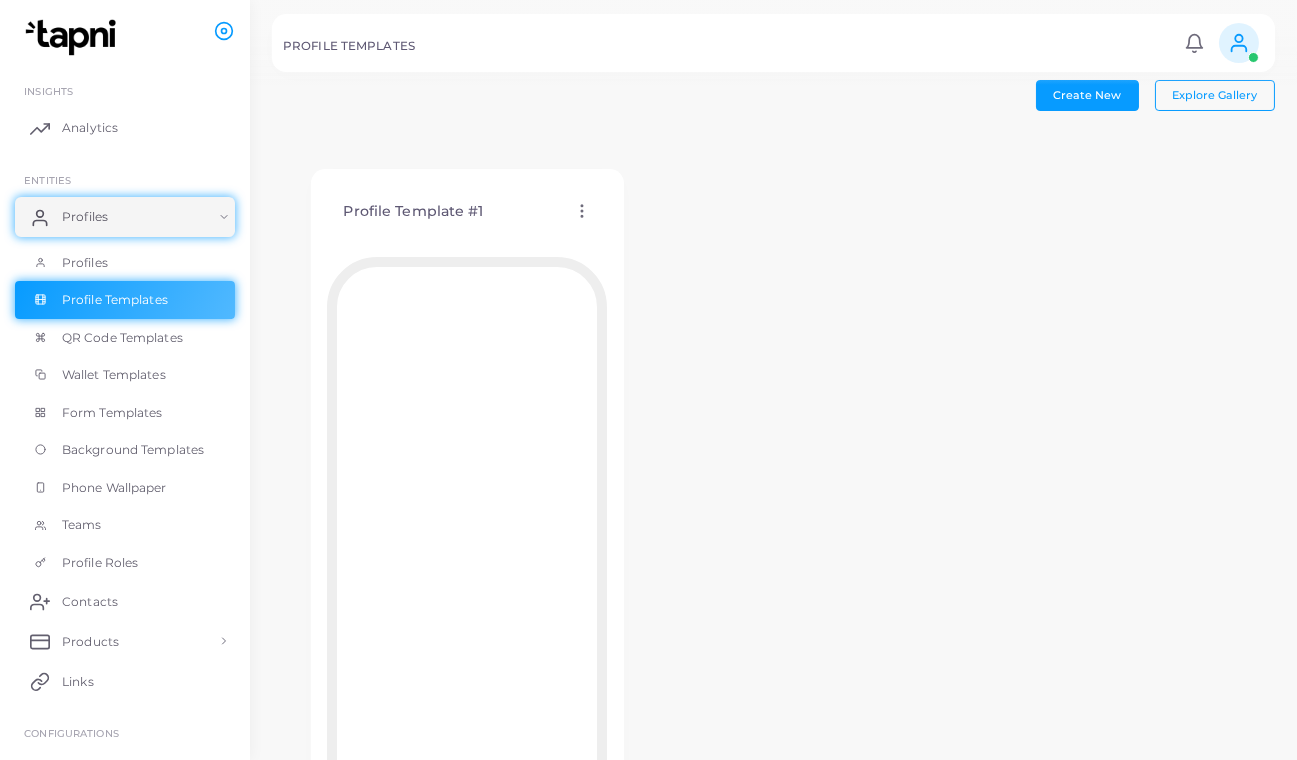 scroll, scrollTop: 40, scrollLeft: 0, axis: vertical 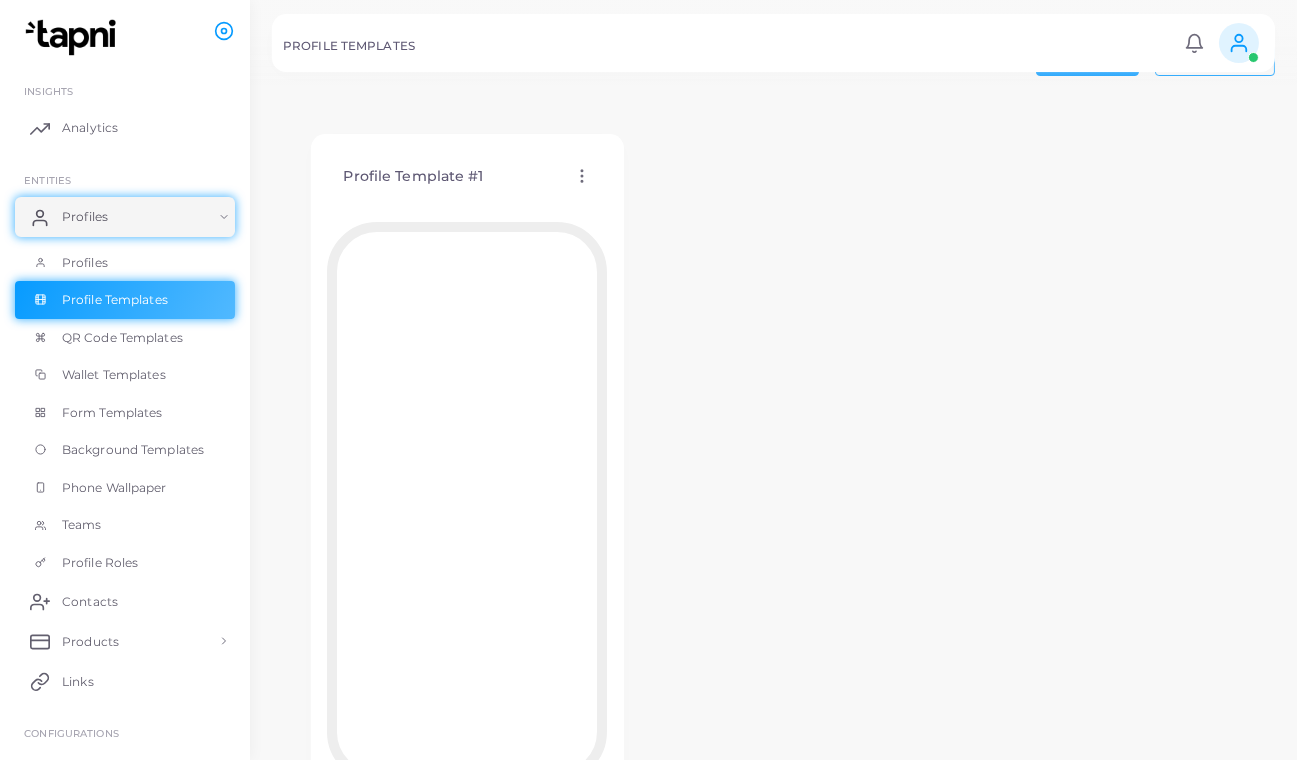 click on "Profile Template #1  Edit Template Assign template Duplicate Template Delete Template Copy Template ID" at bounding box center [467, 478] 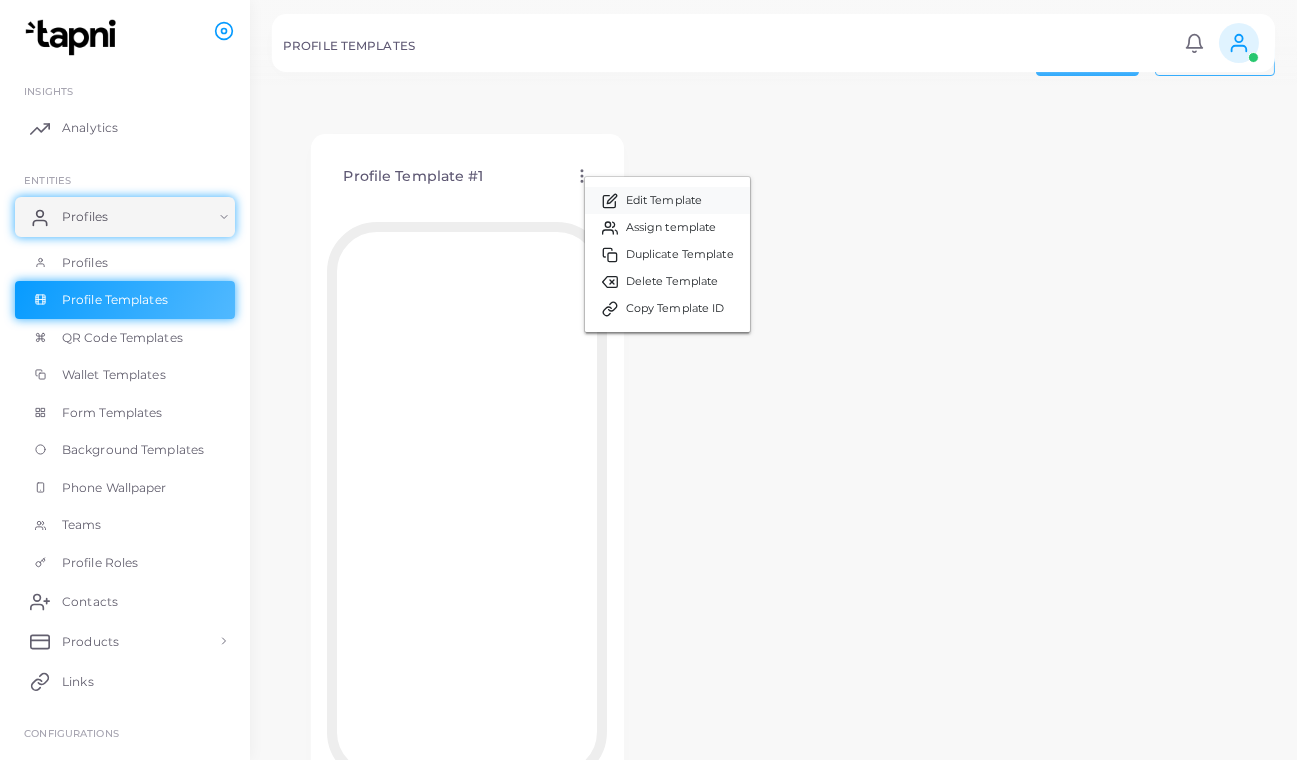click 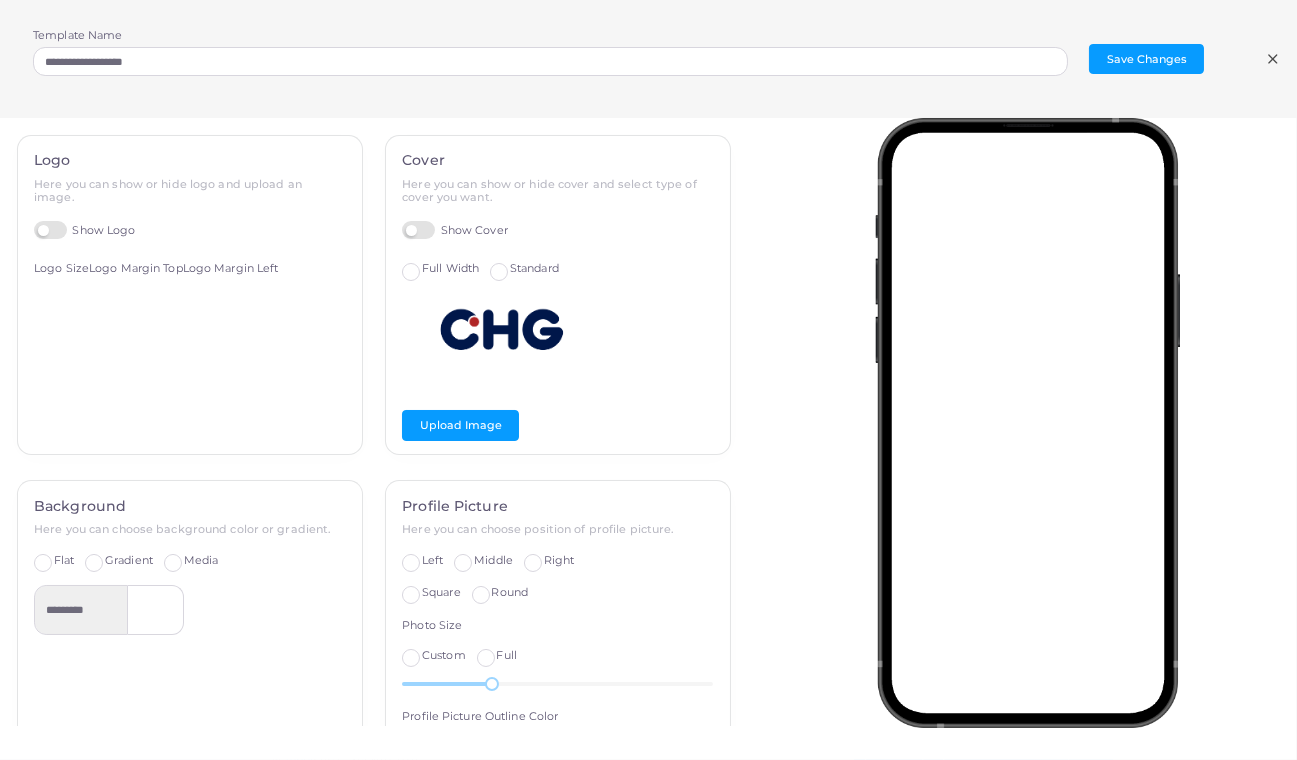 scroll, scrollTop: 176, scrollLeft: 0, axis: vertical 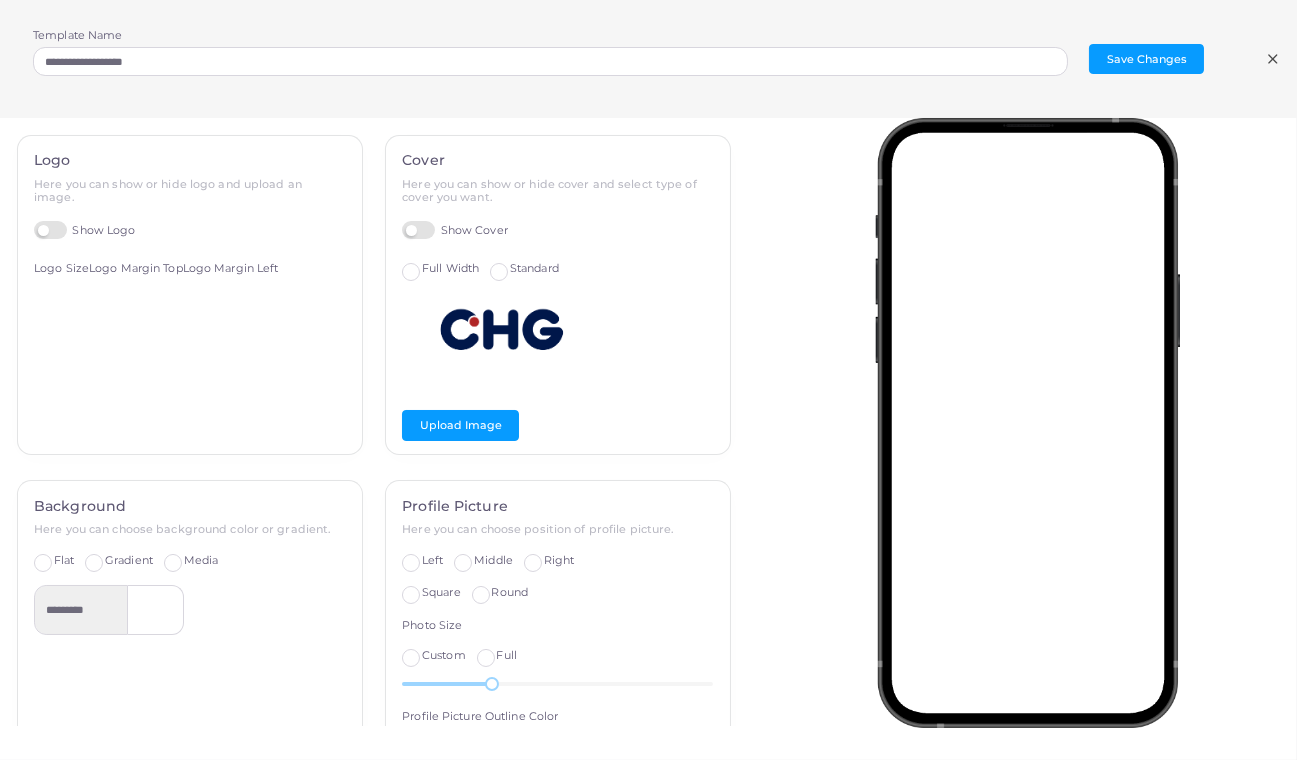 click 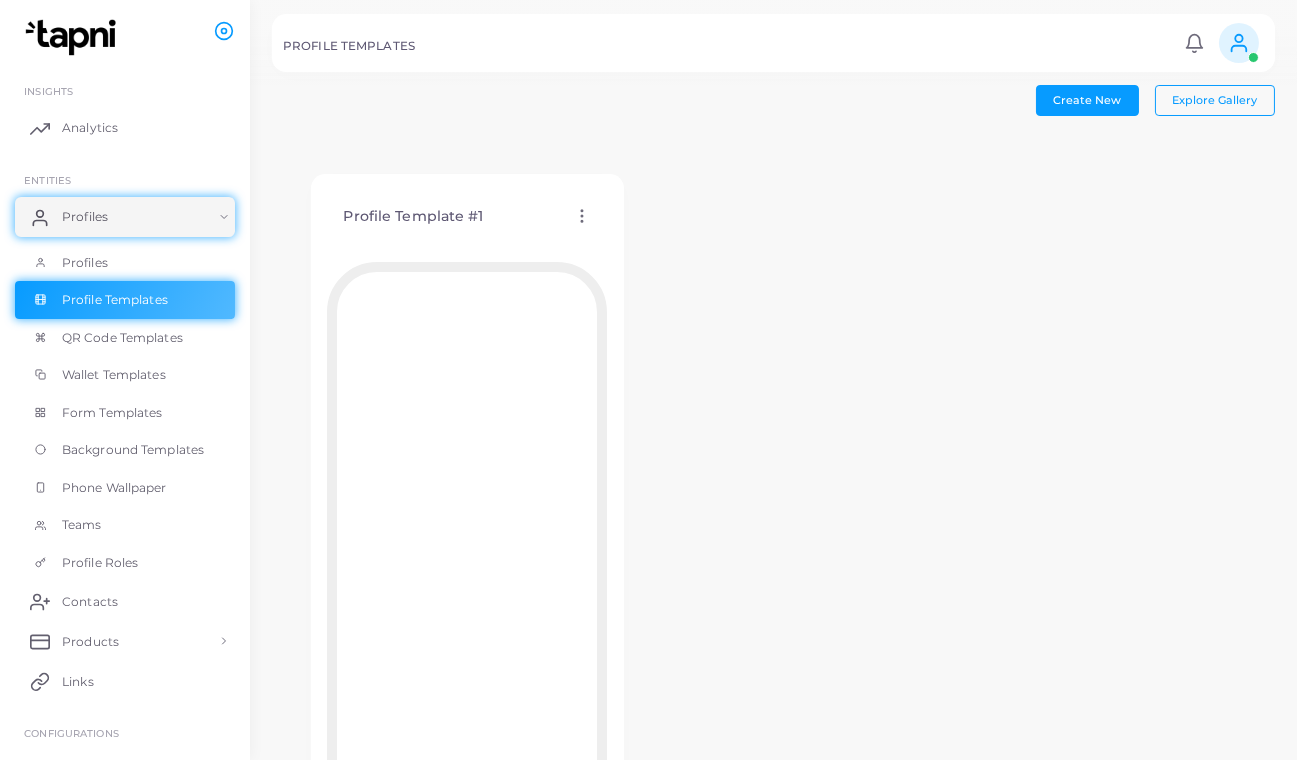 scroll, scrollTop: 176, scrollLeft: 0, axis: vertical 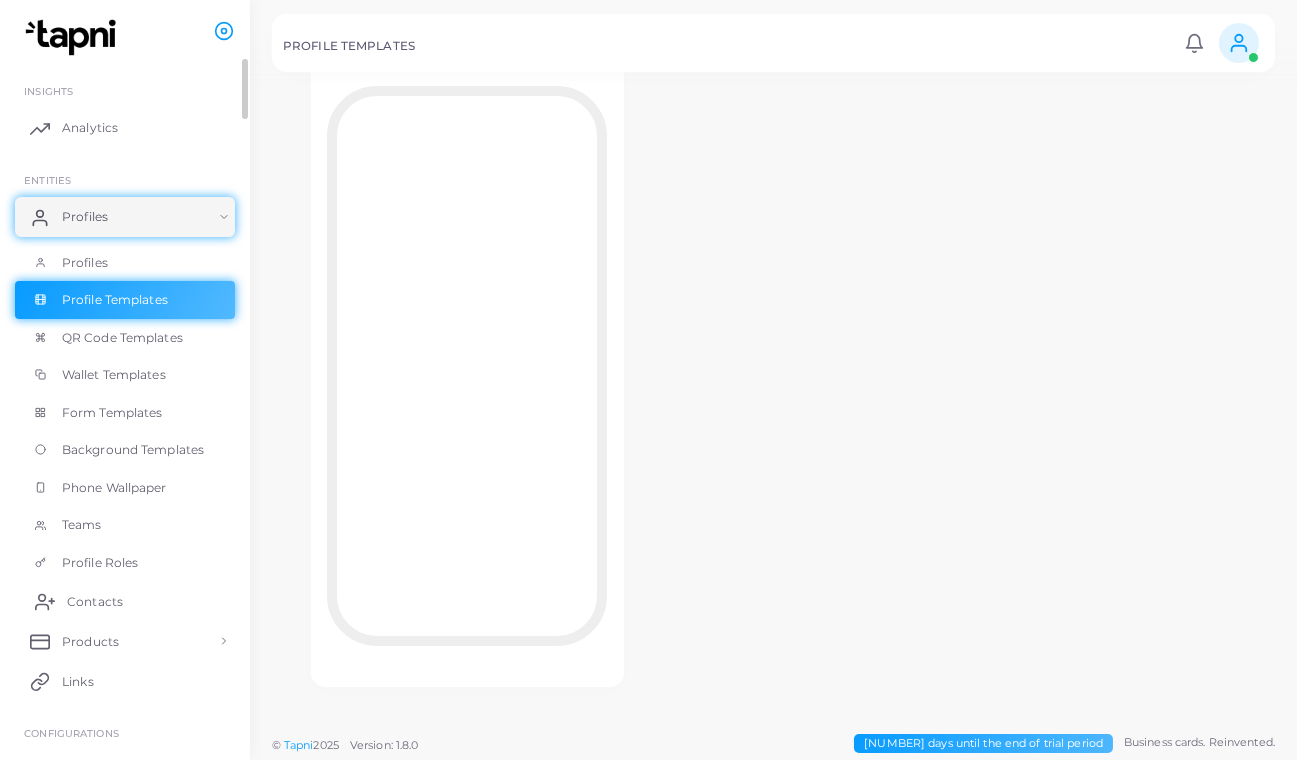 click on "Contacts" at bounding box center (95, 602) 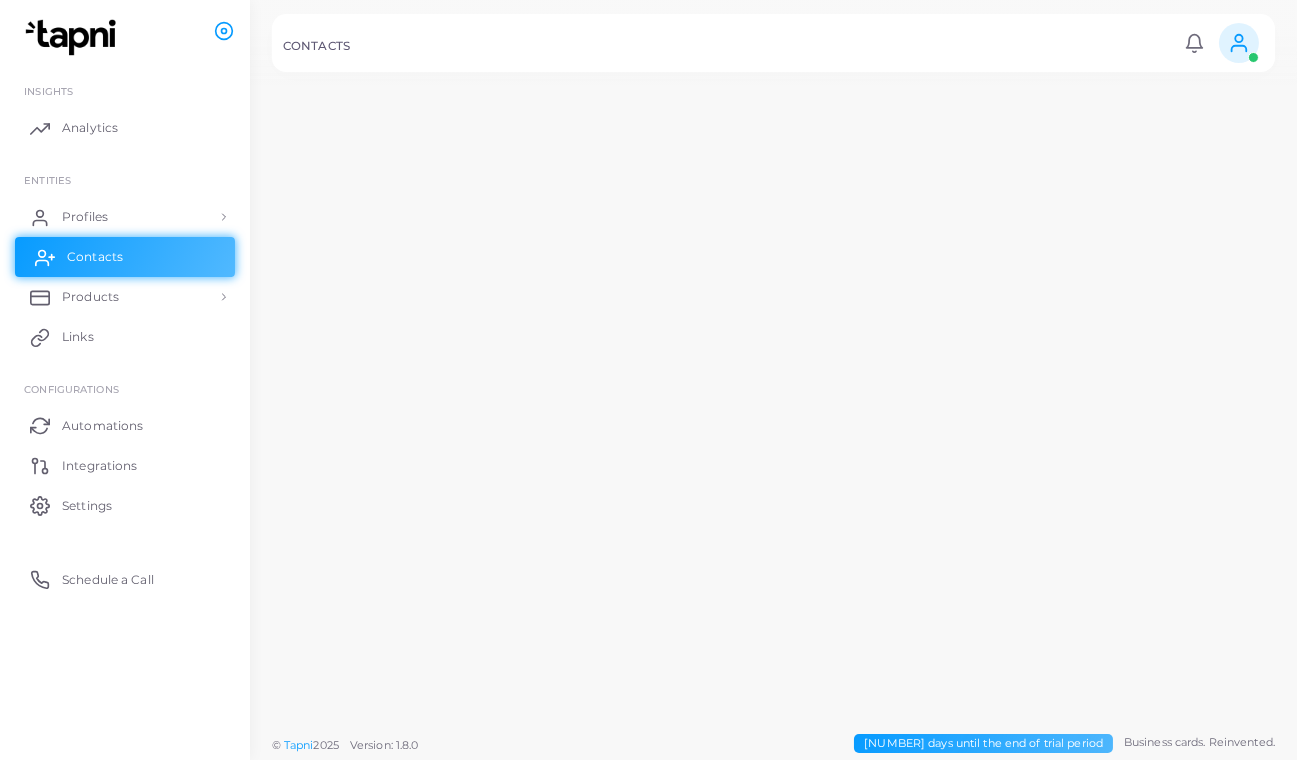 scroll, scrollTop: 0, scrollLeft: 0, axis: both 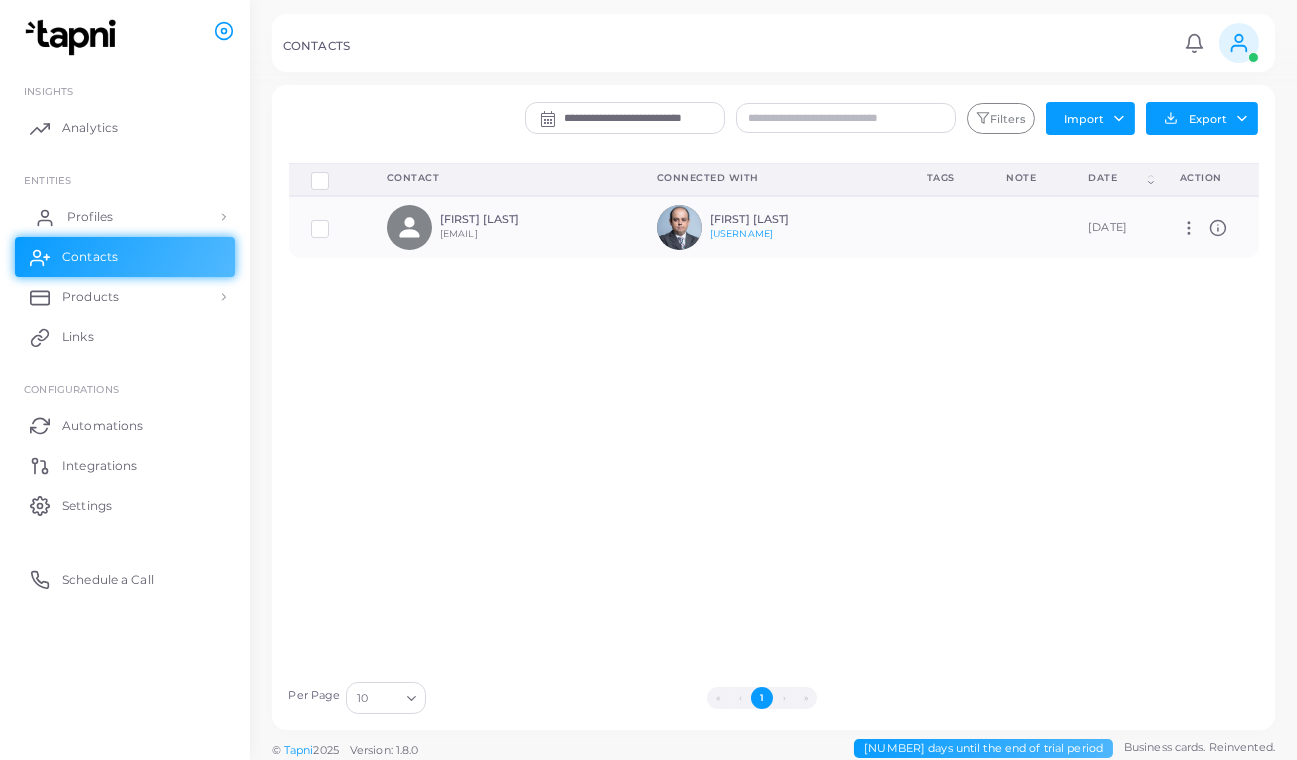 click on "Profiles" at bounding box center [125, 217] 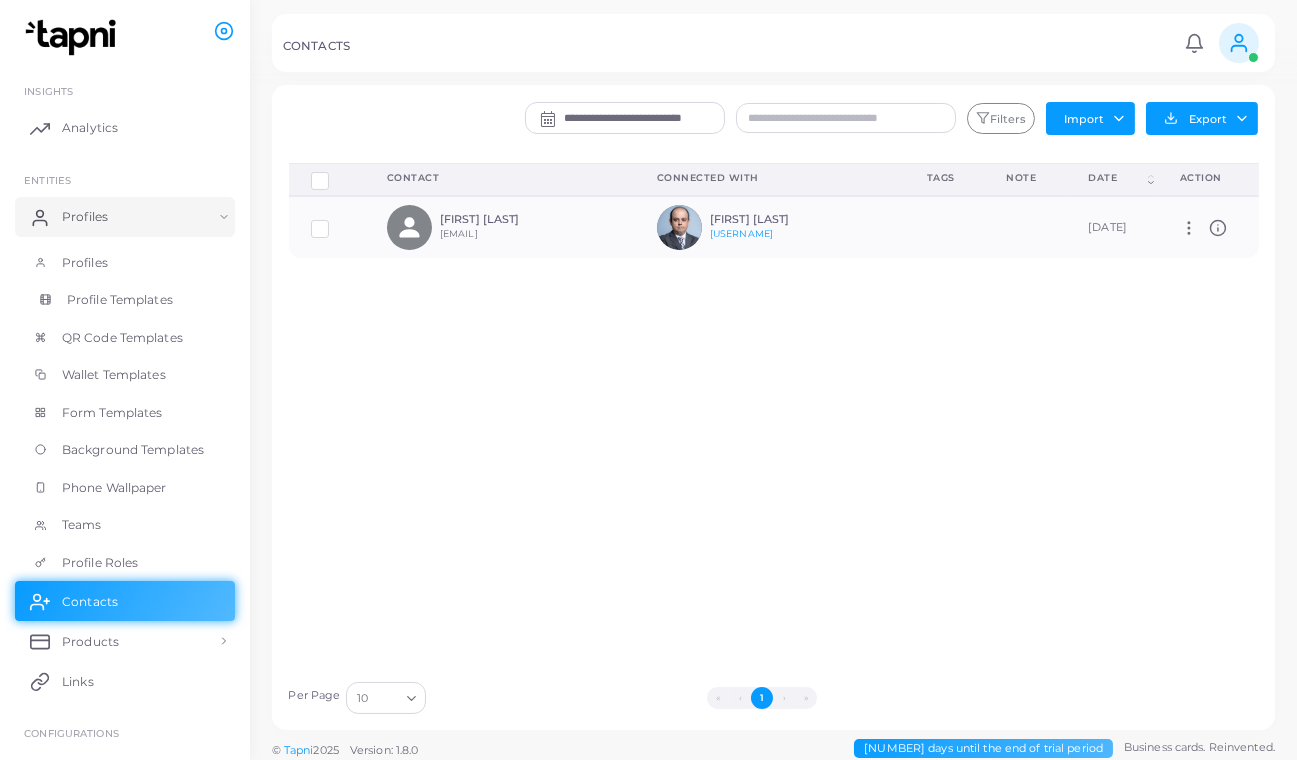 click on "Profile Templates" at bounding box center (120, 300) 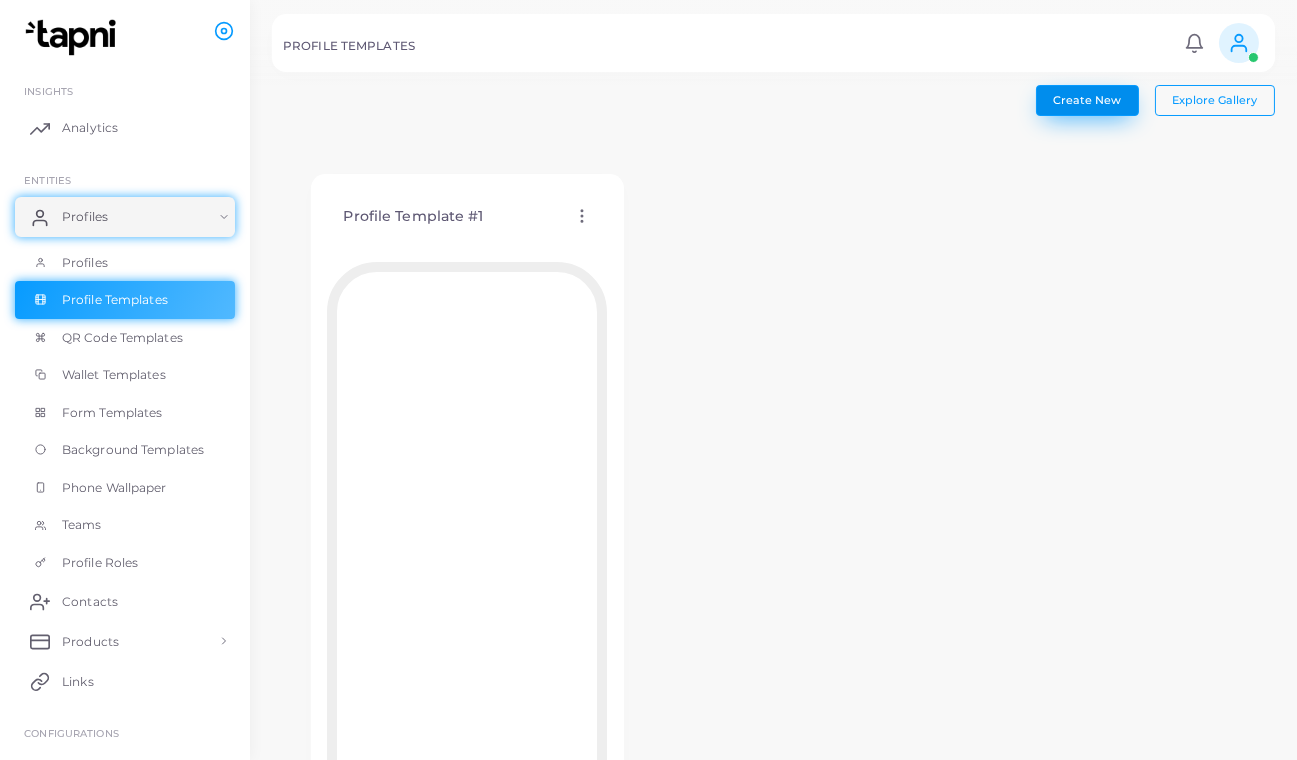 click on "Create New" at bounding box center [1087, 100] 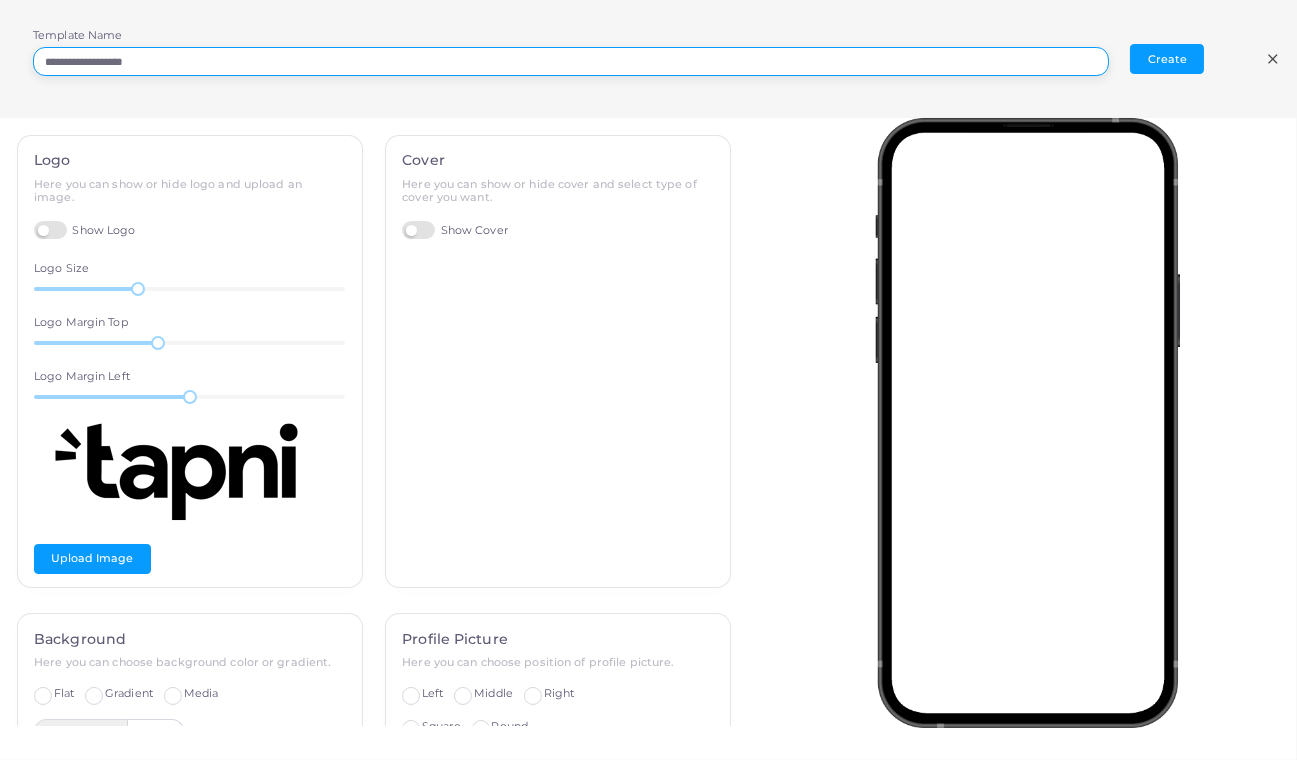 click on "**********" at bounding box center [571, 62] 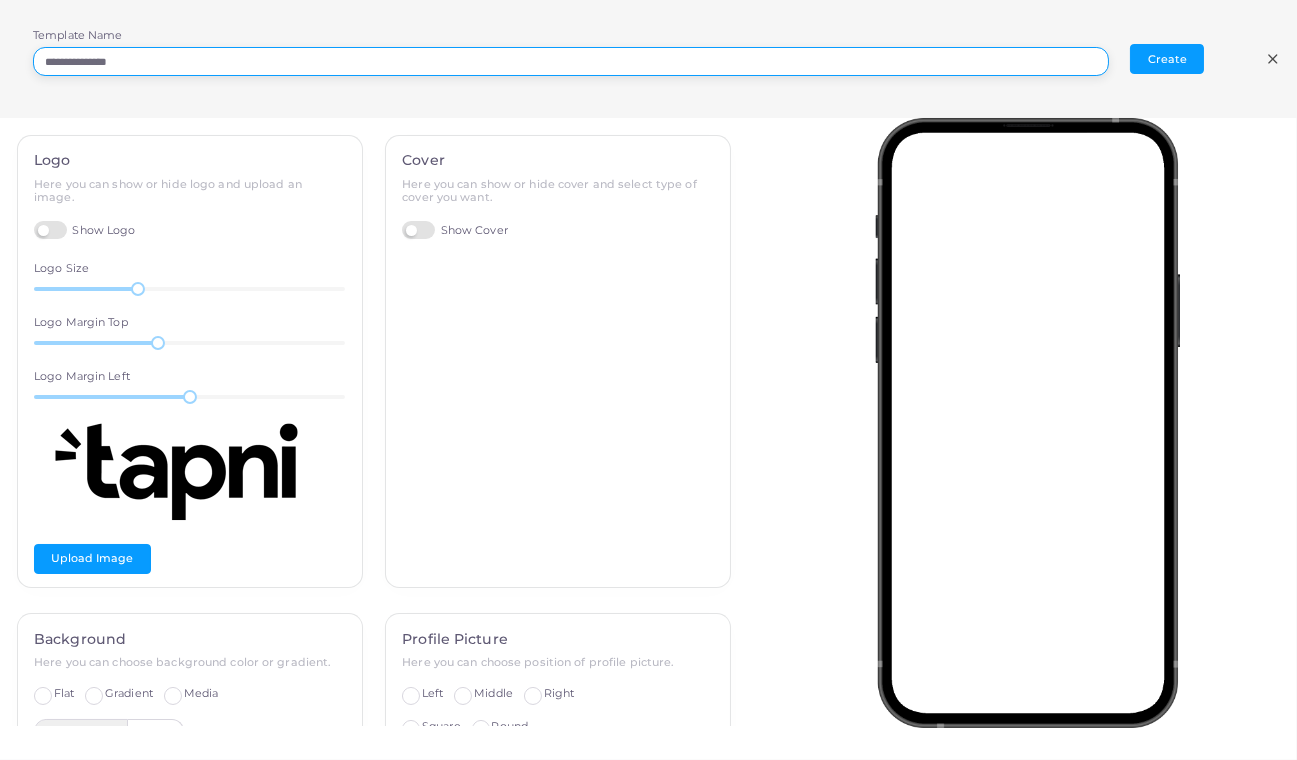 type on "**********" 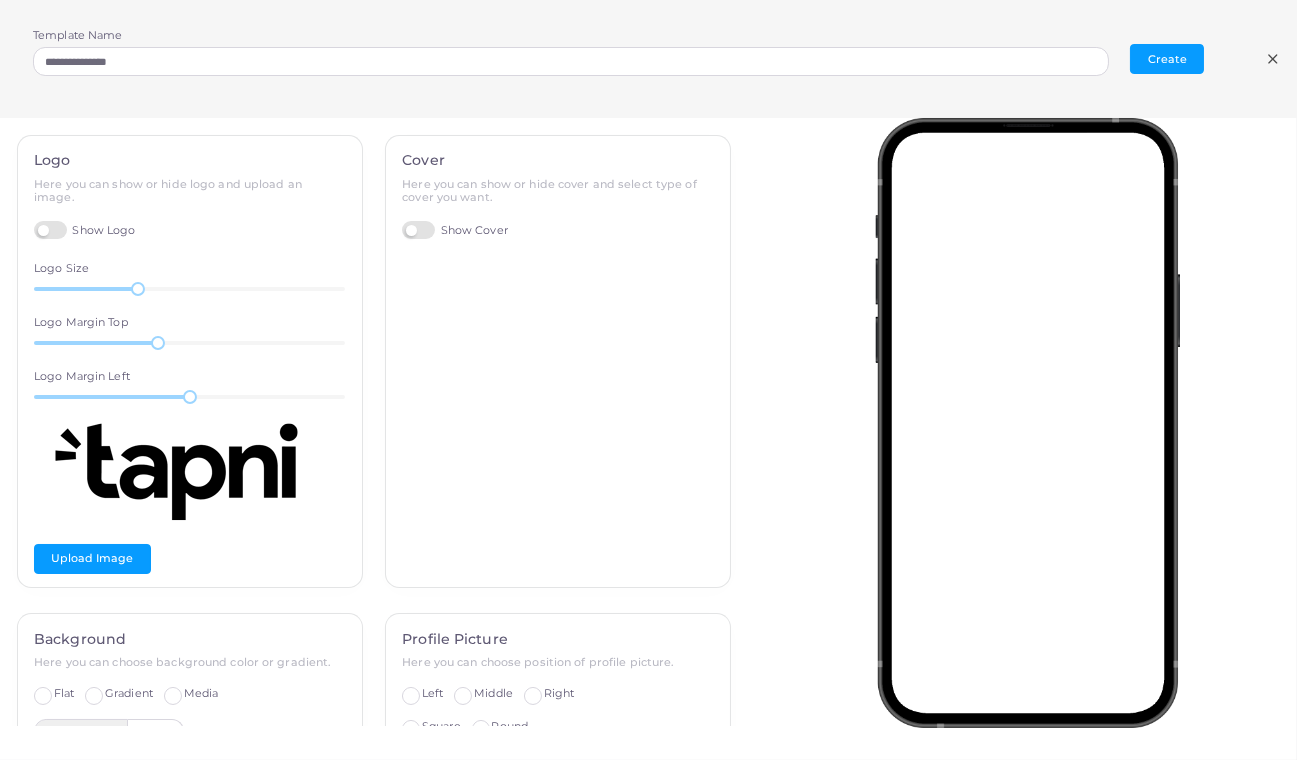 click on "Show Logo" at bounding box center [85, 230] 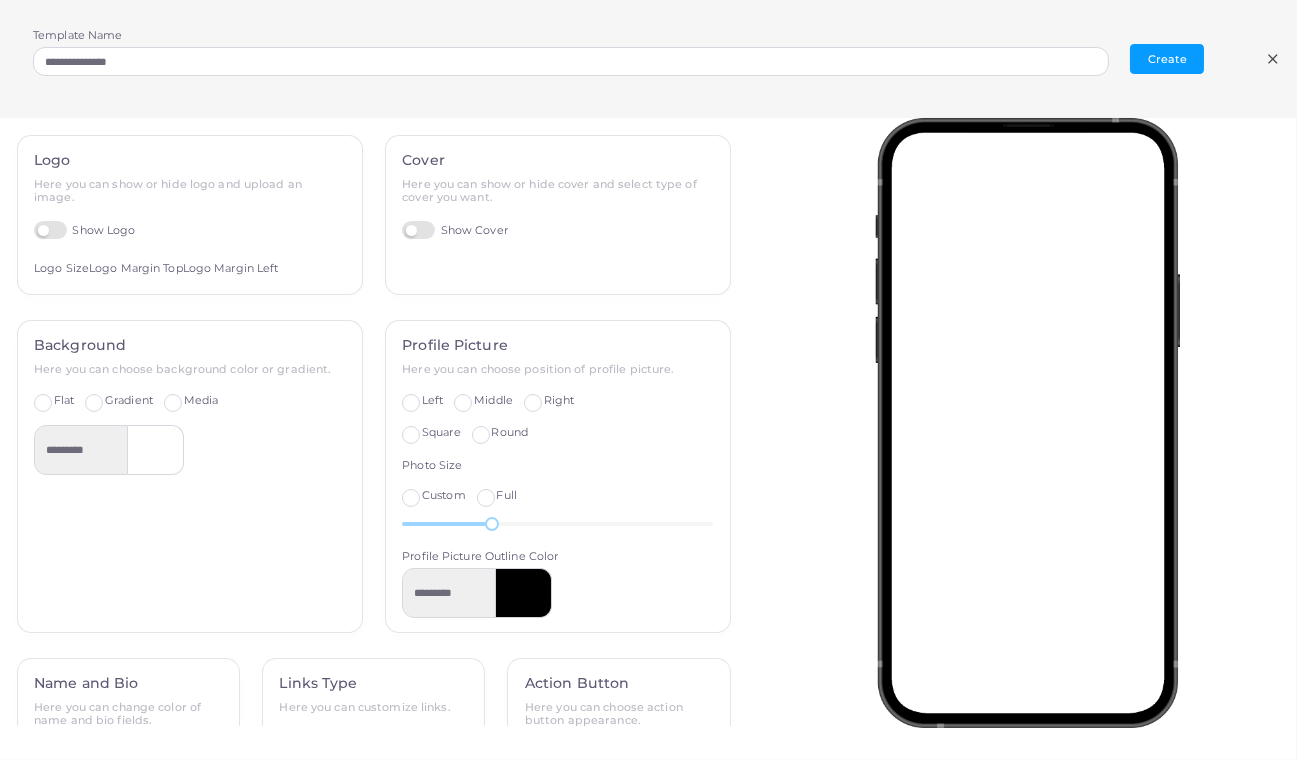 click on "Logo Here you can show or hide logo and upload an image.  Show Logo  Logo Size 40 Logo Margin Top 10 Logo Margin Left 0" at bounding box center (190, 215) 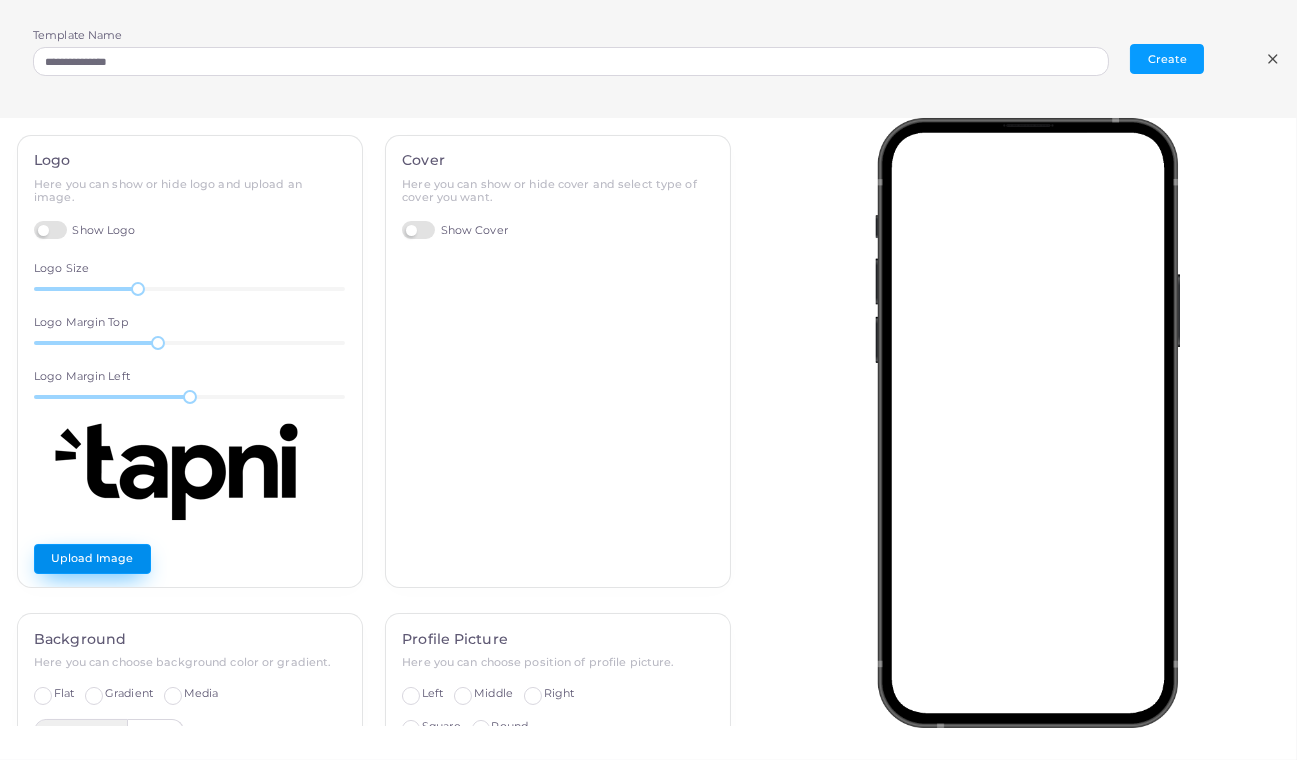 click on "Upload Image" at bounding box center [92, 559] 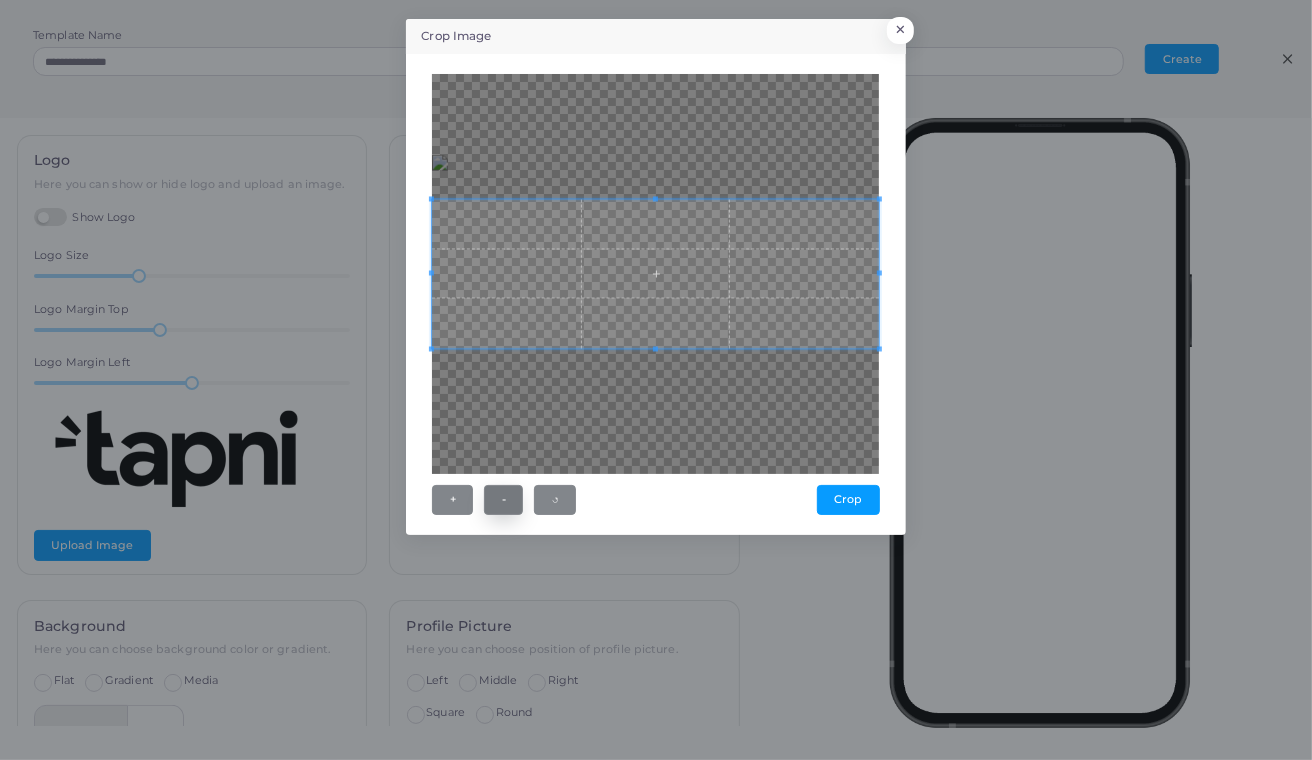 click on "-" at bounding box center [503, 500] 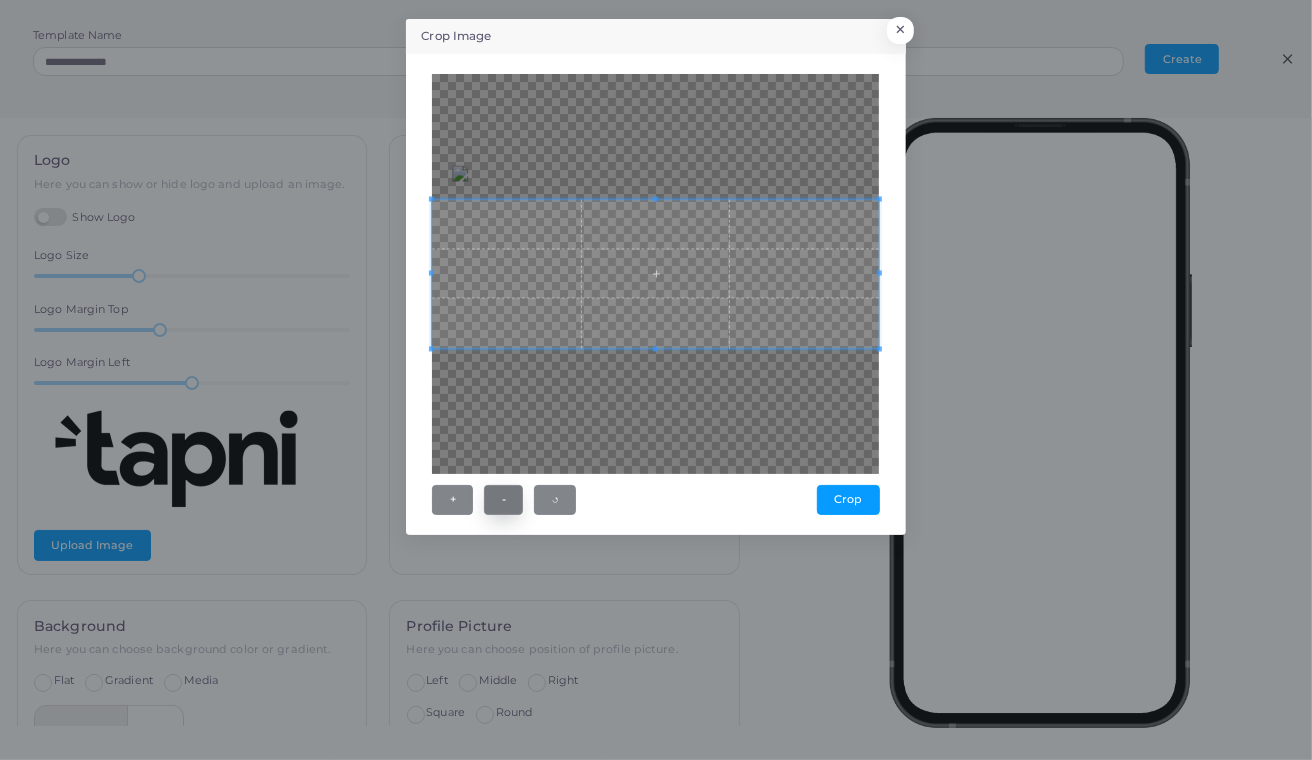 click on "-" at bounding box center (503, 500) 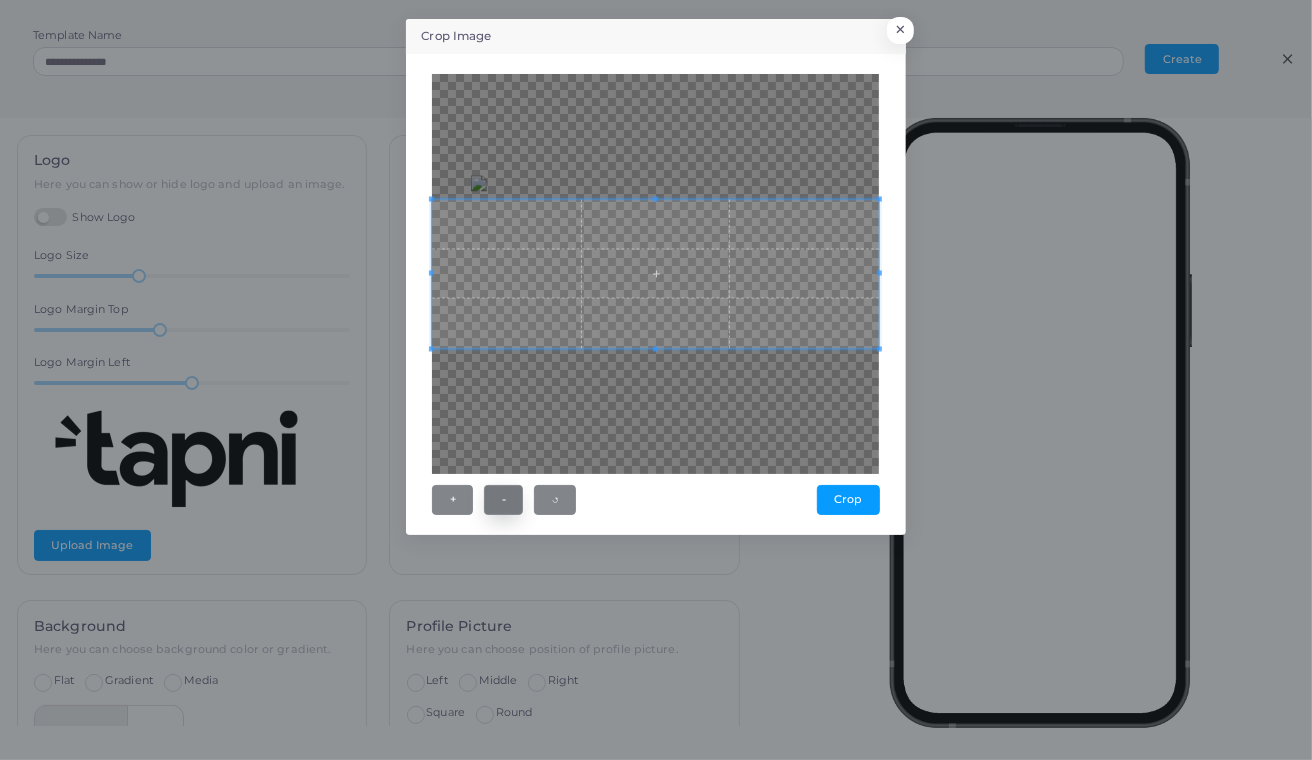 click on "-" at bounding box center (503, 500) 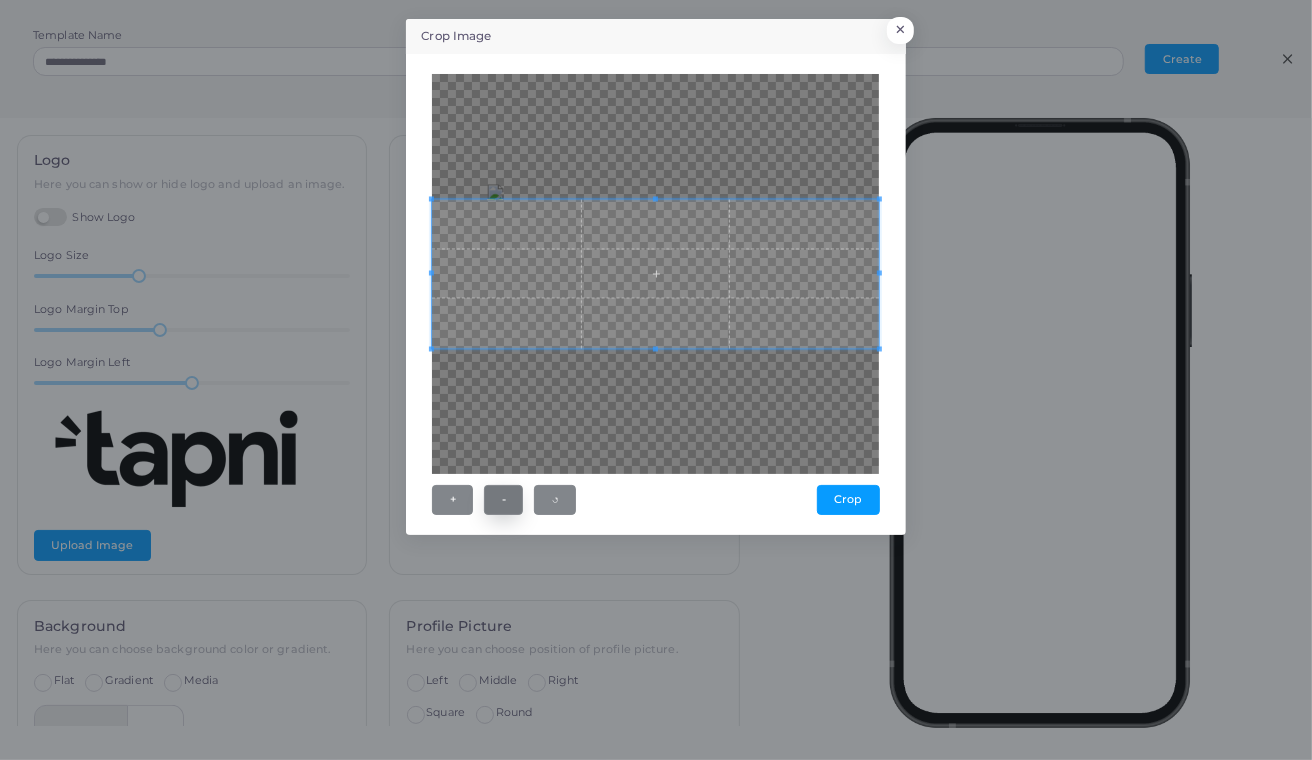 click on "-" at bounding box center (503, 500) 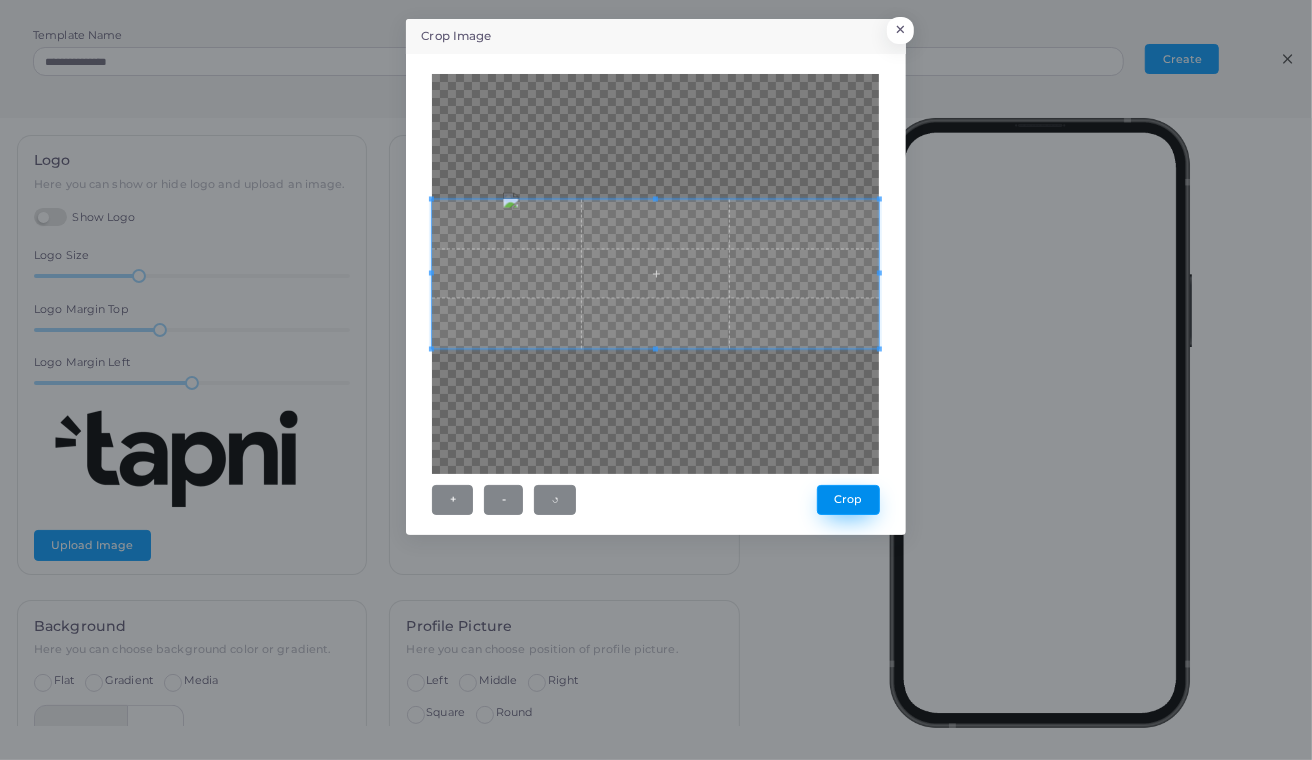 click on "Crop" at bounding box center (848, 500) 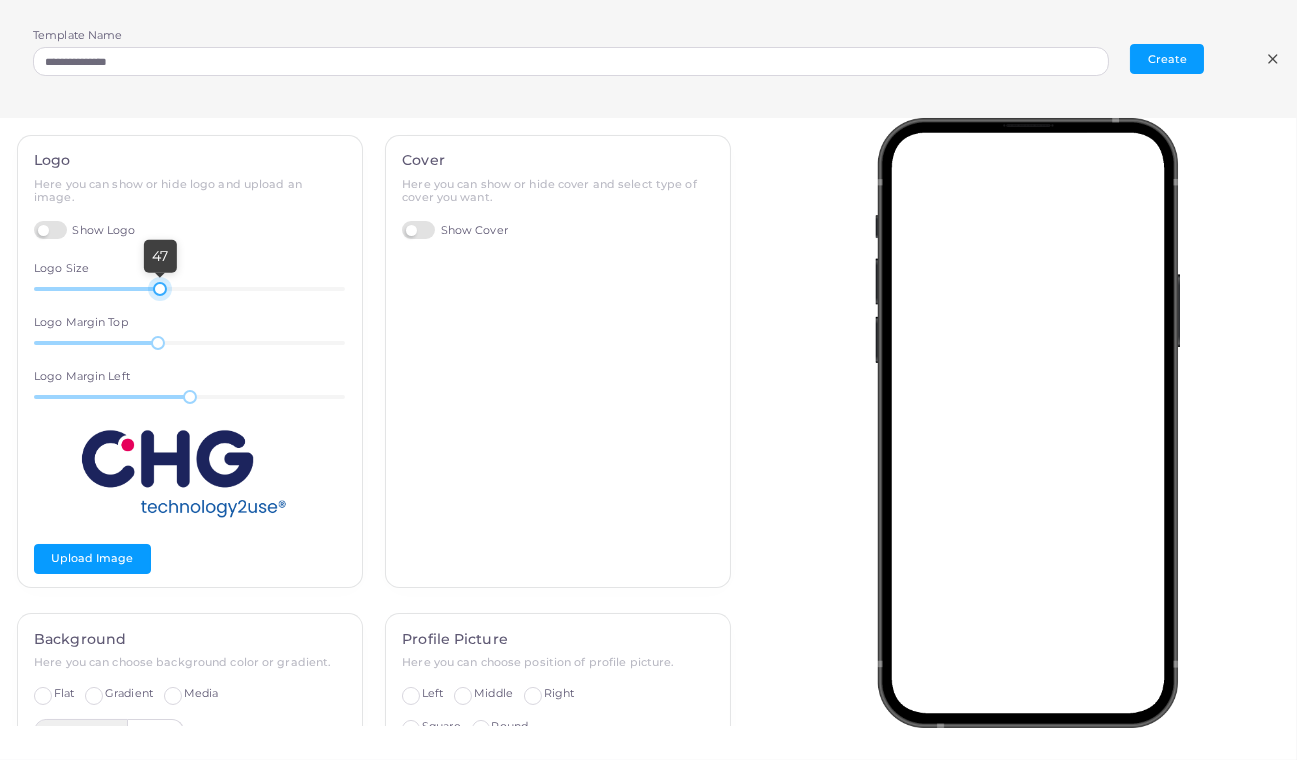 drag, startPoint x: 133, startPoint y: 290, endPoint x: 157, endPoint y: 303, distance: 27.294687 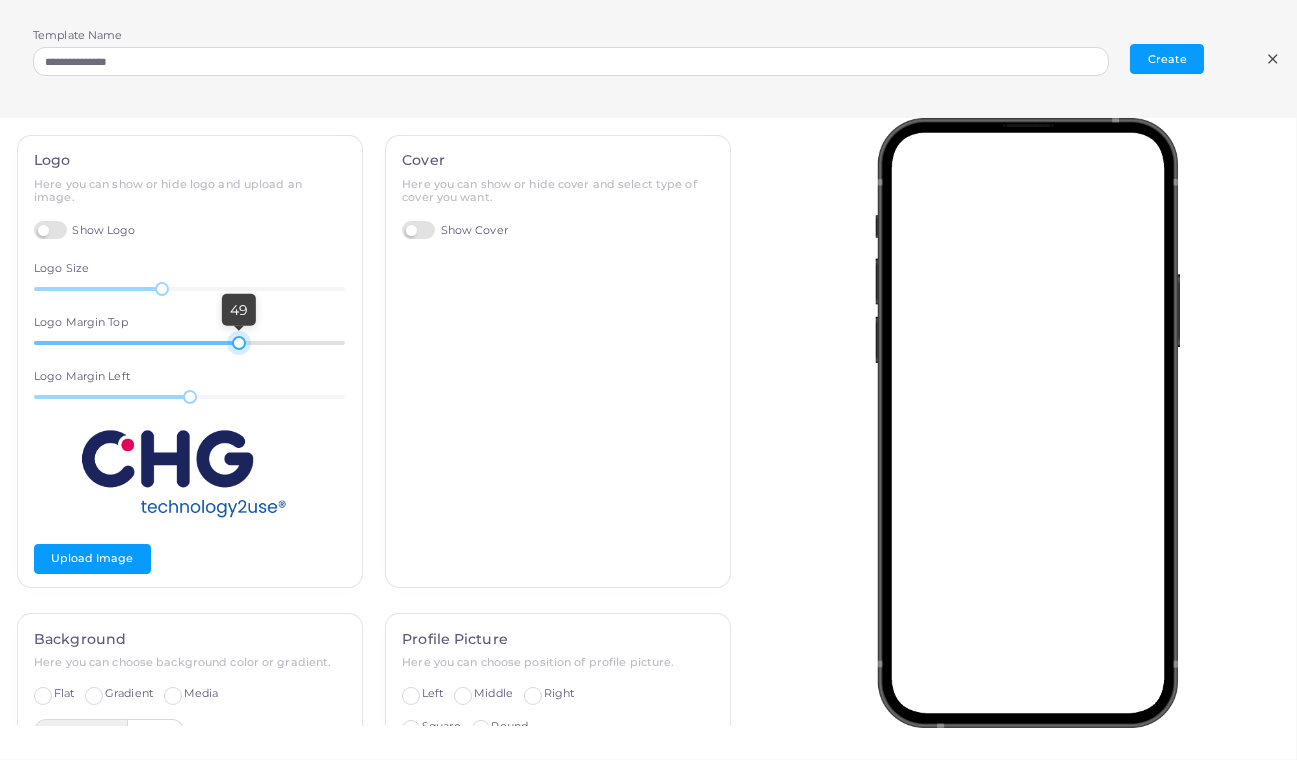 drag, startPoint x: 157, startPoint y: 337, endPoint x: 234, endPoint y: 342, distance: 77.16217 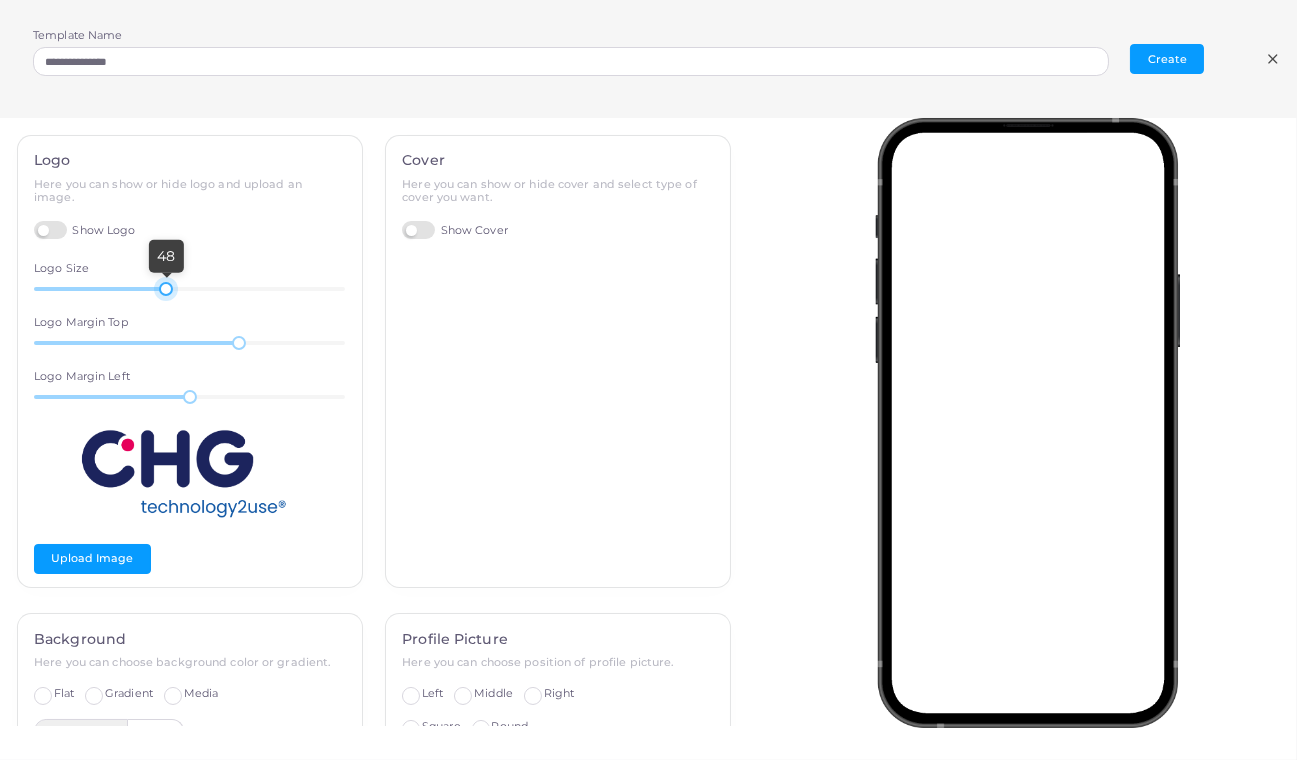 drag, startPoint x: 158, startPoint y: 286, endPoint x: 163, endPoint y: 322, distance: 36.345562 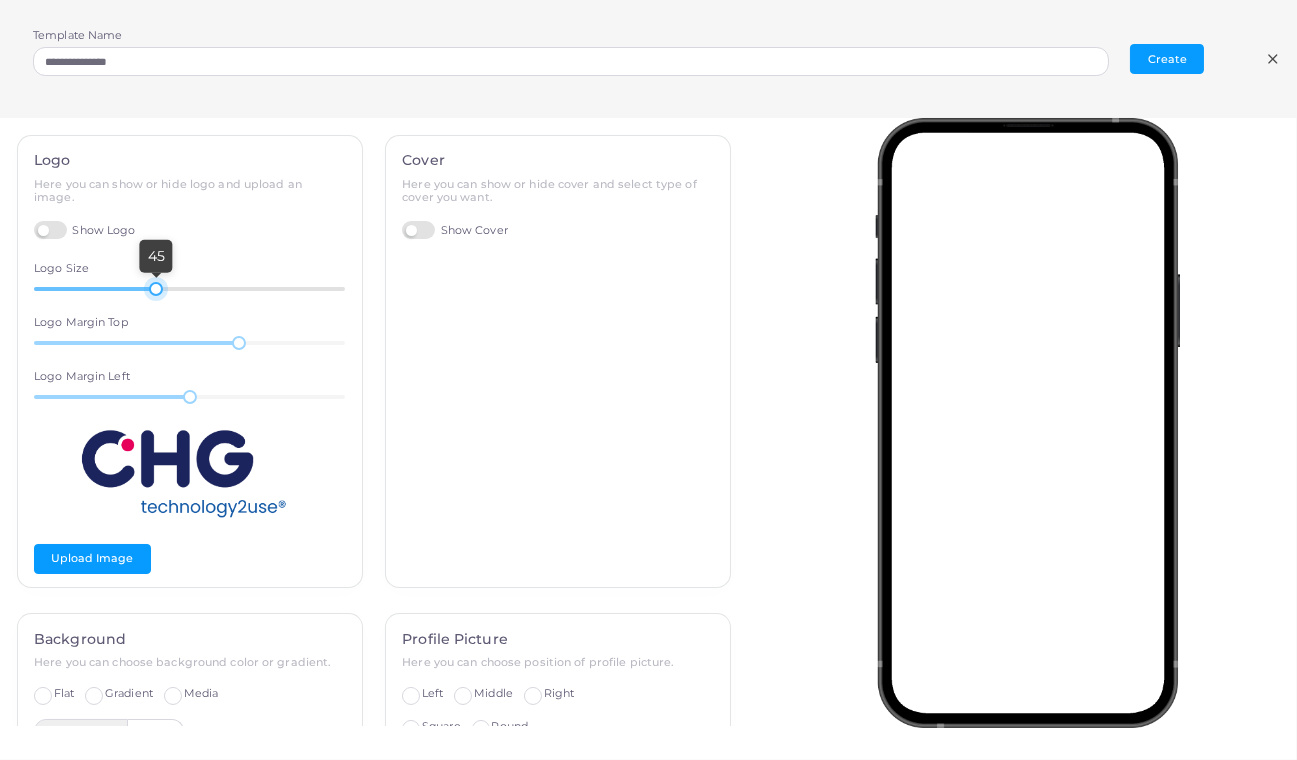 click at bounding box center (156, 289) 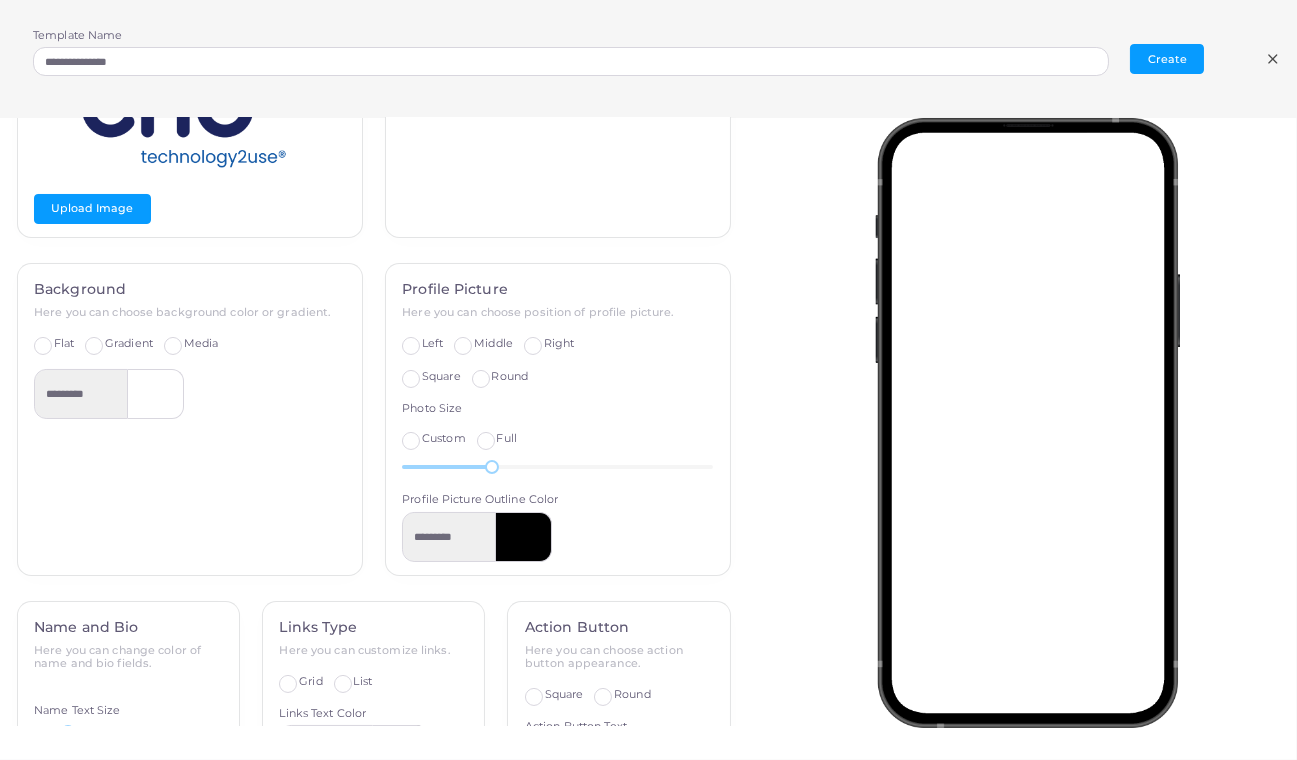 scroll, scrollTop: 281, scrollLeft: 0, axis: vertical 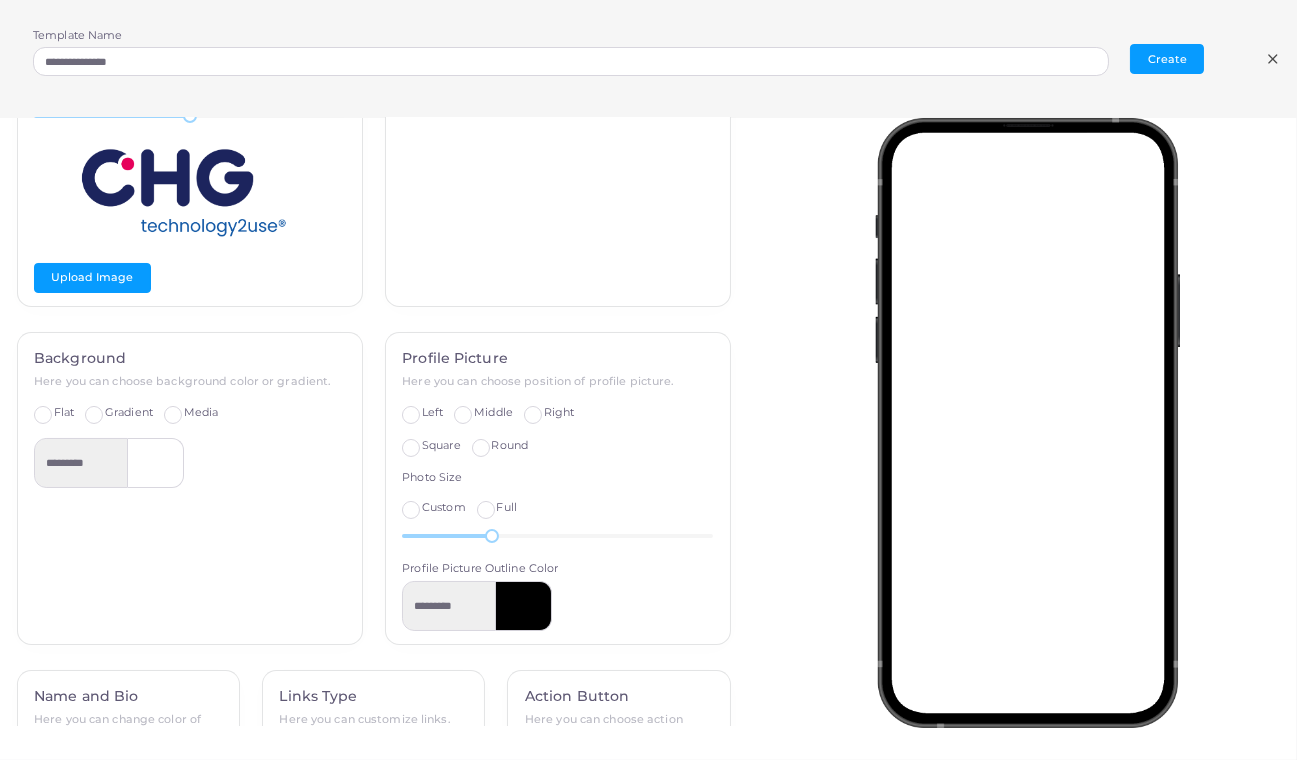 click on "Background Here you can choose background color or gradient. Flat Gradient Media *********" at bounding box center (190, 501) 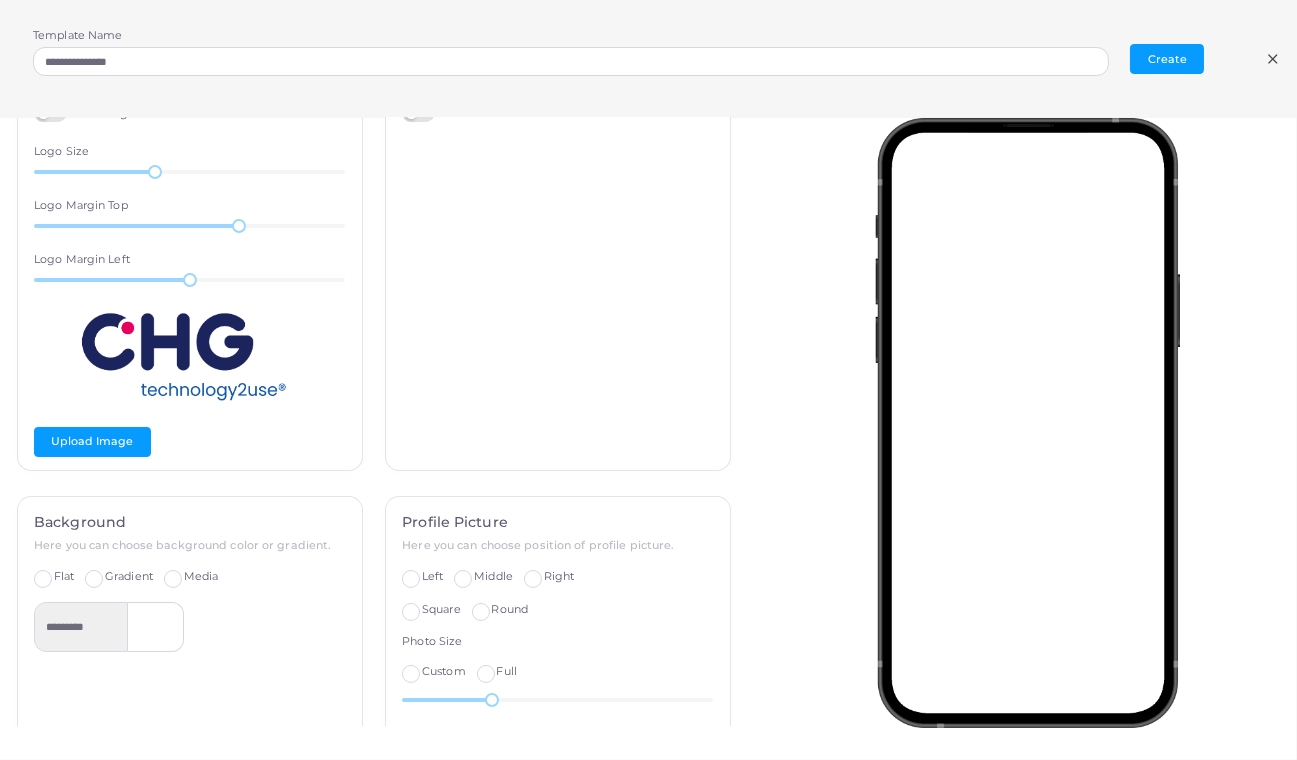 scroll, scrollTop: 0, scrollLeft: 0, axis: both 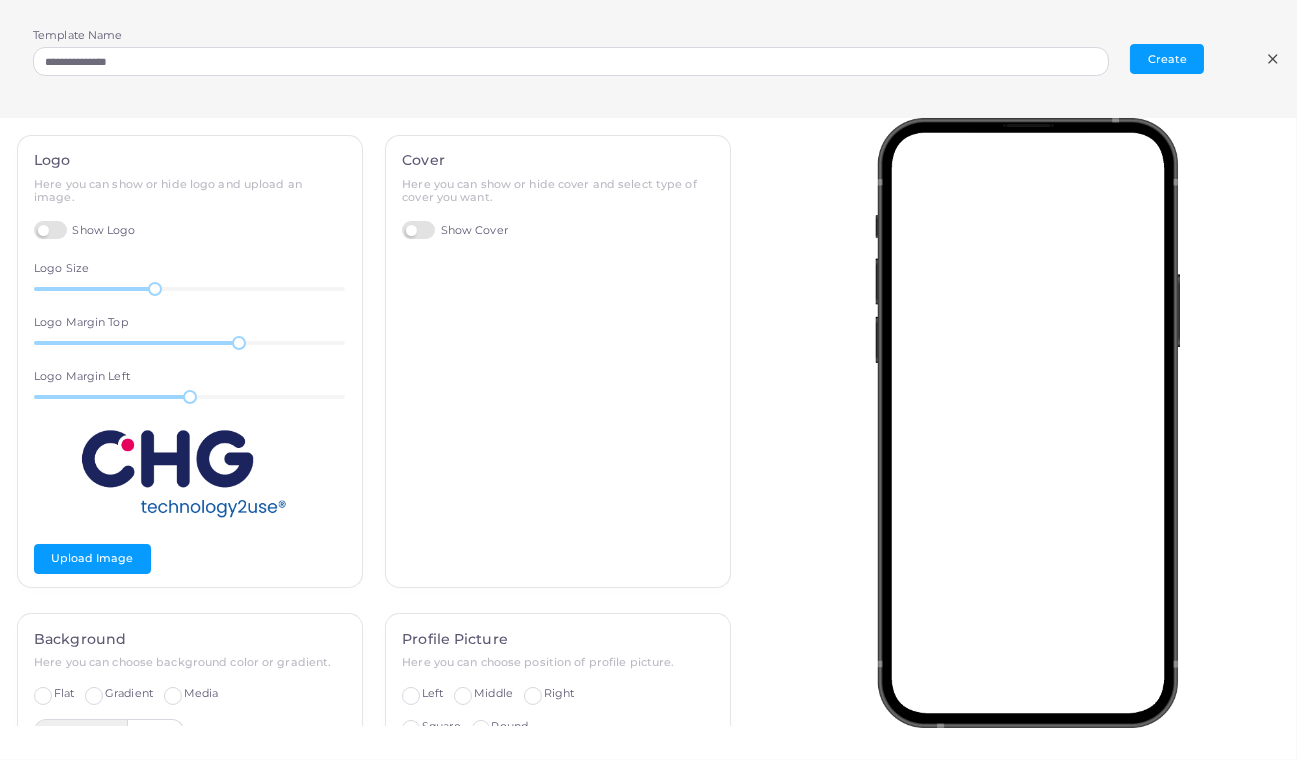 click on "Show Logo" at bounding box center [85, 230] 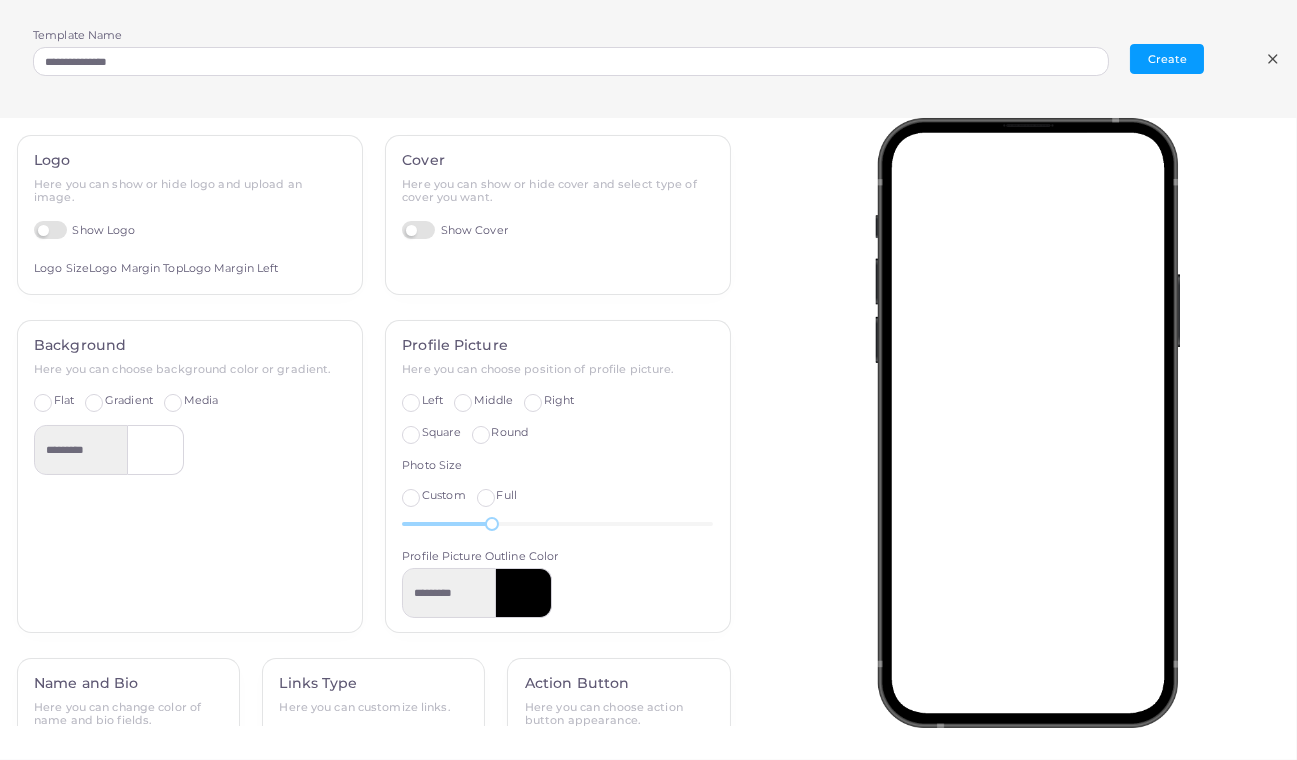 click on "Show Cover" at bounding box center [455, 230] 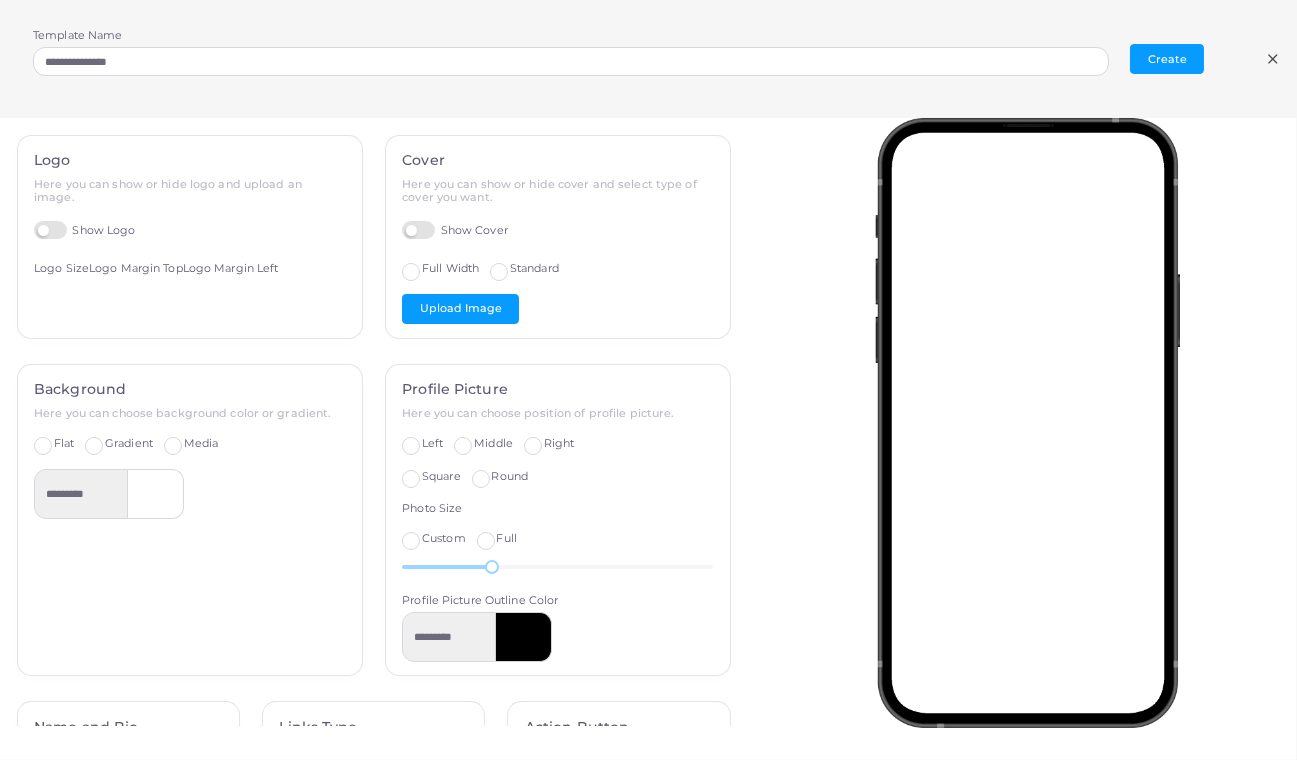 click on "Standard" at bounding box center [534, 269] 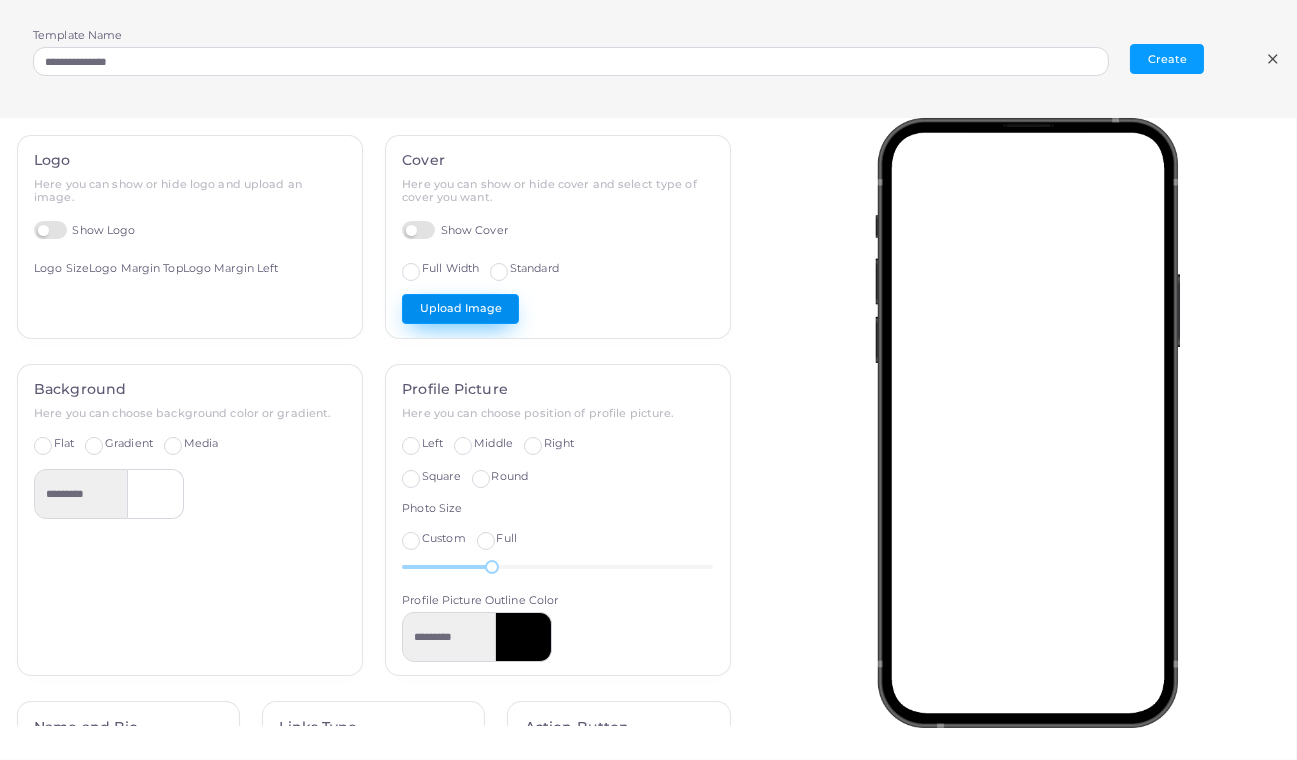 click on "Upload Image" at bounding box center (460, 309) 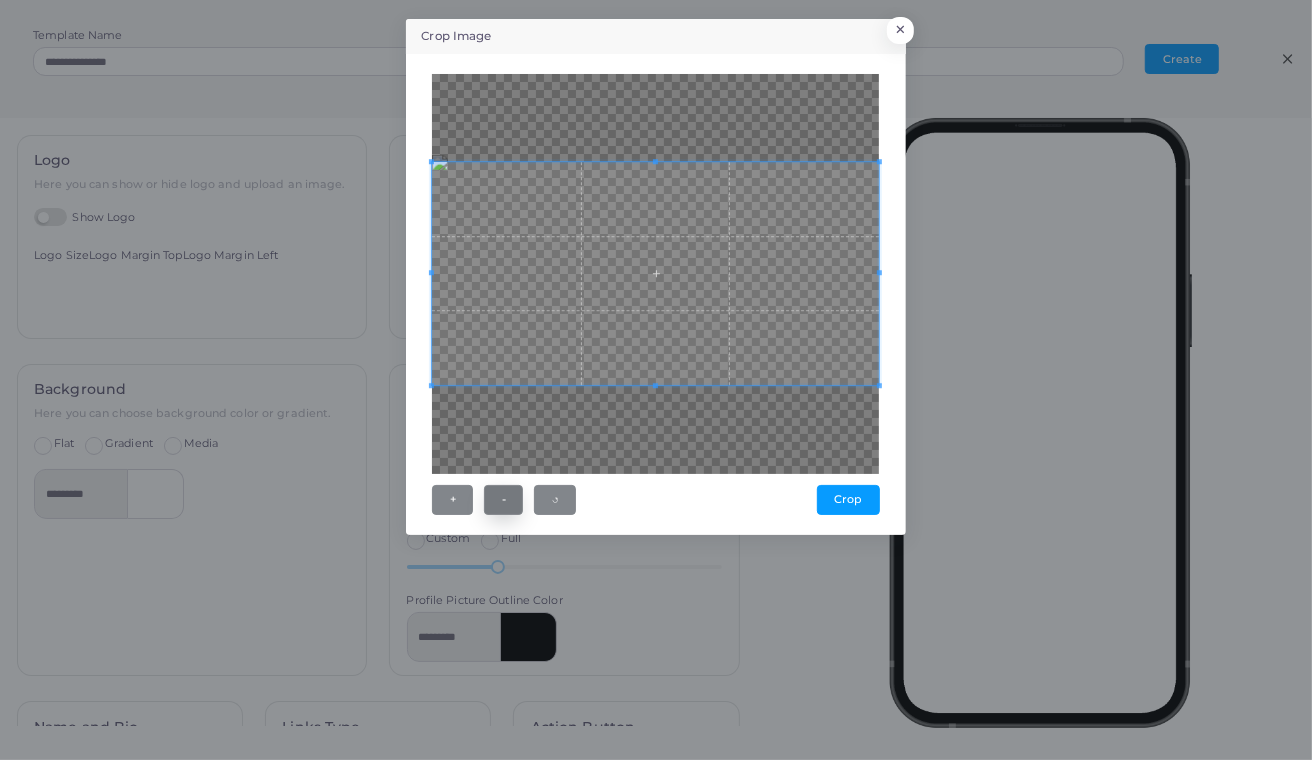 click on "-" at bounding box center (503, 500) 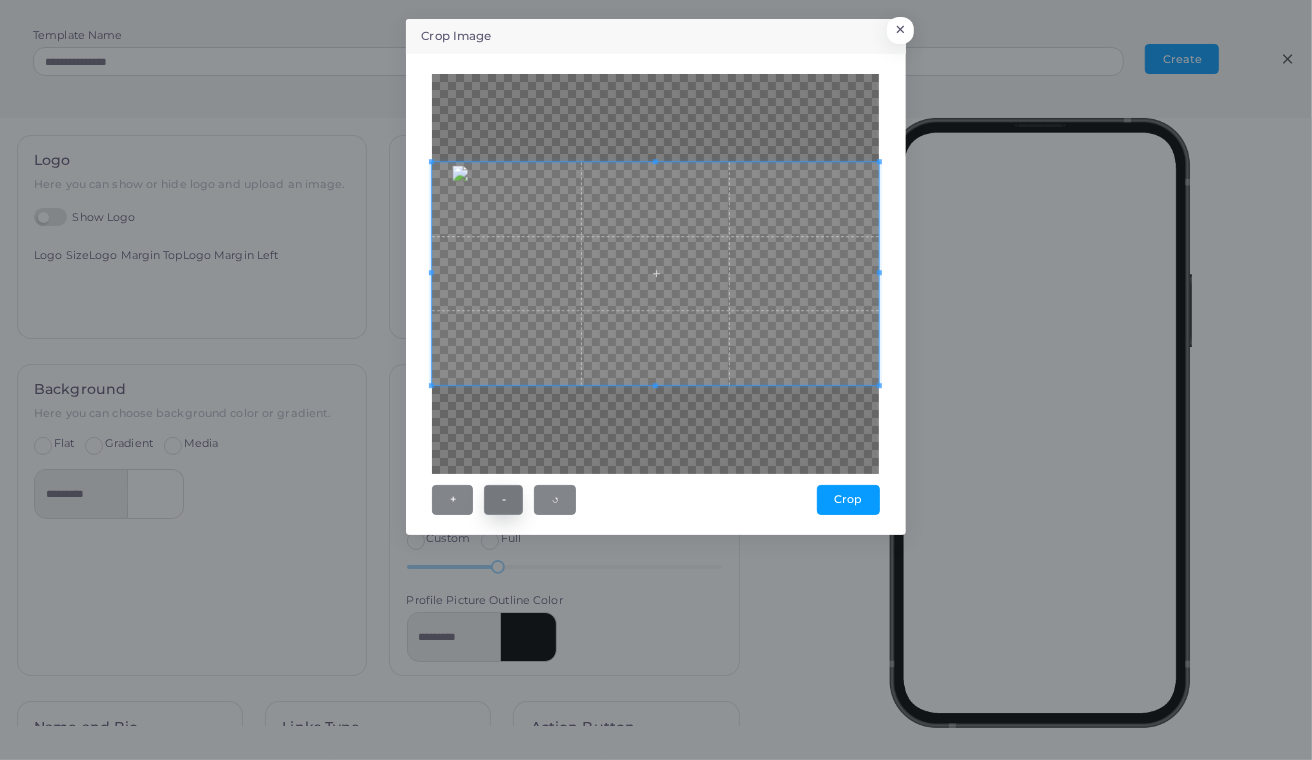 click on "-" at bounding box center [503, 500] 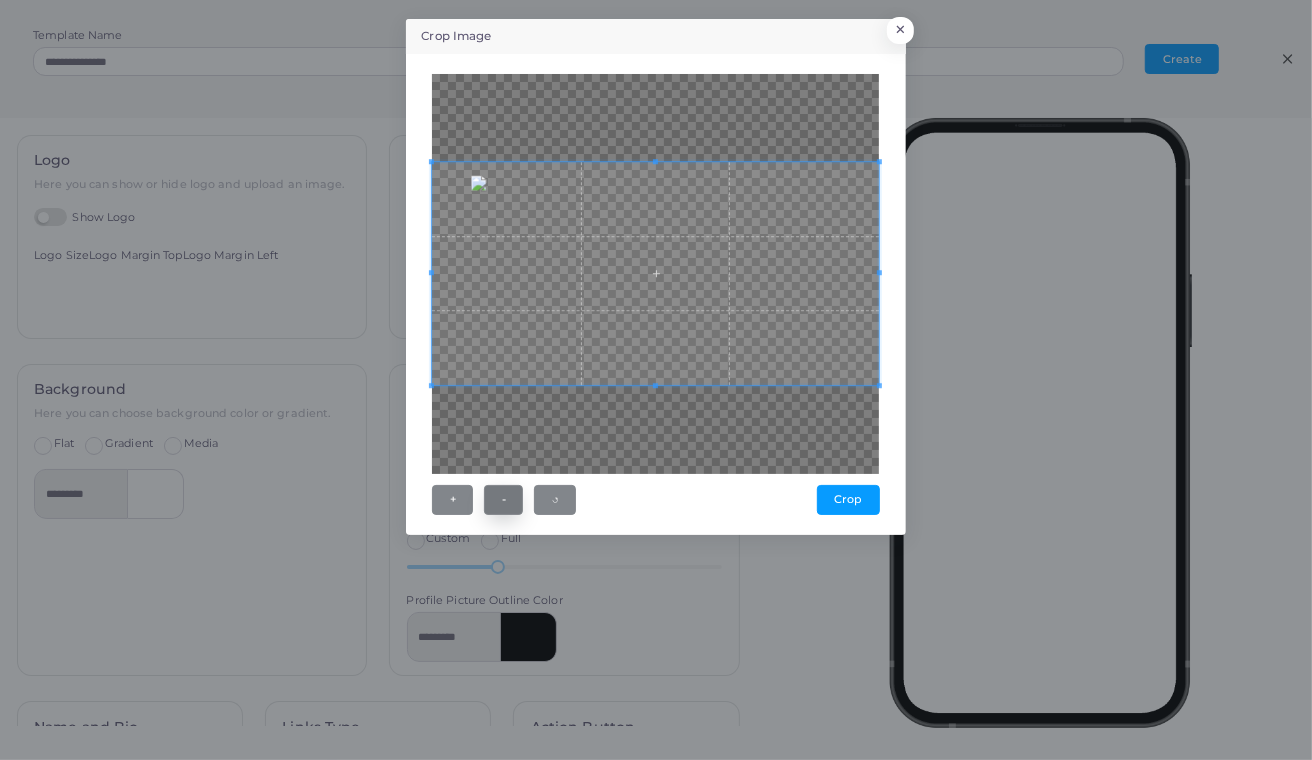 click on "-" at bounding box center [503, 500] 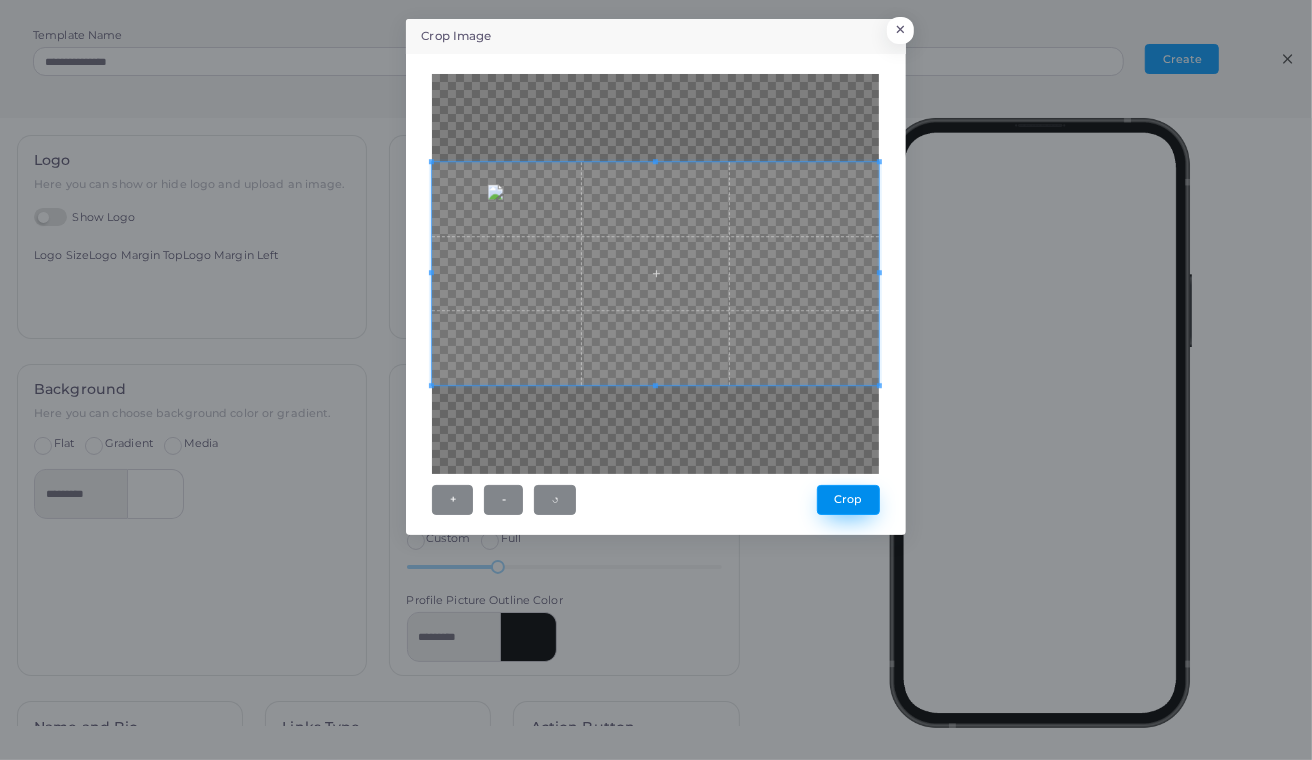 click on "Crop" at bounding box center [848, 500] 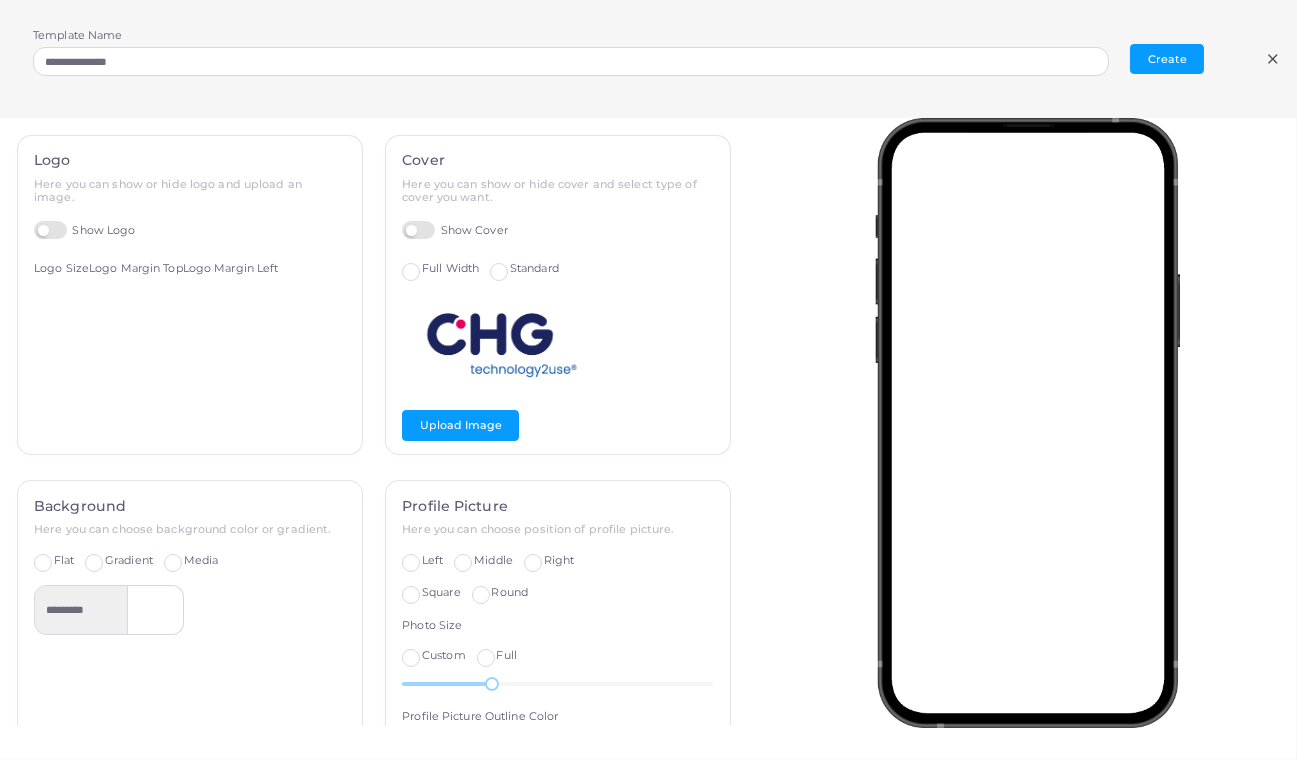 click on "Standard" at bounding box center [534, 269] 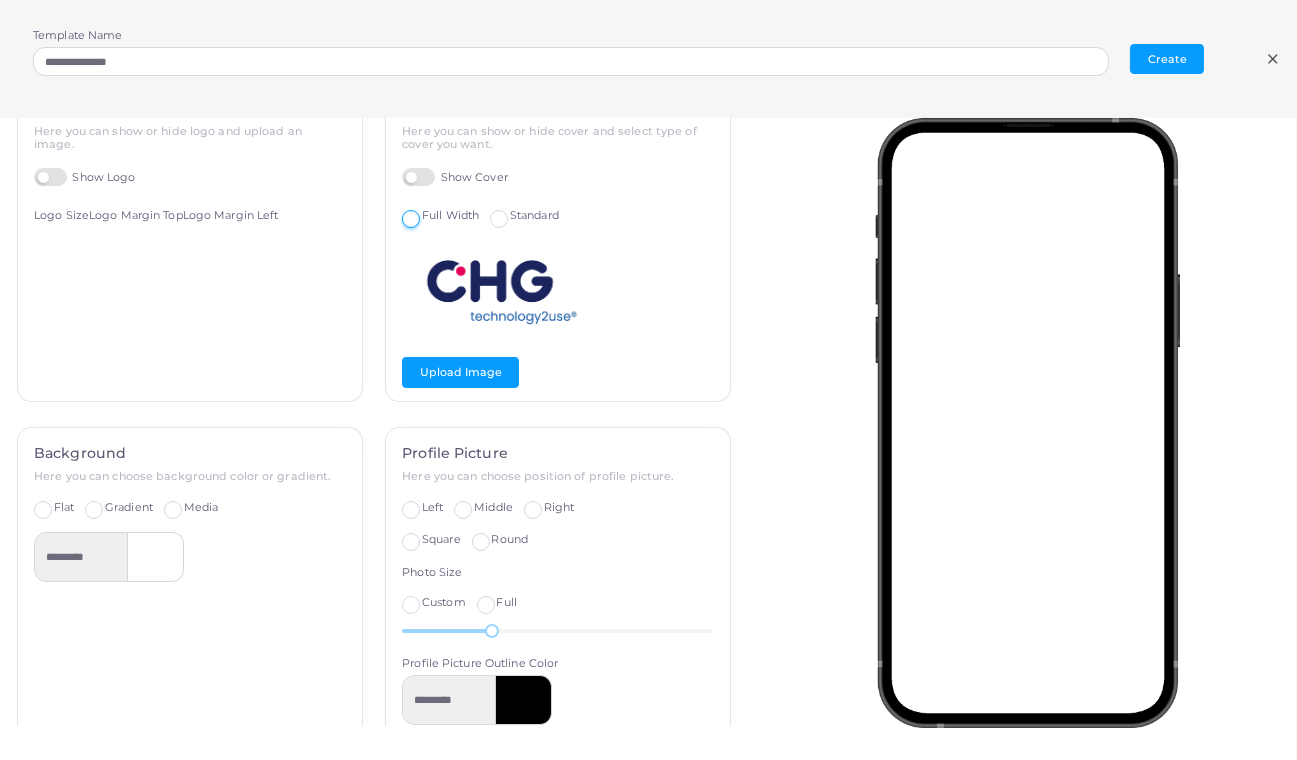 scroll, scrollTop: 59, scrollLeft: 0, axis: vertical 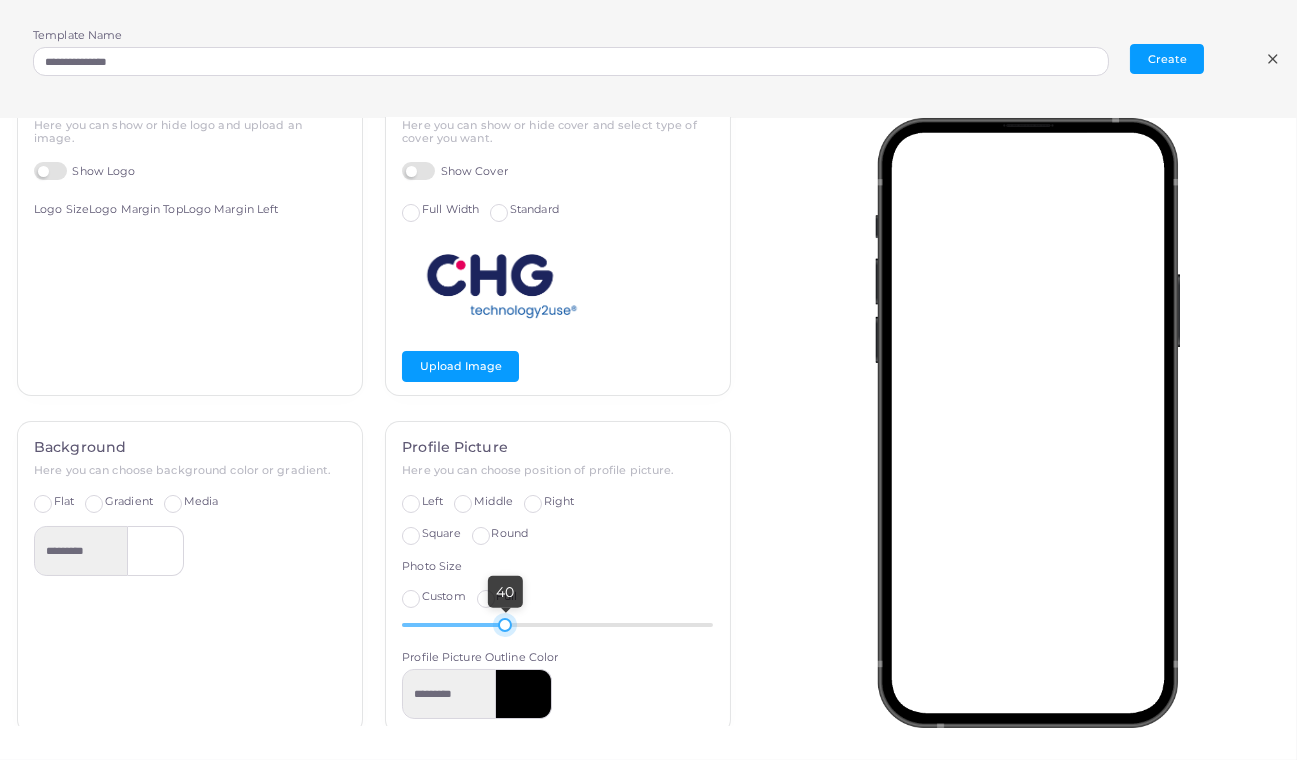 drag, startPoint x: 484, startPoint y: 622, endPoint x: 495, endPoint y: 625, distance: 11.401754 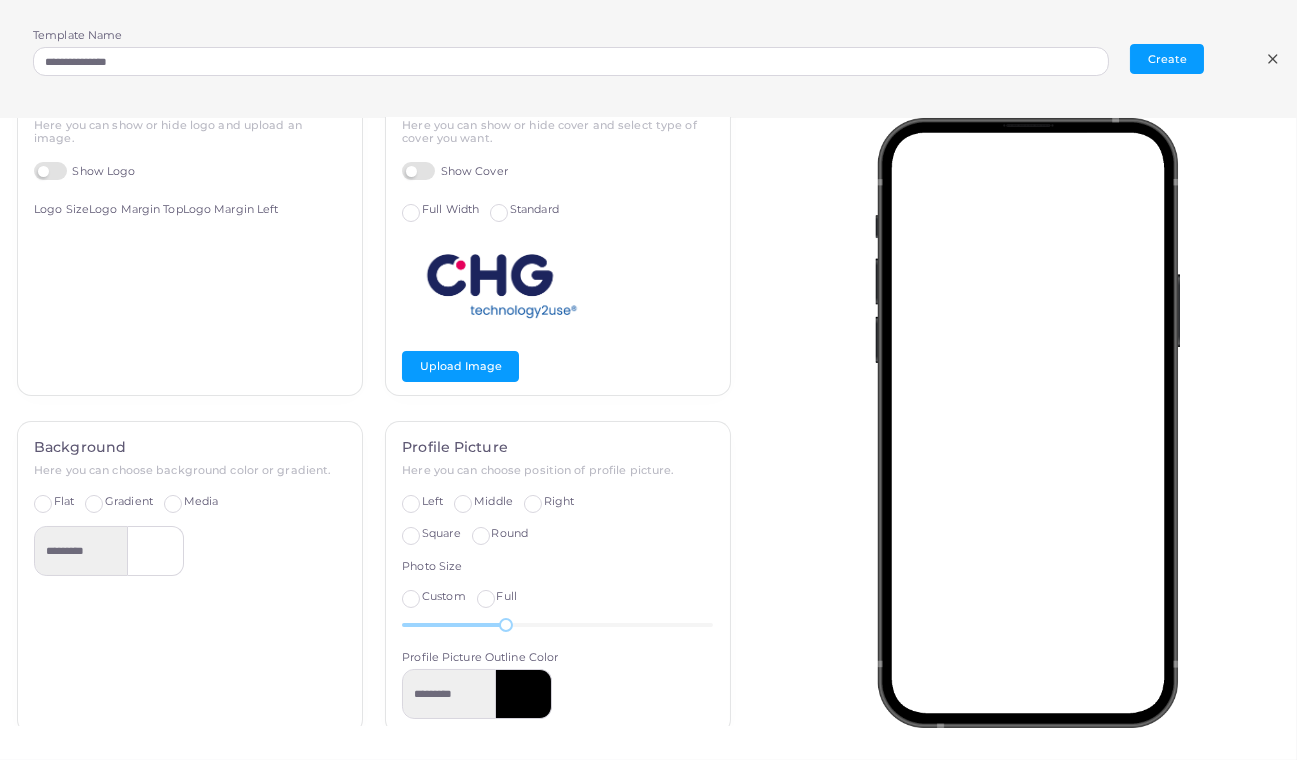 click on "Cover Here you can show or hide cover and select type of cover you want.  Show Cover  Full Width Standard  Upload Image" at bounding box center [558, 236] 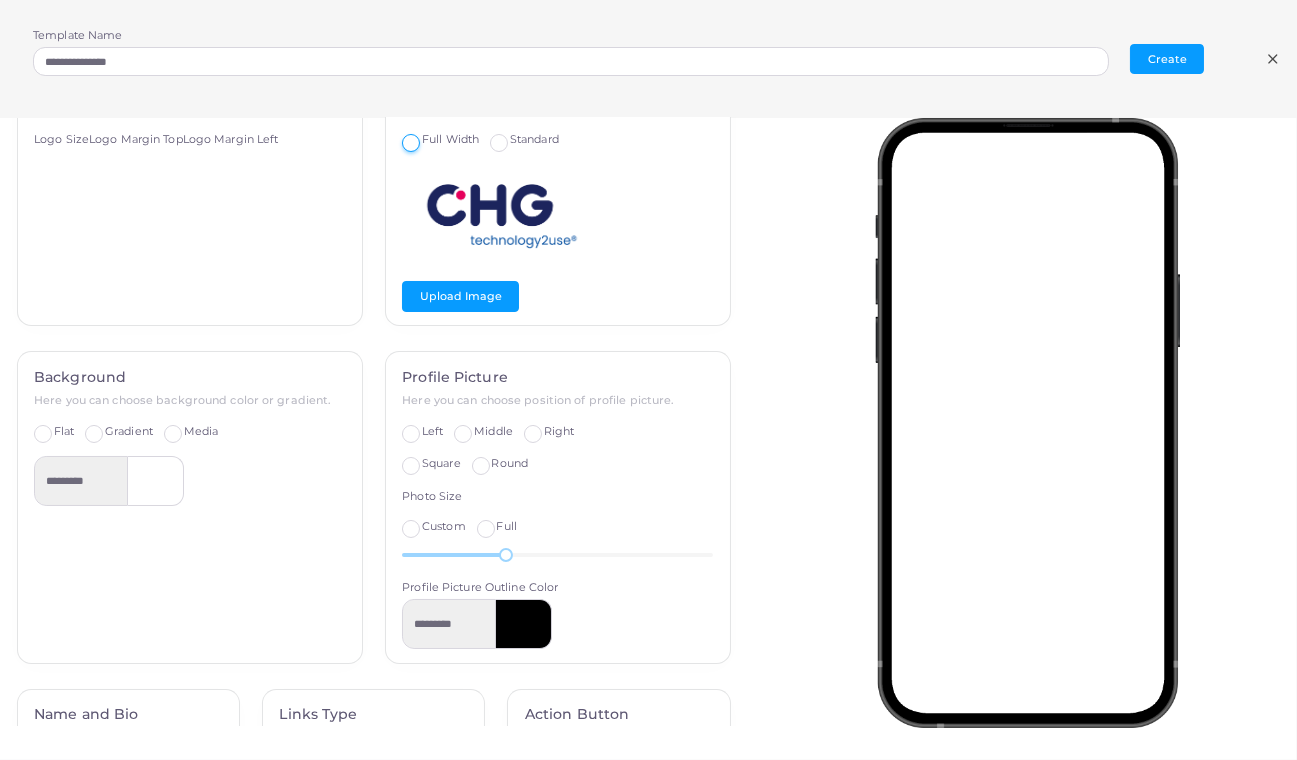 scroll, scrollTop: 136, scrollLeft: 0, axis: vertical 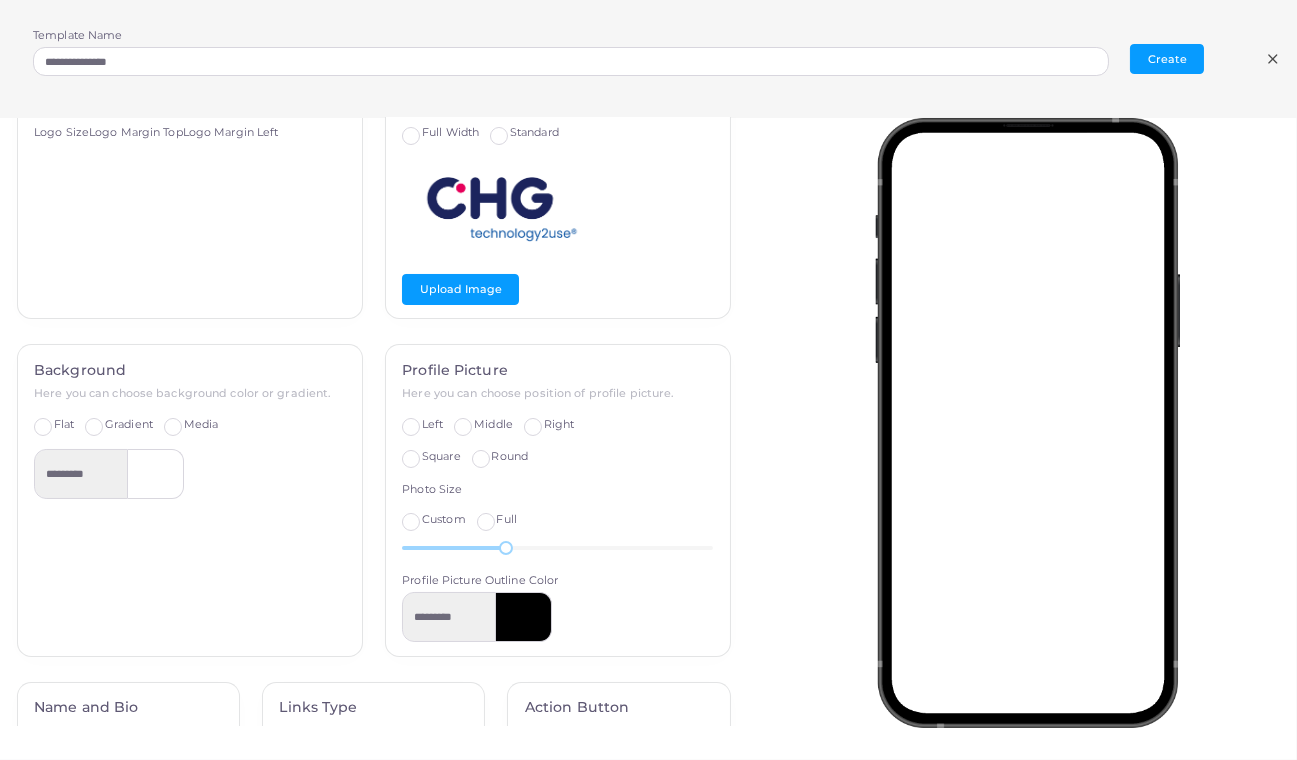 click on "Full" at bounding box center [506, 520] 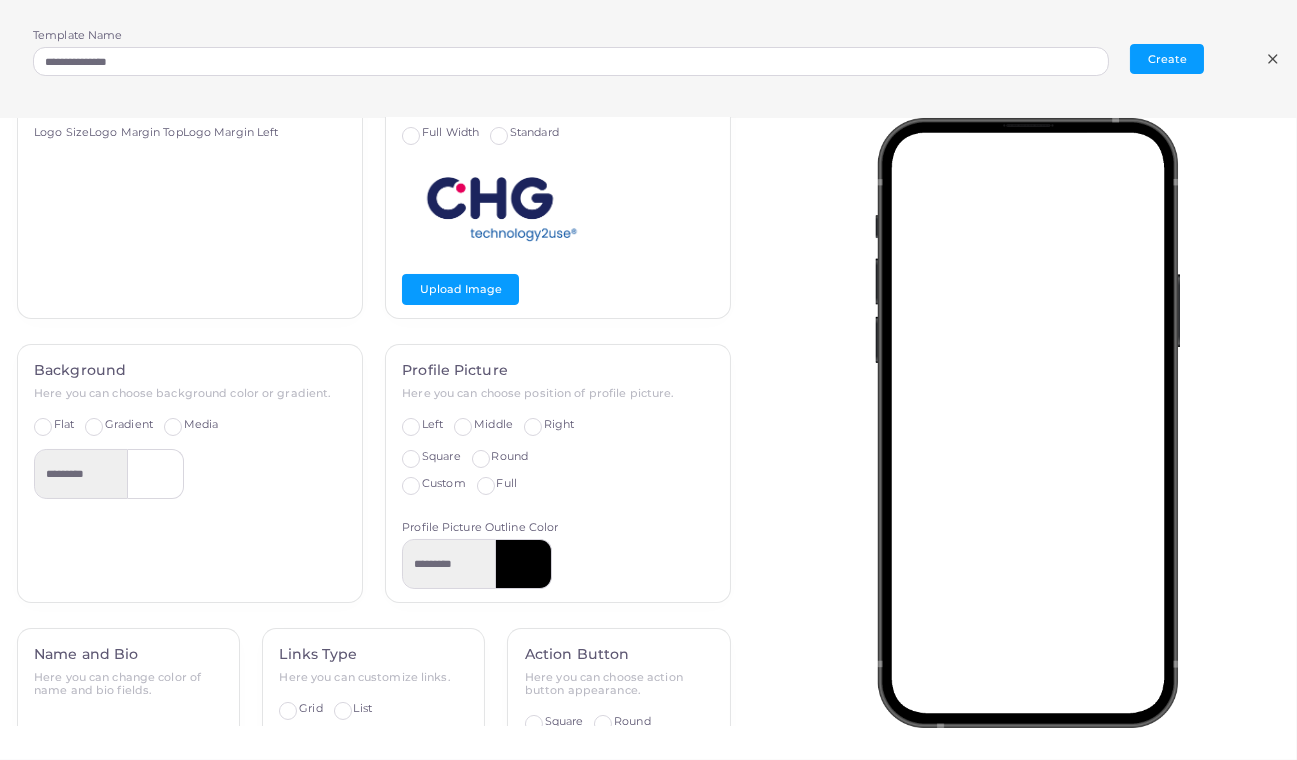 click on "Custom" at bounding box center (444, 484) 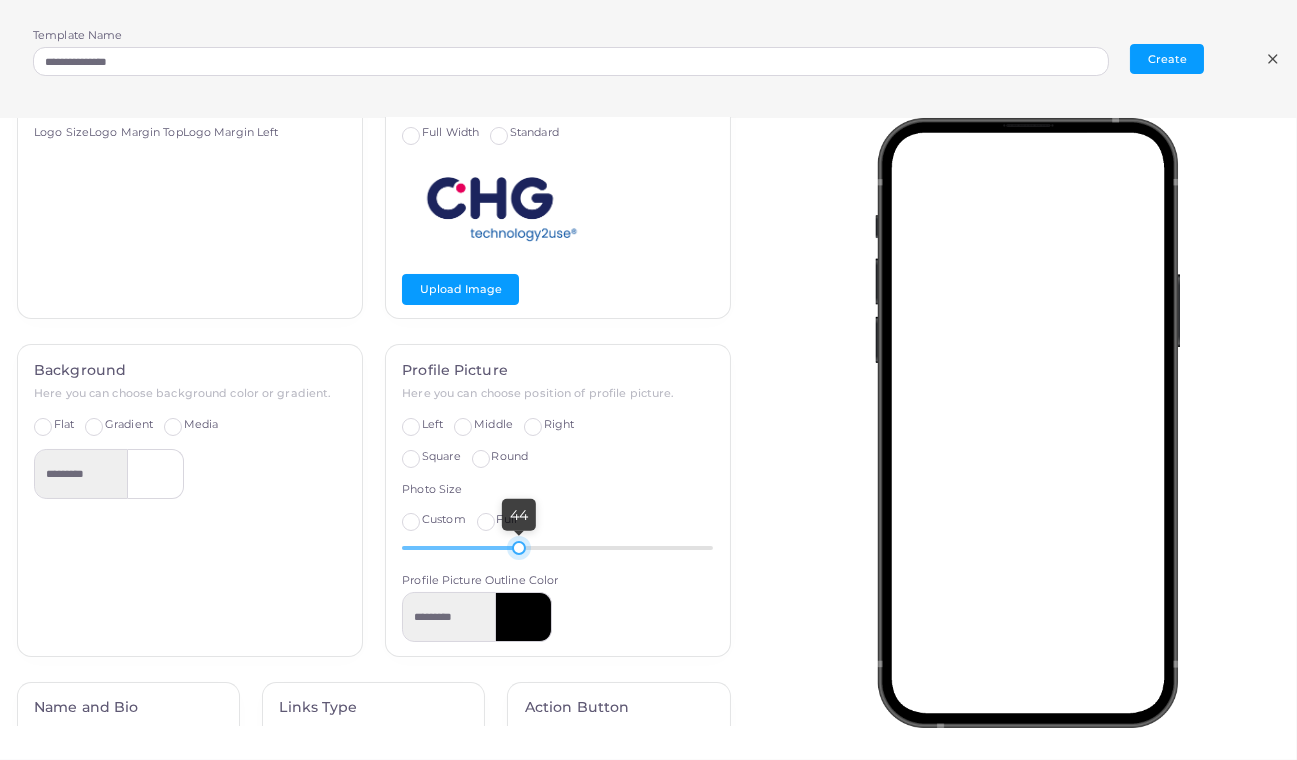 drag, startPoint x: 493, startPoint y: 543, endPoint x: 508, endPoint y: 544, distance: 15.033297 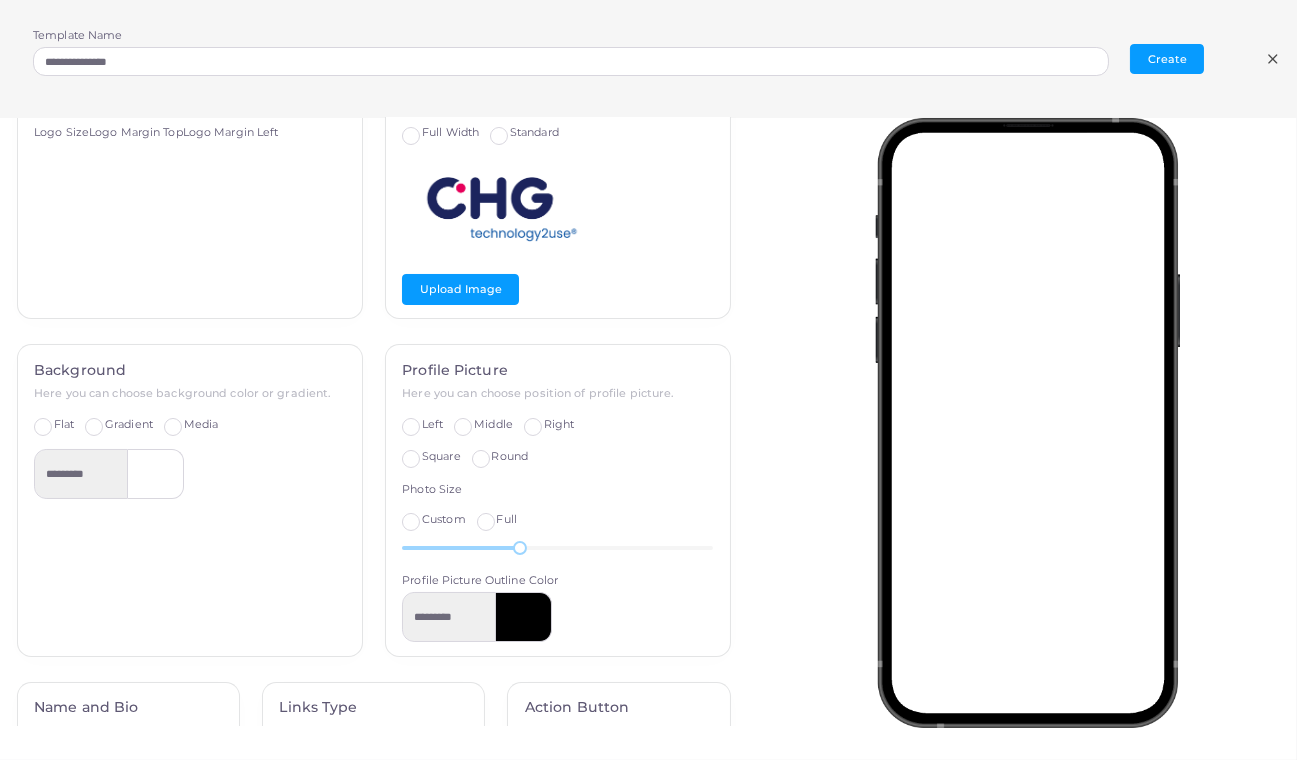 click at bounding box center (524, 617) 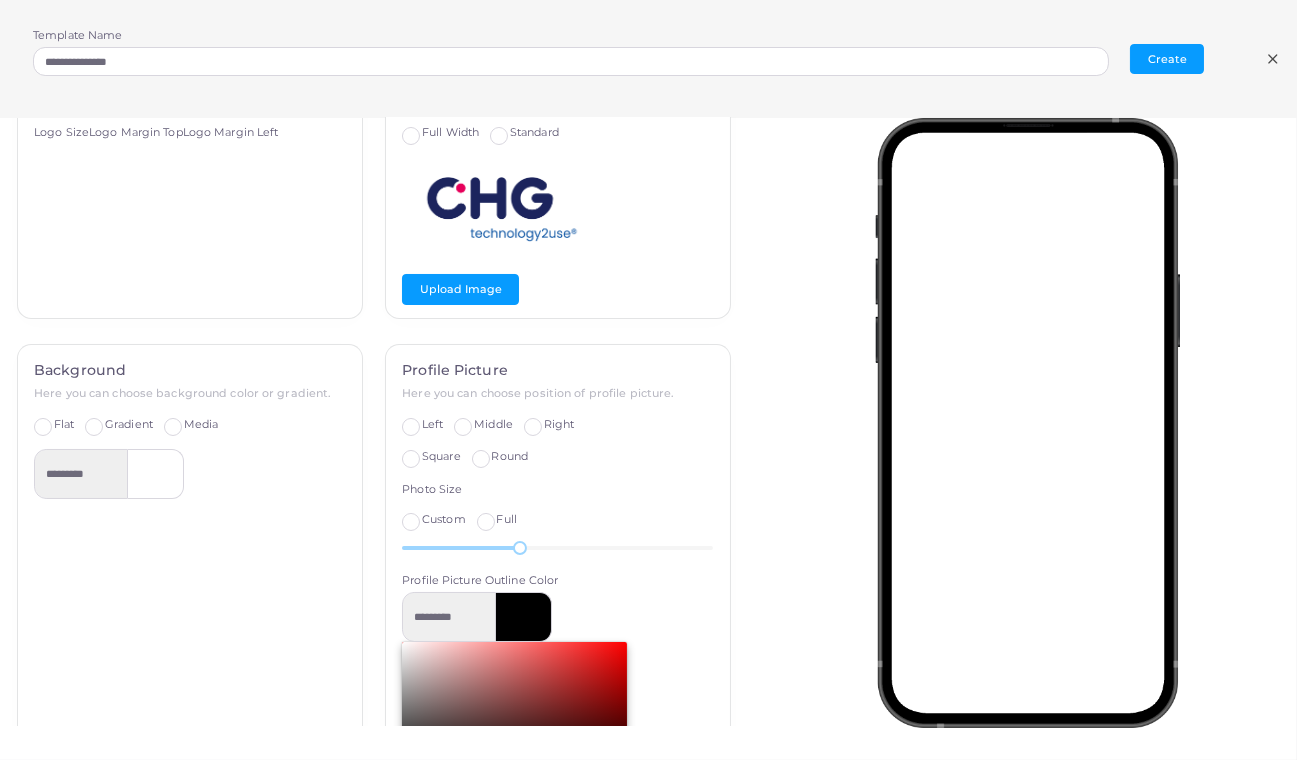 click on "Profile Picture Here you can choose position of profile picture. Left Middle Right Square Round Photo Size Custom Full 44 Profile Picture Outline Color *********                   *******   hex       *   r     *   g     *   b     *   a     *   h     **   s     **   l     *   a" at bounding box center [558, 621] 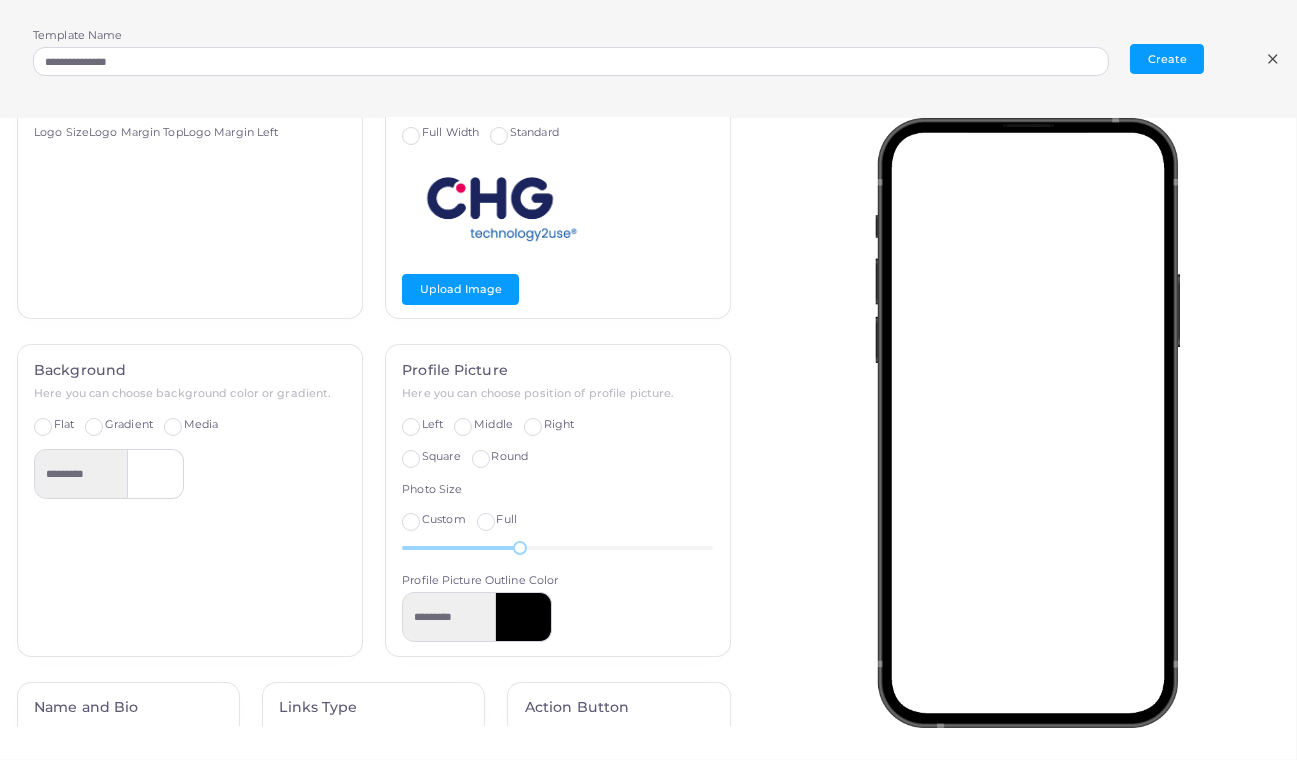 click on "Left" at bounding box center [432, 425] 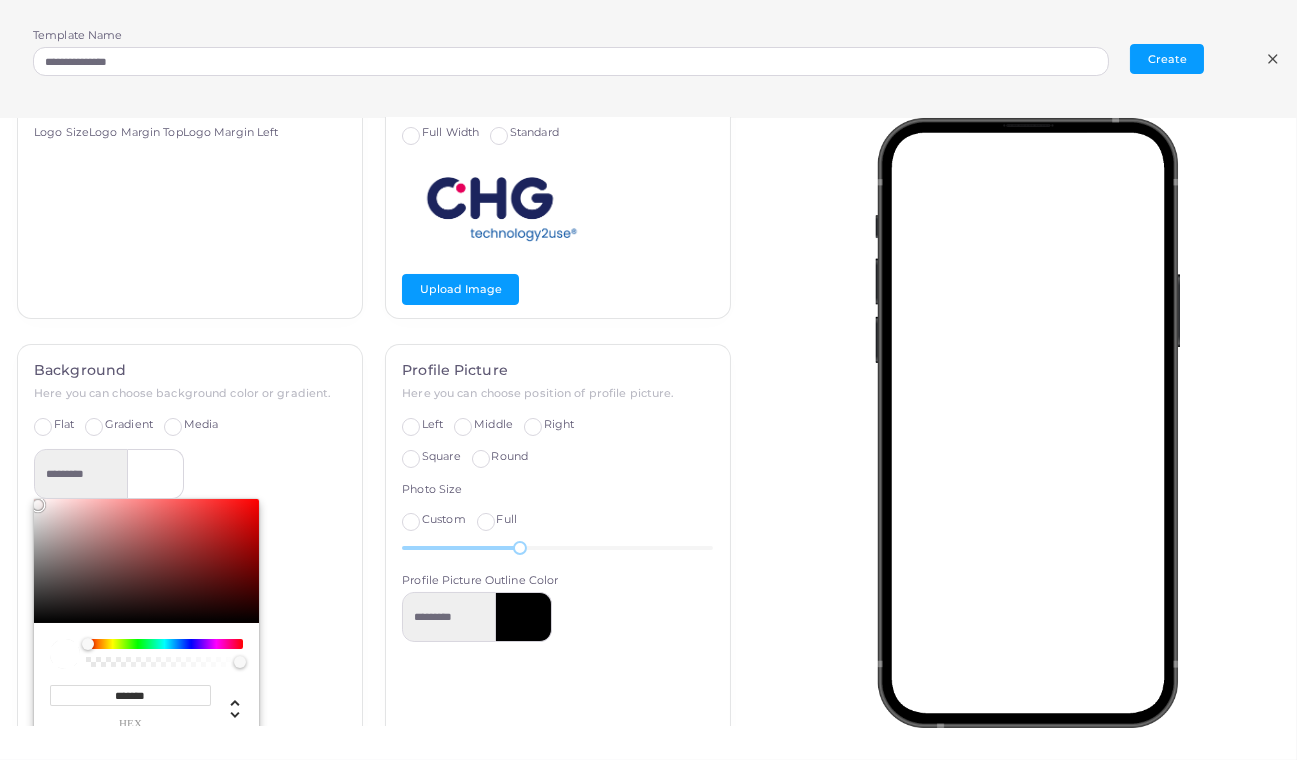click on "*******" at bounding box center [130, 695] 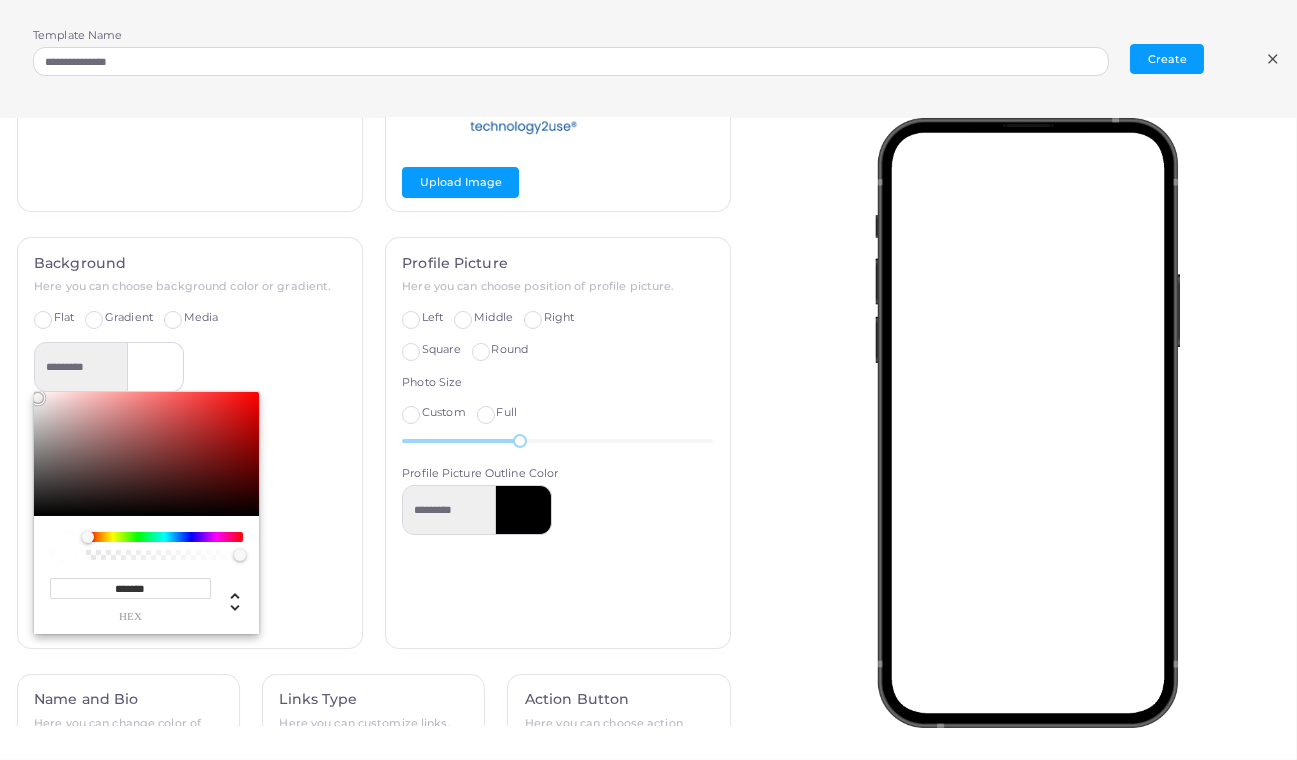 scroll, scrollTop: 243, scrollLeft: 0, axis: vertical 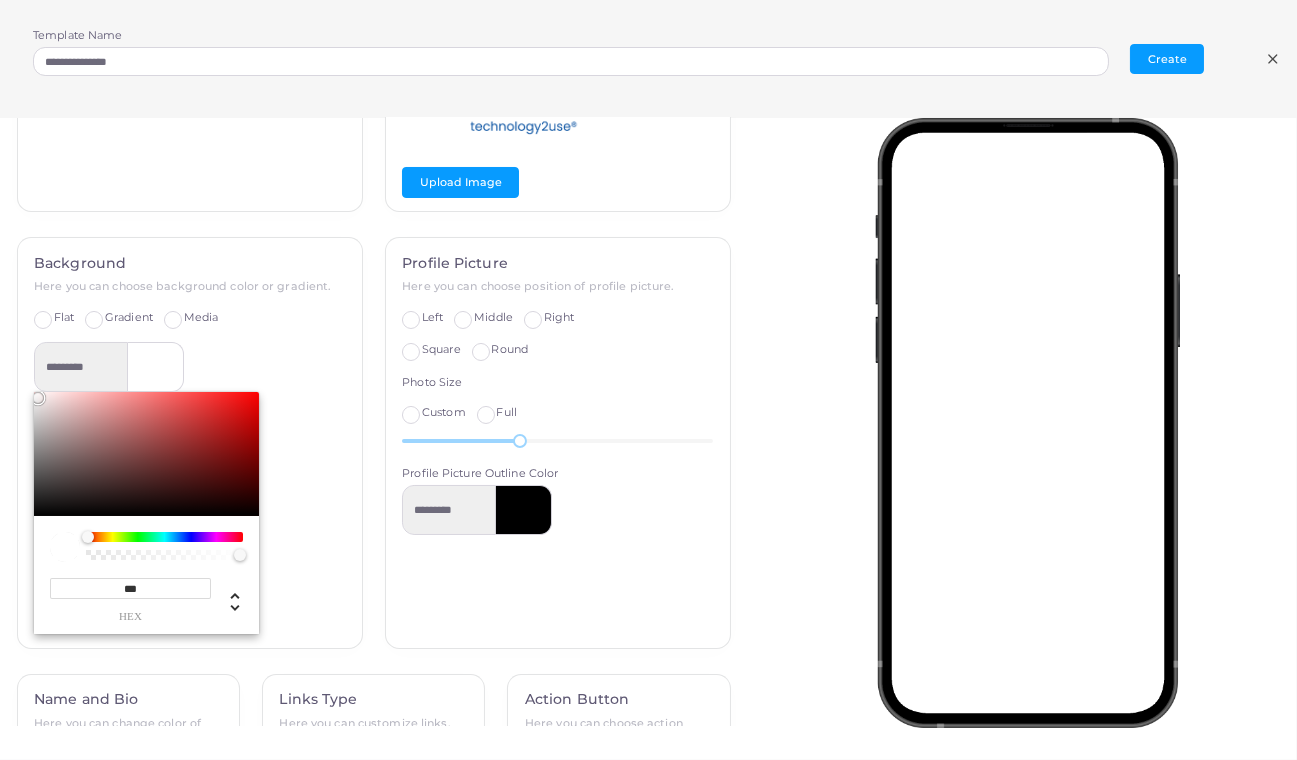 click on "***" at bounding box center (130, 588) 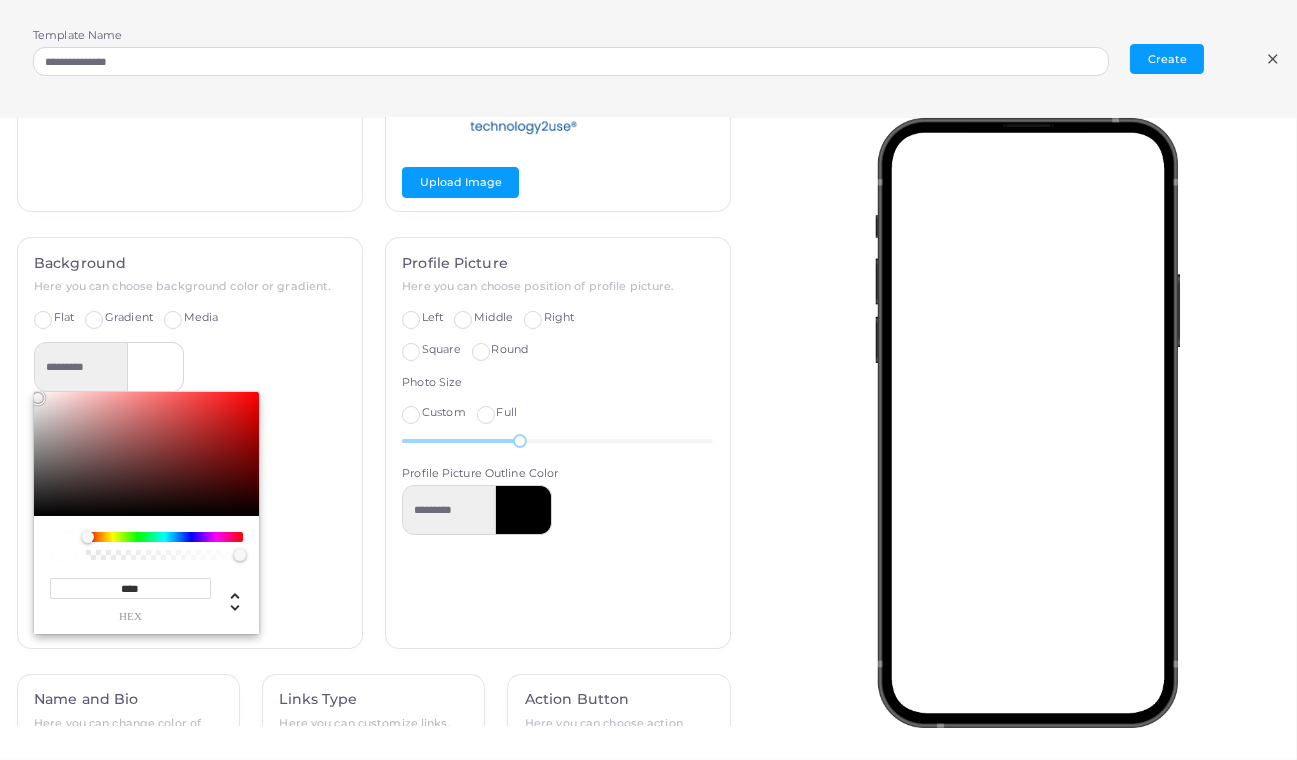type on "*****" 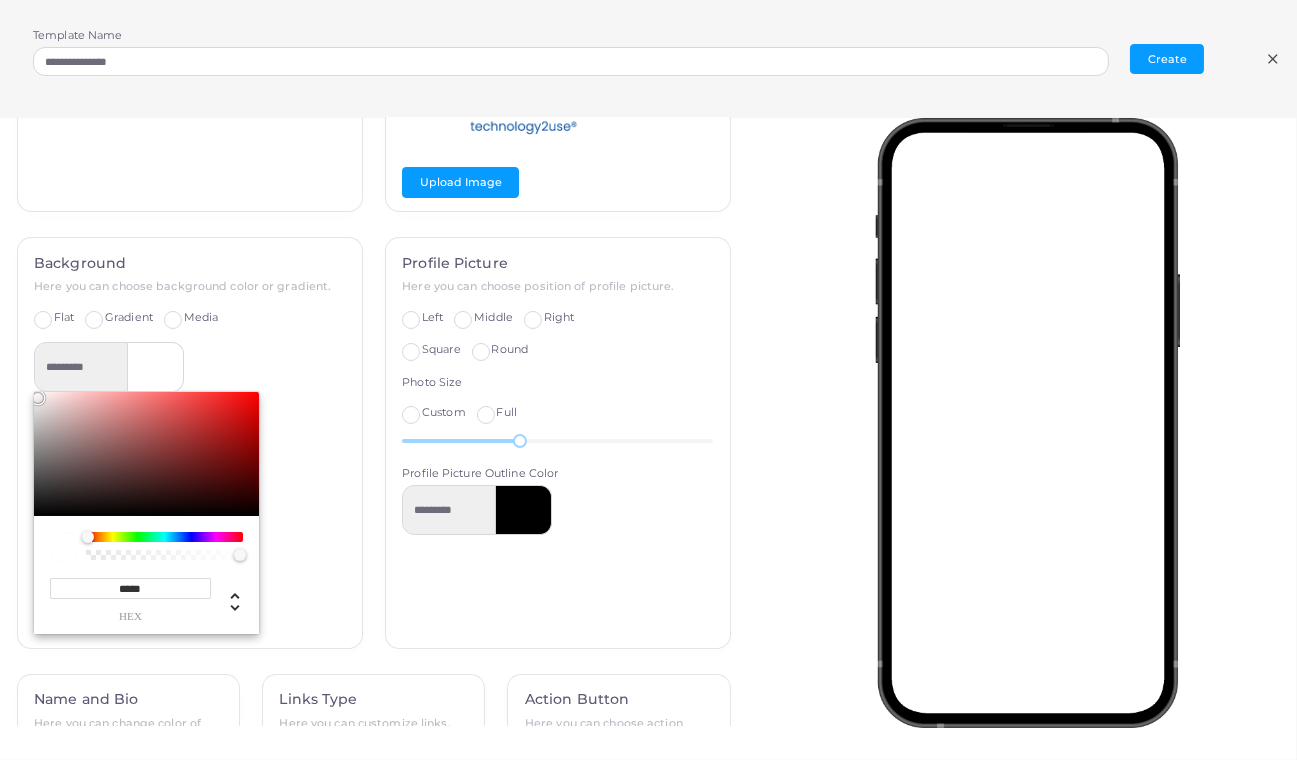 type on "*********" 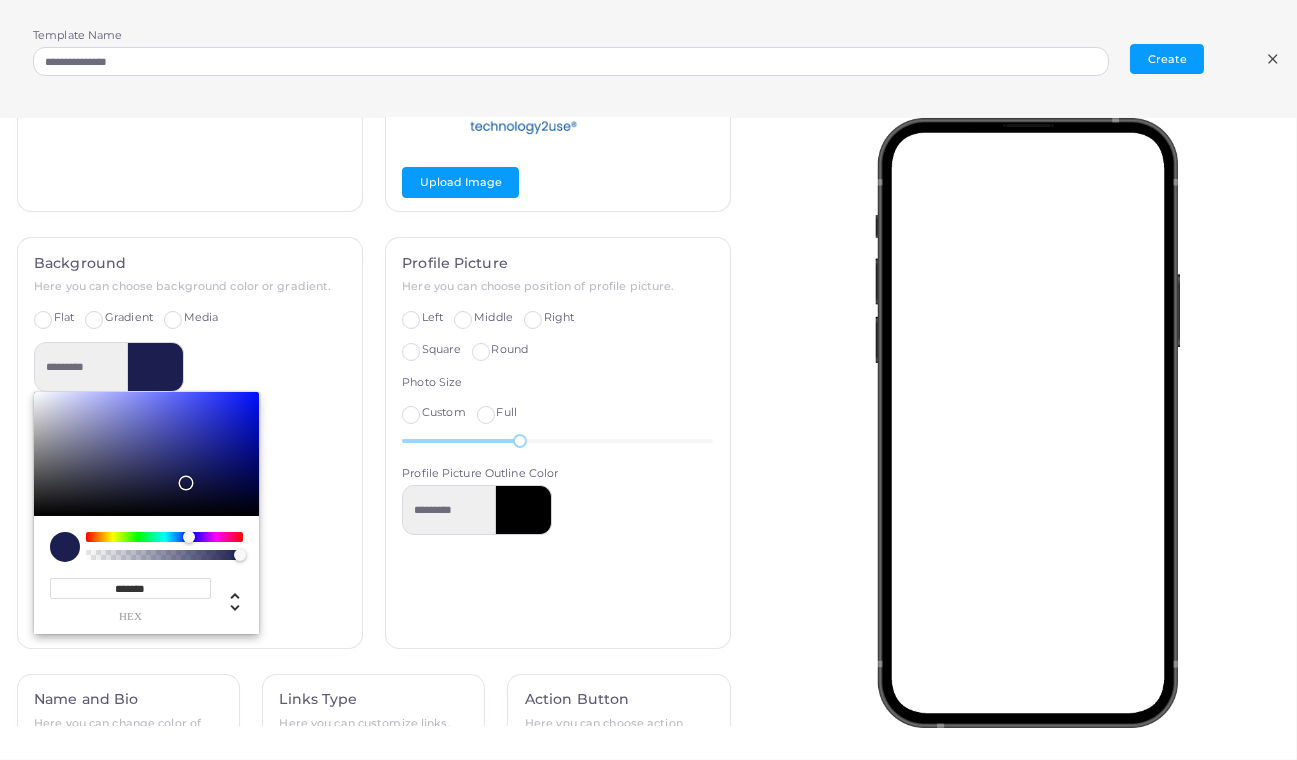 click on "Background Here you can choose background color or gradient. Flat Gradient Media *********                   *******   hex       **   r     **   g     **   b     *   a     ***   h     ***   s     ***   l     *   a" at bounding box center [190, 442] 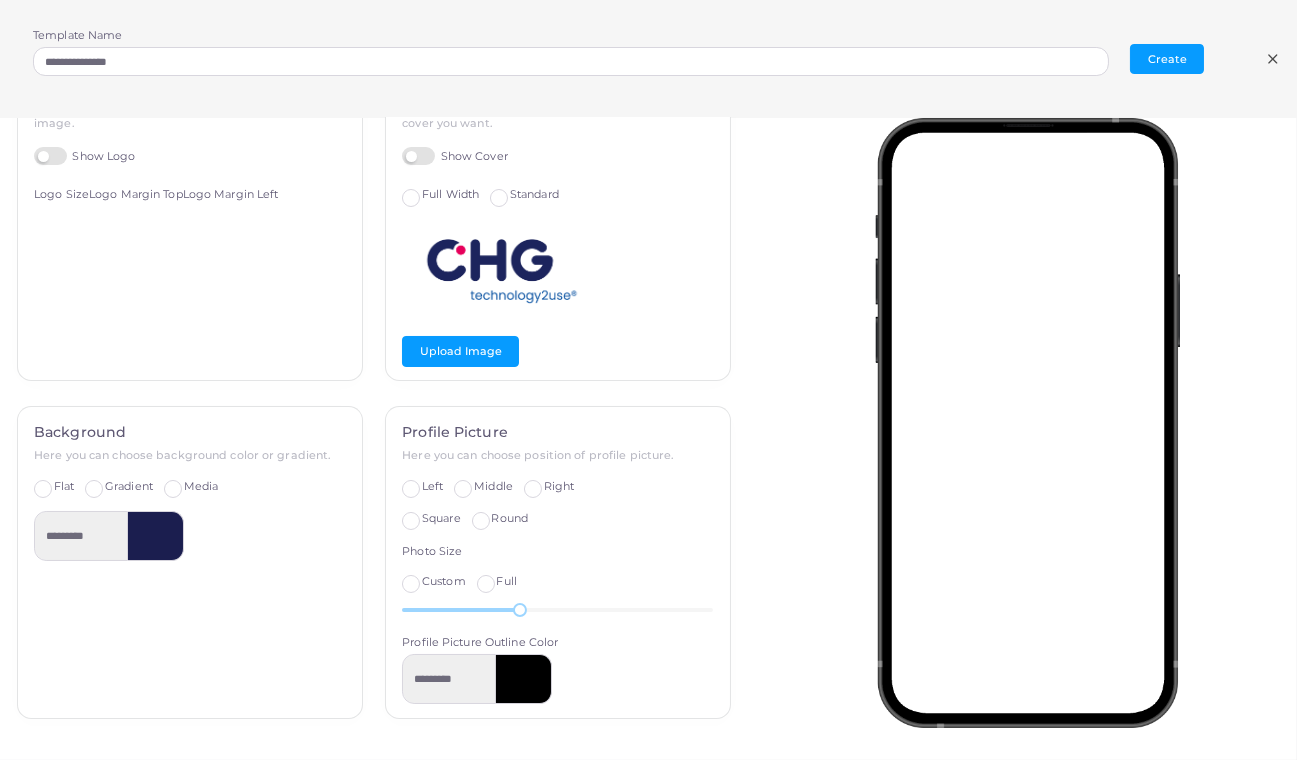 scroll, scrollTop: 0, scrollLeft: 0, axis: both 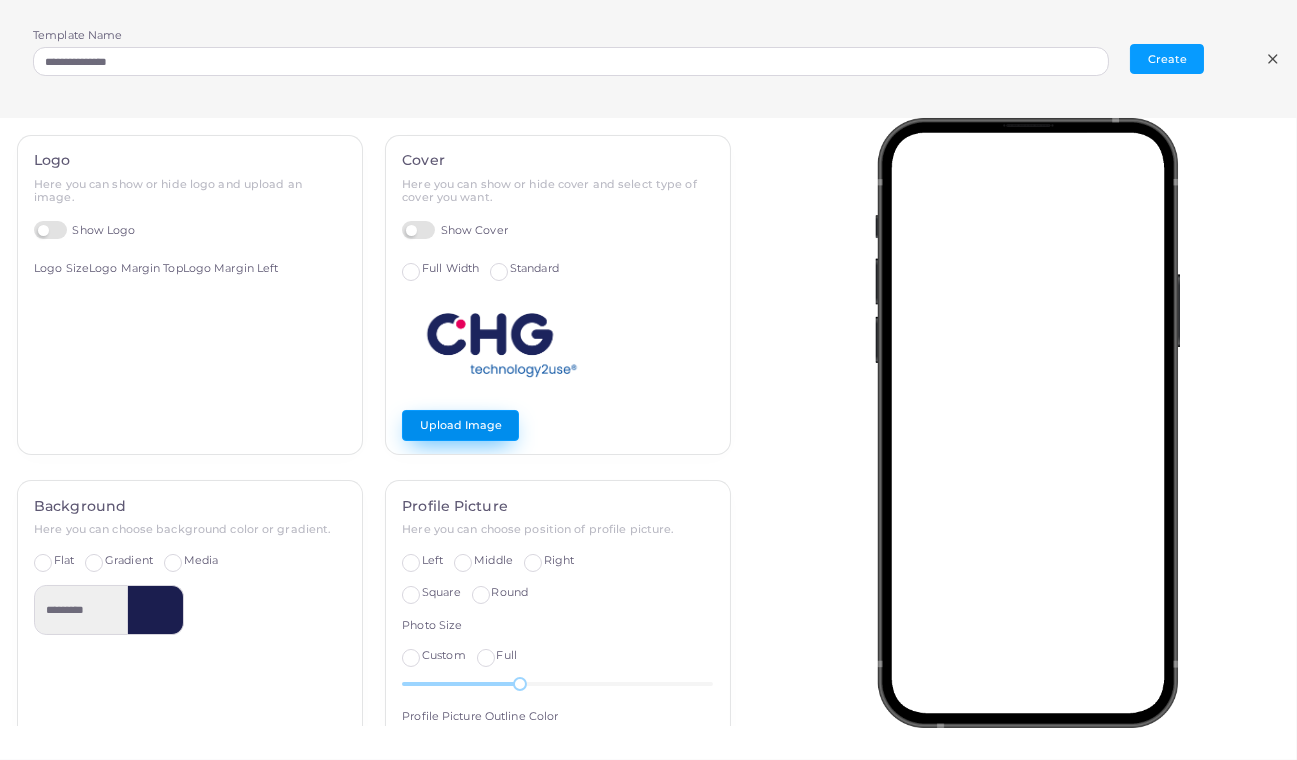 click on "Upload Image" at bounding box center (460, 425) 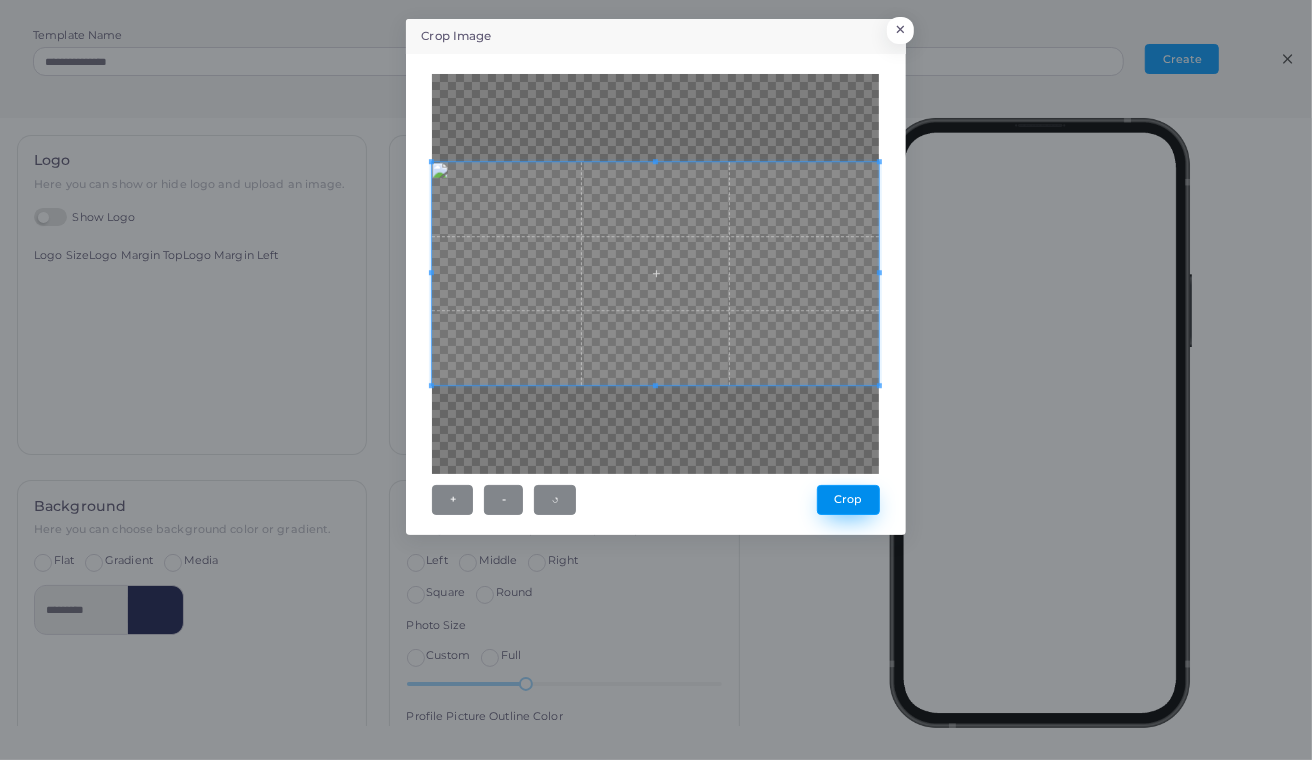 click on "Crop" at bounding box center [848, 500] 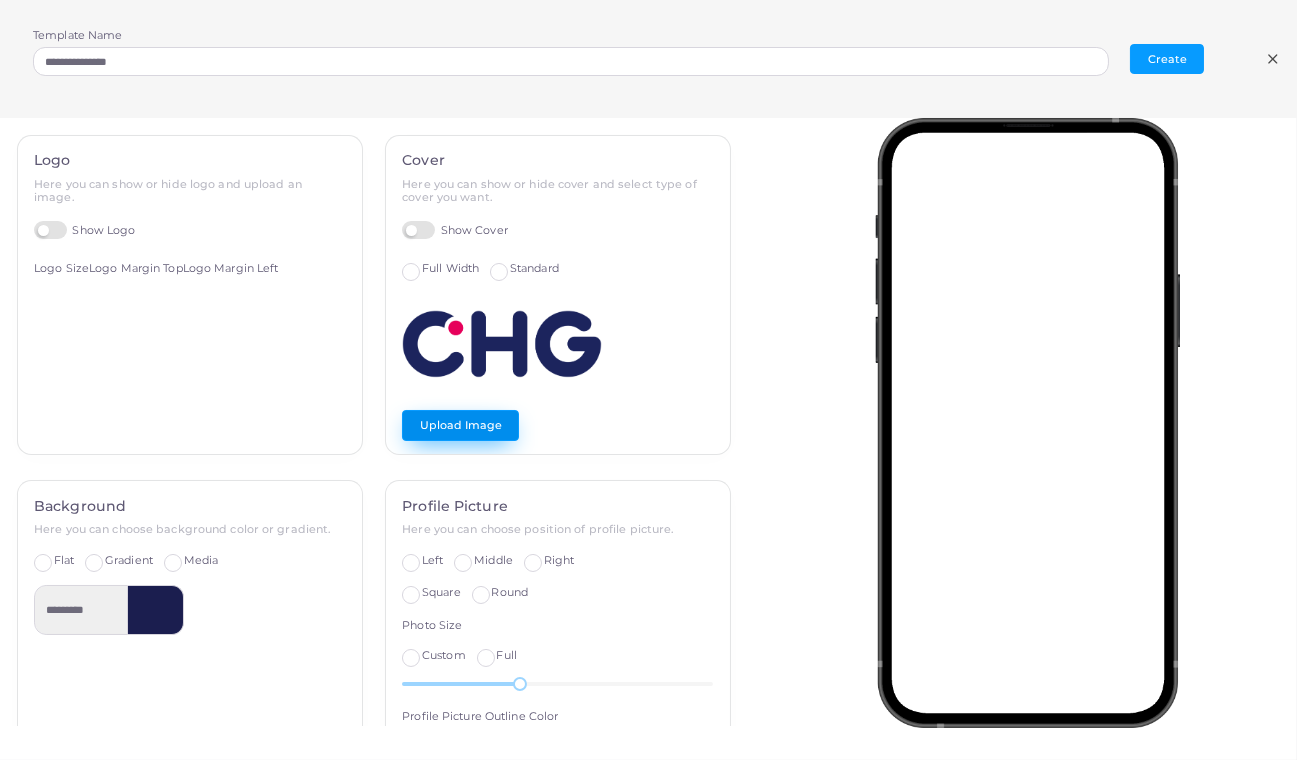 click on "Upload Image" at bounding box center [460, 425] 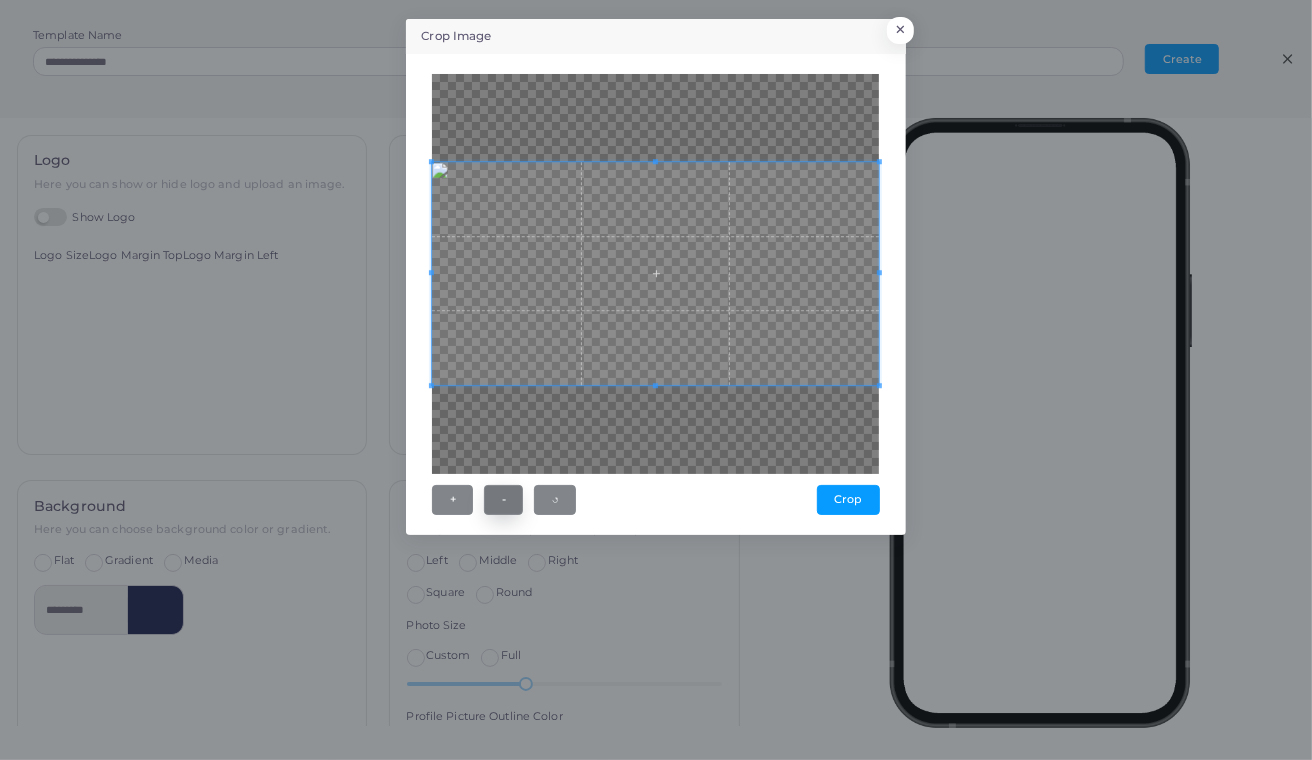 click on "-" at bounding box center (503, 500) 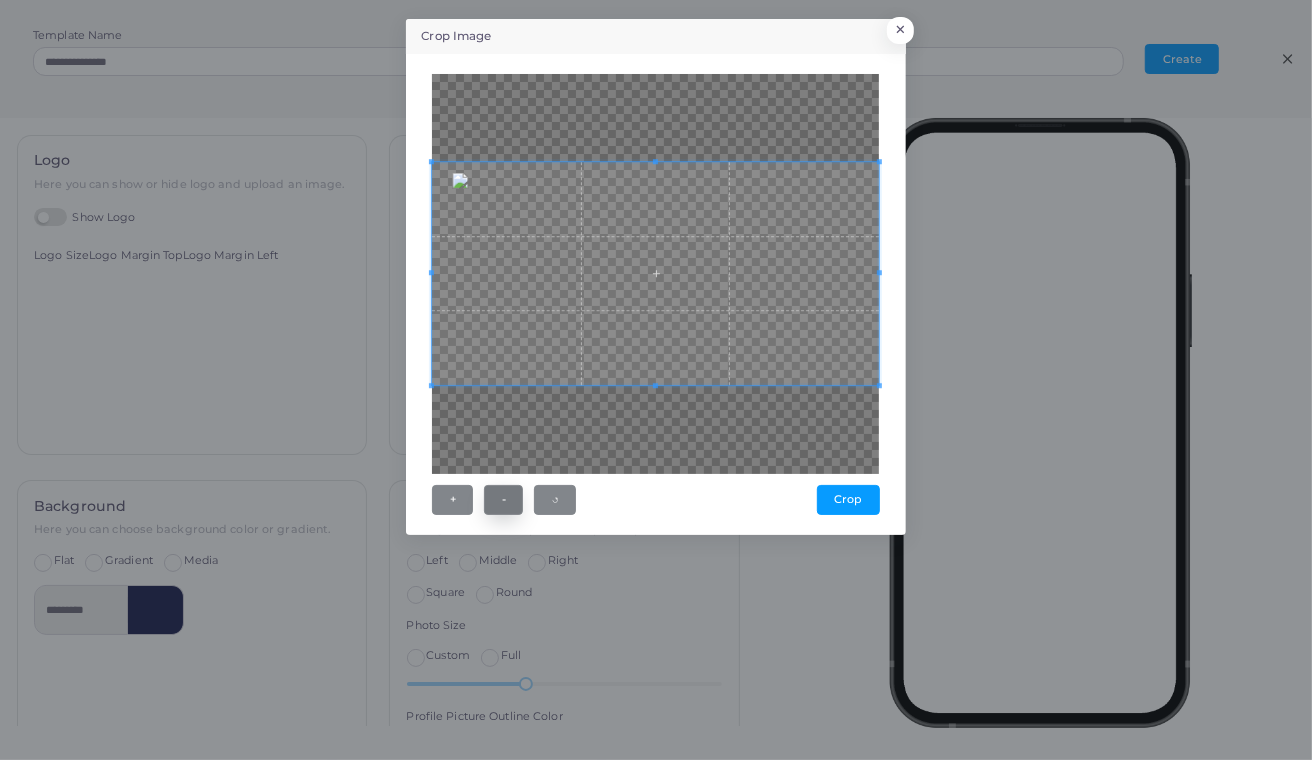 click on "-" at bounding box center (503, 500) 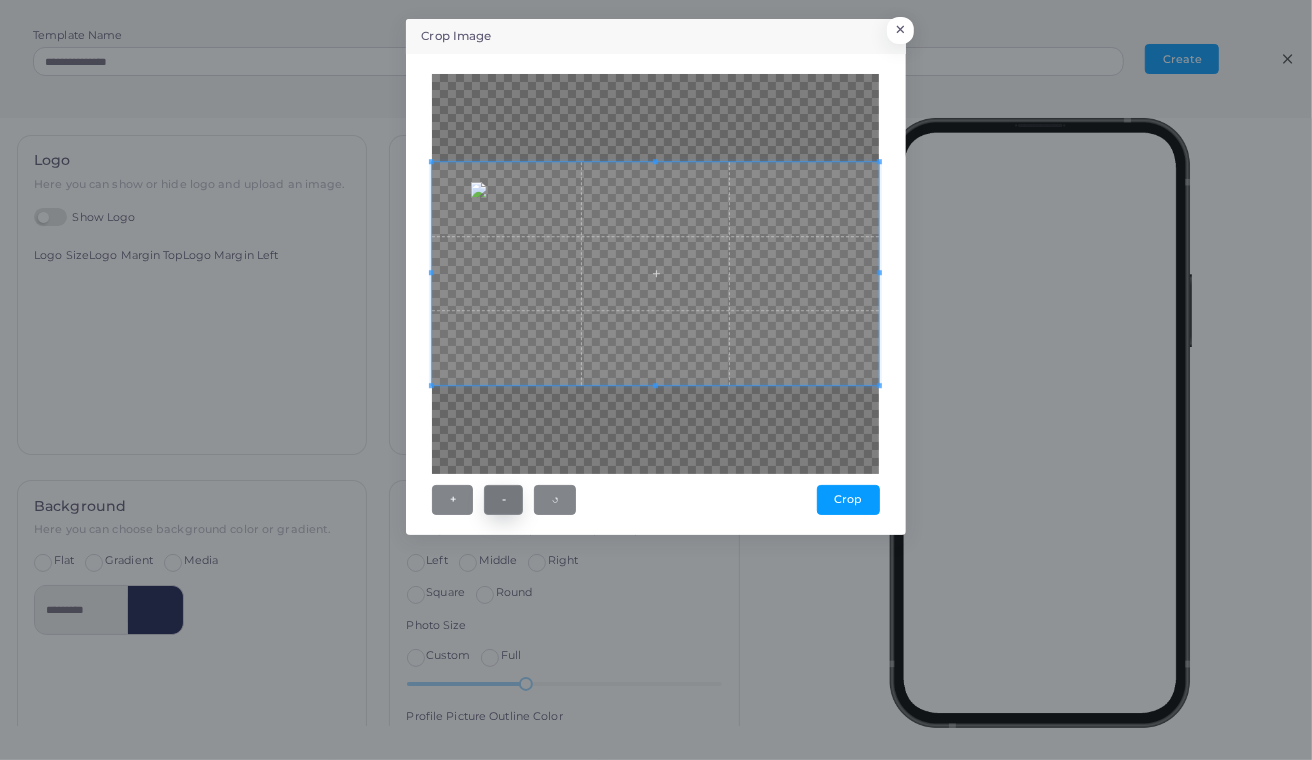 click on "-" at bounding box center [503, 500] 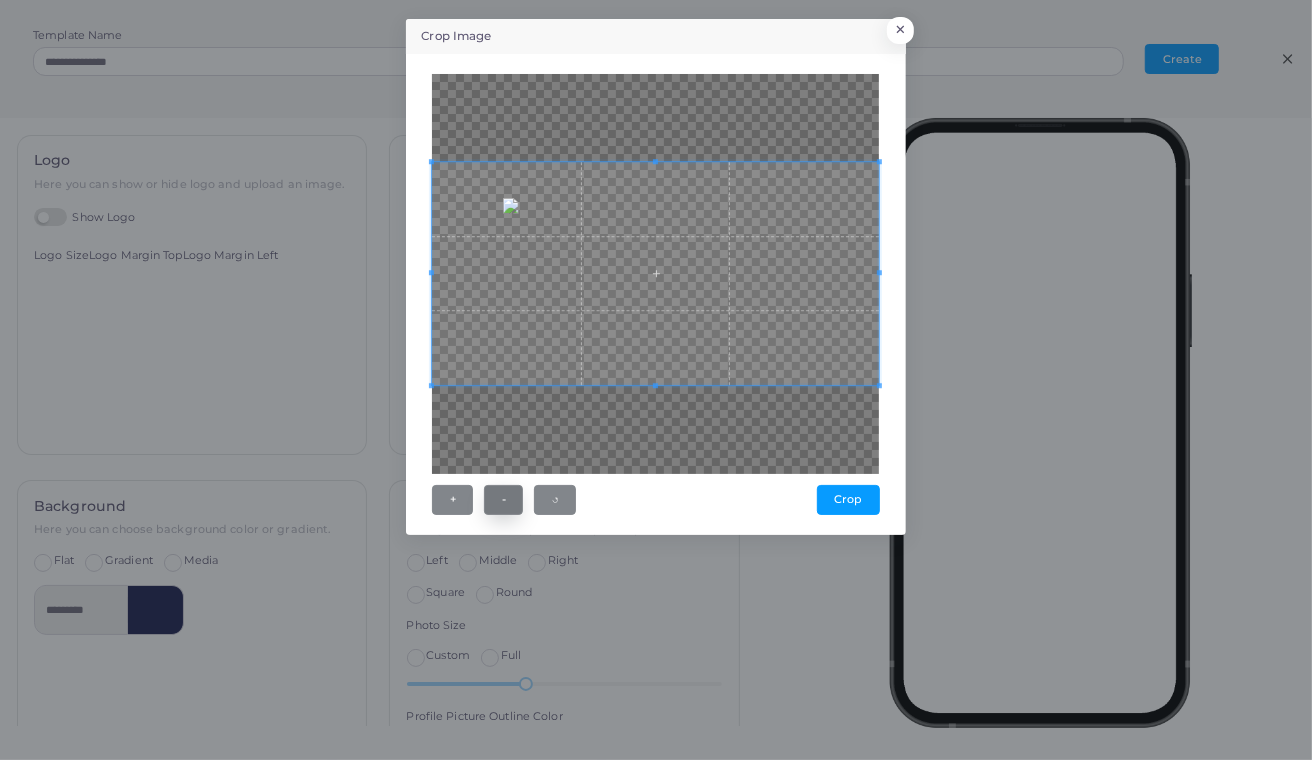 click on "-" at bounding box center (503, 500) 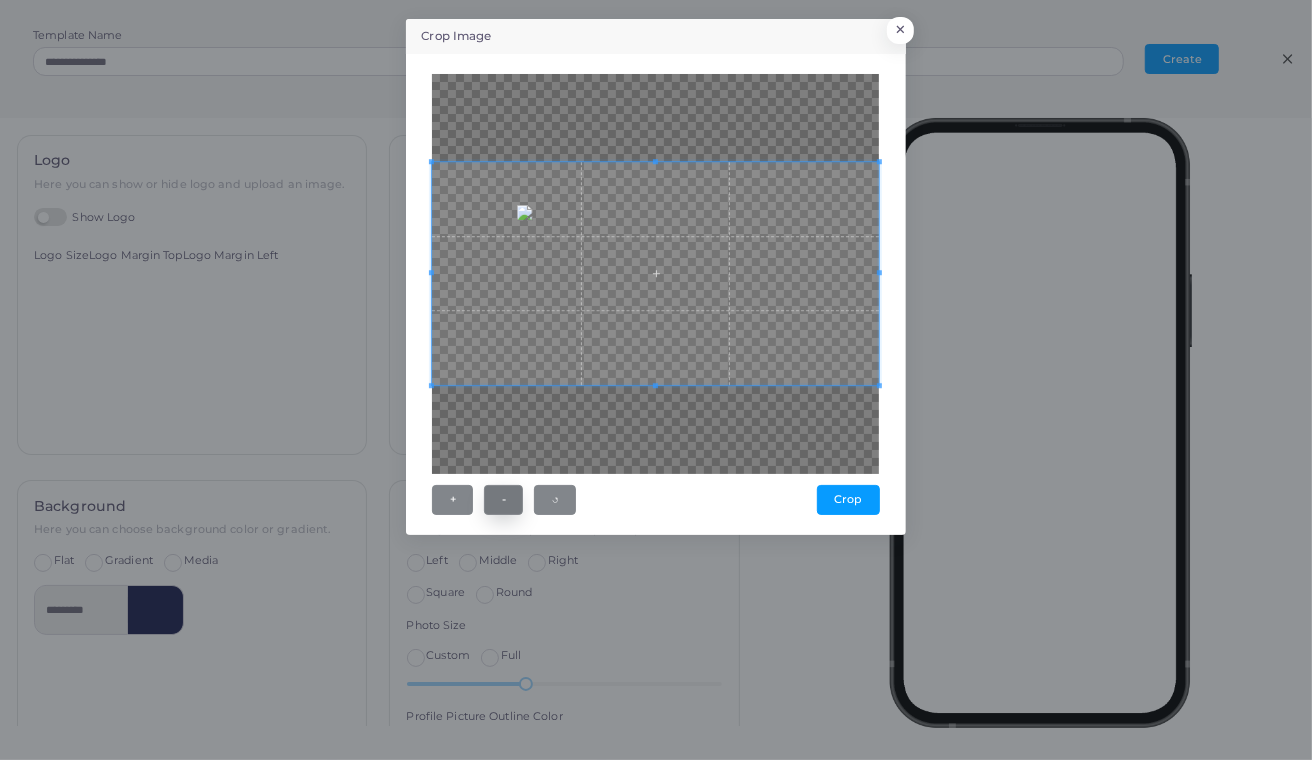 click on "-" at bounding box center (503, 500) 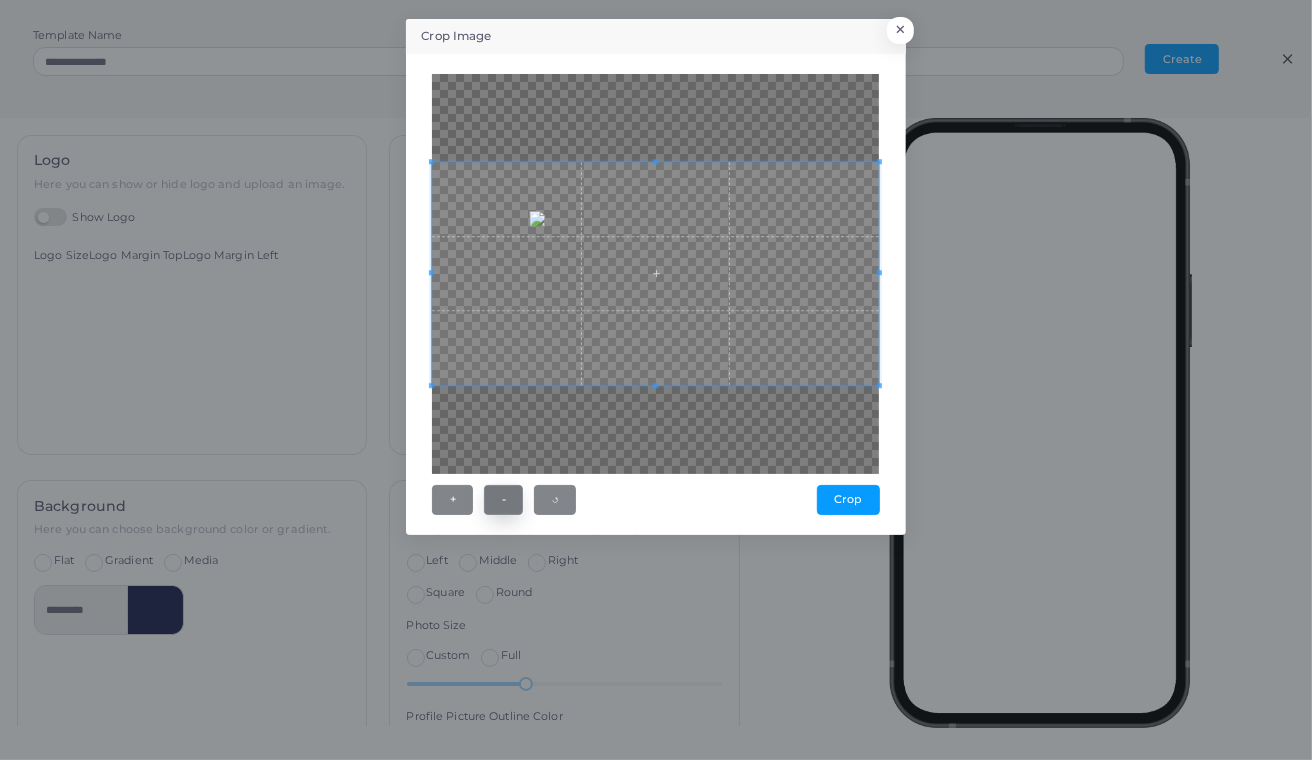 click on "-" at bounding box center (503, 500) 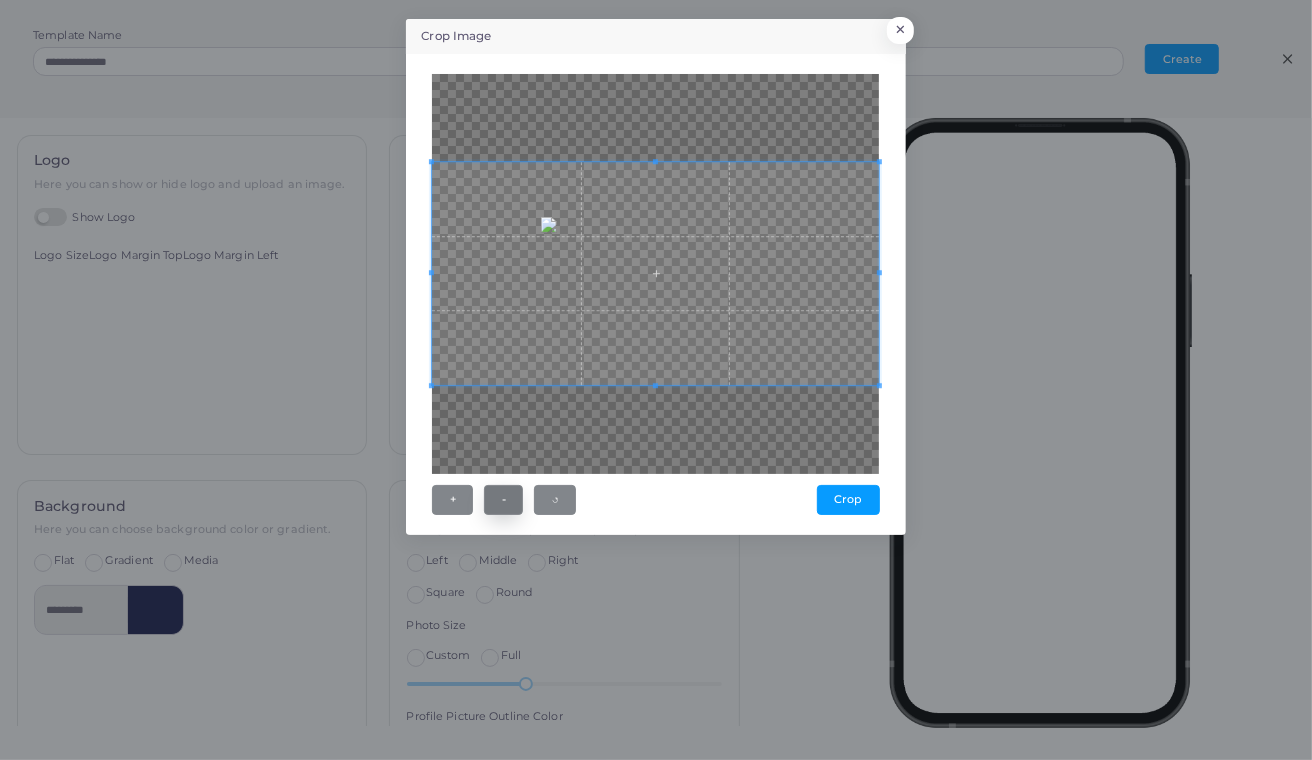 click on "-" at bounding box center [503, 500] 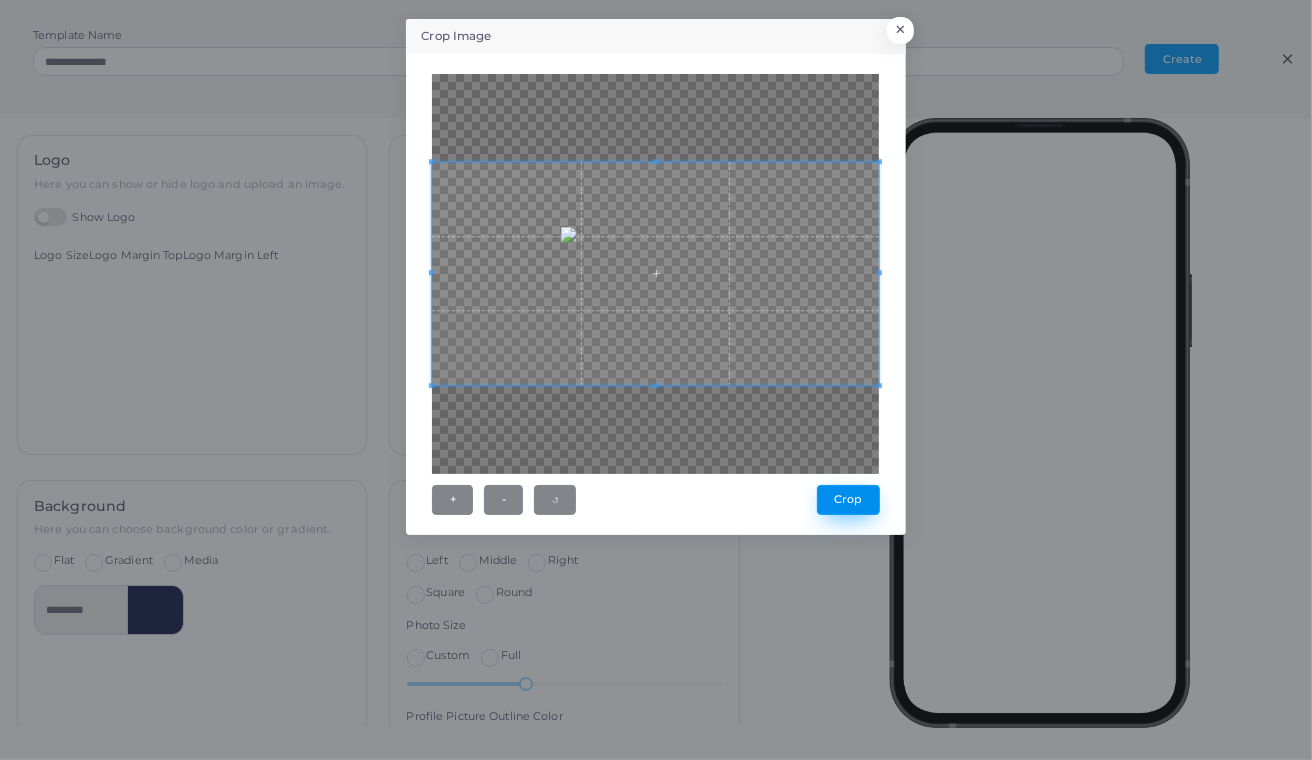 click on "Crop" at bounding box center [848, 500] 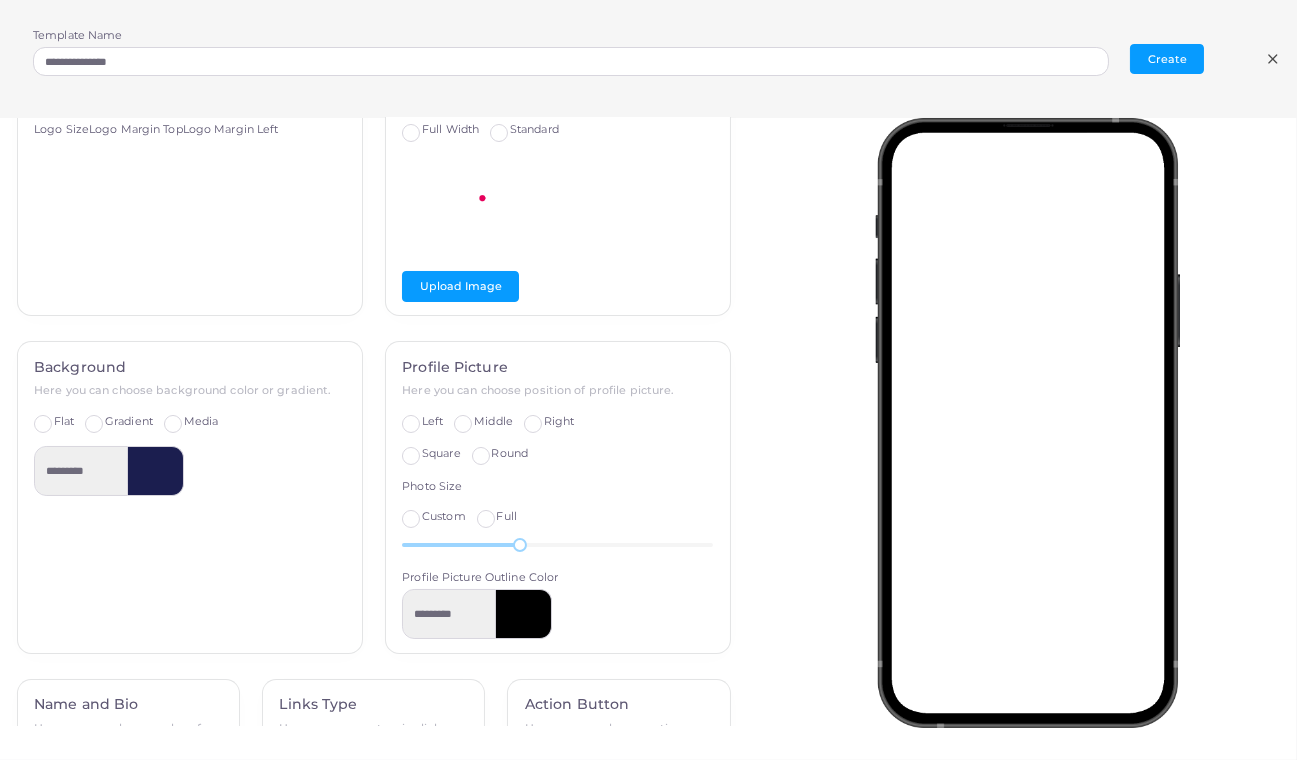scroll, scrollTop: 143, scrollLeft: 0, axis: vertical 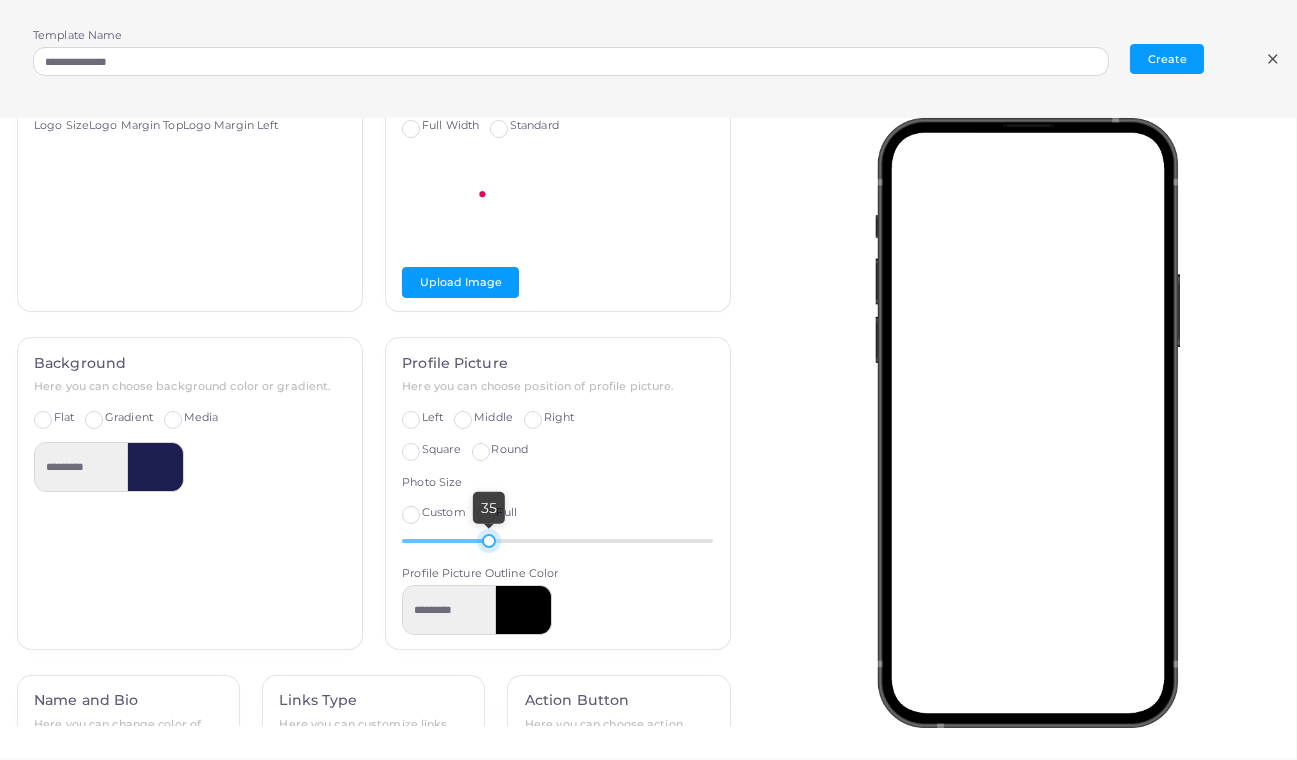 drag, startPoint x: 508, startPoint y: 533, endPoint x: 479, endPoint y: 527, distance: 29.614185 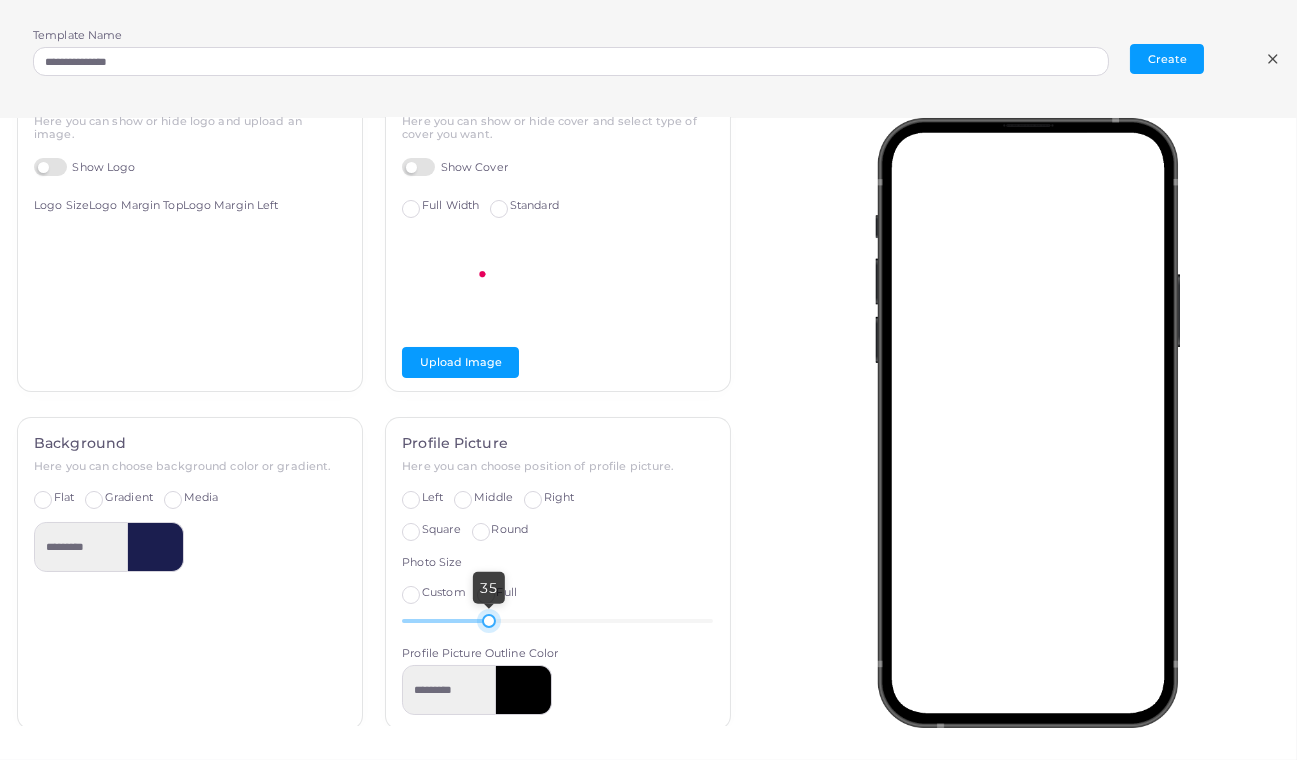 scroll, scrollTop: 57, scrollLeft: 0, axis: vertical 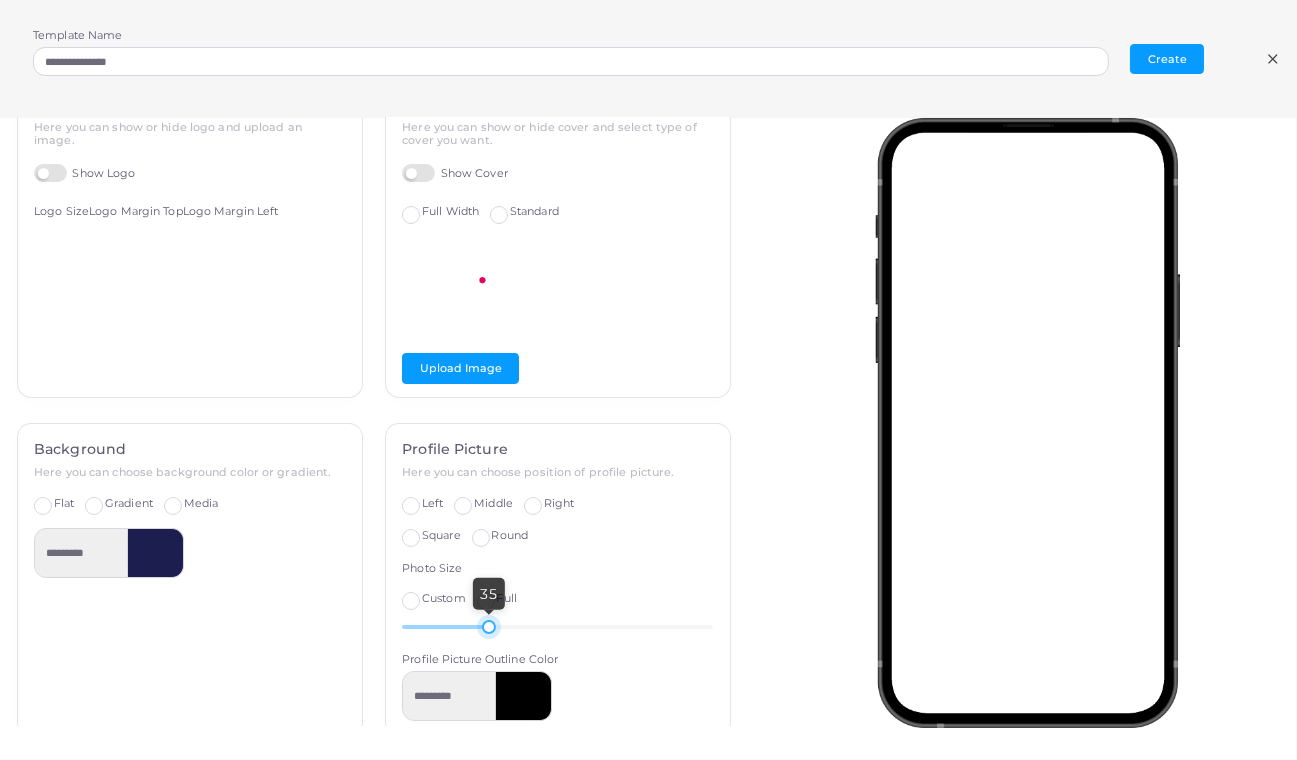 click on "Standard" at bounding box center [534, 212] 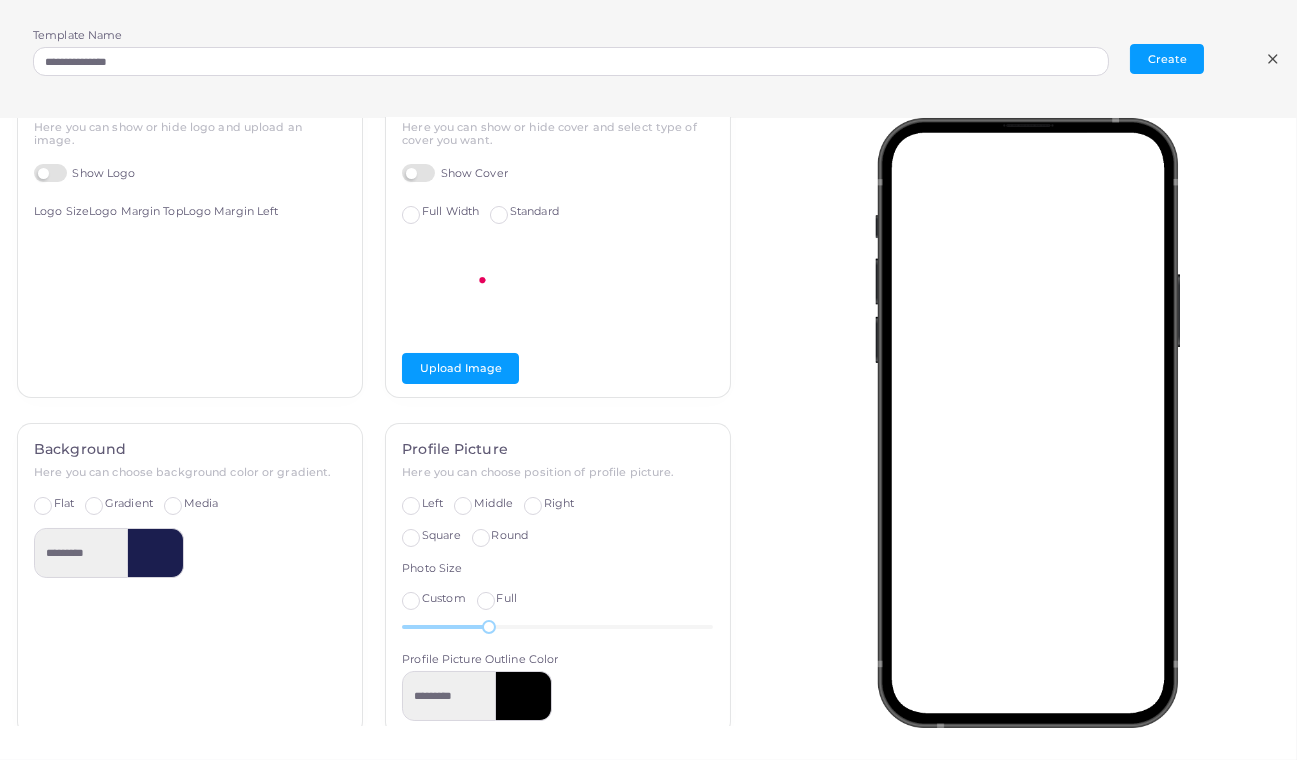 click on "Full Width" at bounding box center [450, 212] 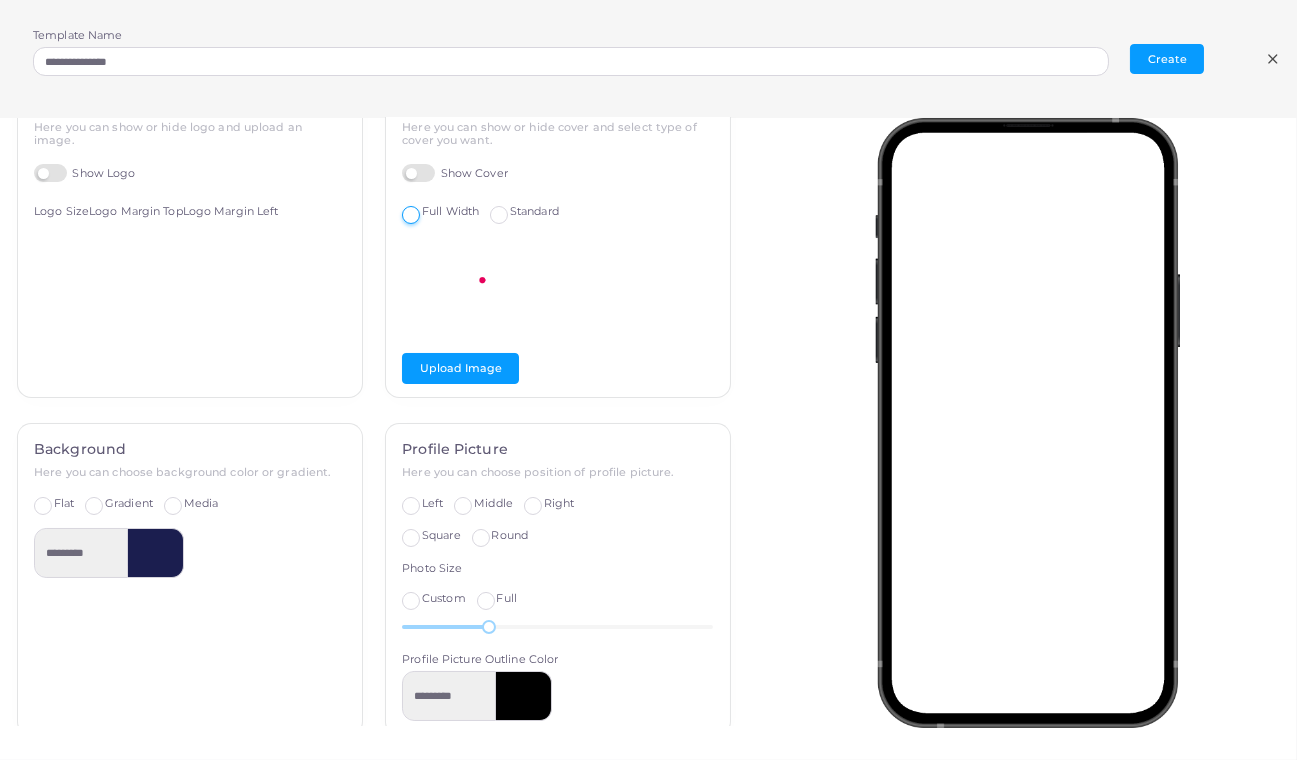 scroll, scrollTop: 0, scrollLeft: 0, axis: both 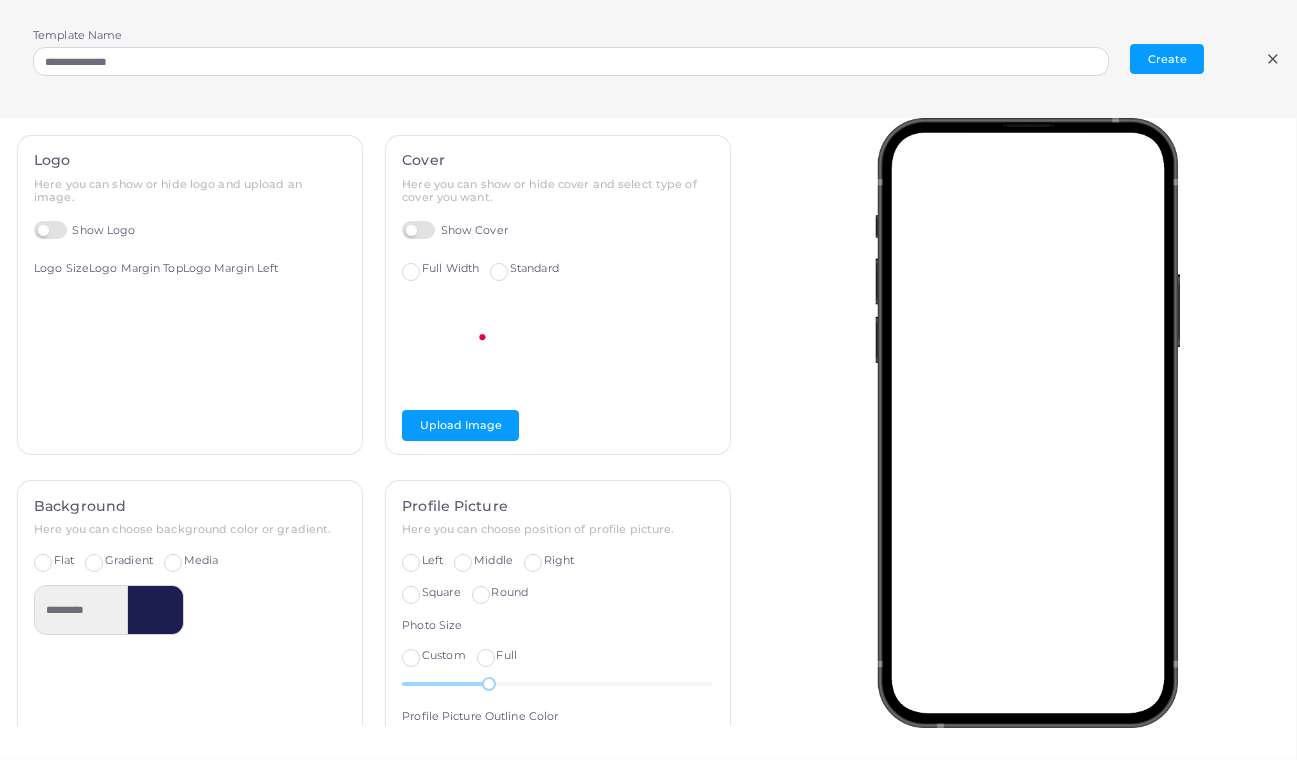 click on "Show Cover" at bounding box center [455, 230] 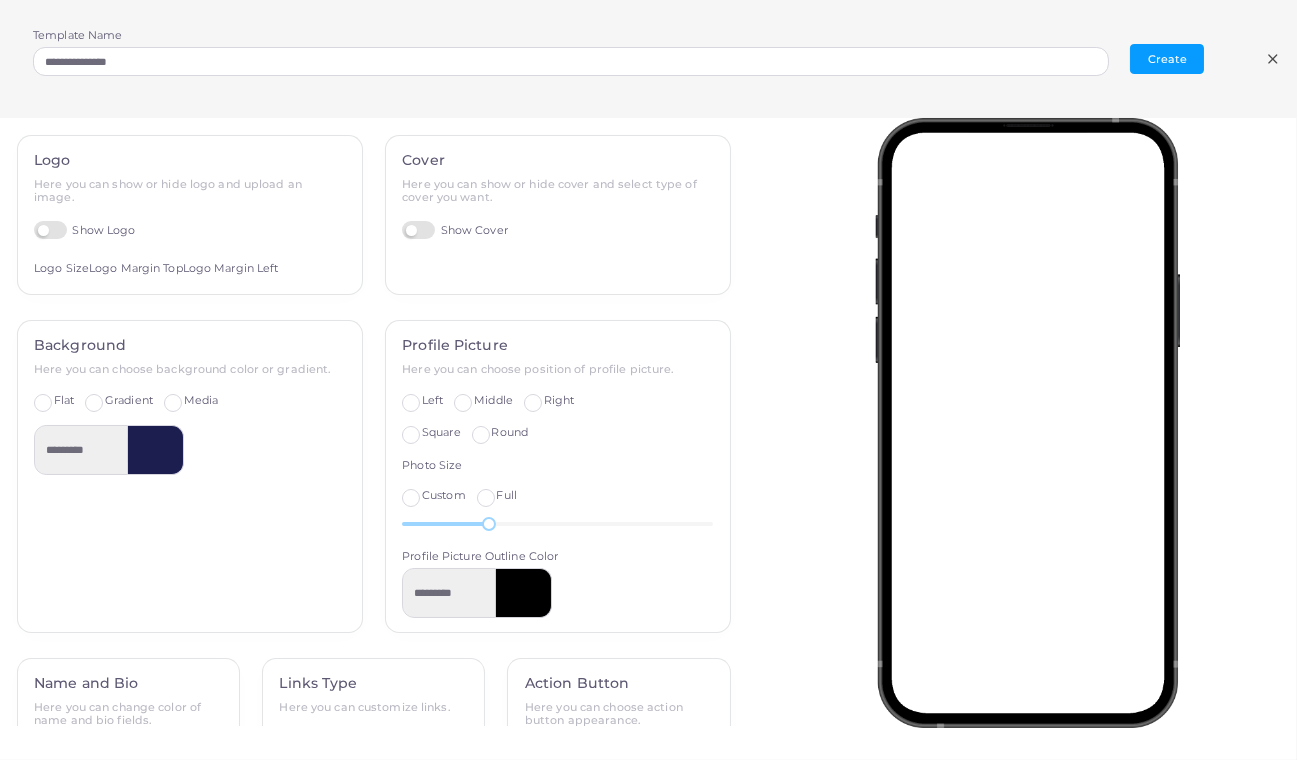 click on "Show Logo" at bounding box center [85, 230] 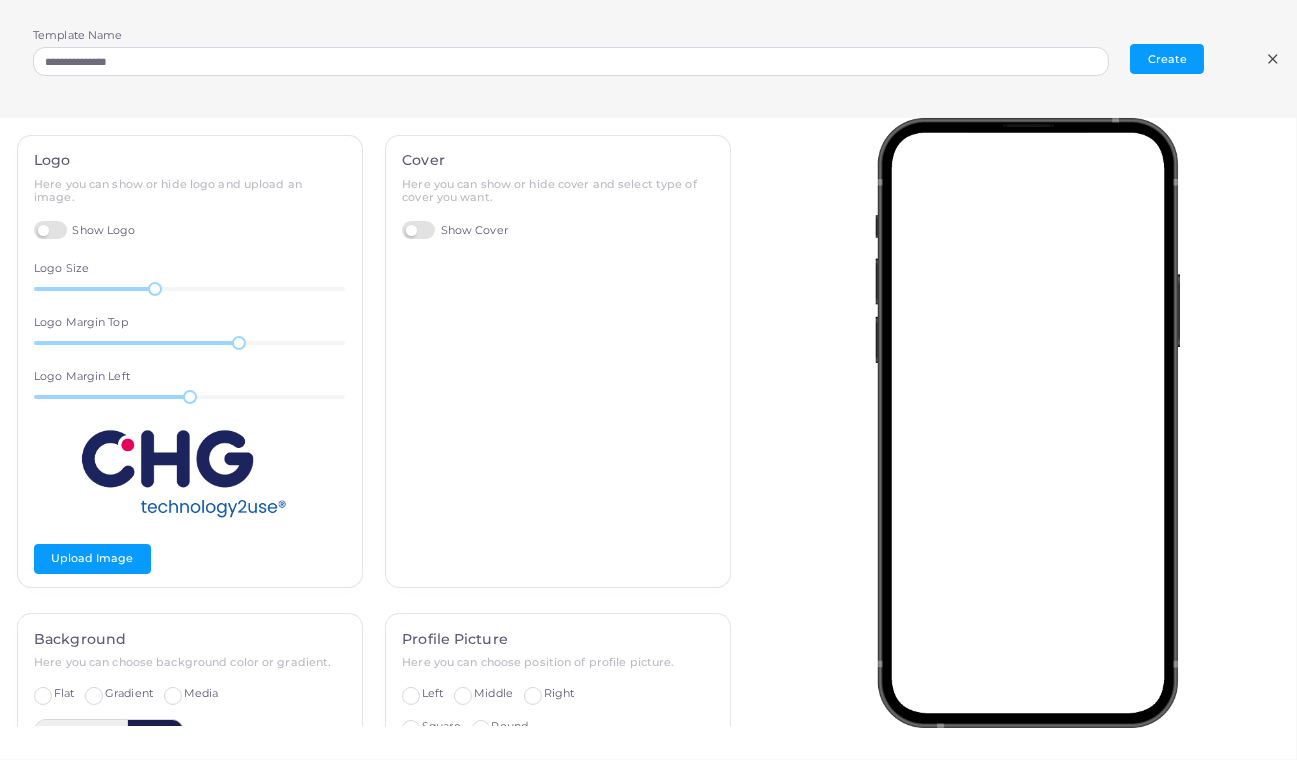 click at bounding box center (184, 472) 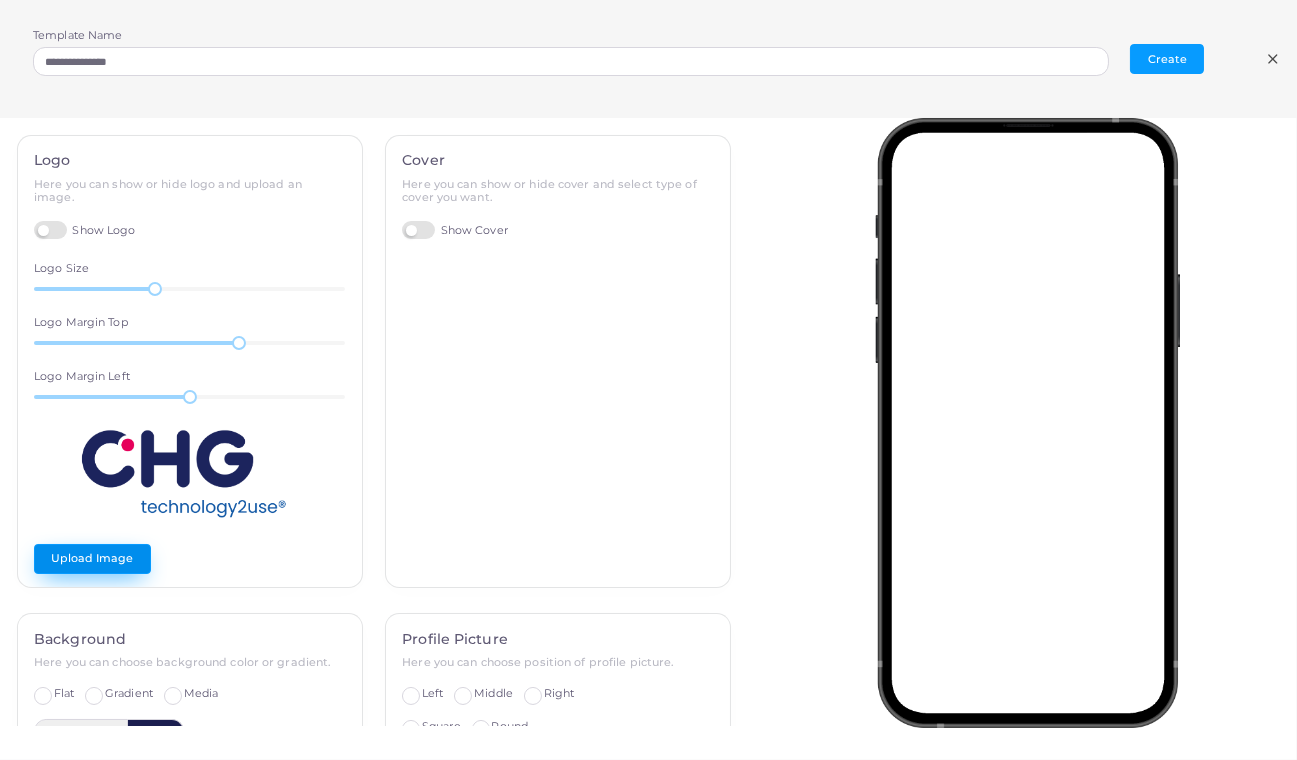 click on "Upload Image" at bounding box center (92, 559) 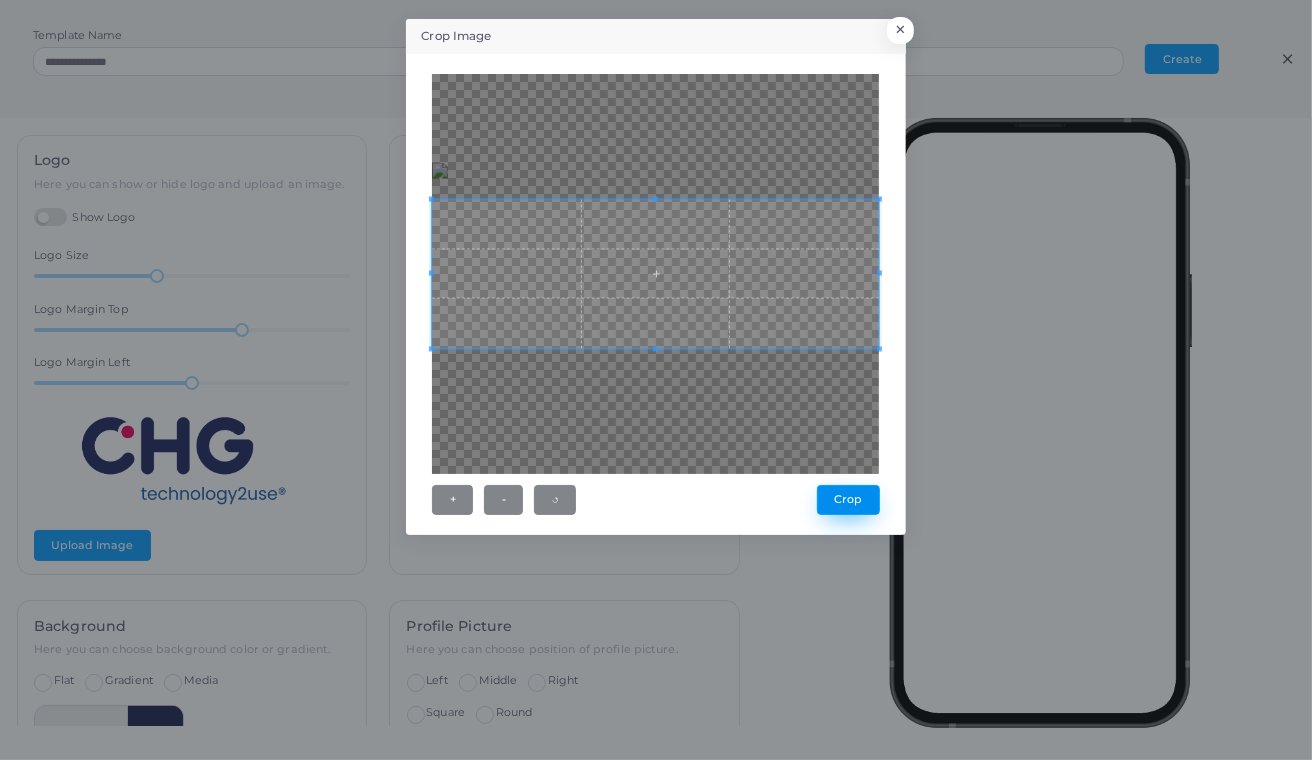 click on "Crop" at bounding box center (848, 500) 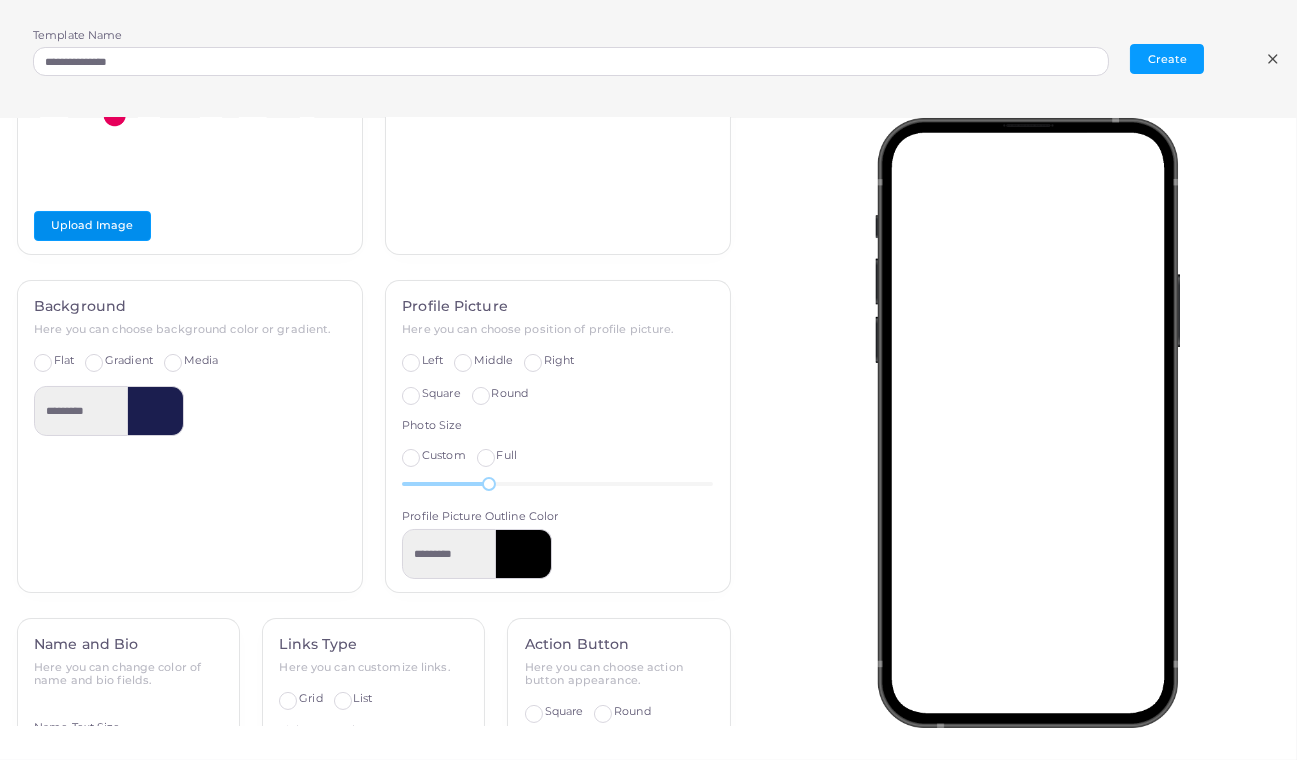scroll, scrollTop: 335, scrollLeft: 0, axis: vertical 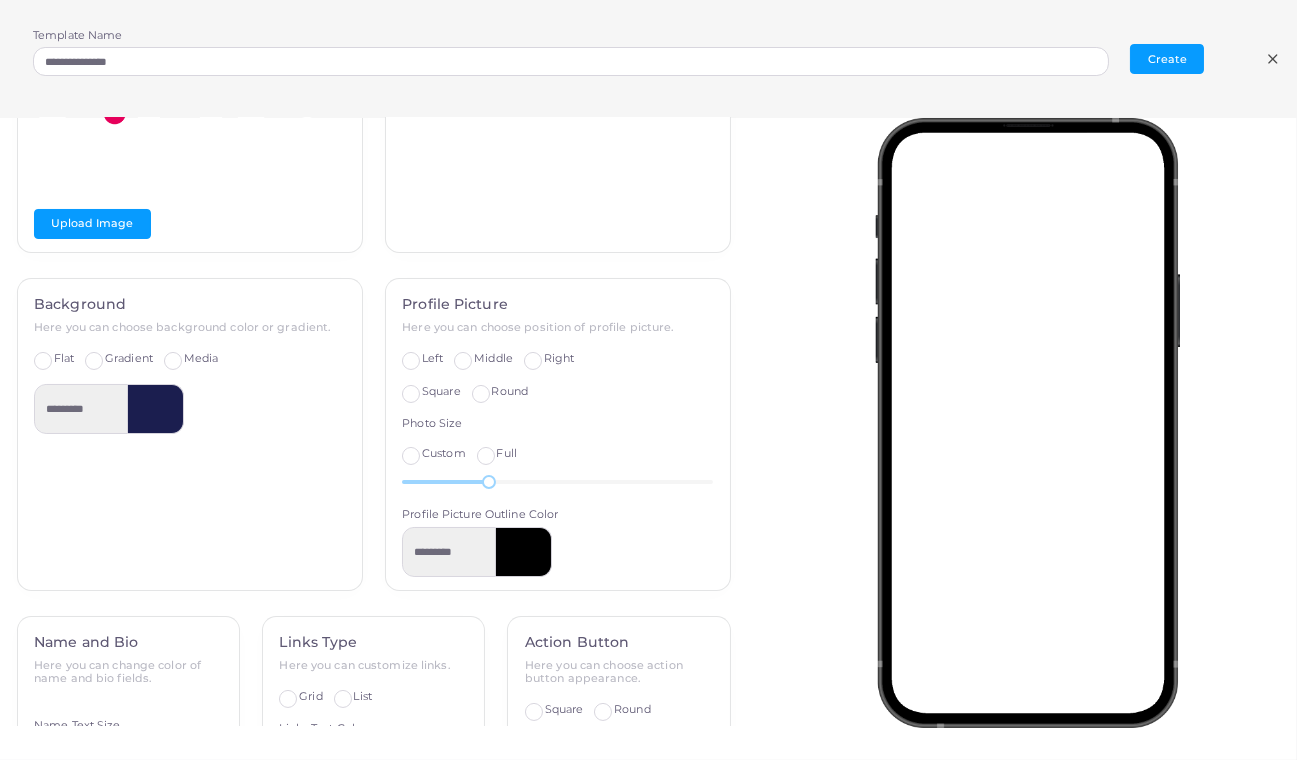 click on "35" at bounding box center [557, 482] 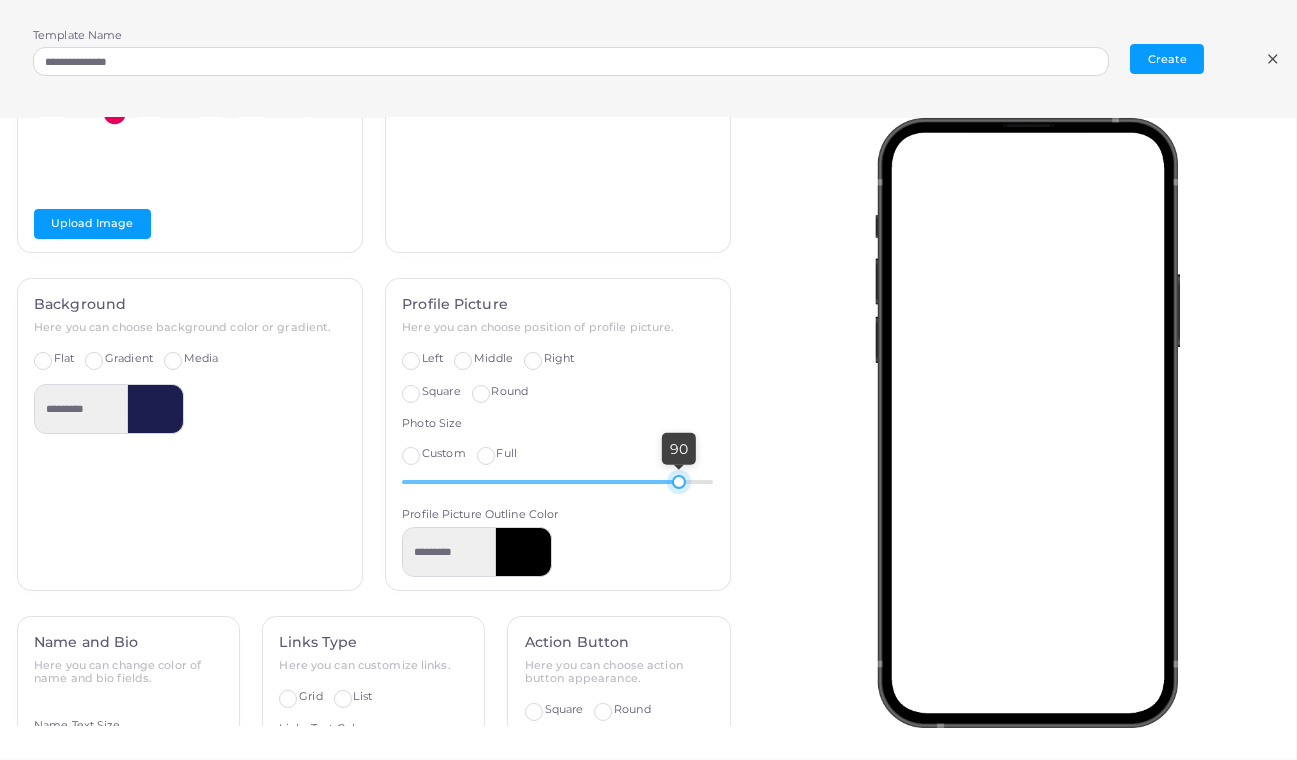 click on "90" at bounding box center [557, 482] 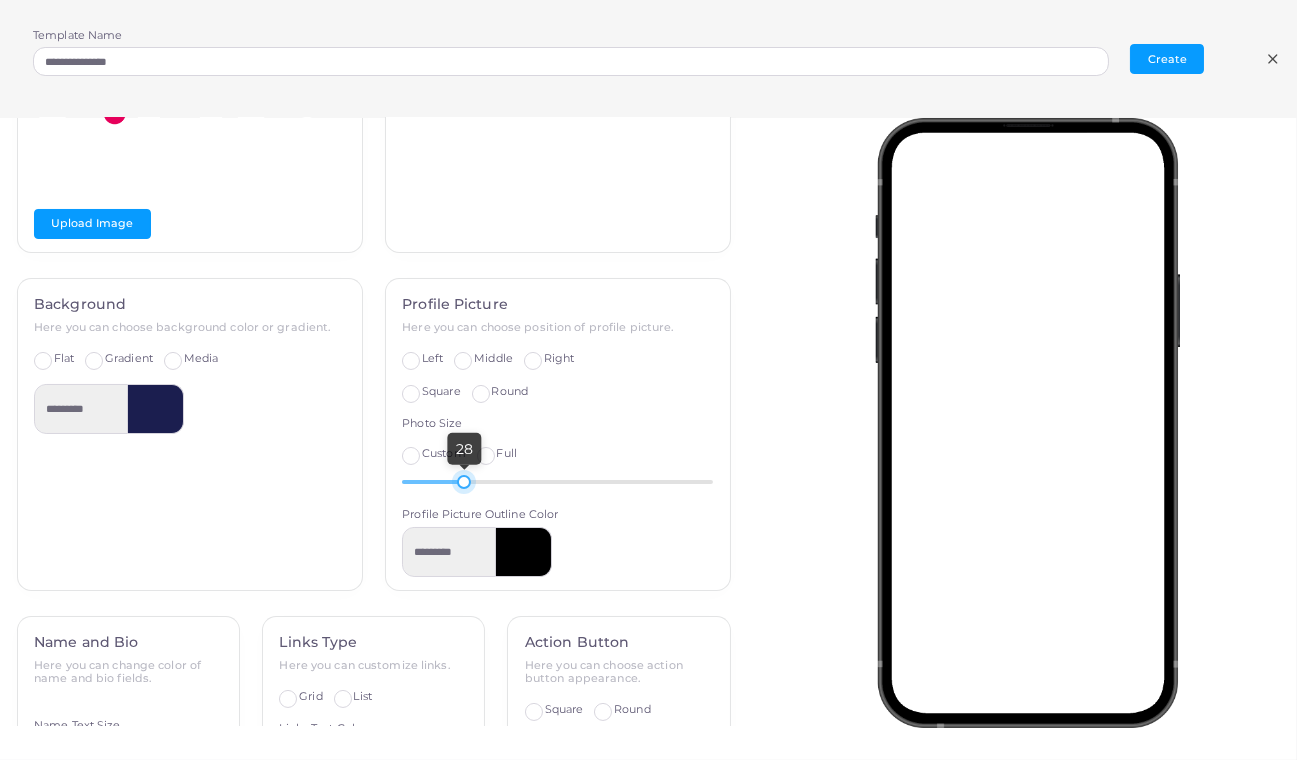 click on "28" at bounding box center [557, 482] 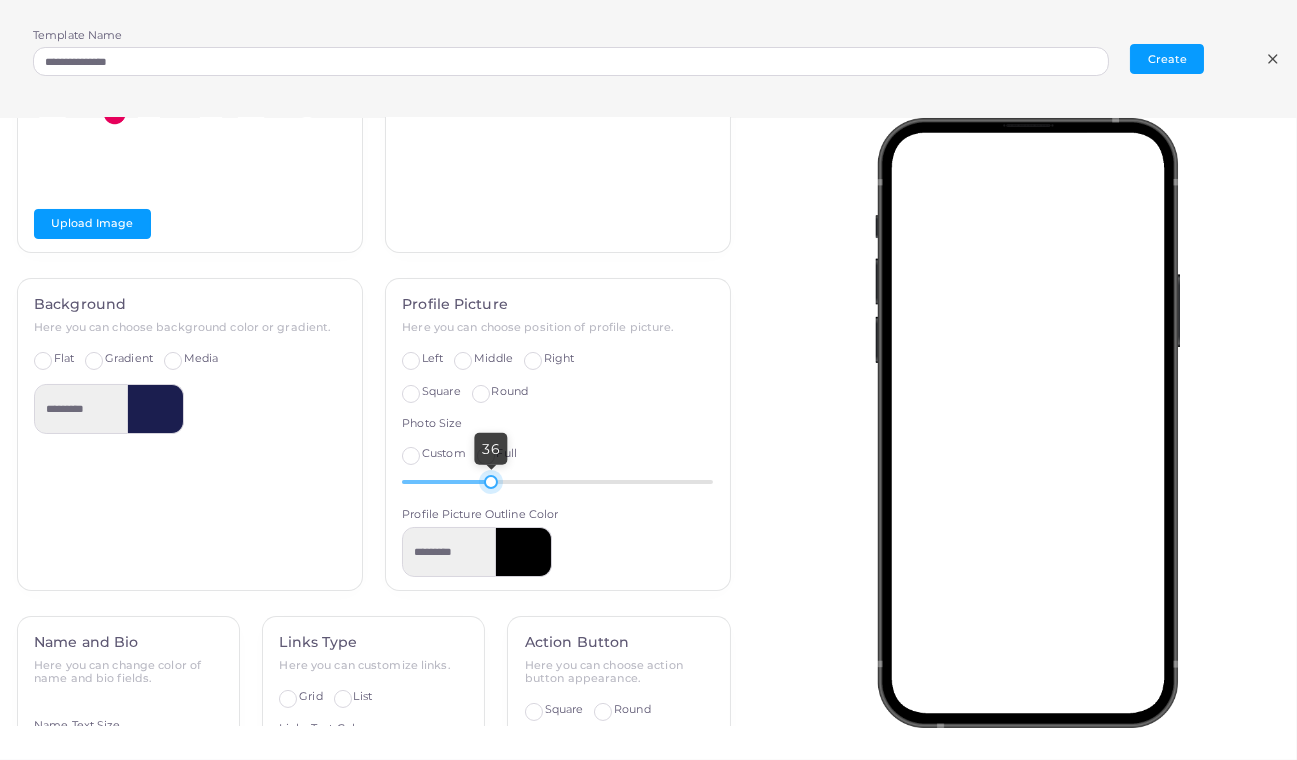 drag, startPoint x: 539, startPoint y: 480, endPoint x: 481, endPoint y: 481, distance: 58.00862 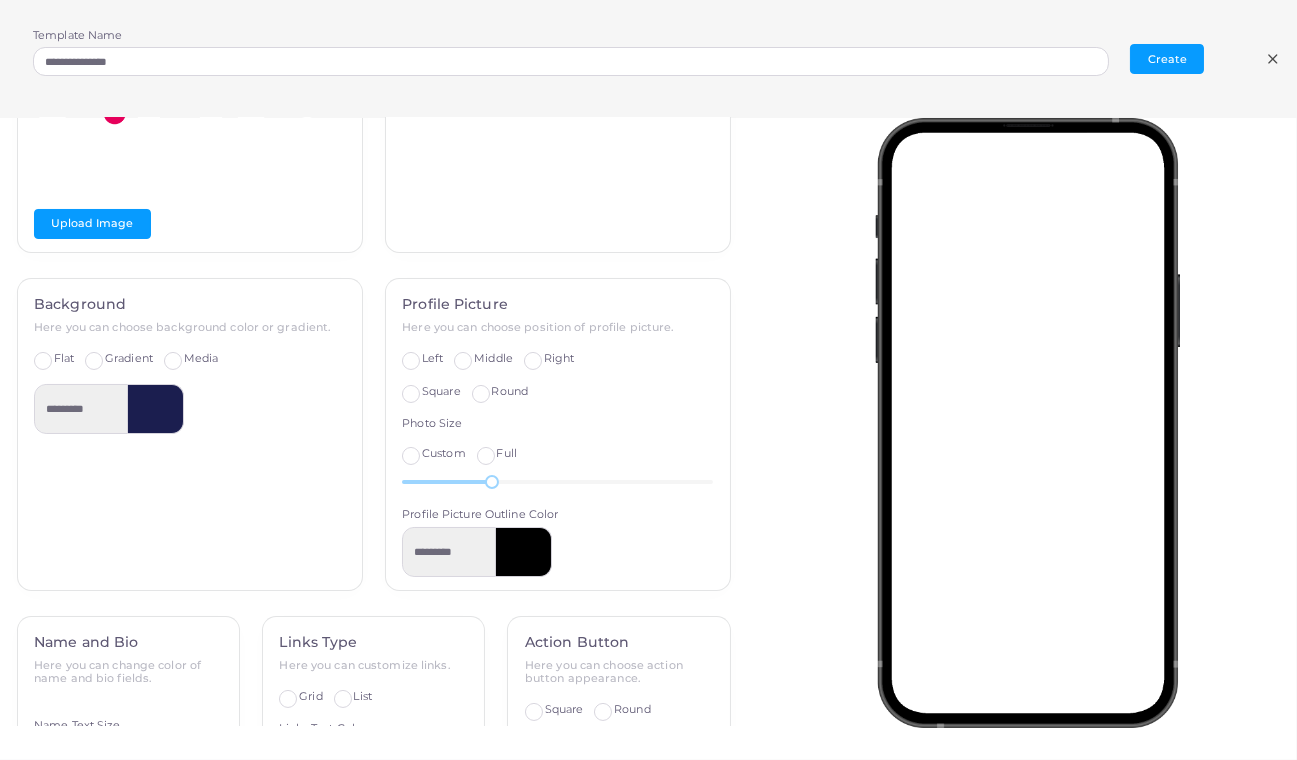 click at bounding box center [1033, 422] 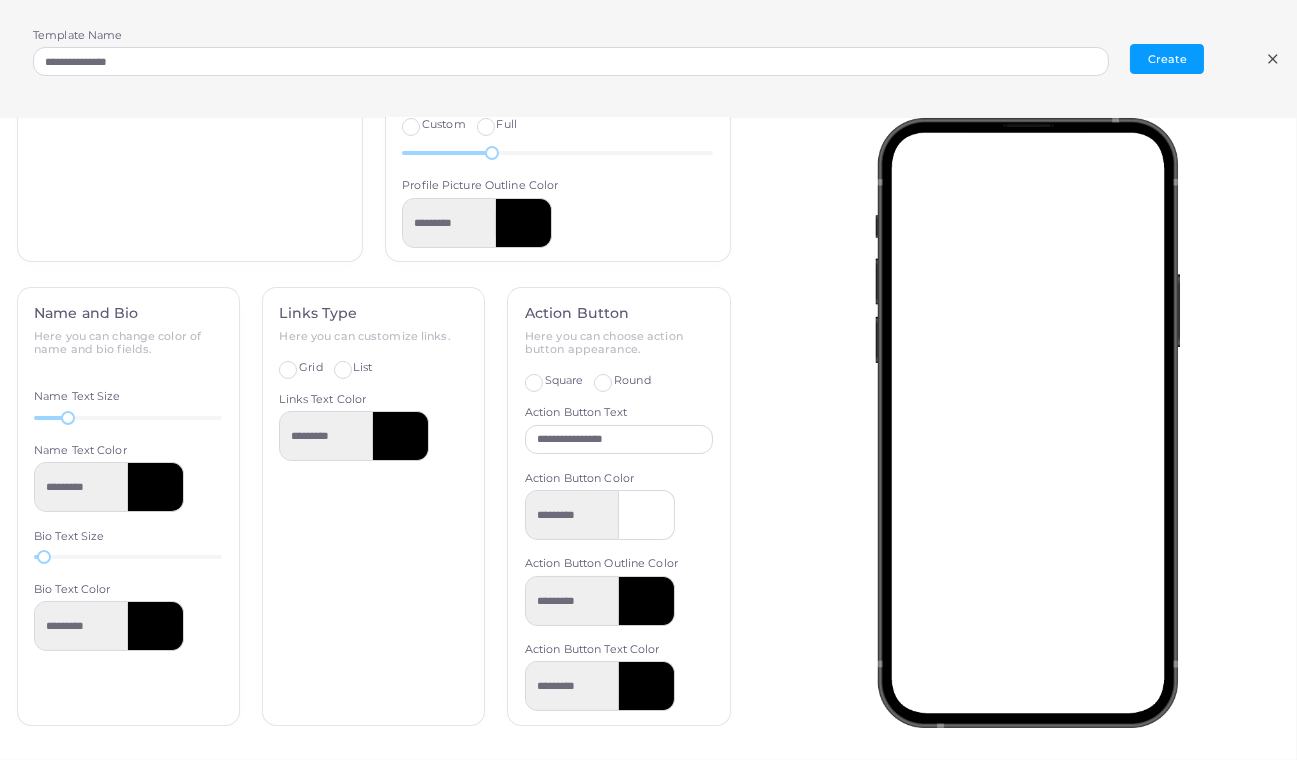 scroll, scrollTop: 700, scrollLeft: 0, axis: vertical 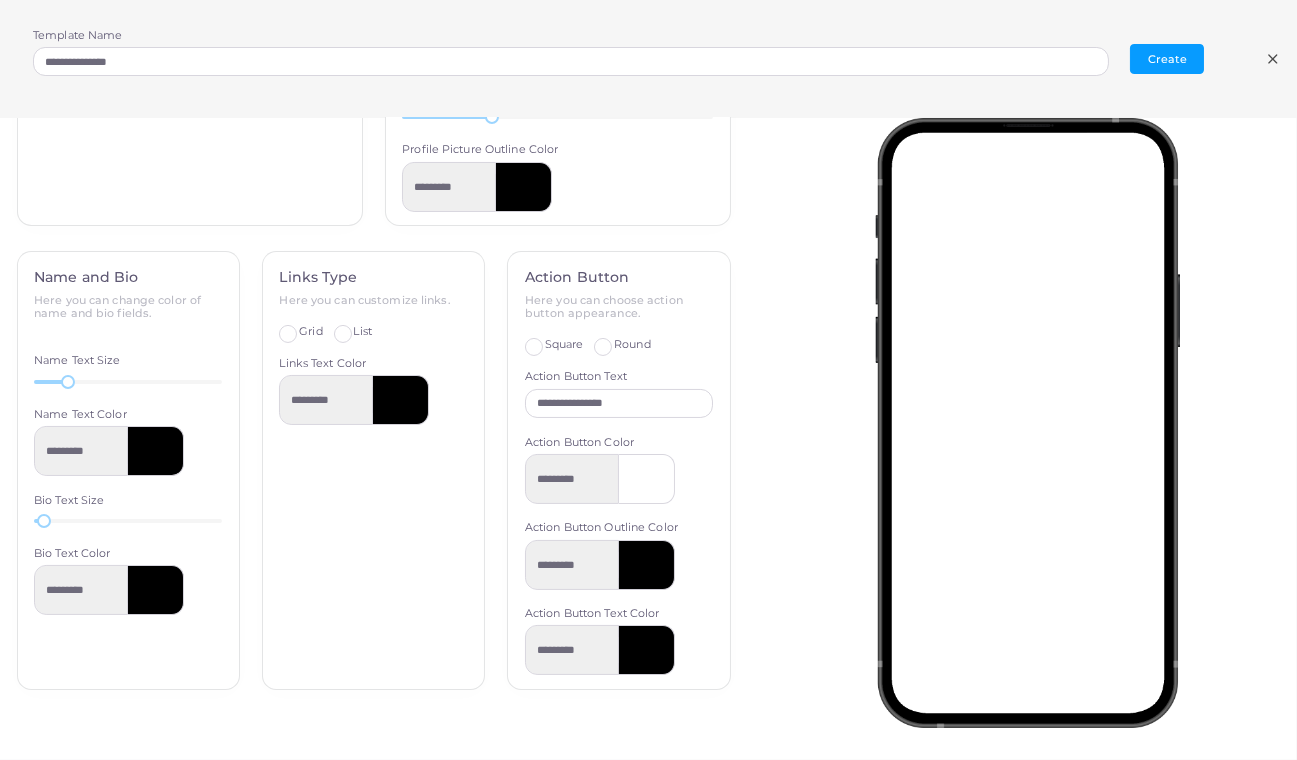 click at bounding box center [156, 451] 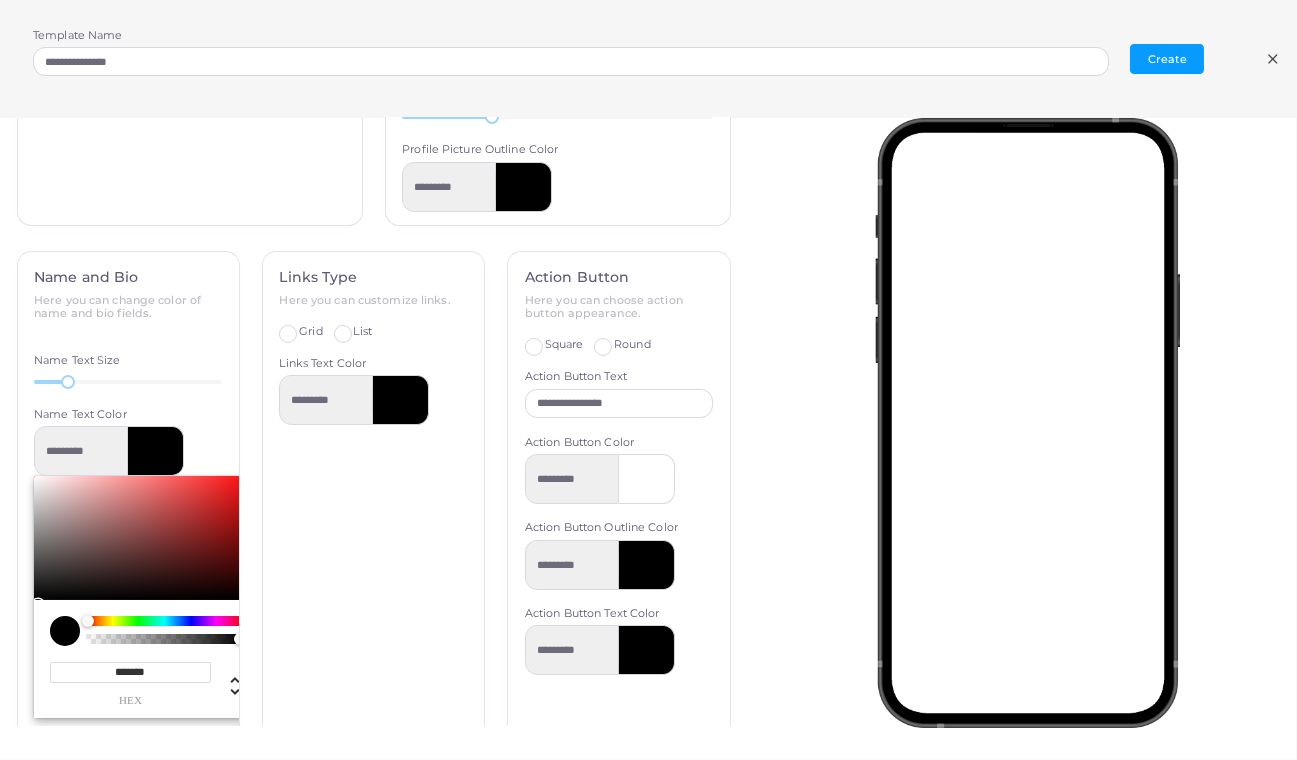 type on "*********" 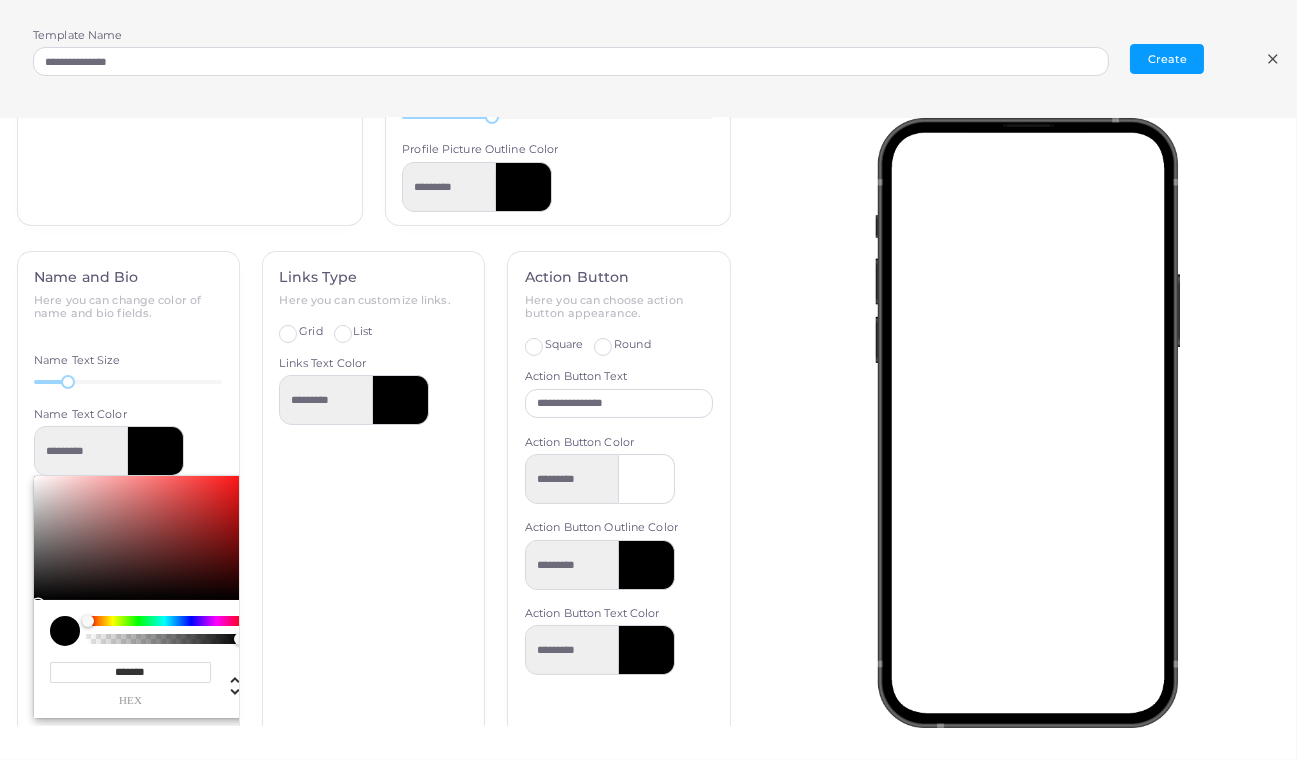 type on "*******" 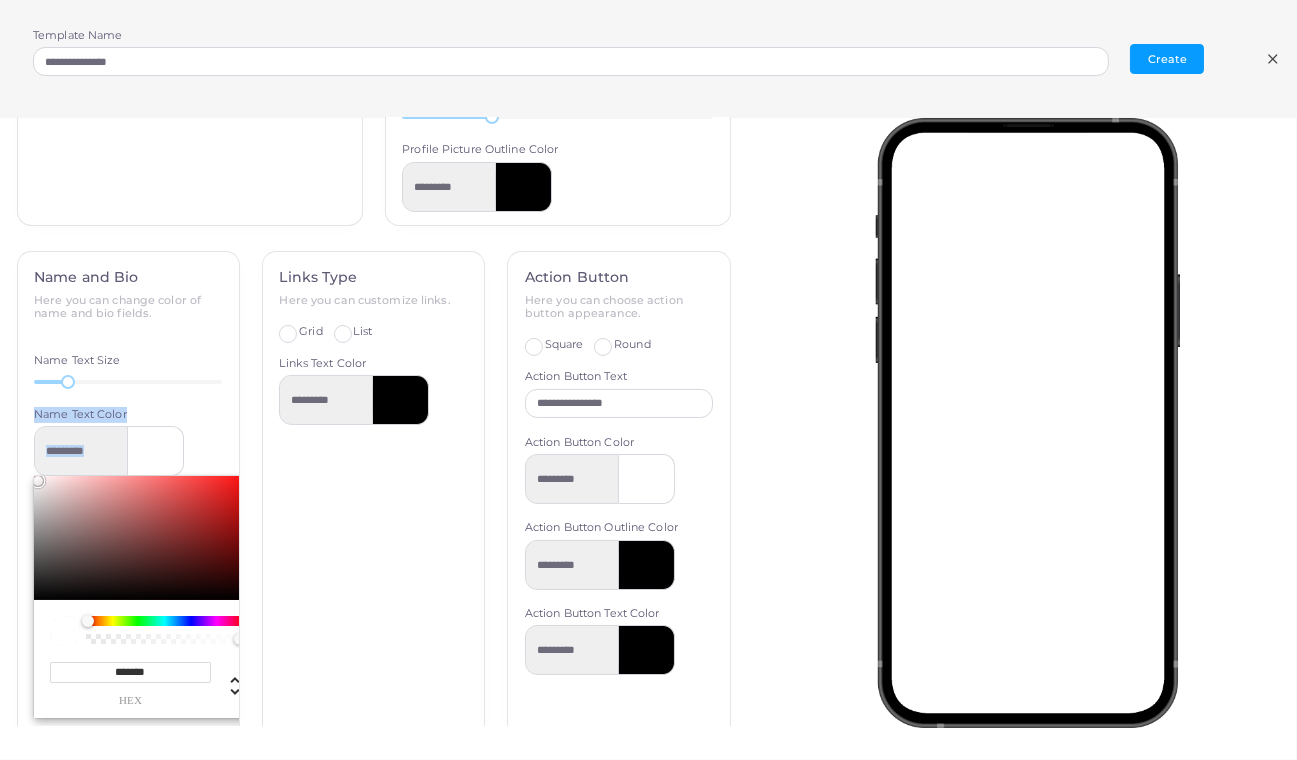 drag, startPoint x: 48, startPoint y: 503, endPoint x: 3, endPoint y: 418, distance: 96.17692 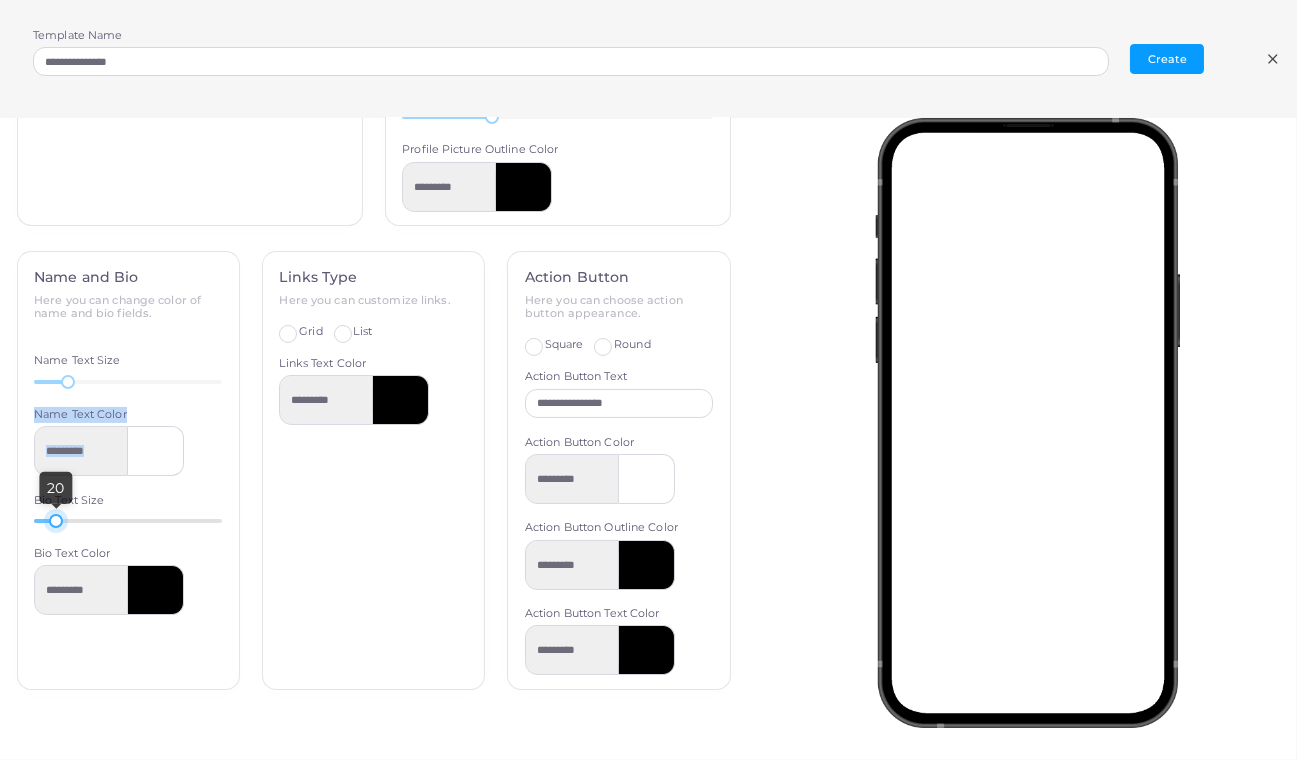 drag, startPoint x: 42, startPoint y: 513, endPoint x: 54, endPoint y: 515, distance: 12.165525 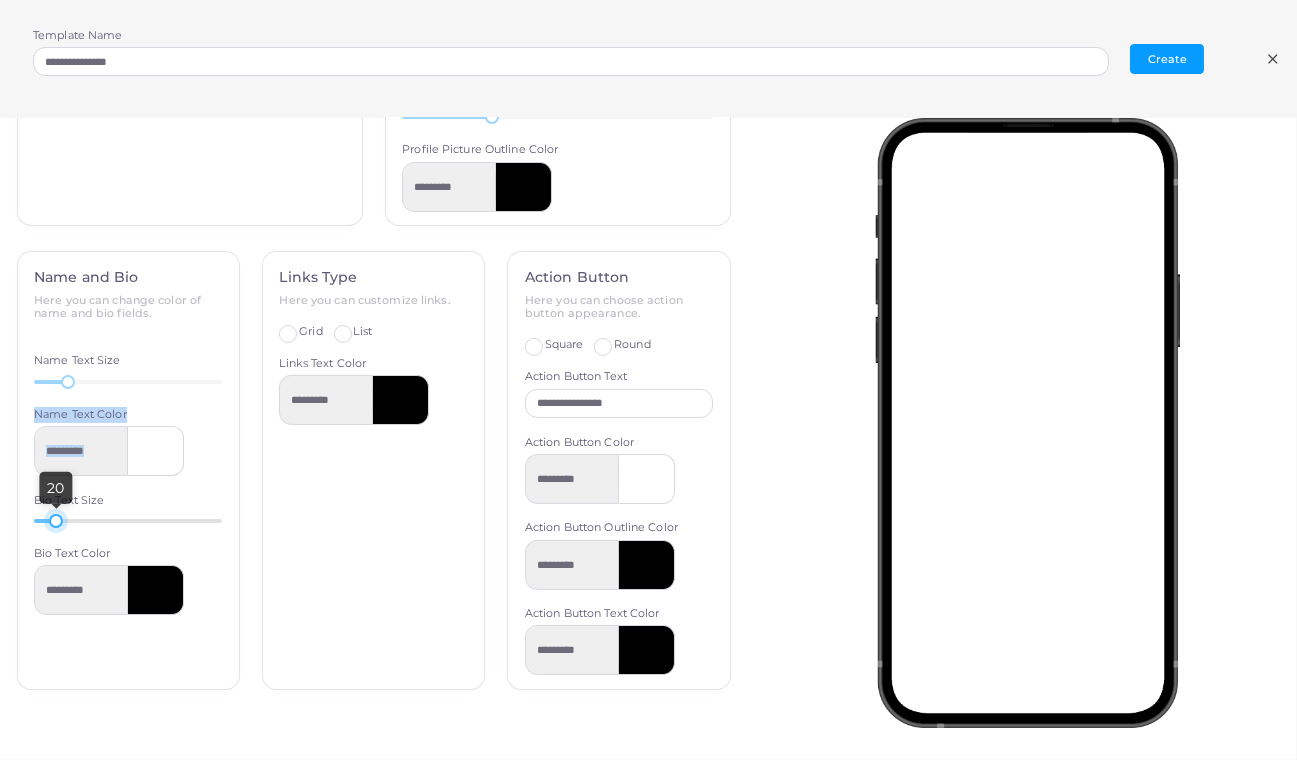 click at bounding box center (56, 521) 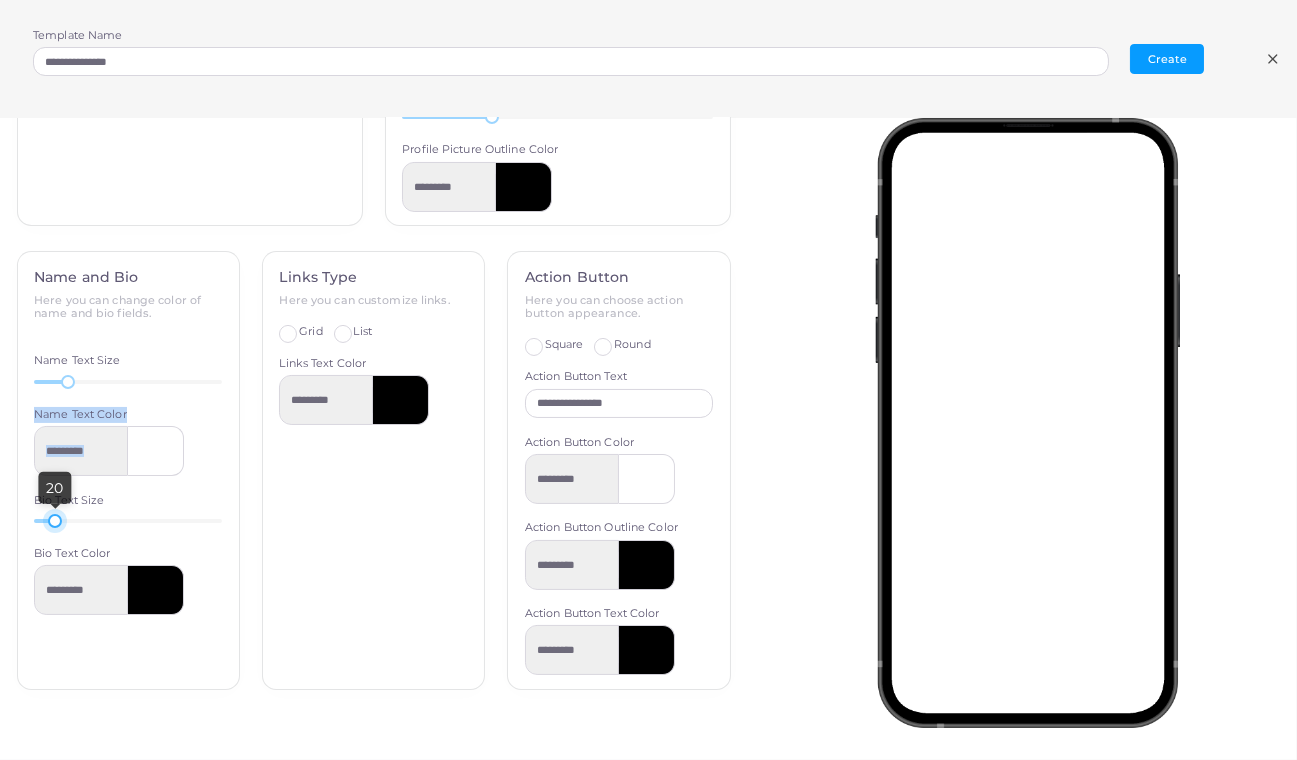 click at bounding box center [156, 590] 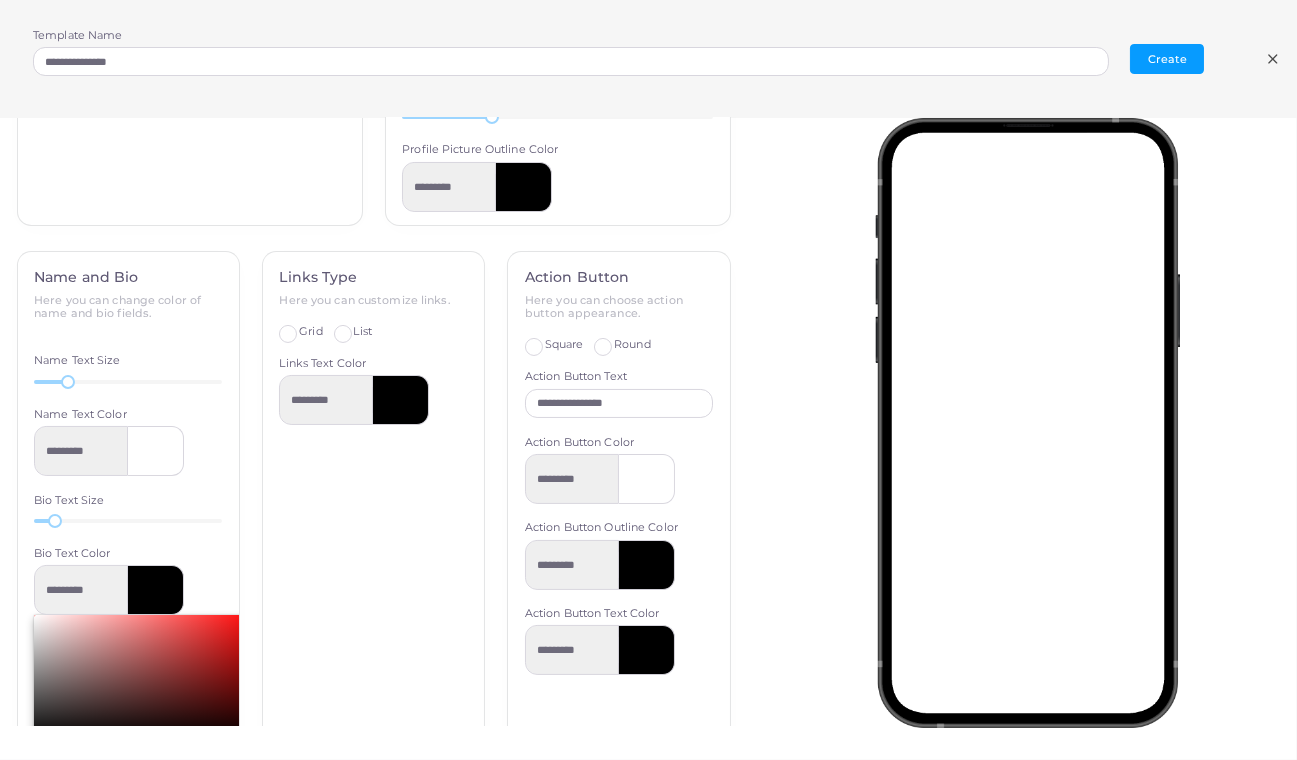 type on "*********" 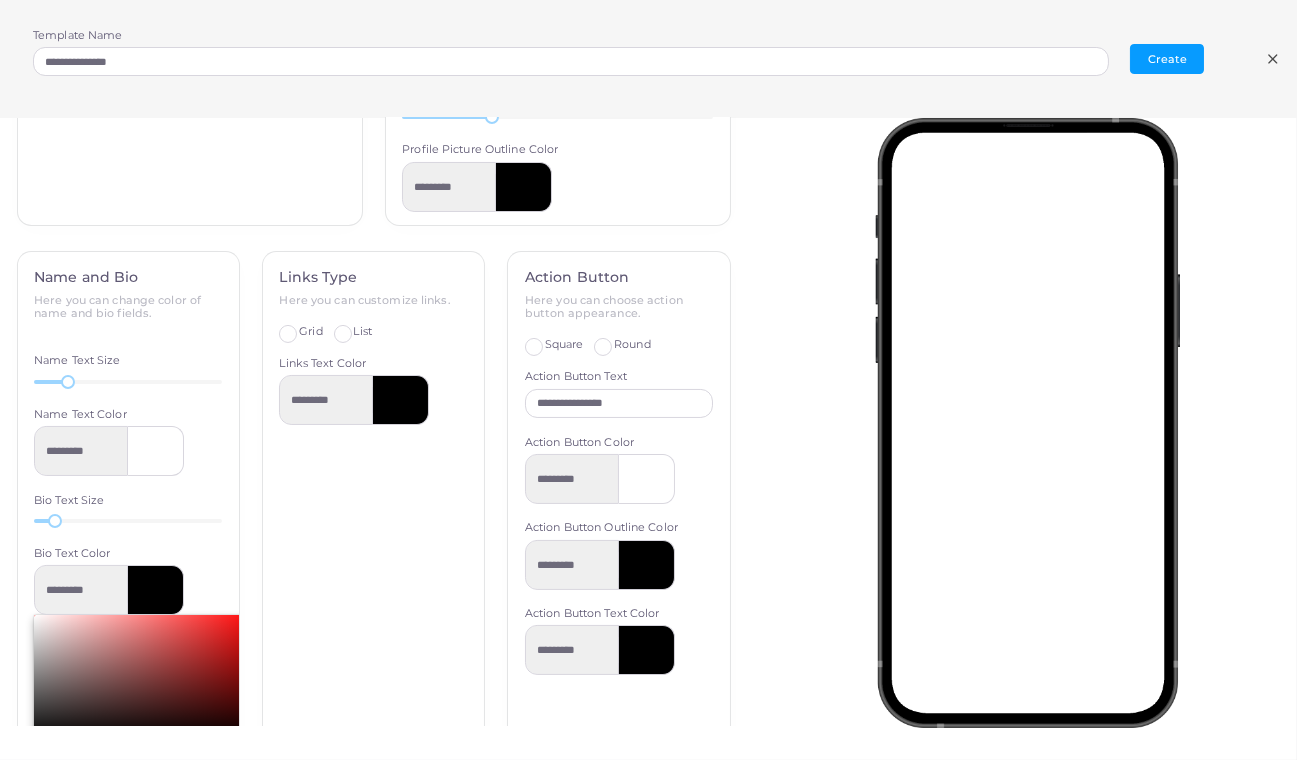 type on "*******" 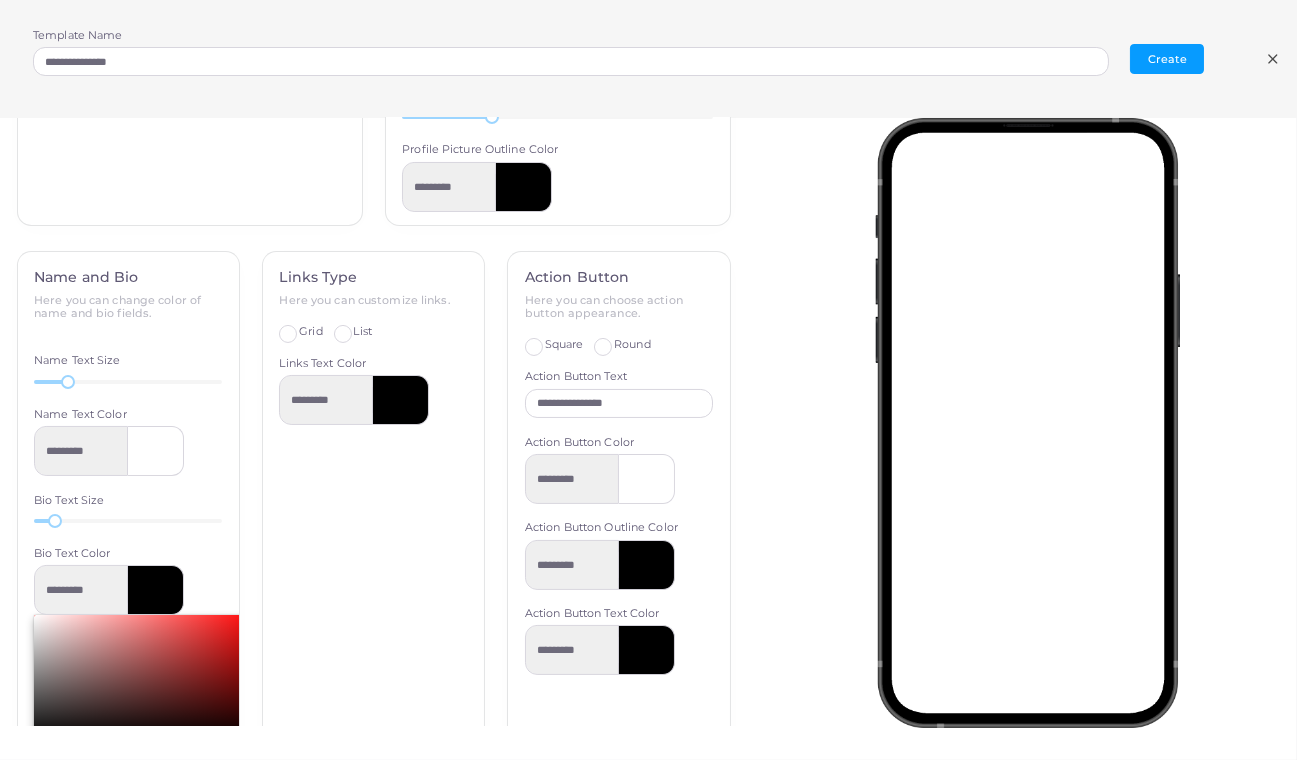 type on "*********" 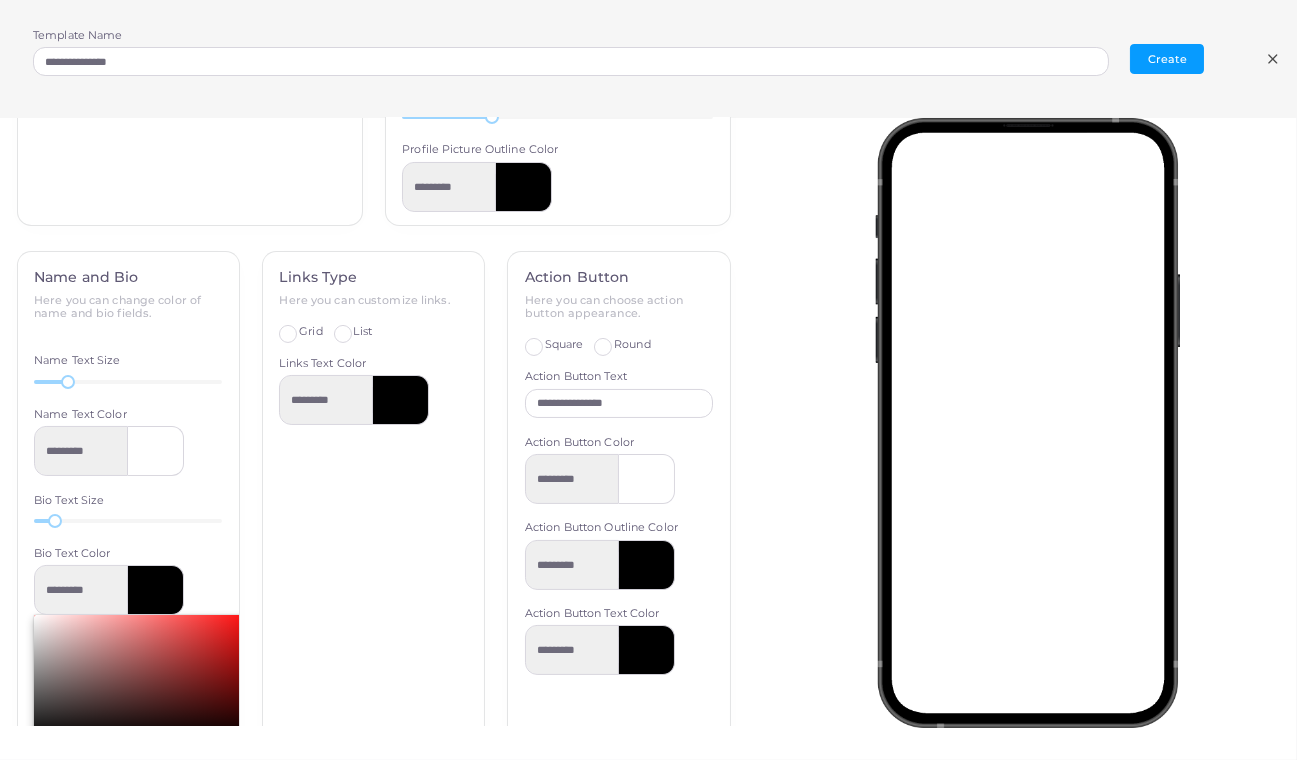 type on "*******" 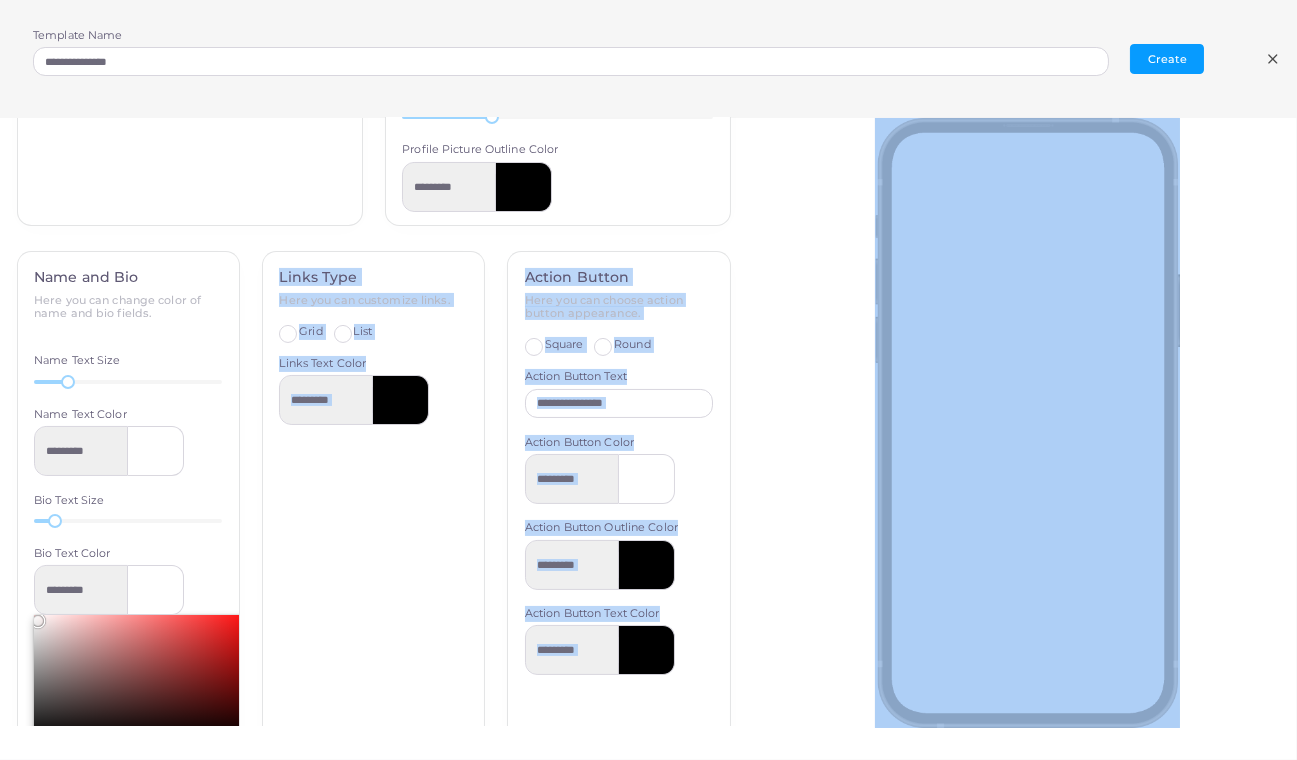 drag, startPoint x: 67, startPoint y: 626, endPoint x: 0, endPoint y: 586, distance: 78.03204 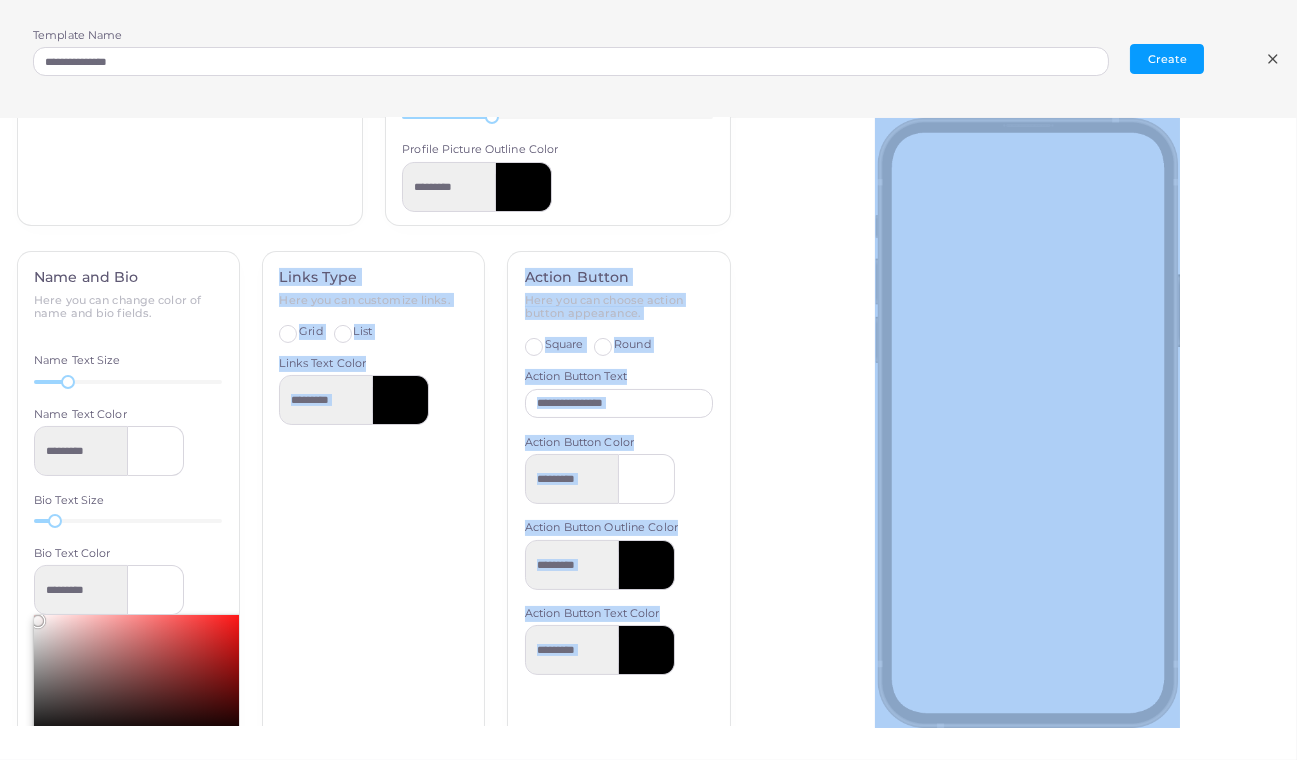 click on "**********" at bounding box center [648, 380] 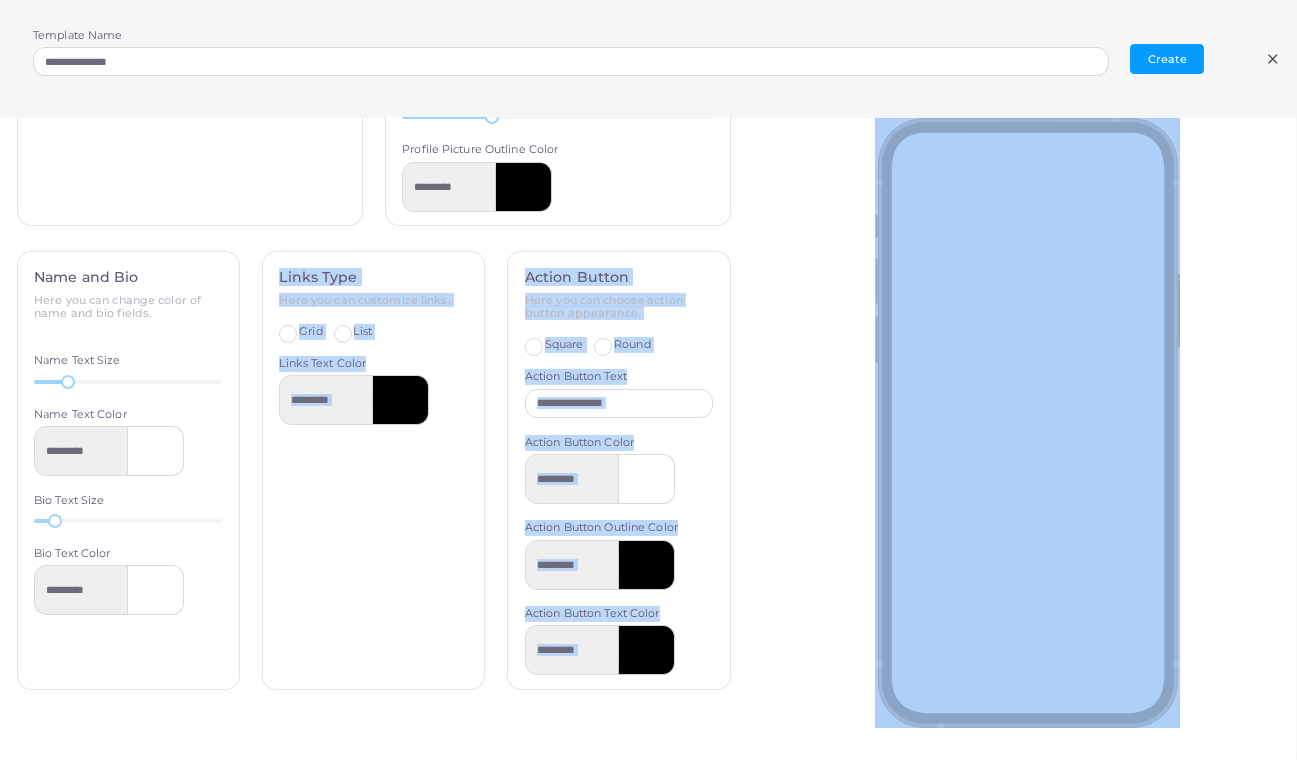 click on "Links Type Here you can customize links. Grid List  Show icons  Links Text Color *********" at bounding box center [373, 470] 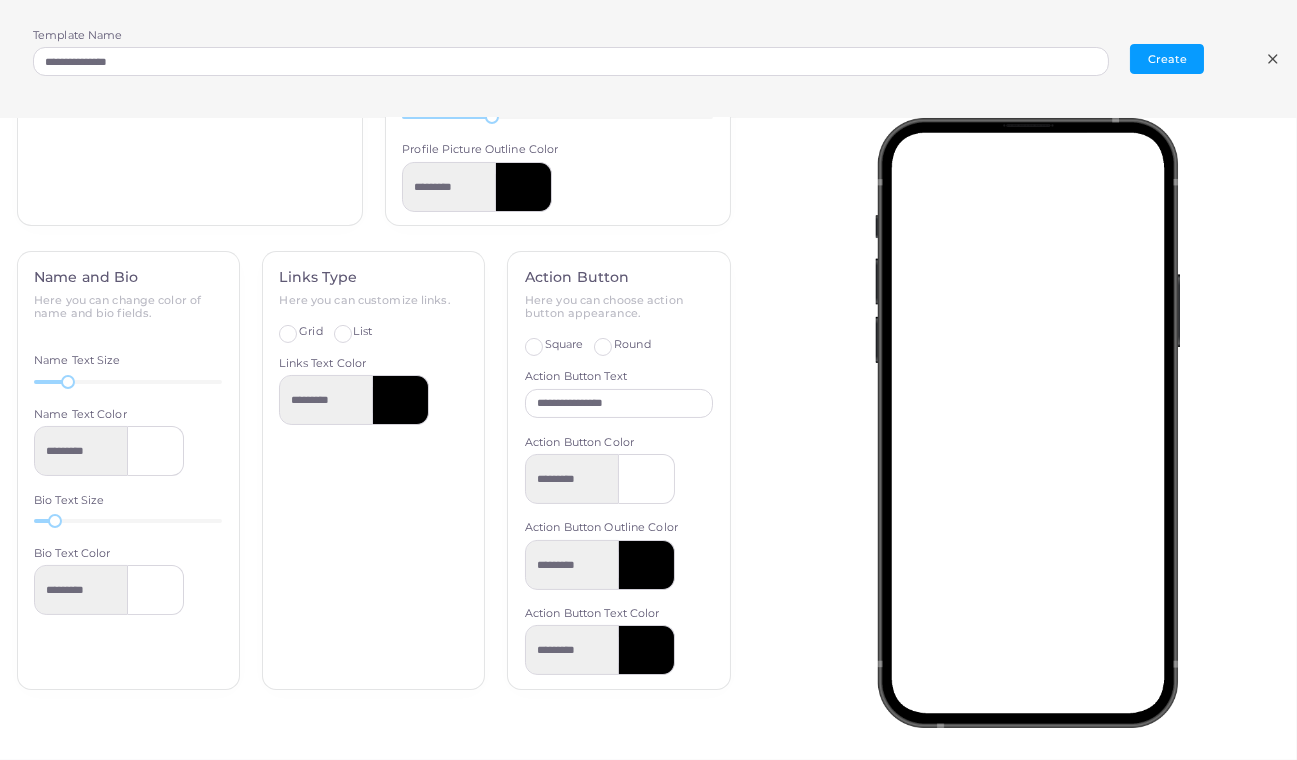 click on "List" at bounding box center (363, 332) 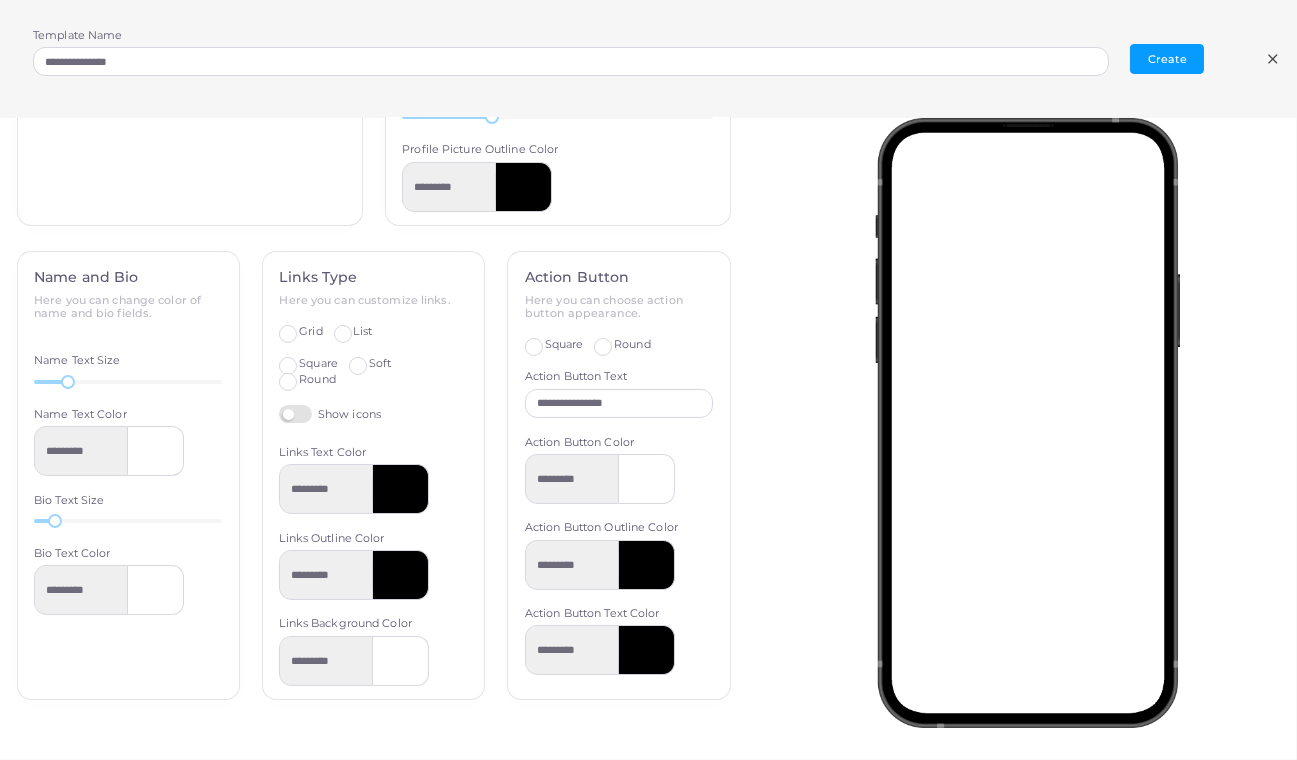 click on "Square" at bounding box center (318, 364) 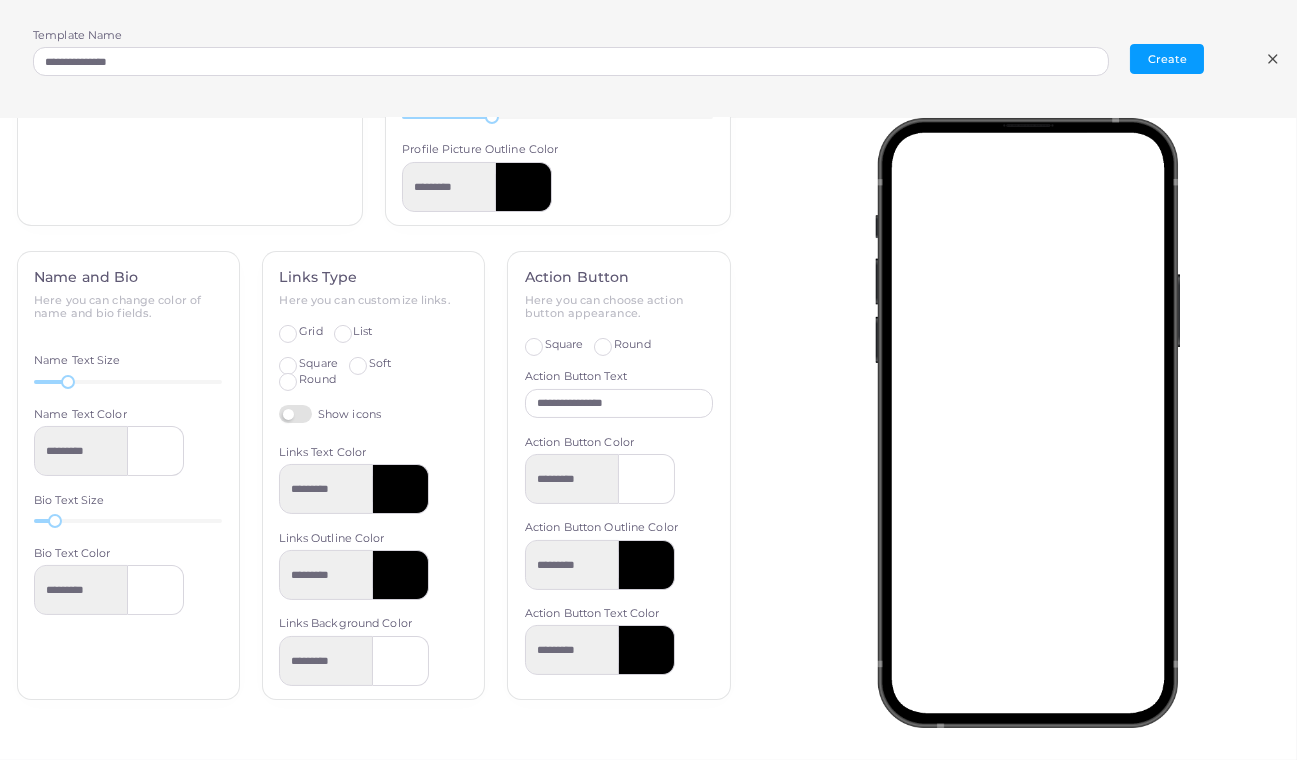 click on "Round" at bounding box center (317, 380) 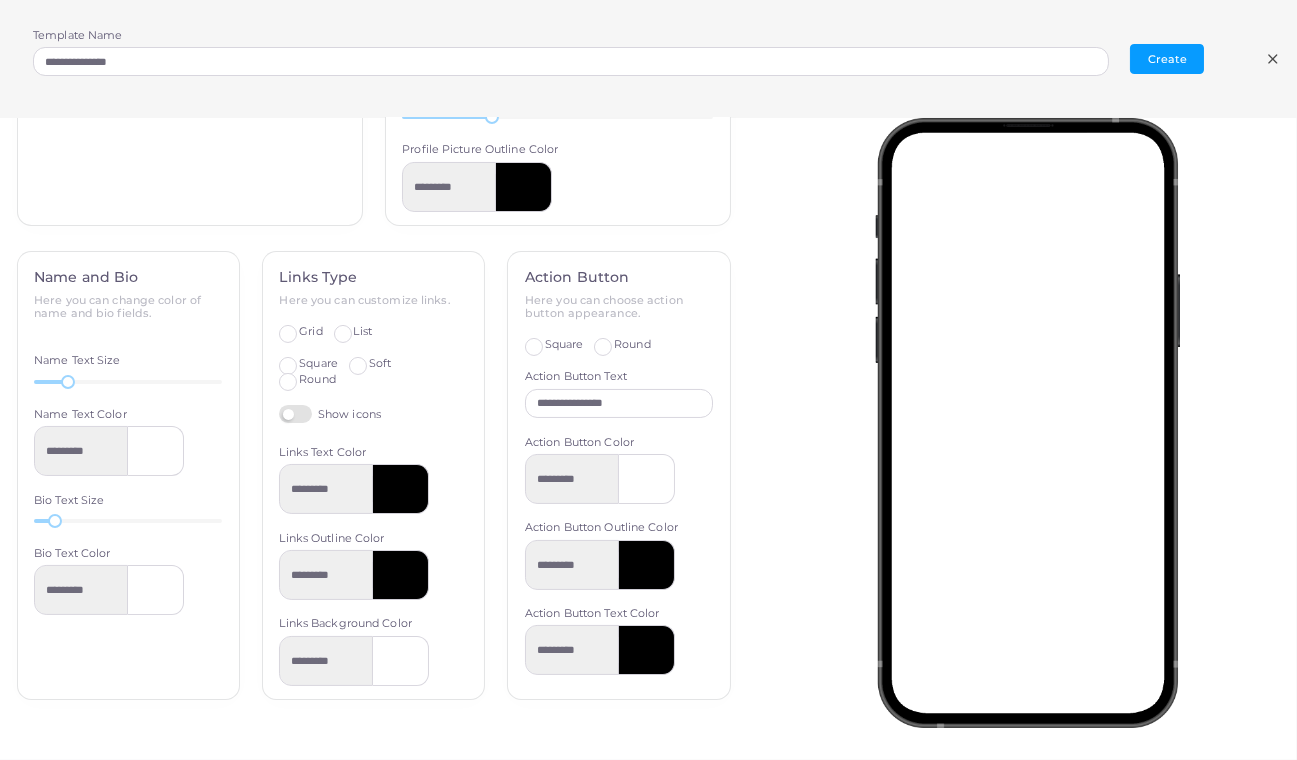 click on "Soft" at bounding box center (380, 364) 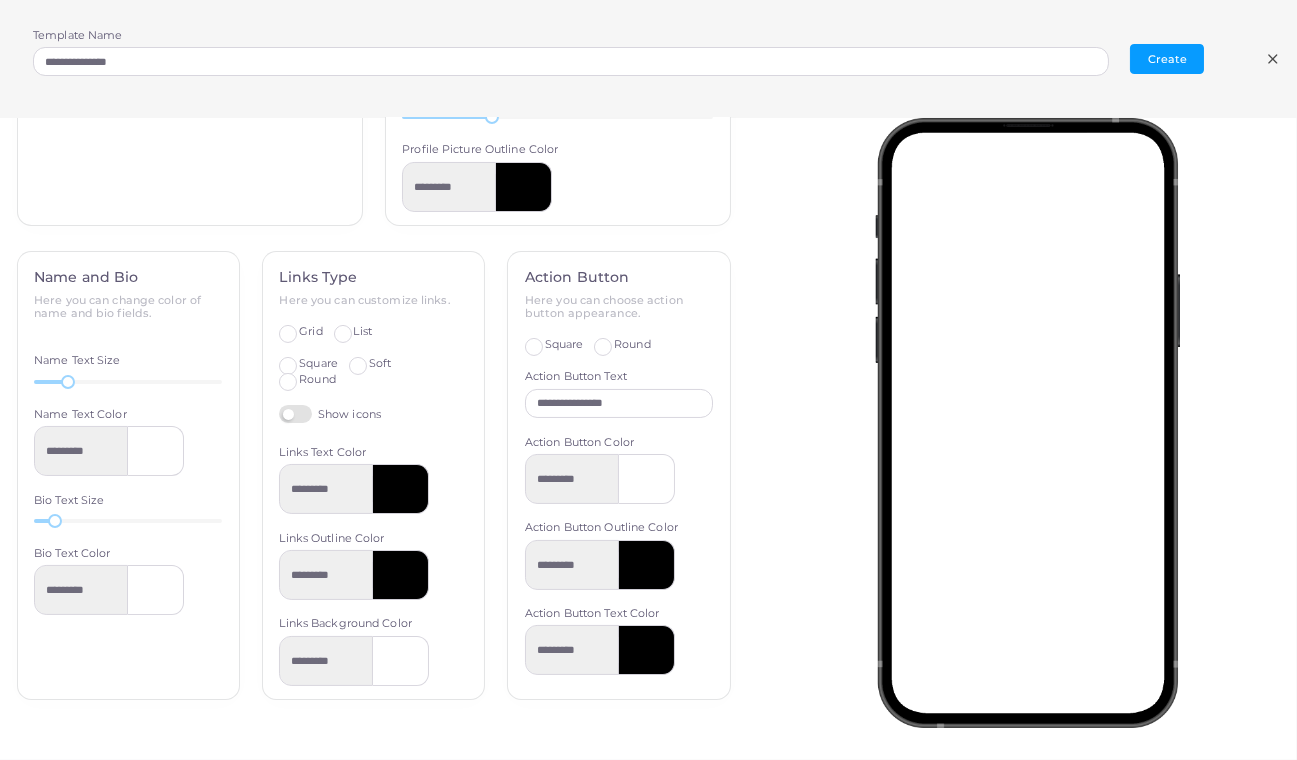 click at bounding box center (401, 489) 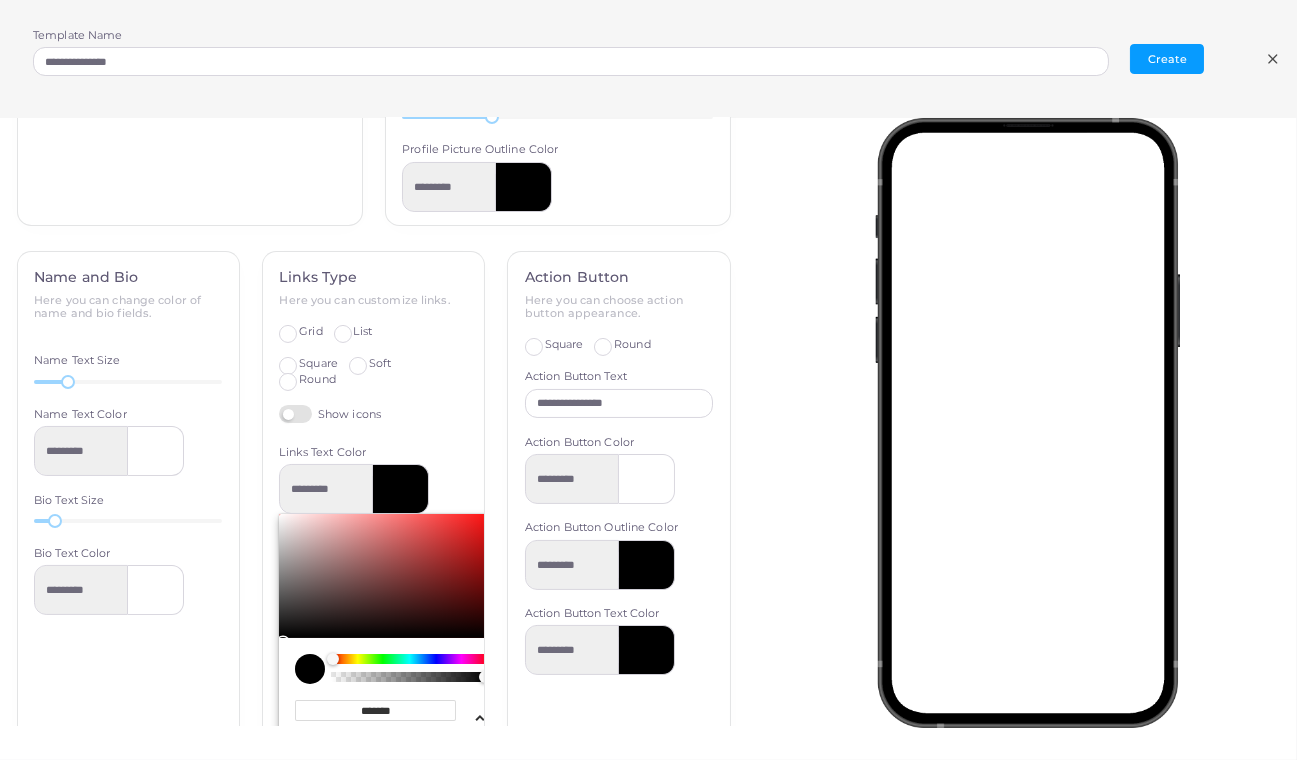 drag, startPoint x: 403, startPoint y: 705, endPoint x: 334, endPoint y: 708, distance: 69.065186 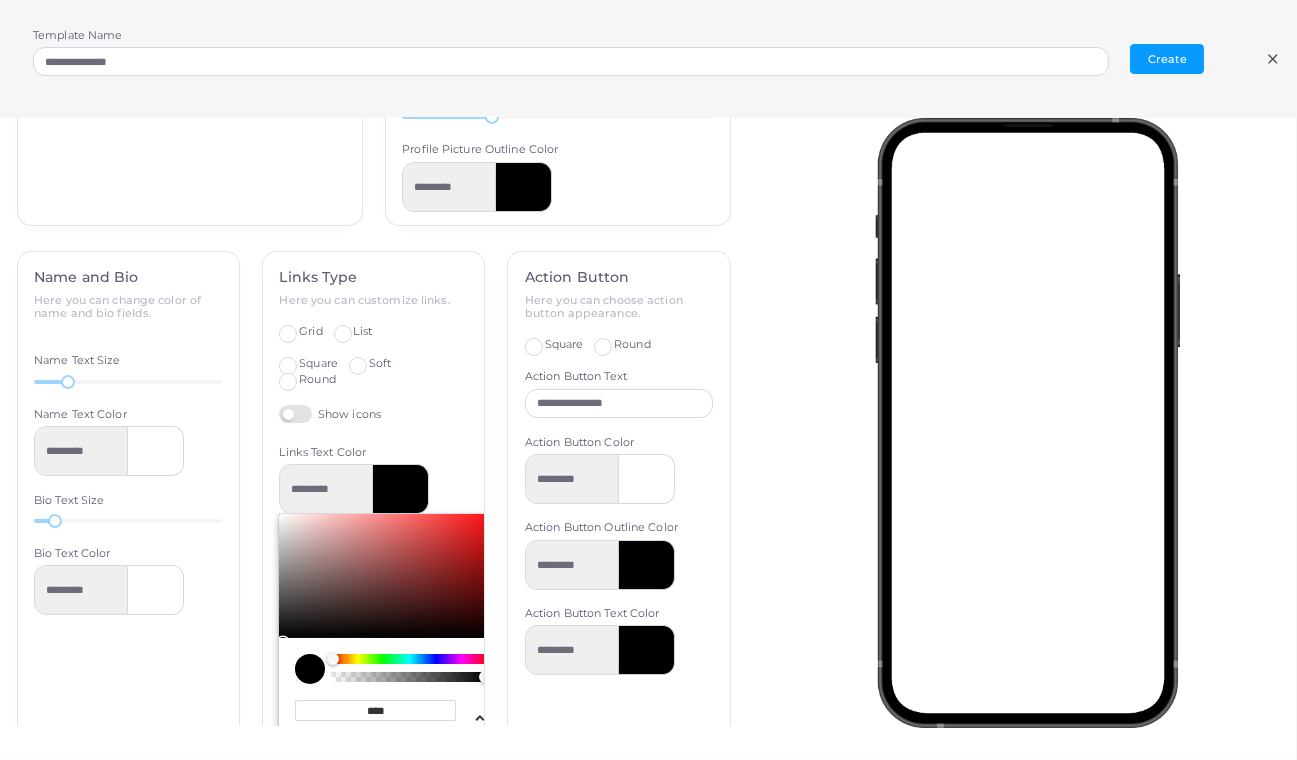 type on "*****" 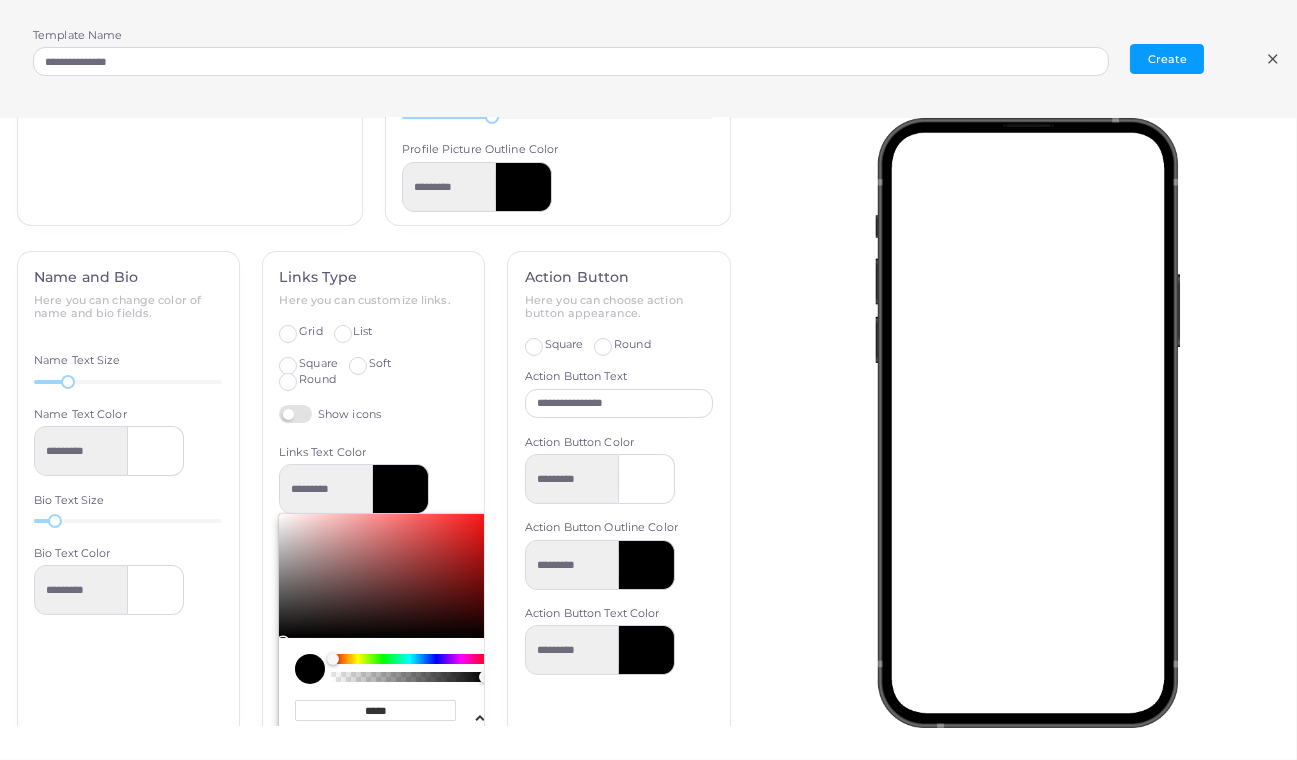 type on "*********" 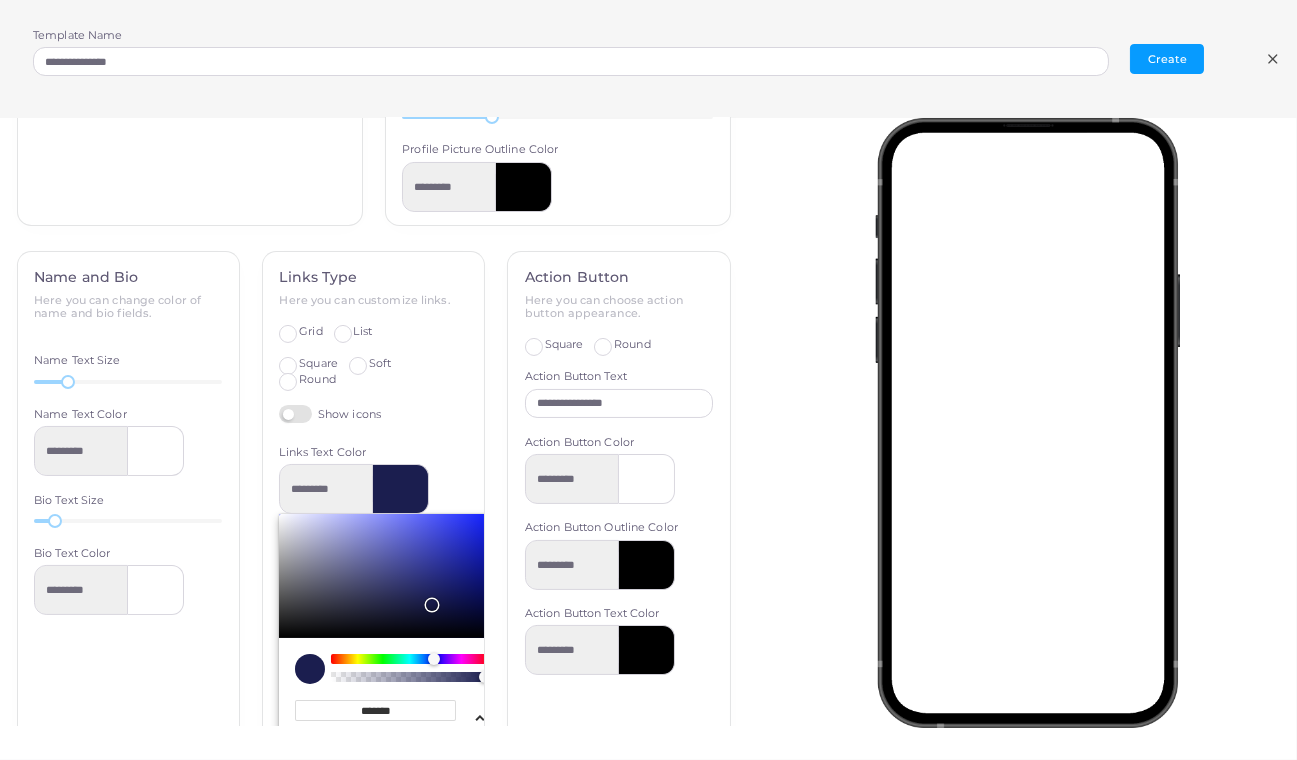 type on "*******" 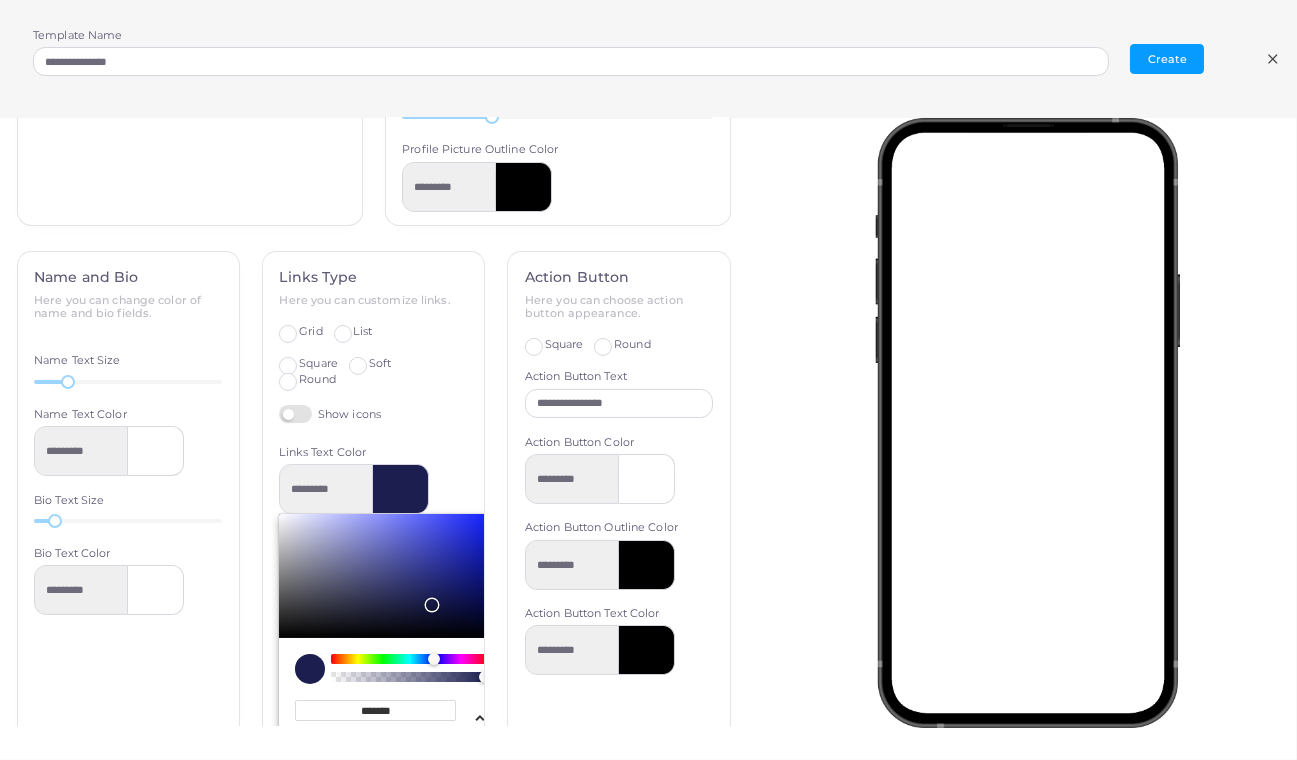 click on "Links Type Here you can customize links. Grid List Square Soft Round  Show icons  Links Text Color *********                   *******   hex       **   r     **   g     **   b     *   a     ***   h     ***   s     ***   l     *   a       Links Outline Color ********* Links Background Color *********" at bounding box center [373, 596] 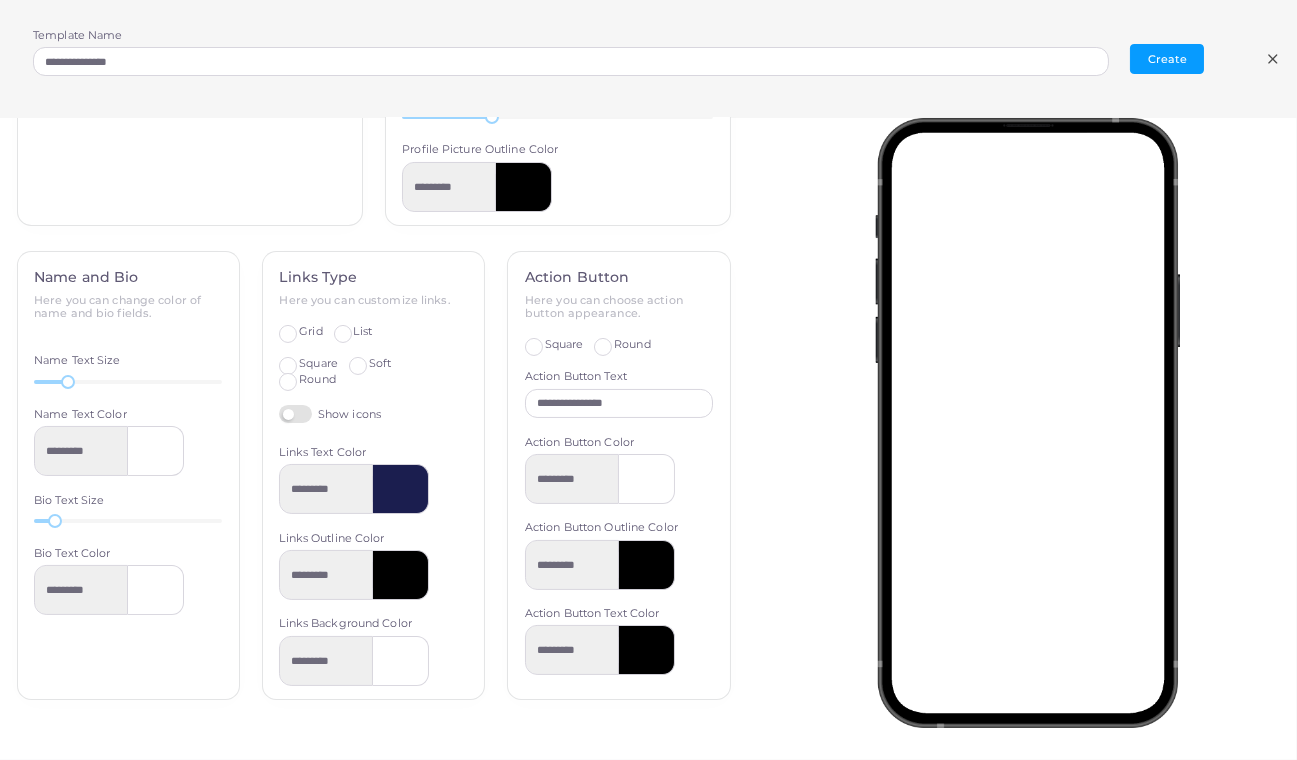 click at bounding box center (401, 661) 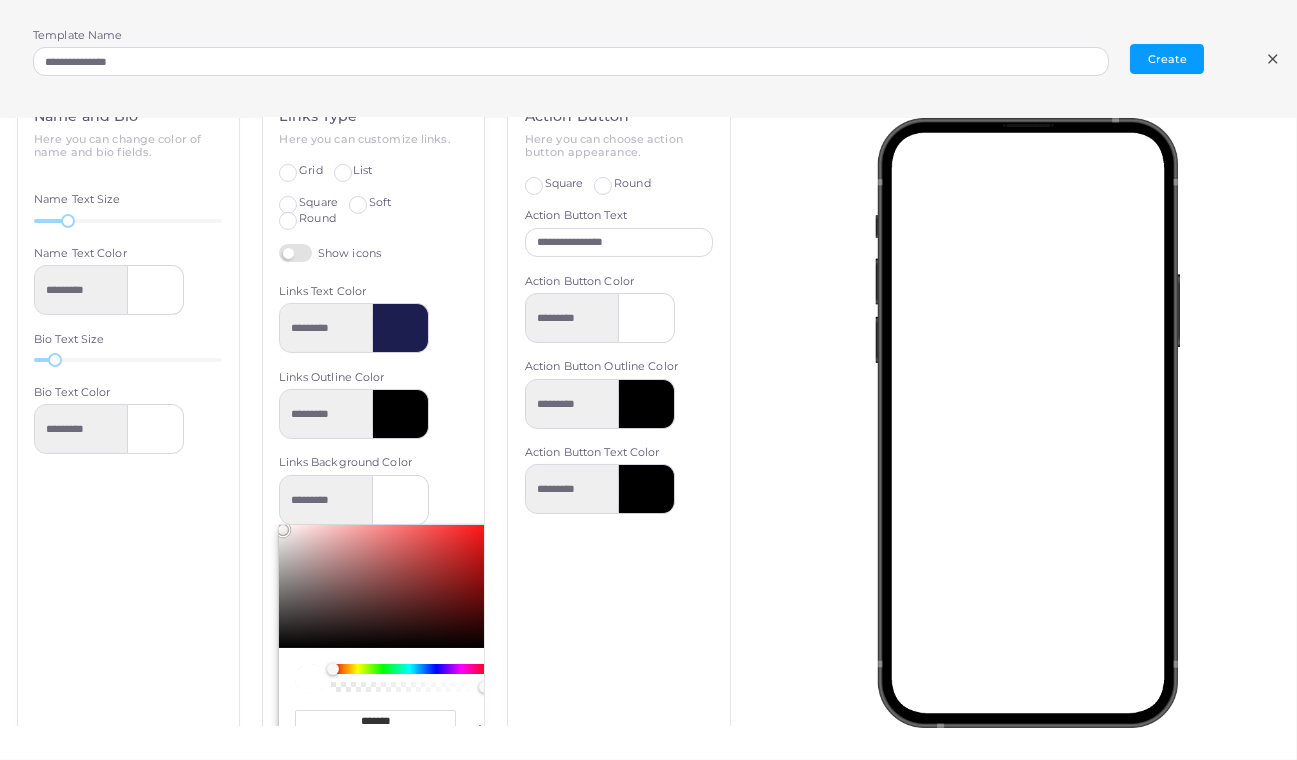scroll, scrollTop: 871, scrollLeft: 0, axis: vertical 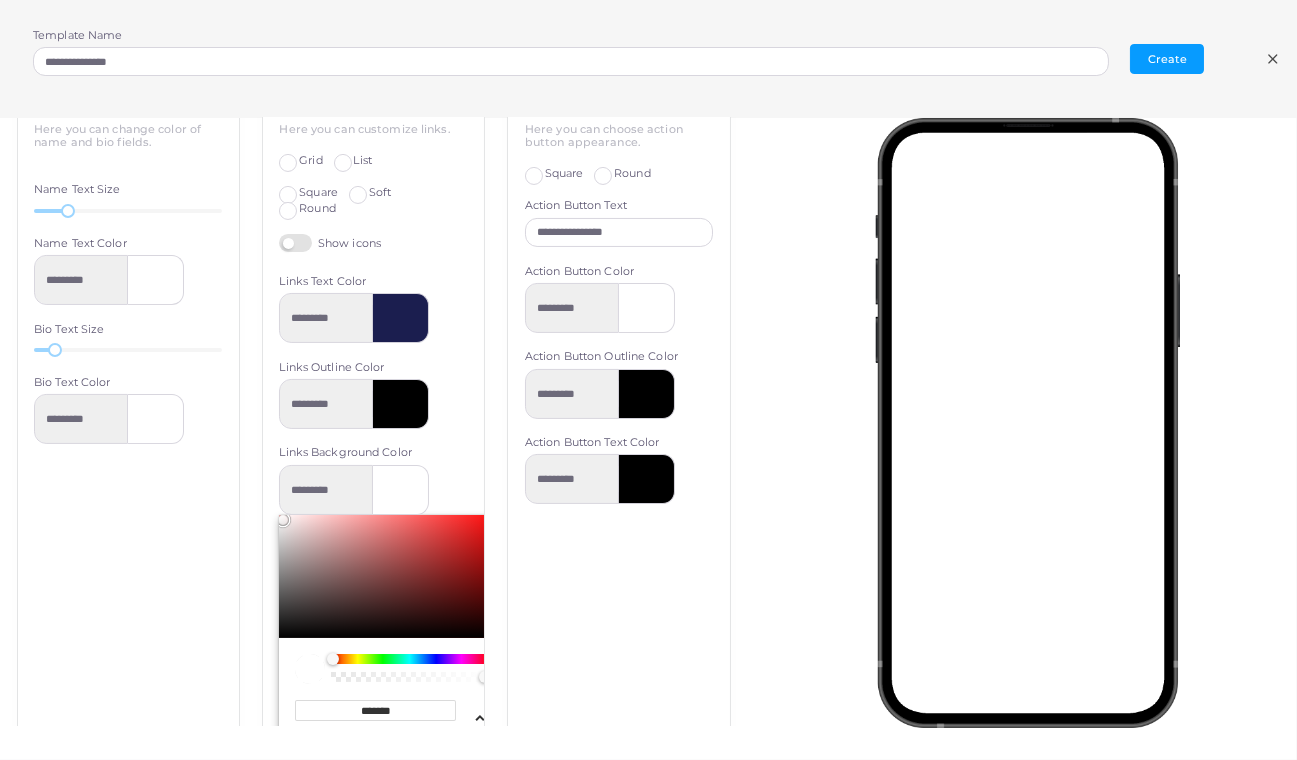 drag, startPoint x: 404, startPoint y: 705, endPoint x: 318, endPoint y: 709, distance: 86.09297 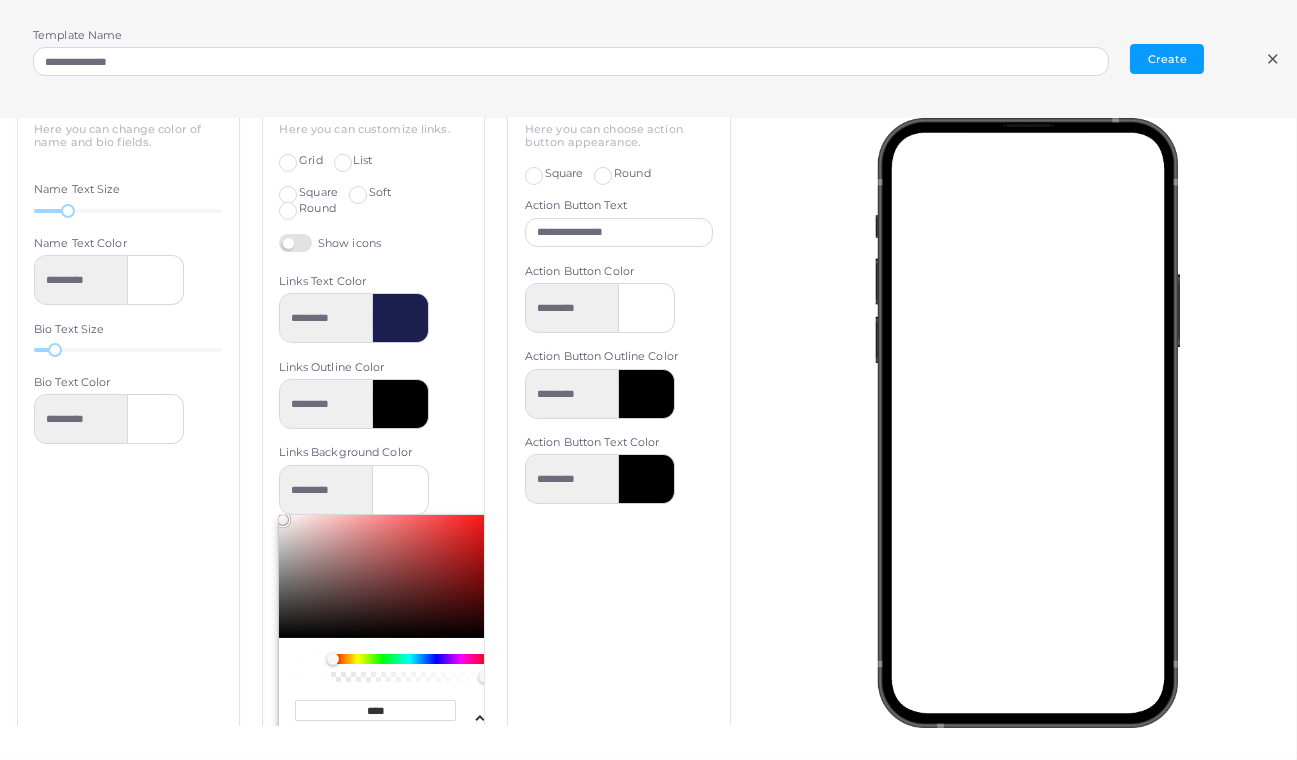 type on "*****" 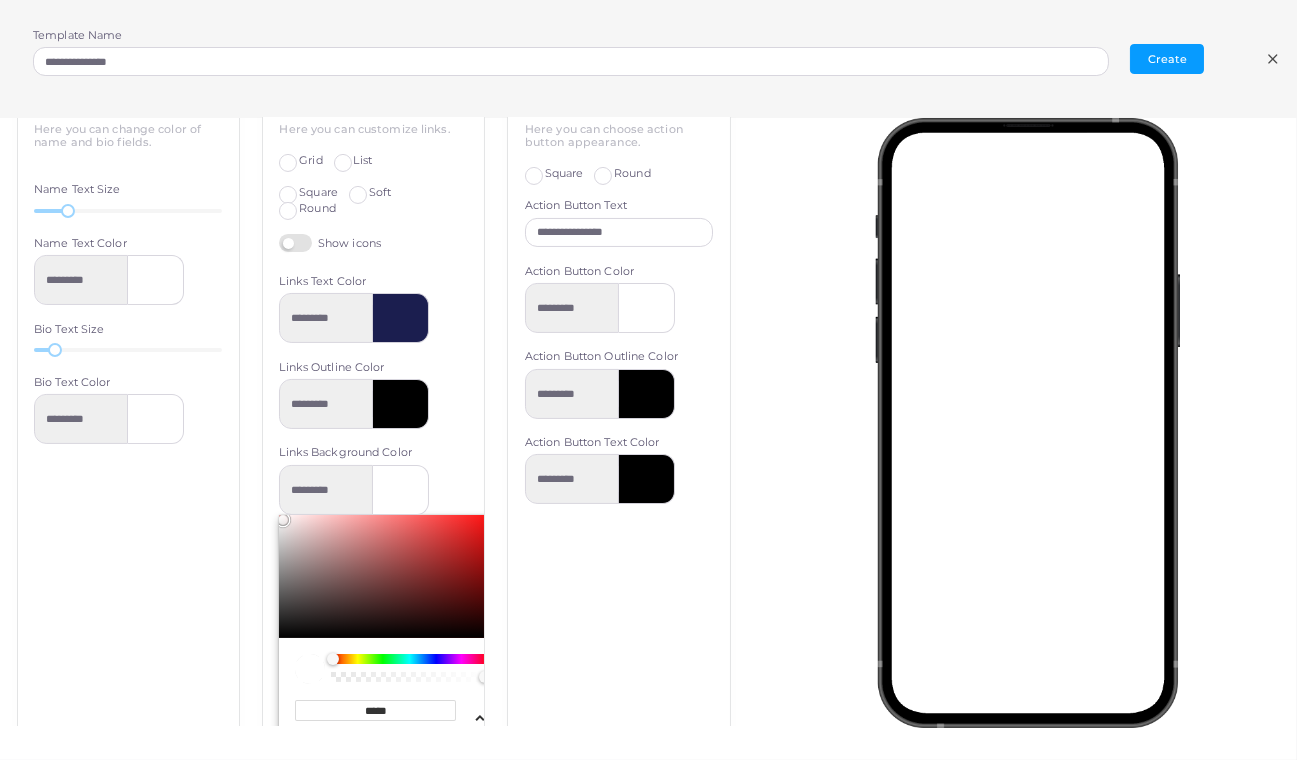 type on "*********" 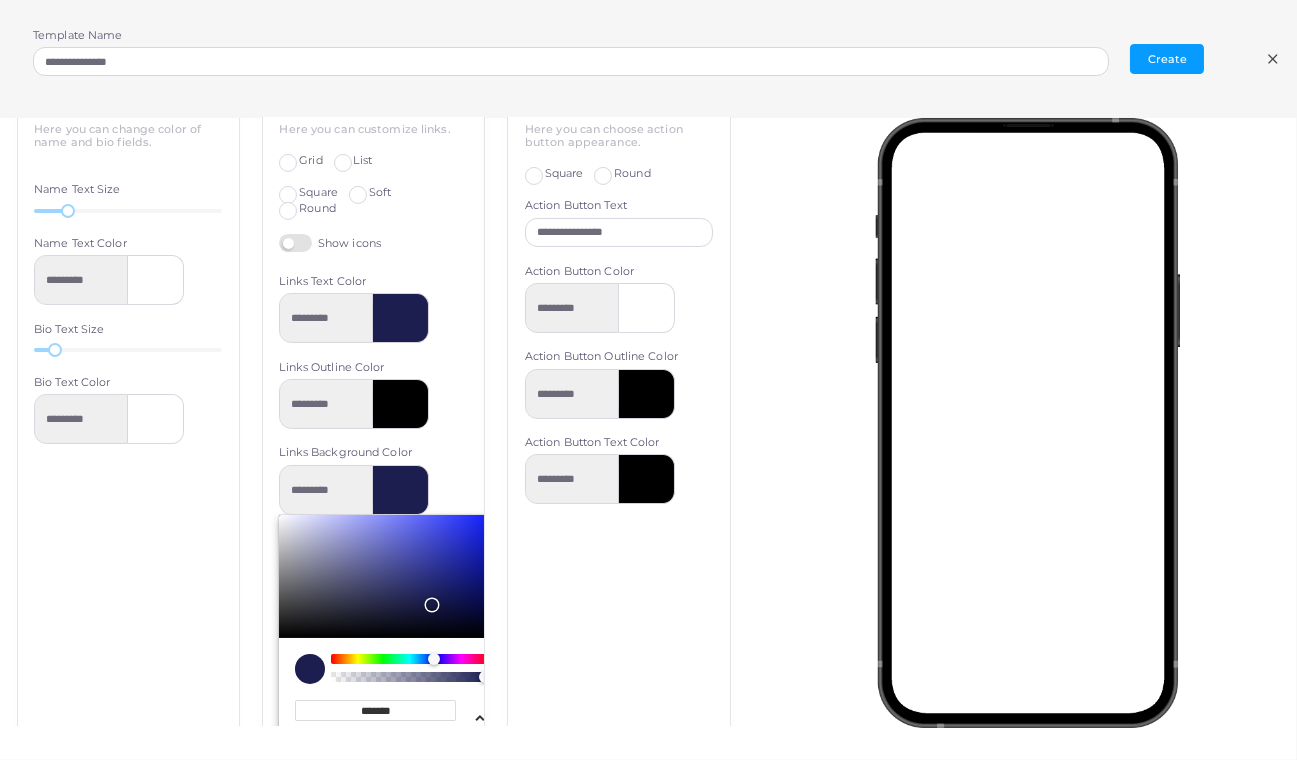 type on "*******" 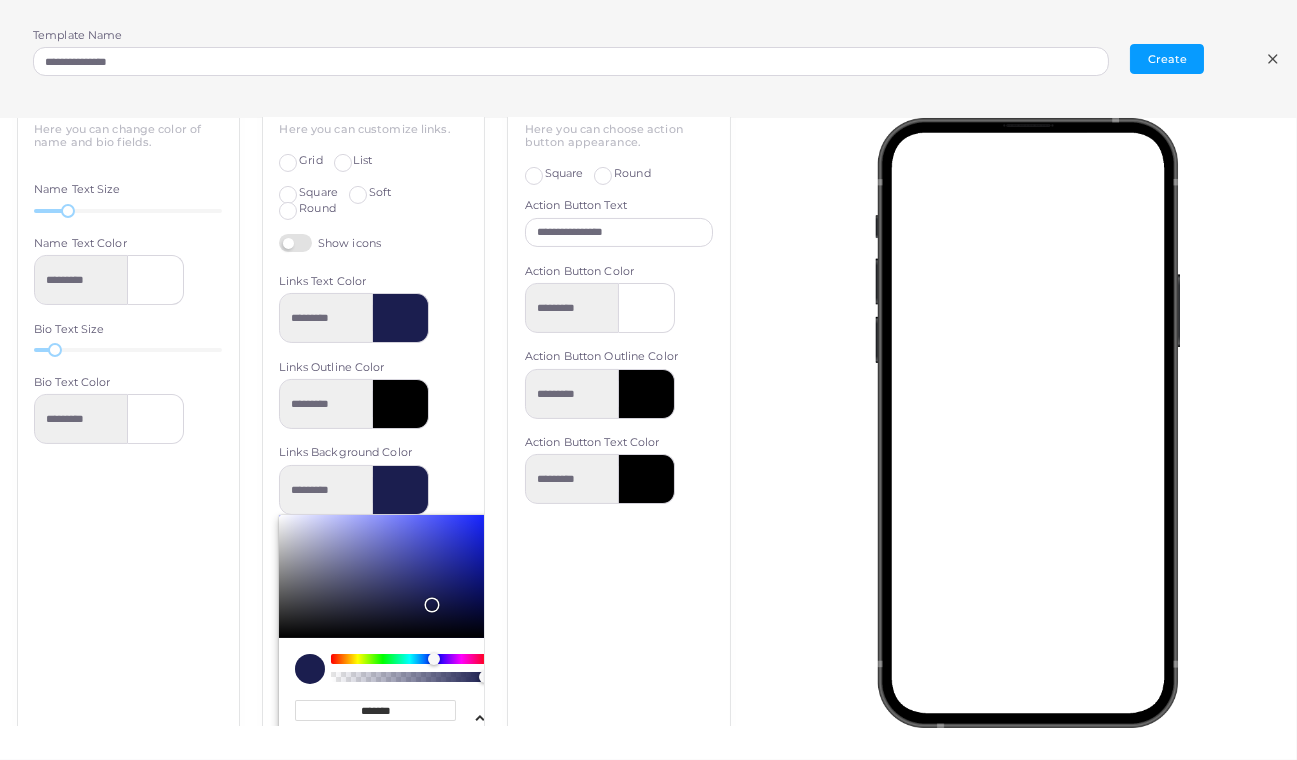 click on "*********" at bounding box center (373, 404) 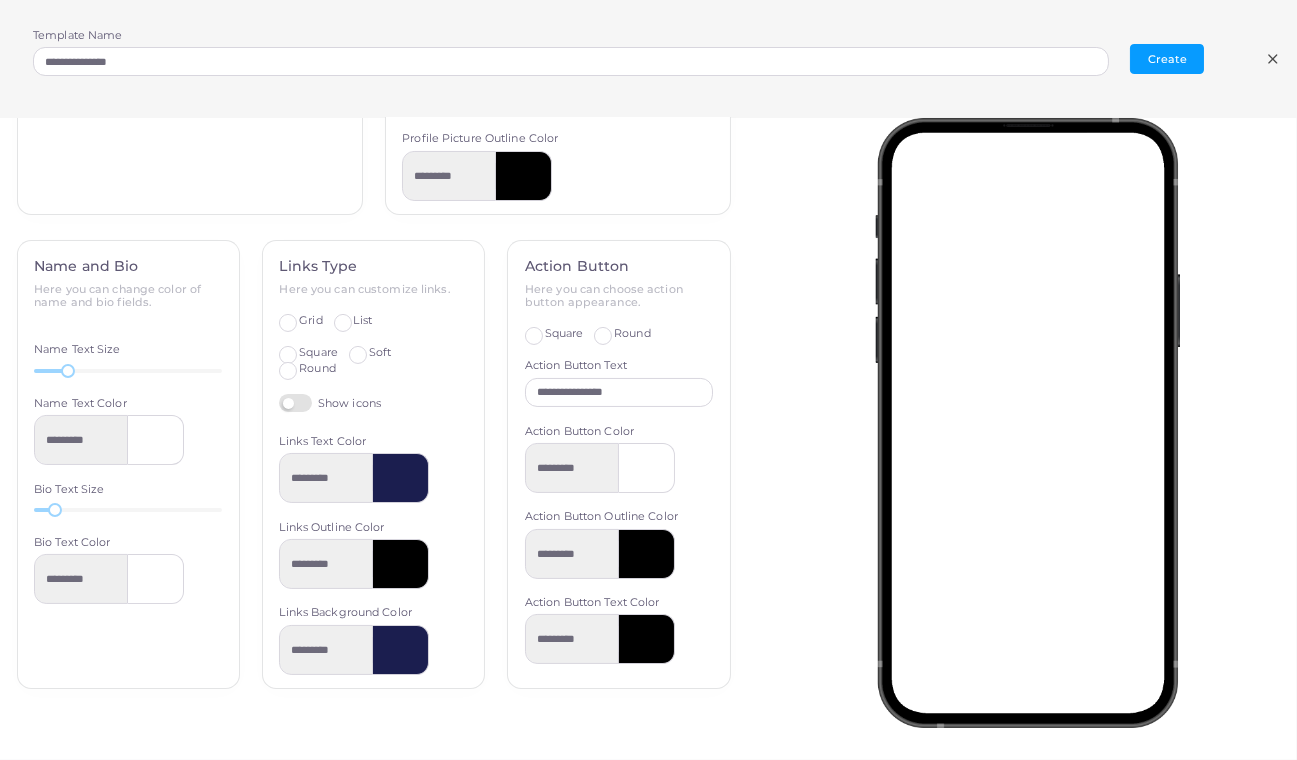 click at bounding box center [401, 478] 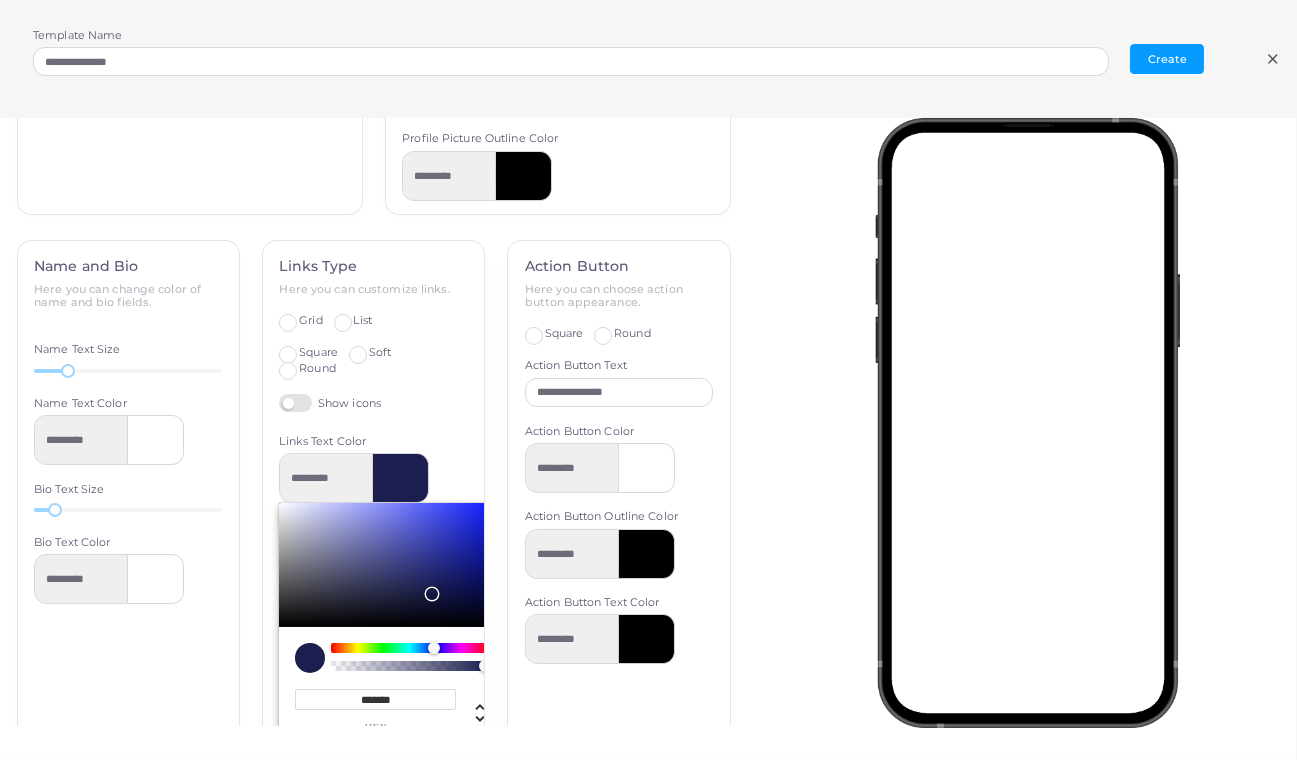 scroll, scrollTop: 871, scrollLeft: 0, axis: vertical 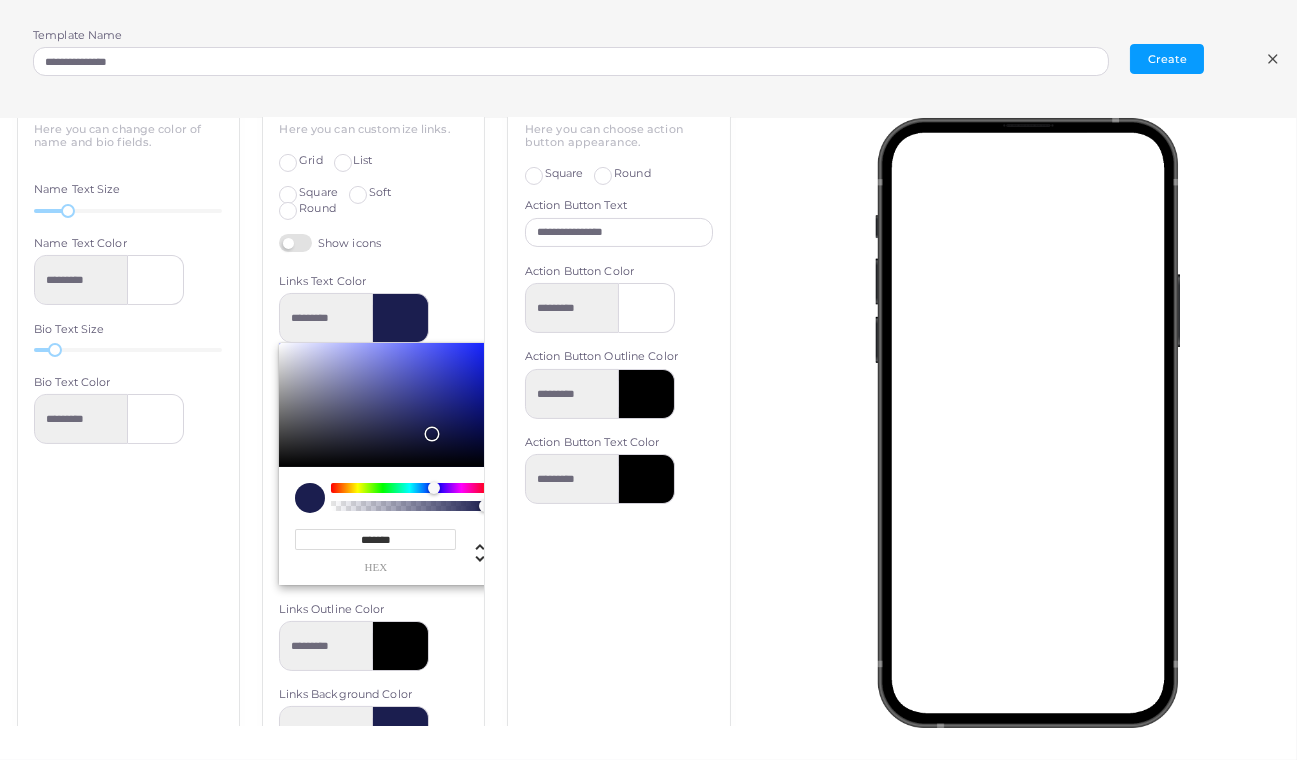 type on "*********" 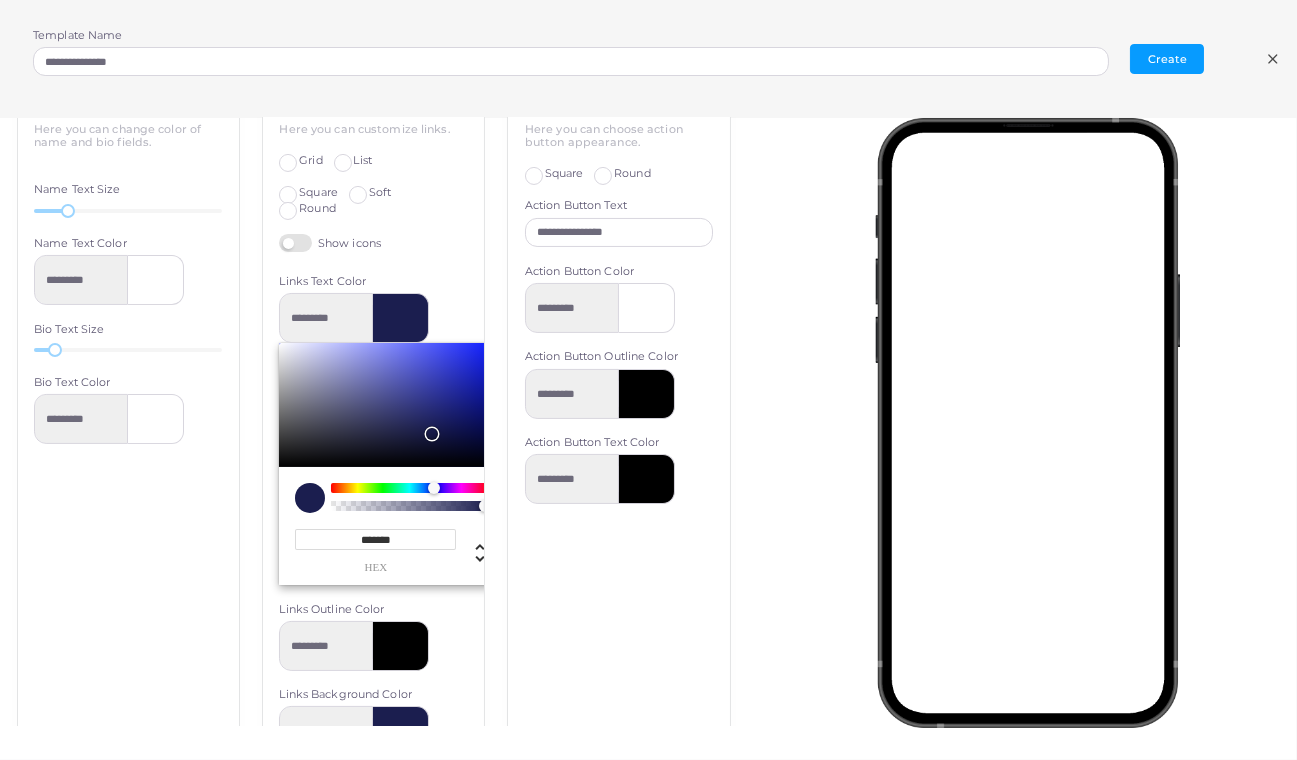 type on "*******" 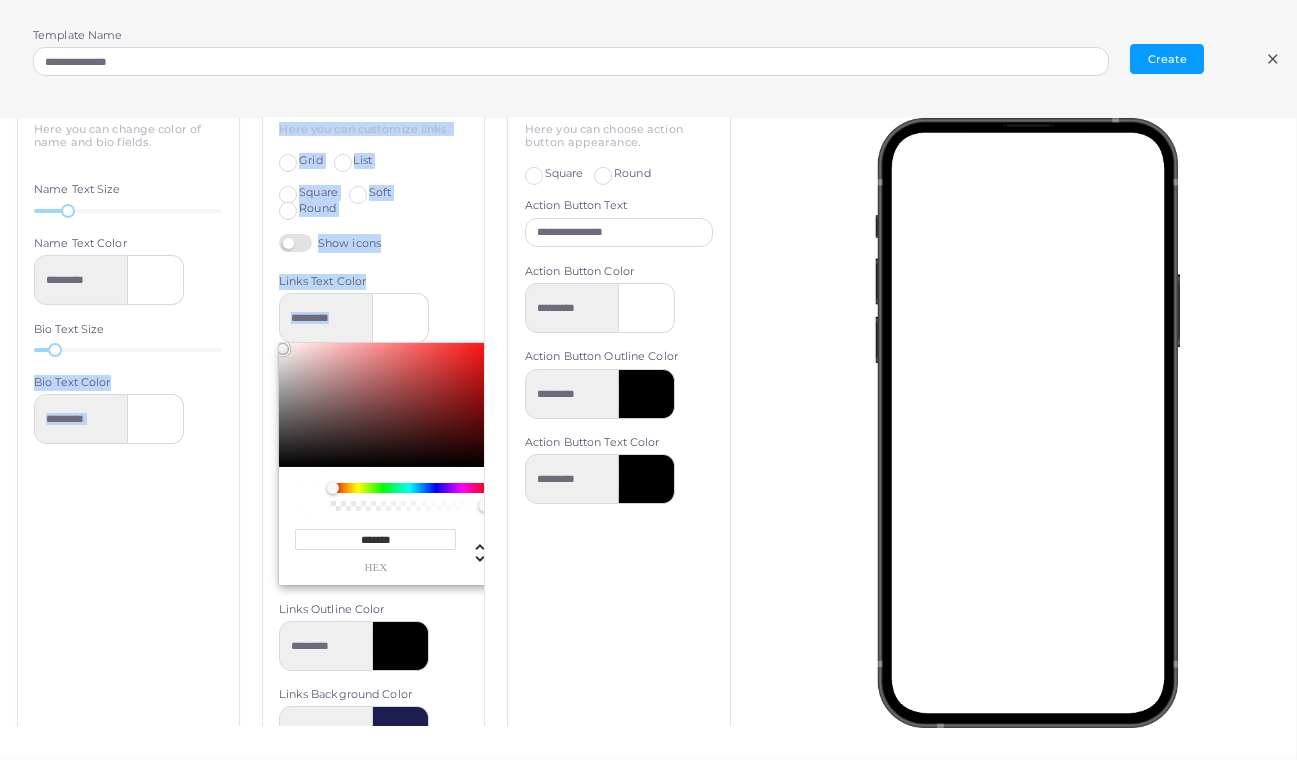 drag, startPoint x: 298, startPoint y: 358, endPoint x: 203, endPoint y: 301, distance: 110.788086 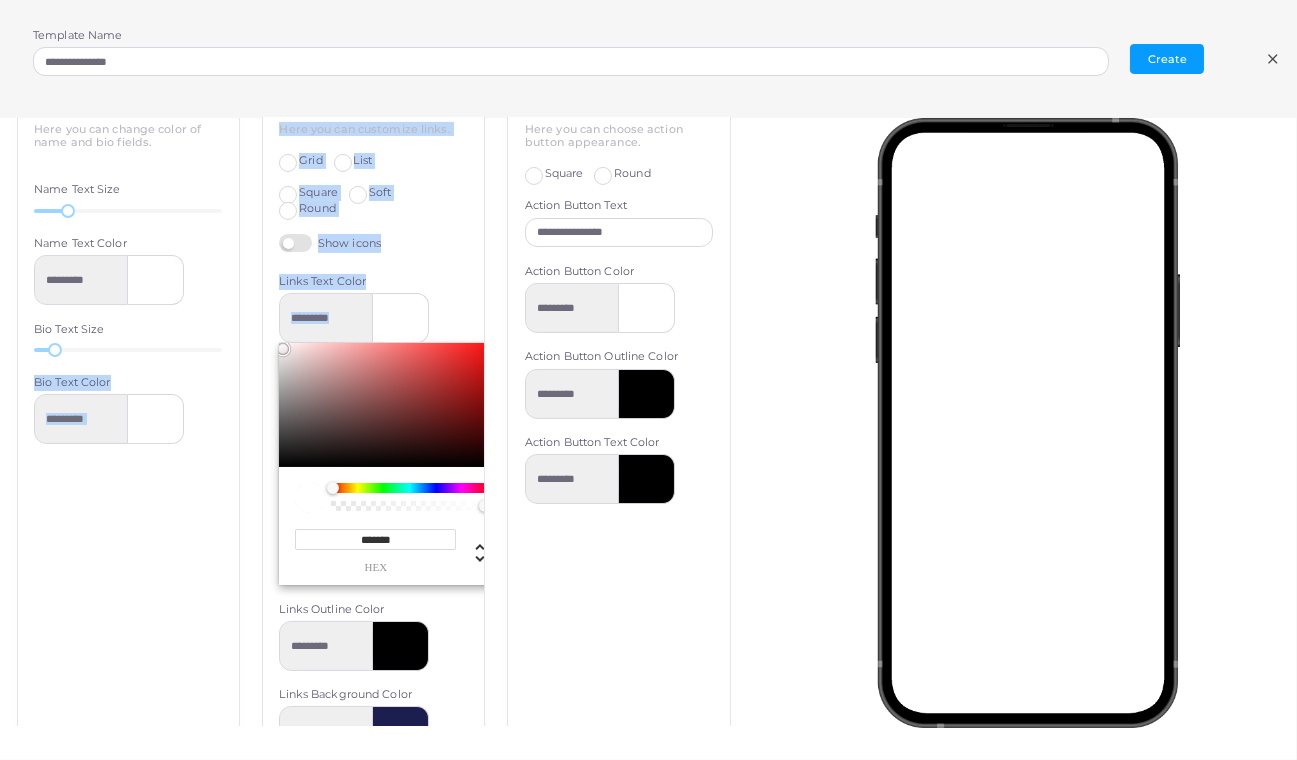 click on "**********" at bounding box center (374, 438) 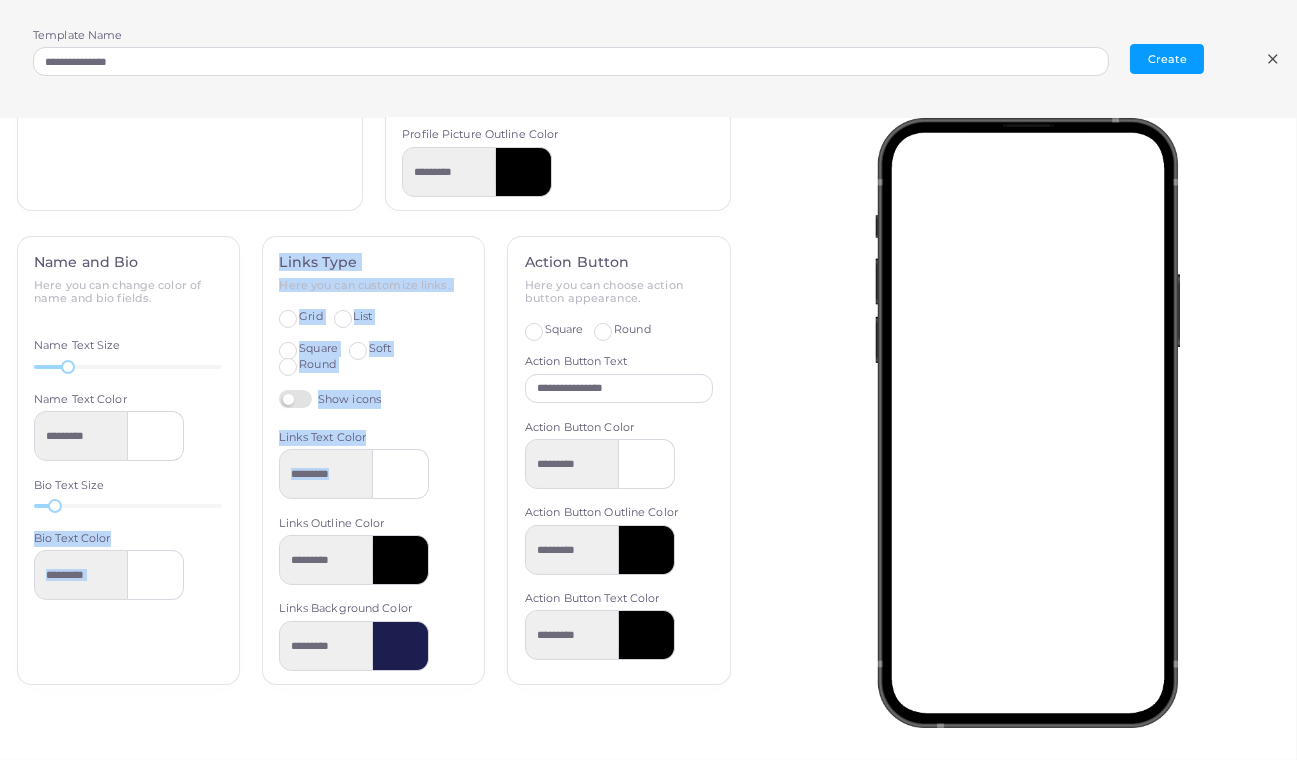scroll, scrollTop: 711, scrollLeft: 0, axis: vertical 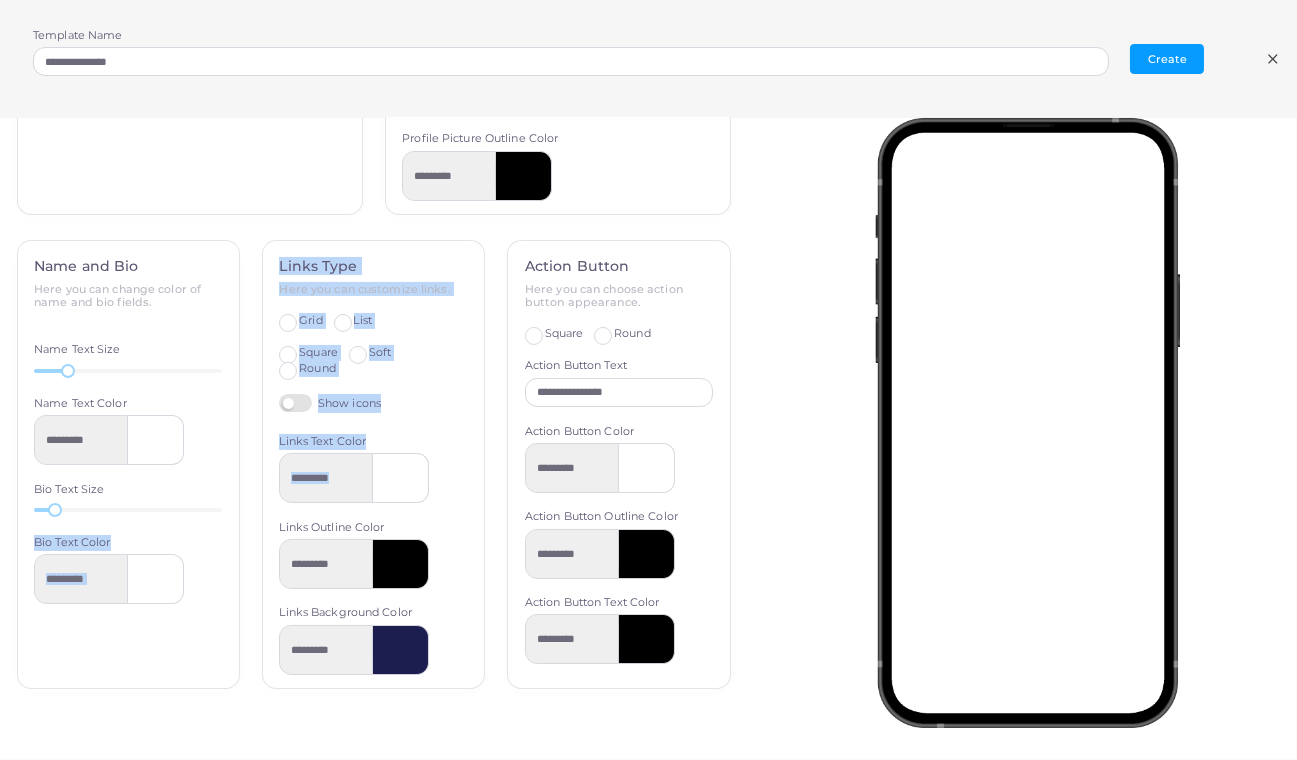 click at bounding box center [401, 564] 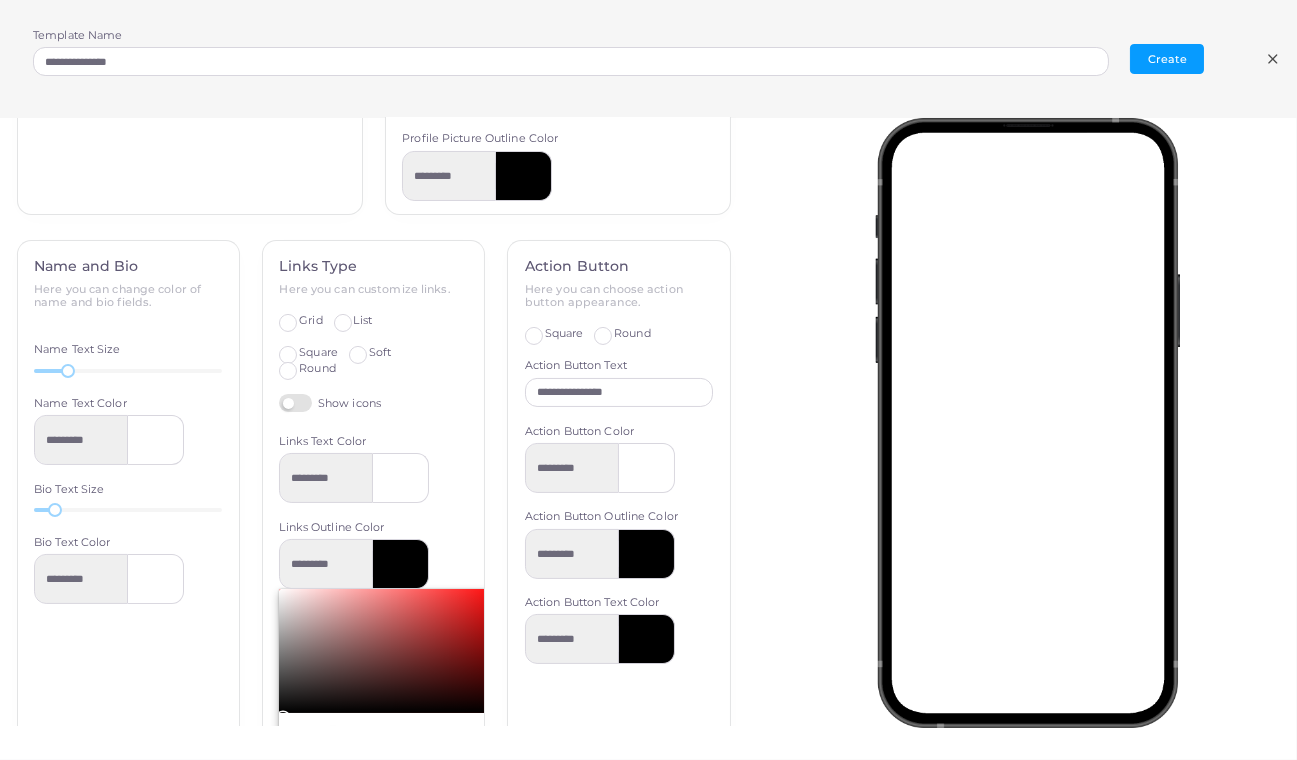 scroll, scrollTop: 871, scrollLeft: 0, axis: vertical 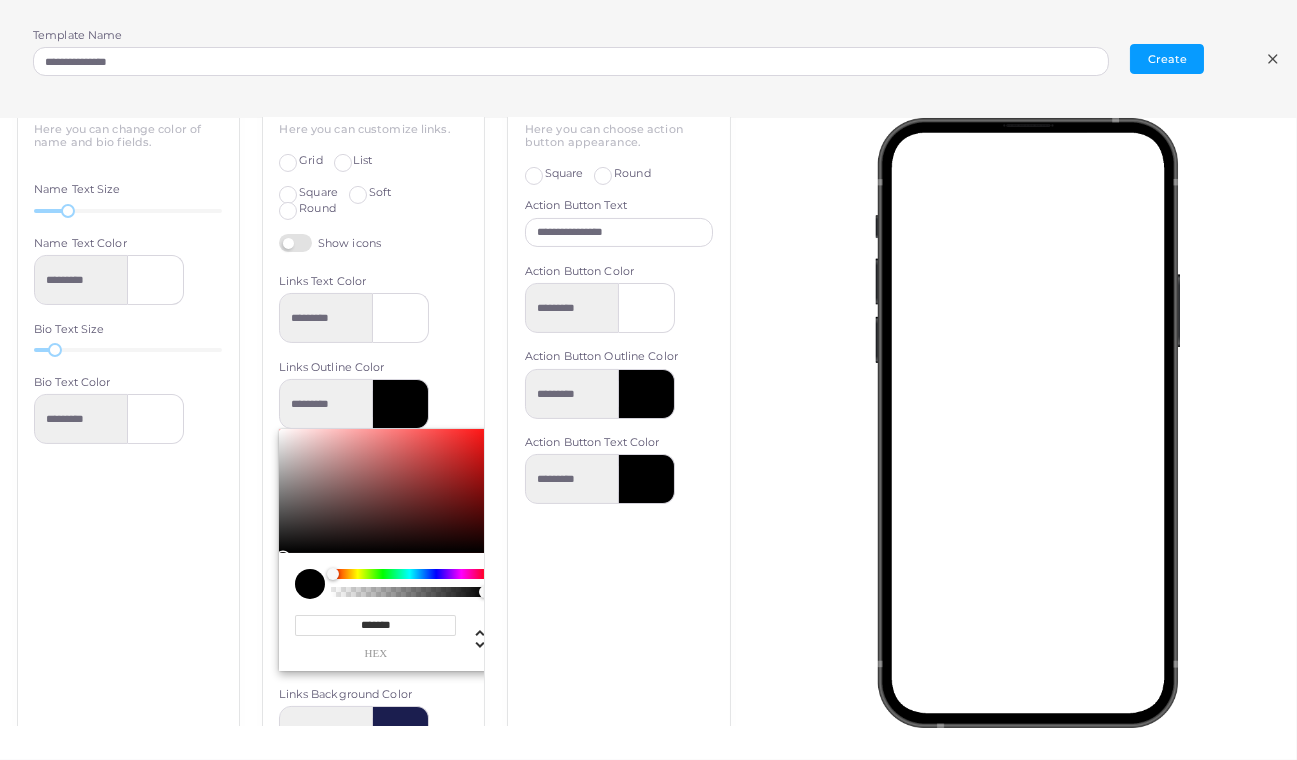 click on "*******   hex       *   r     *   g     *   b     *   a     *   h     **   s     **   l     *   a" at bounding box center (391, 612) 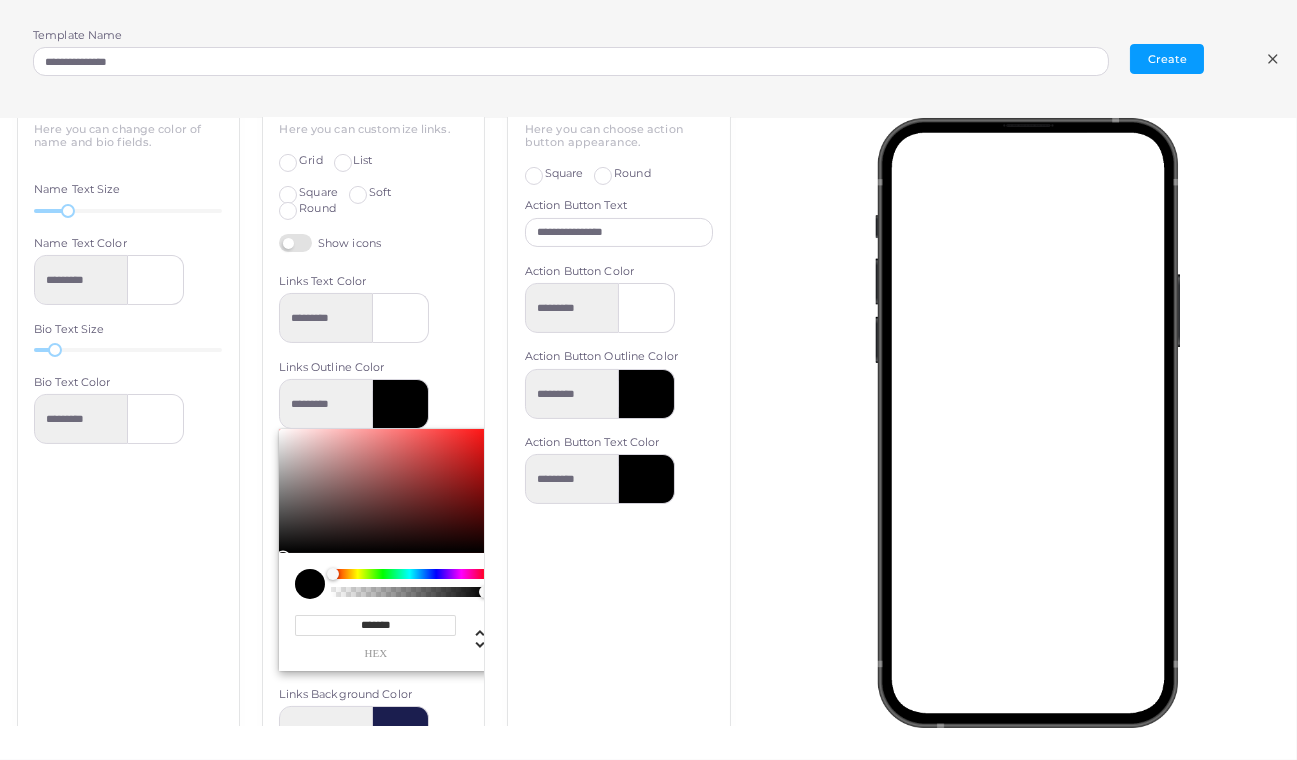 drag, startPoint x: 403, startPoint y: 618, endPoint x: 305, endPoint y: 624, distance: 98.1835 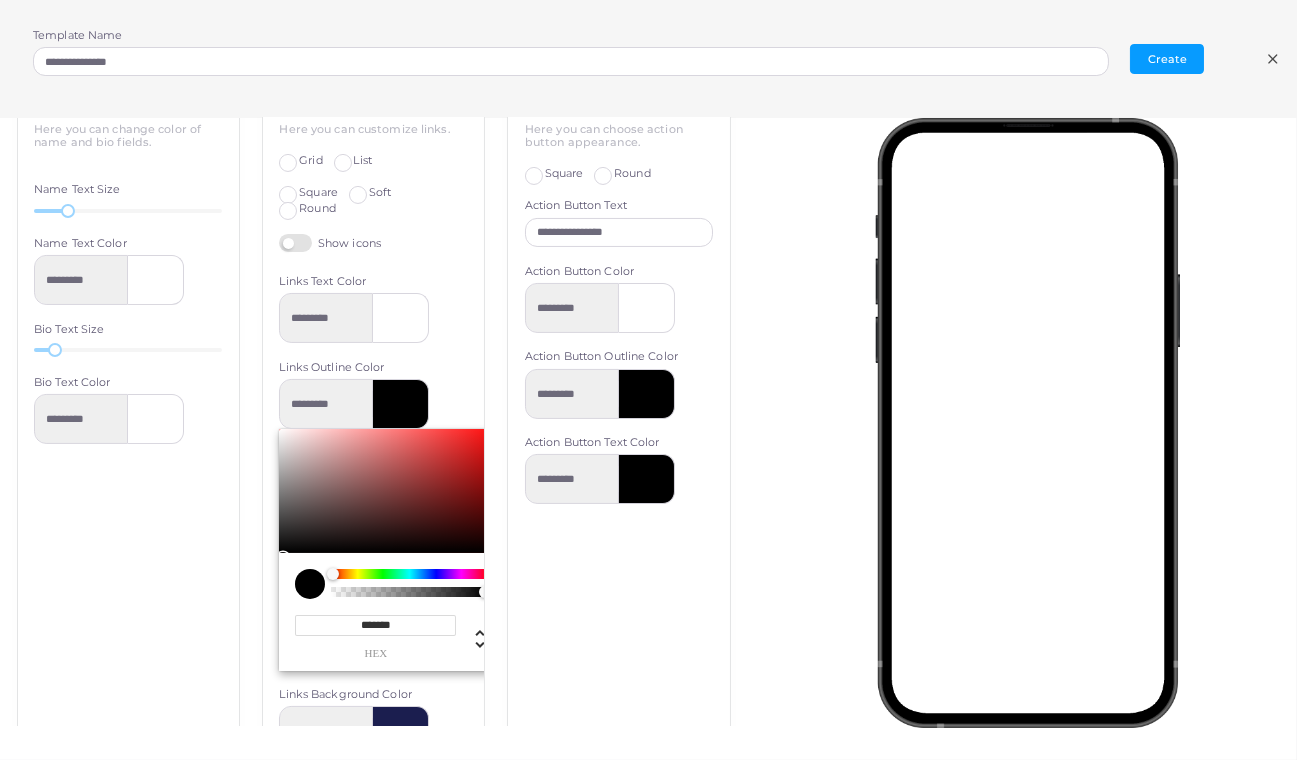 type on "*" 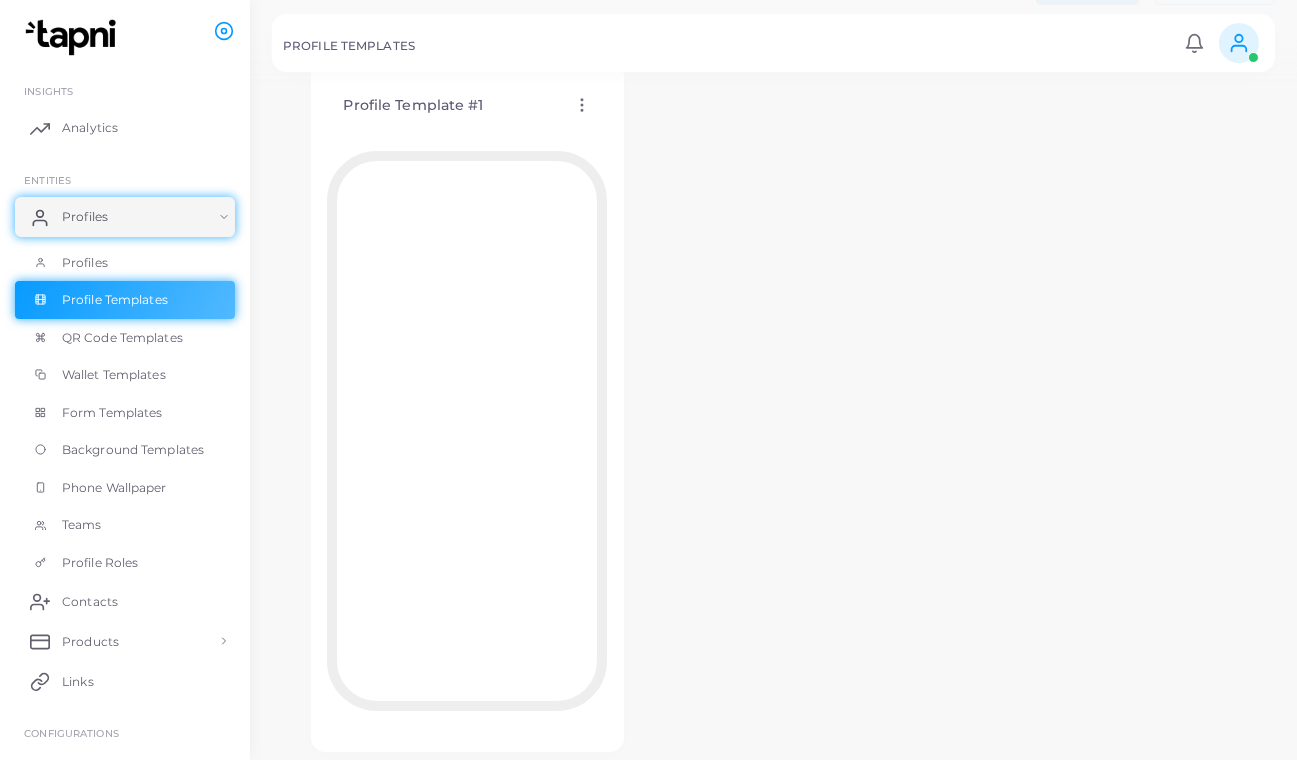 scroll, scrollTop: 0, scrollLeft: 0, axis: both 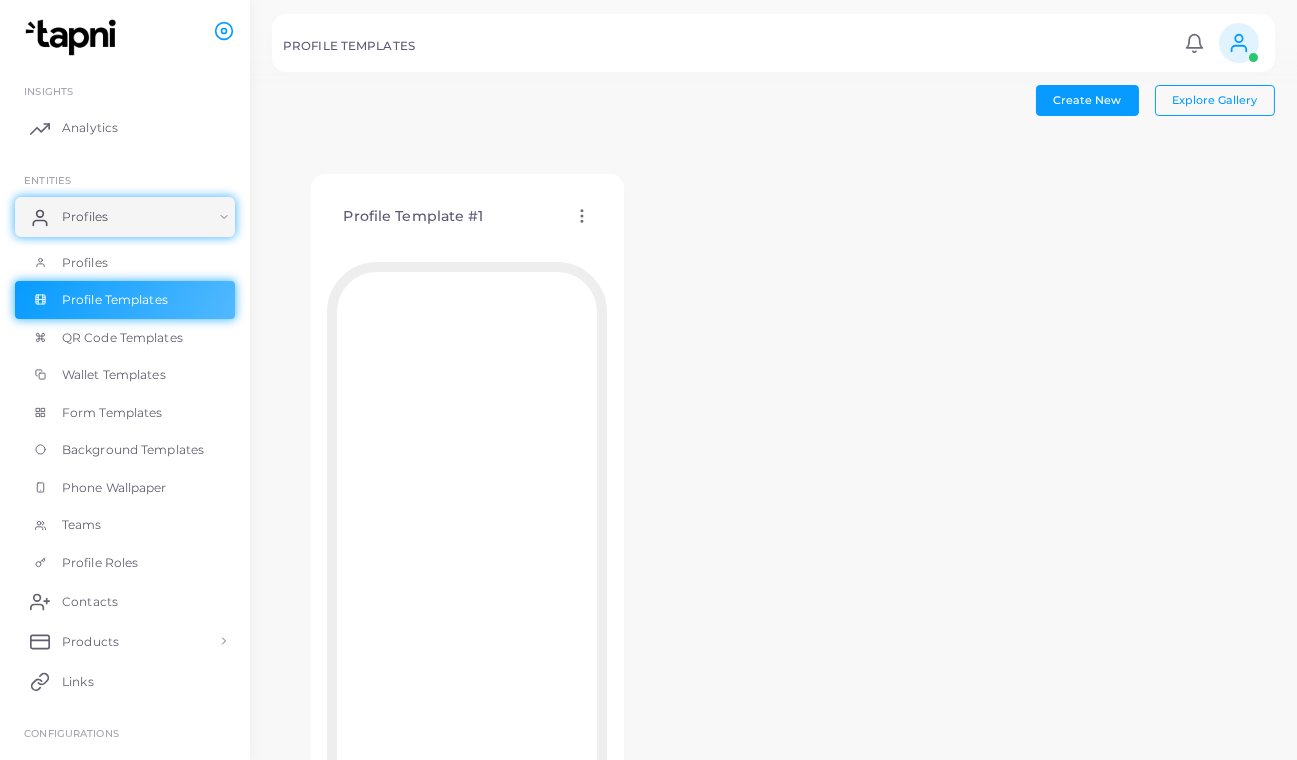 click 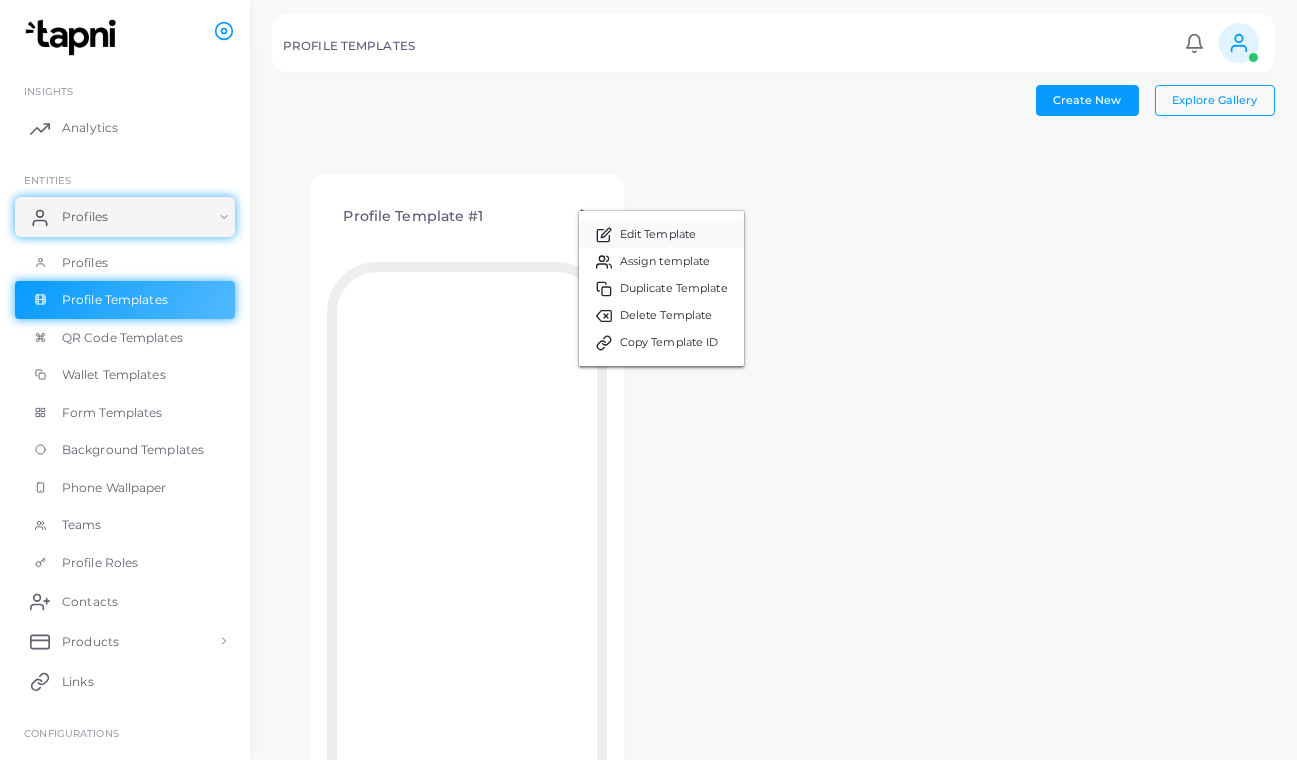 click on "Edit Template" at bounding box center (658, 235) 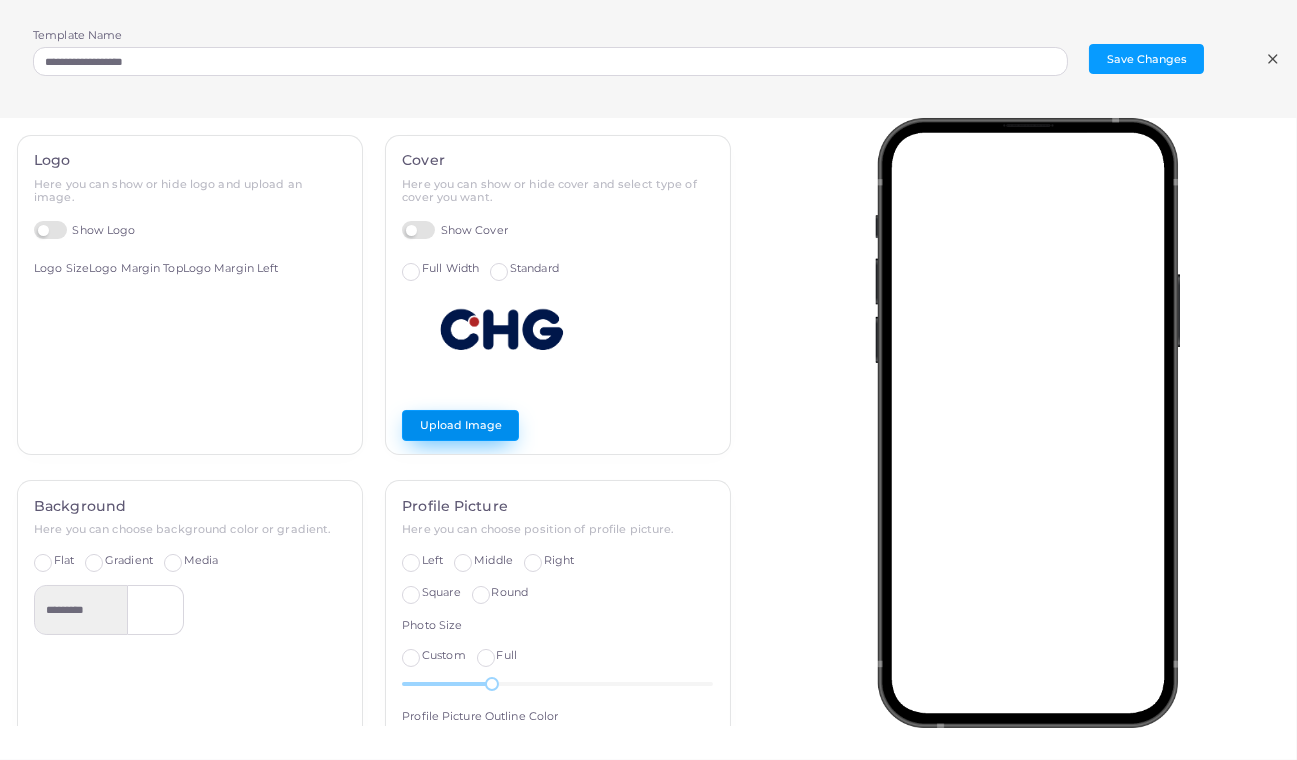 click on "Upload Image" at bounding box center [460, 425] 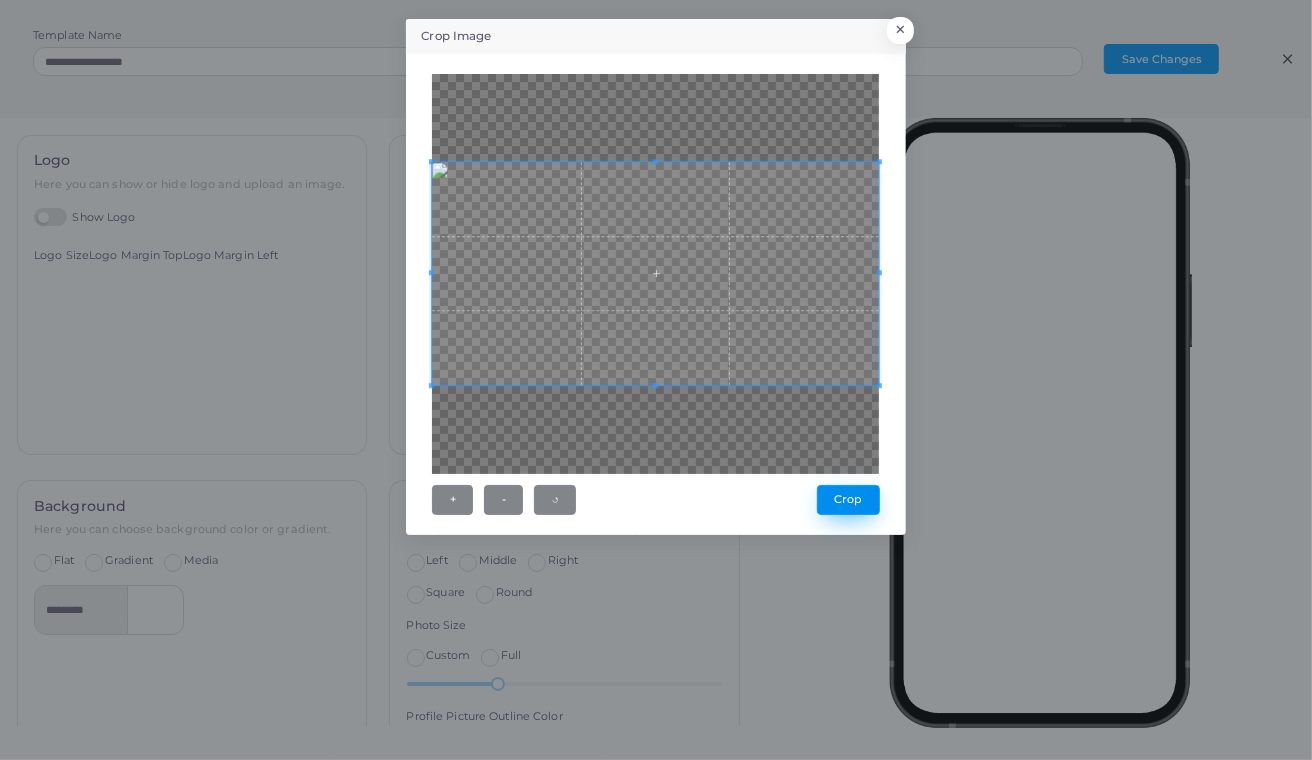 click on "Crop" at bounding box center (848, 500) 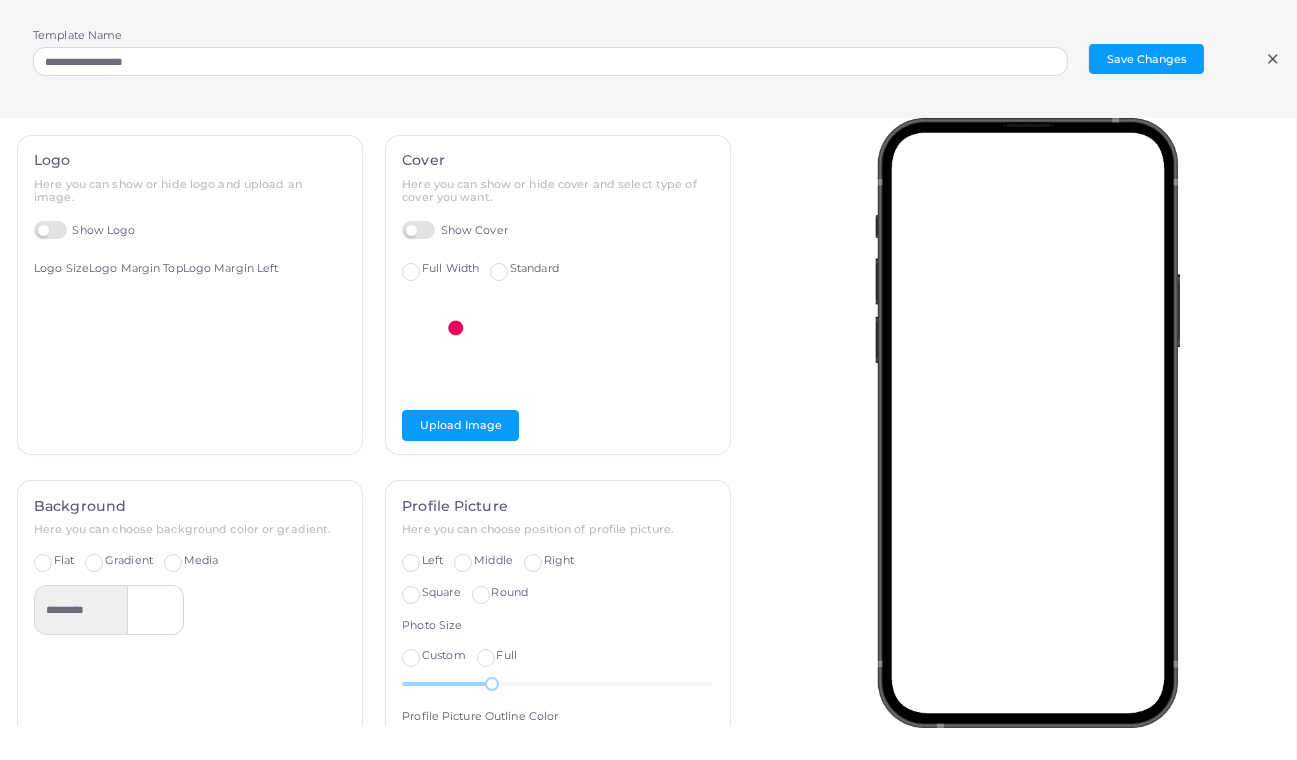 click at bounding box center [156, 610] 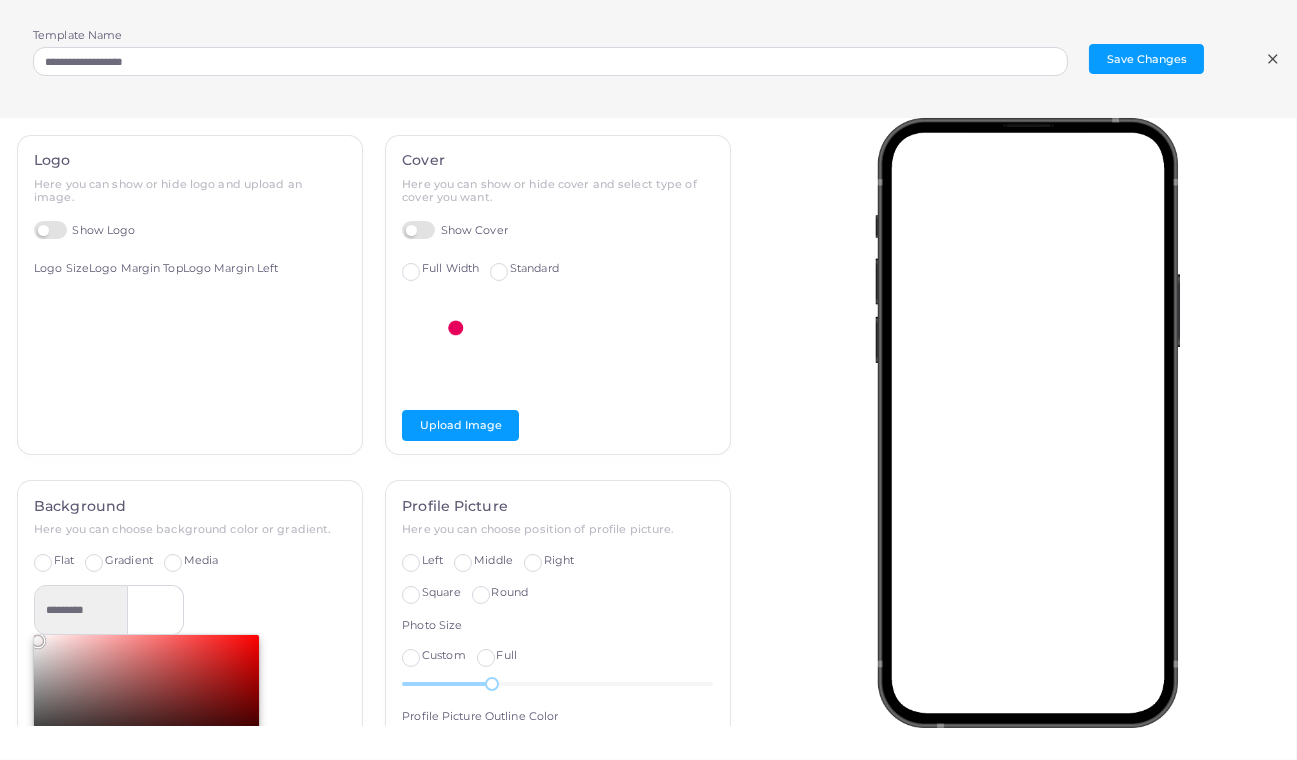 scroll, scrollTop: 256, scrollLeft: 0, axis: vertical 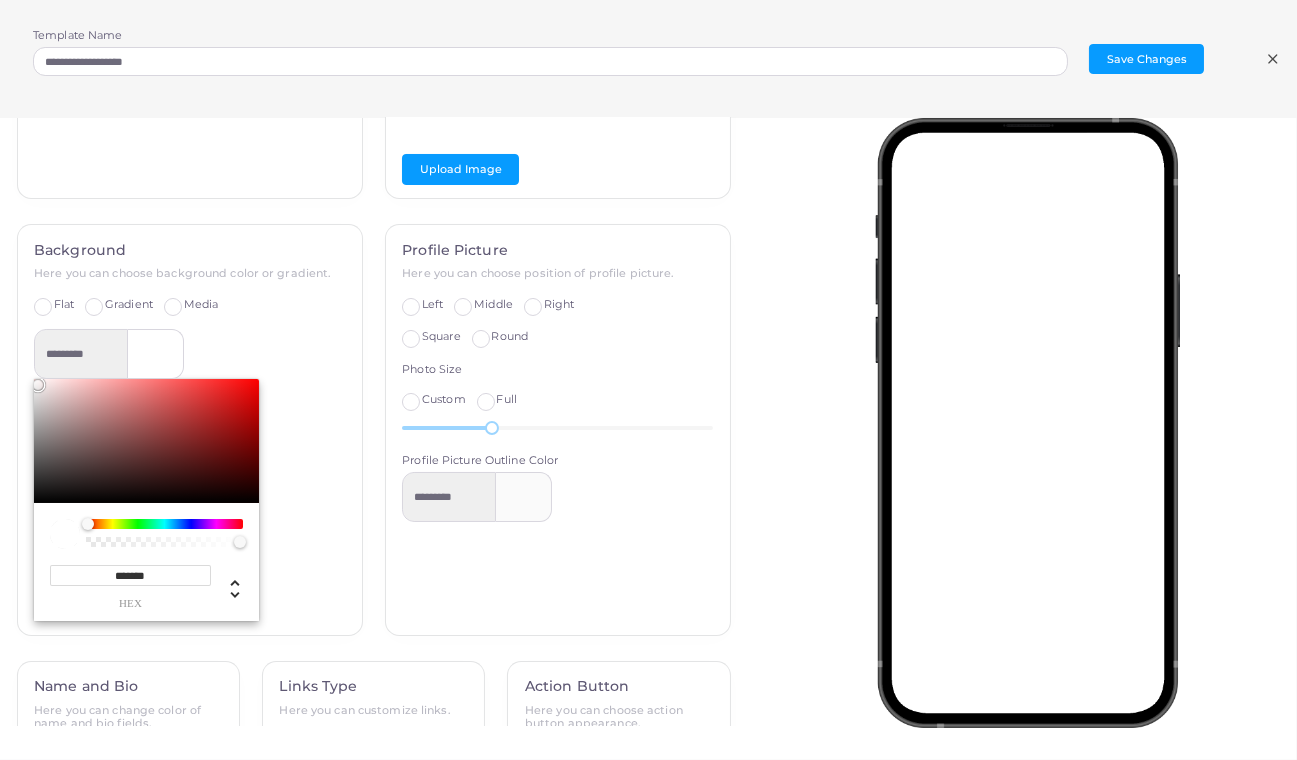 drag, startPoint x: 166, startPoint y: 571, endPoint x: 35, endPoint y: 571, distance: 131 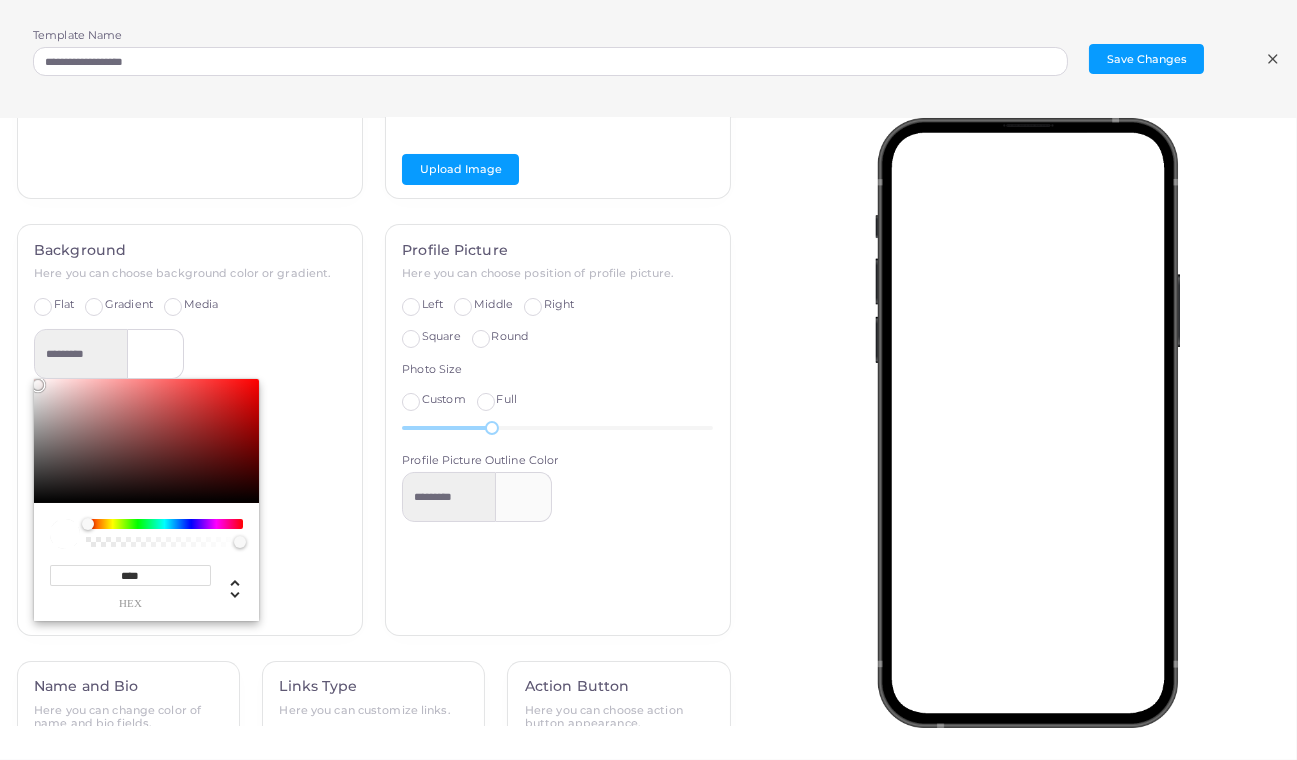 type on "*****" 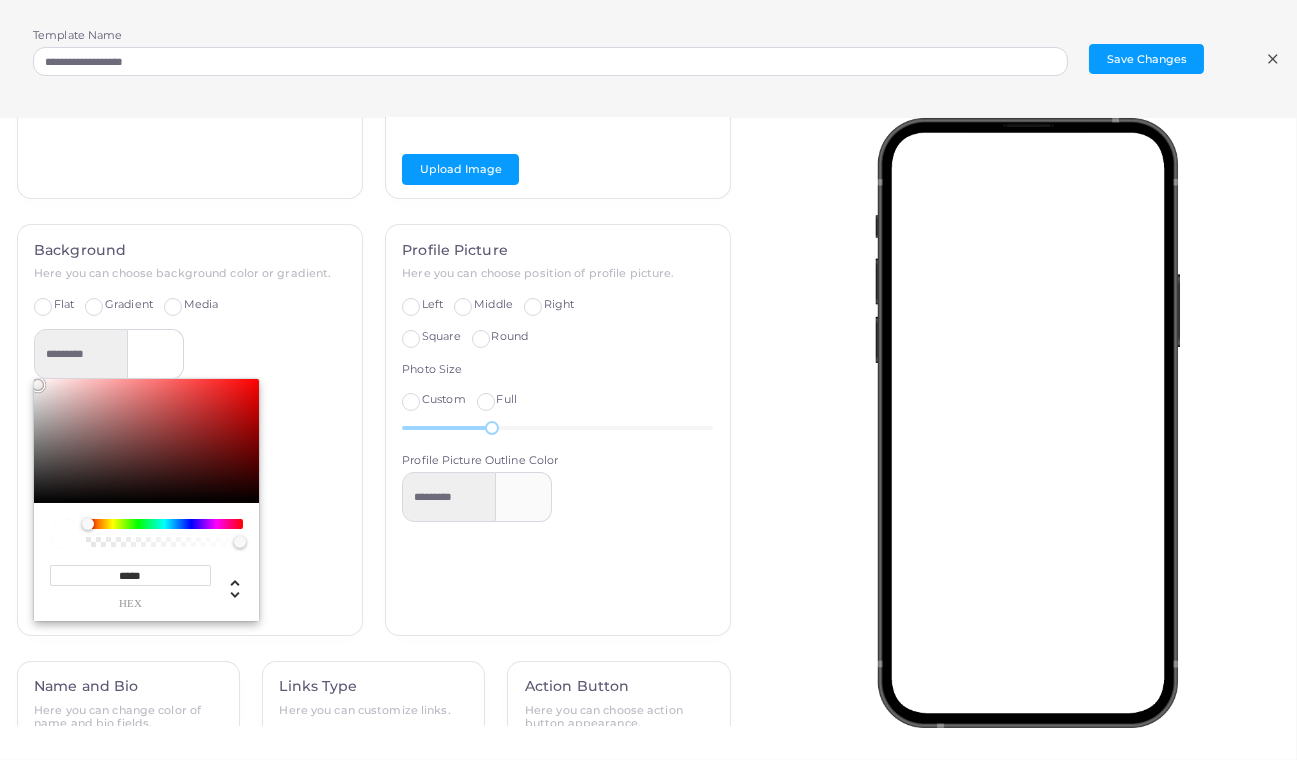 type on "*********" 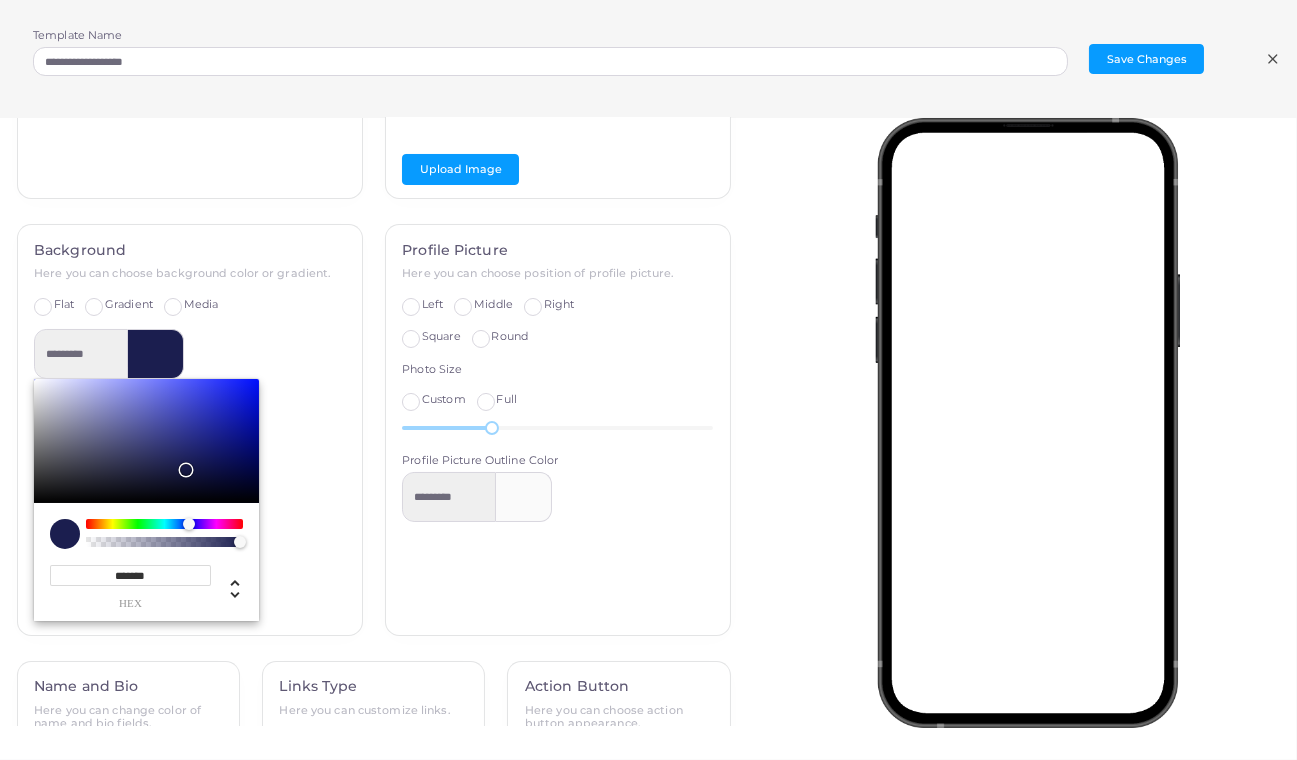 click on "*********                   *******   hex       **   r     **   g     **   b     *   a     ***   h     ***   s     ***   l     *   a" at bounding box center [189, 475] 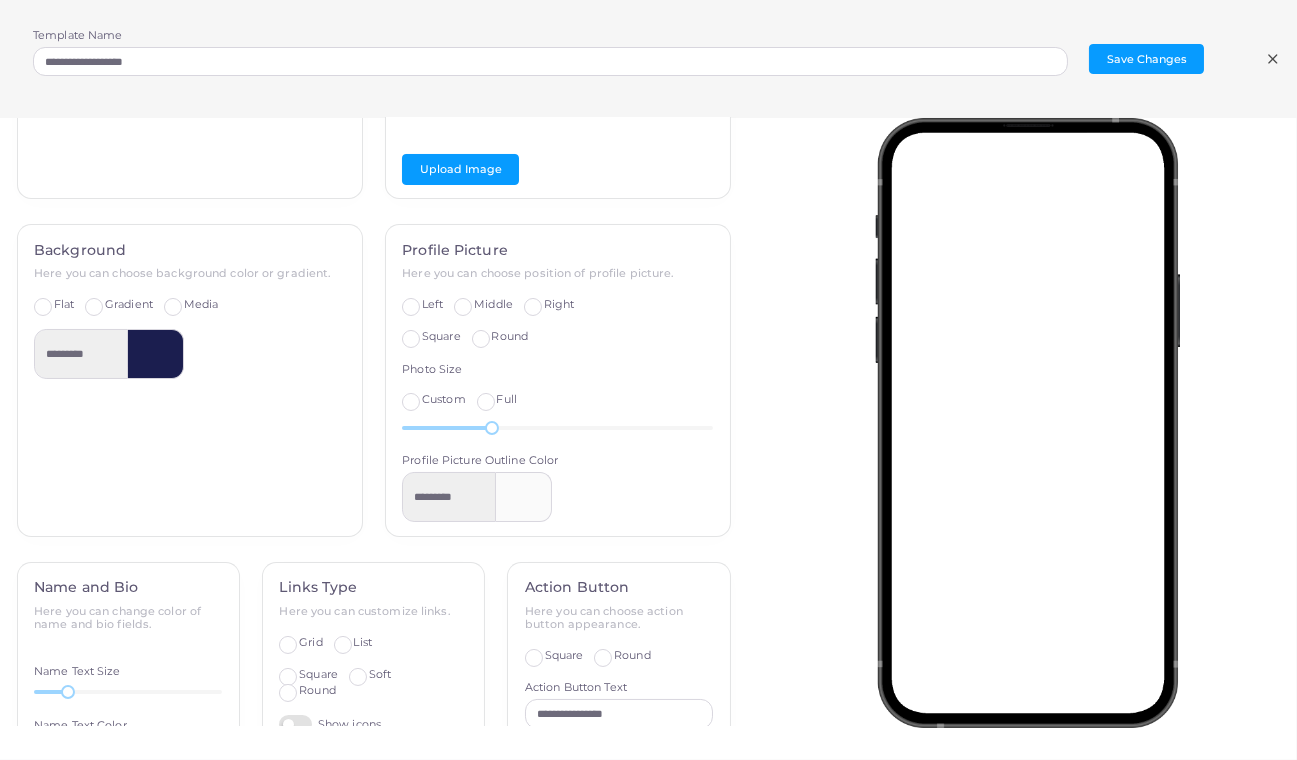 click on "Round" at bounding box center [509, 337] 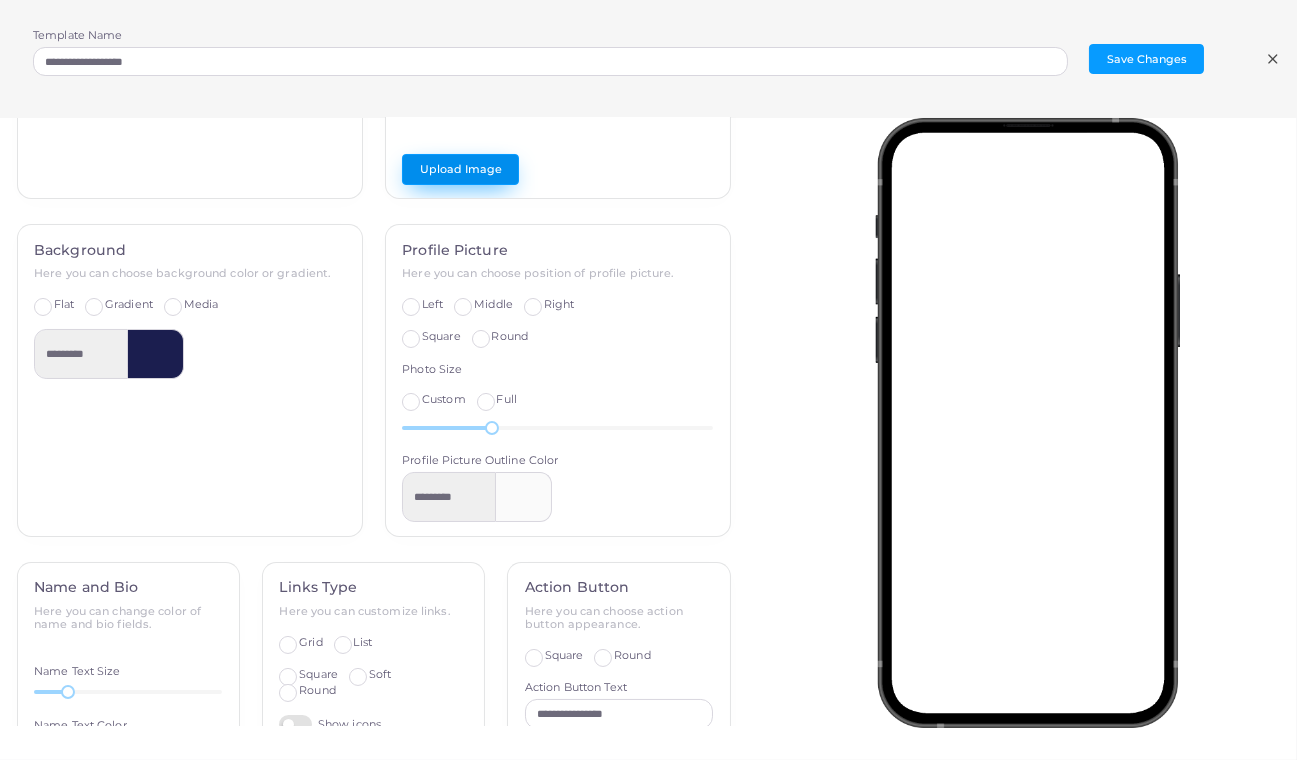 click on "Upload Image" at bounding box center (460, 169) 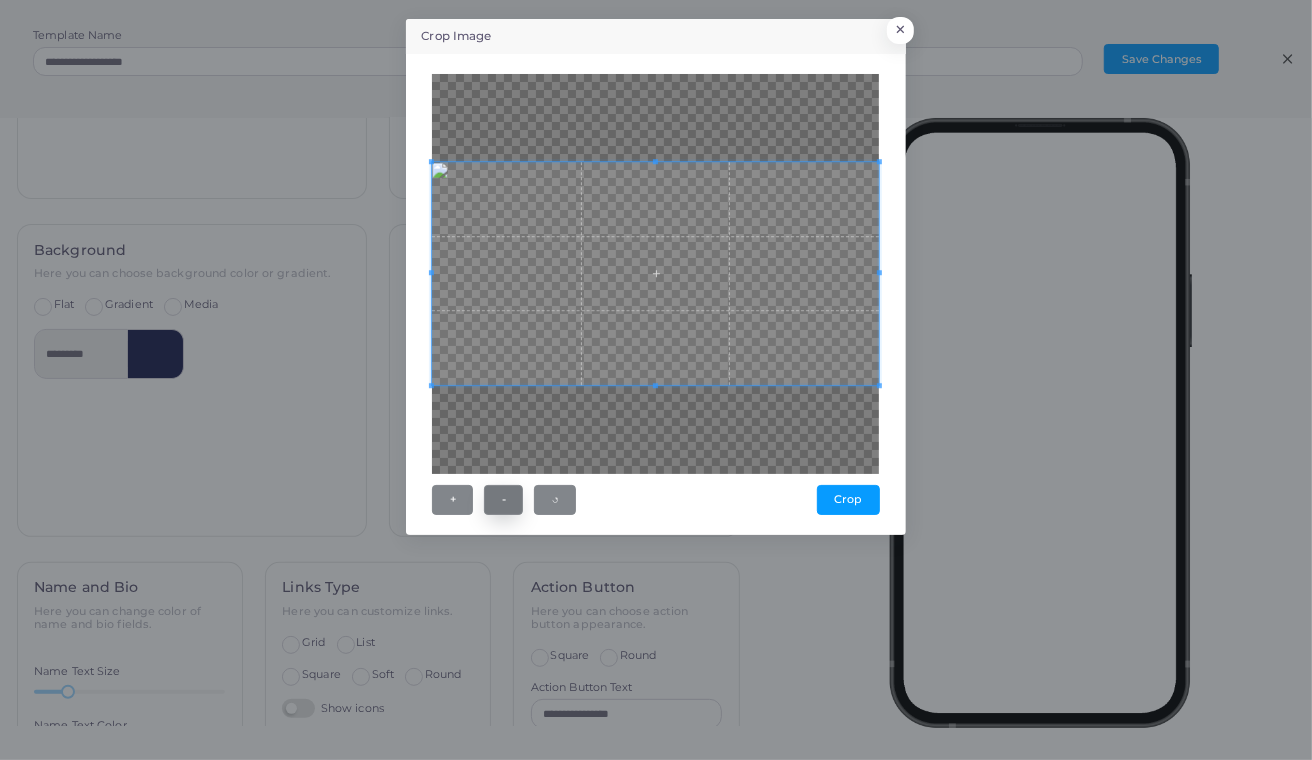 click on "-" at bounding box center [503, 500] 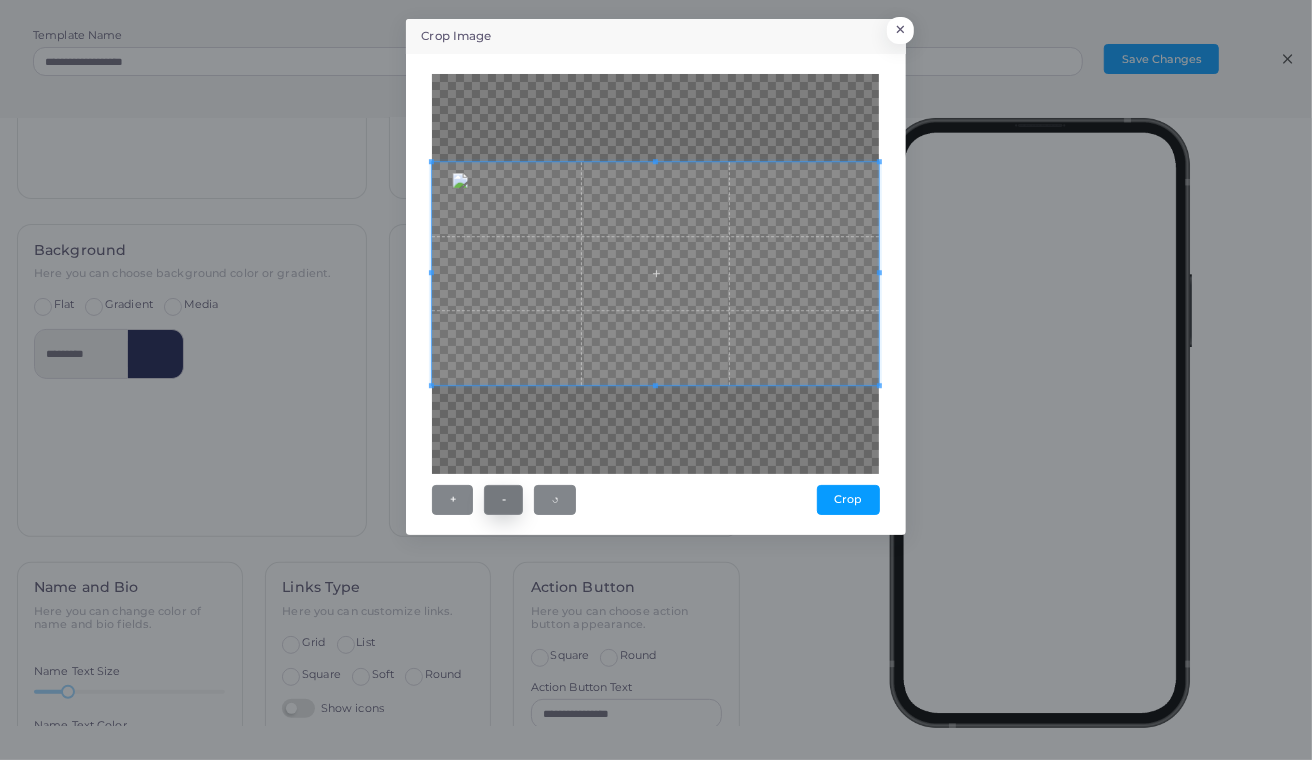 click on "-" at bounding box center [503, 500] 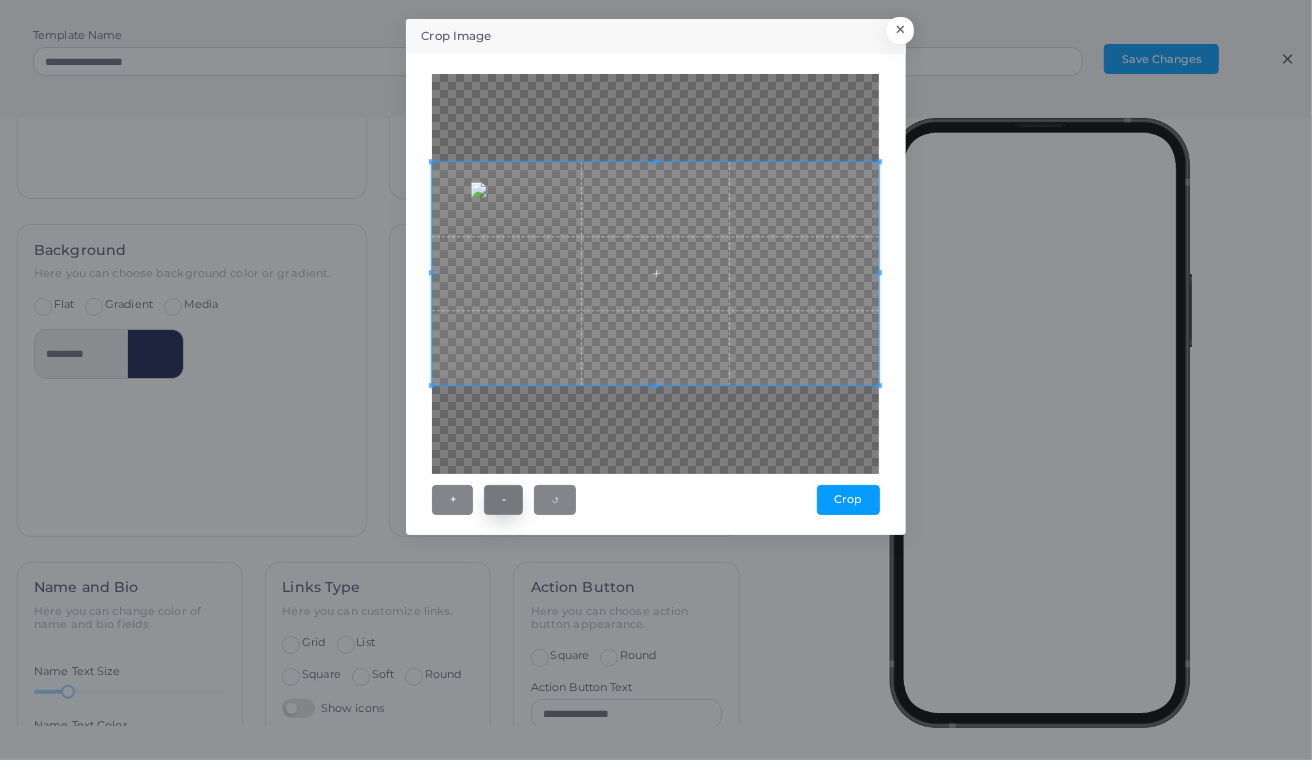 click on "-" at bounding box center (503, 500) 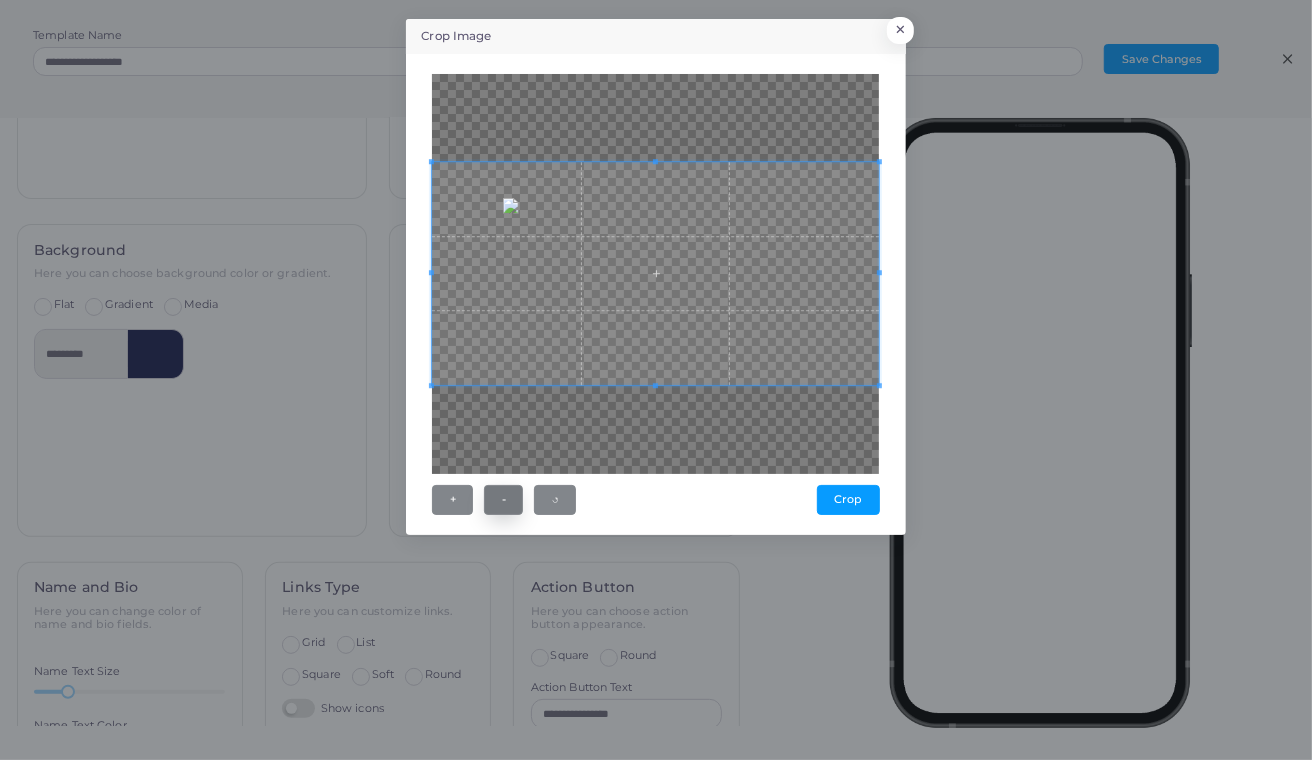 click on "-" at bounding box center (503, 500) 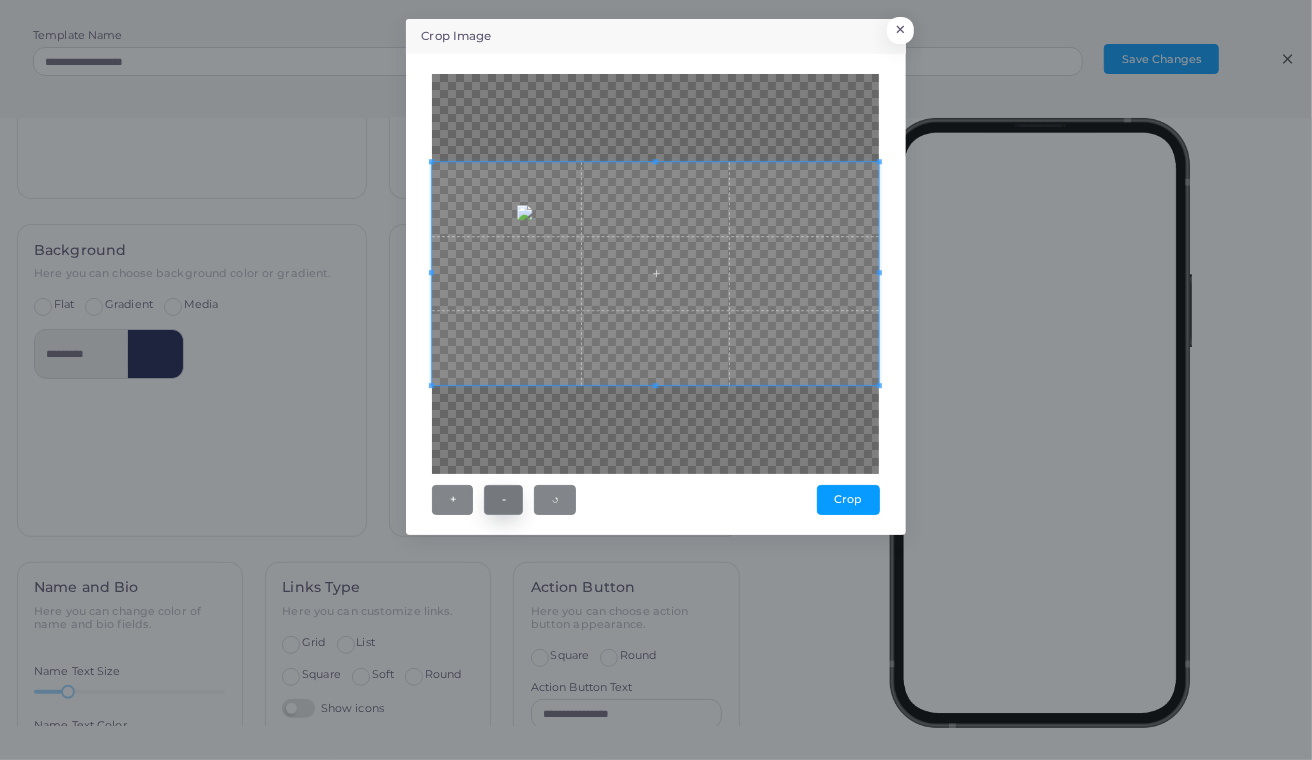 click on "-" at bounding box center [503, 500] 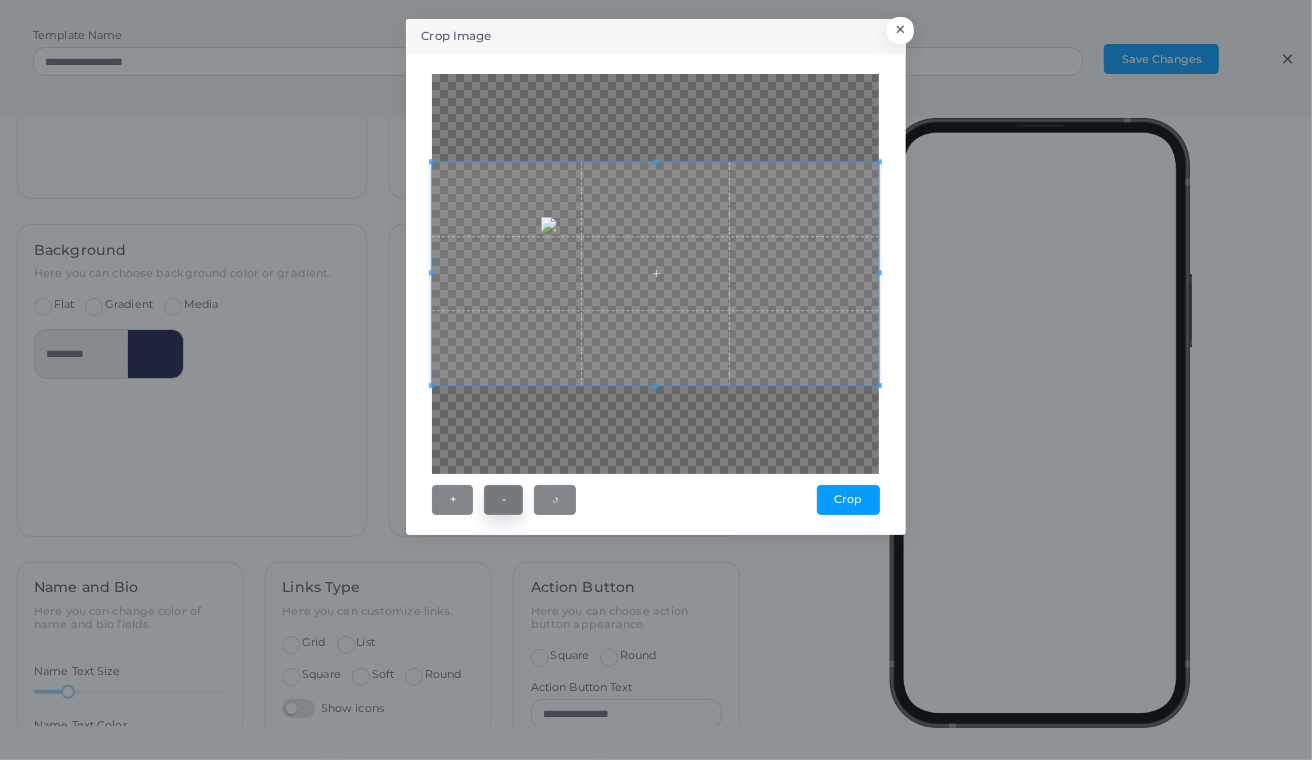 click on "-" at bounding box center (503, 500) 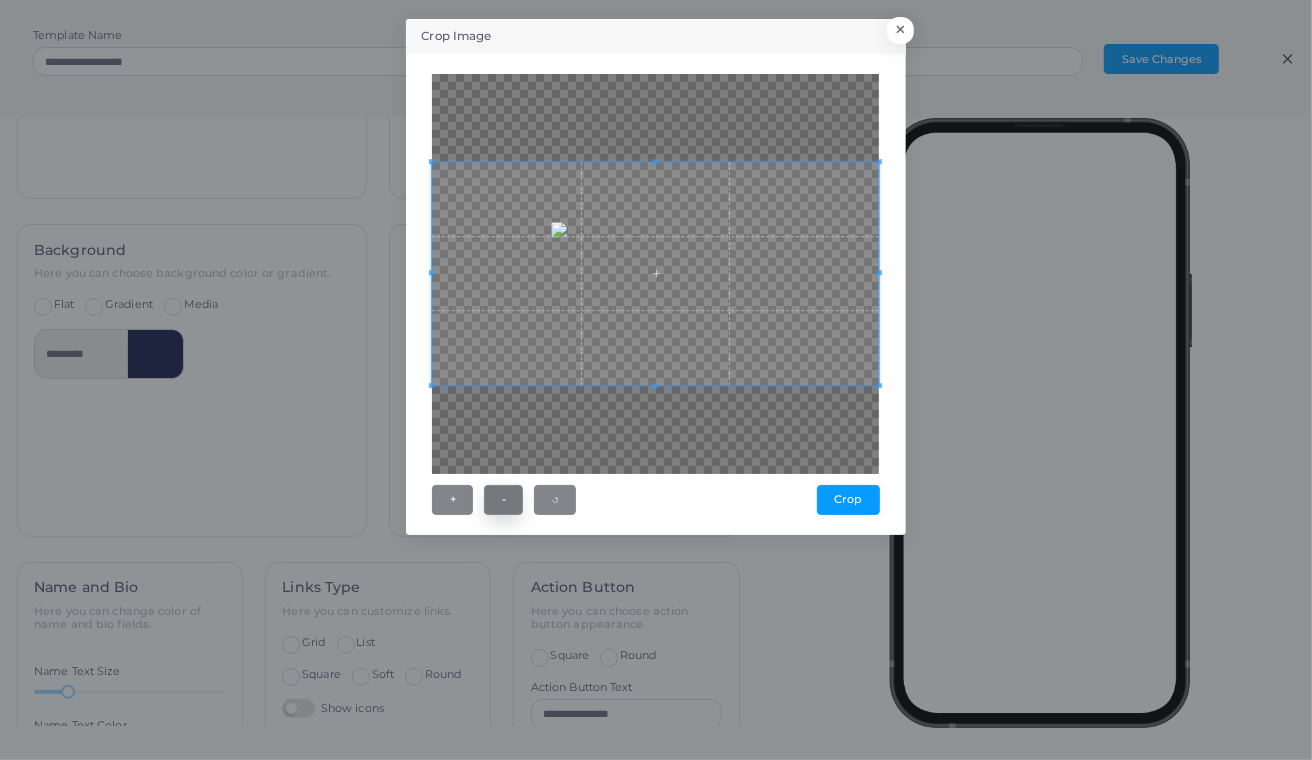 click on "-" at bounding box center [503, 500] 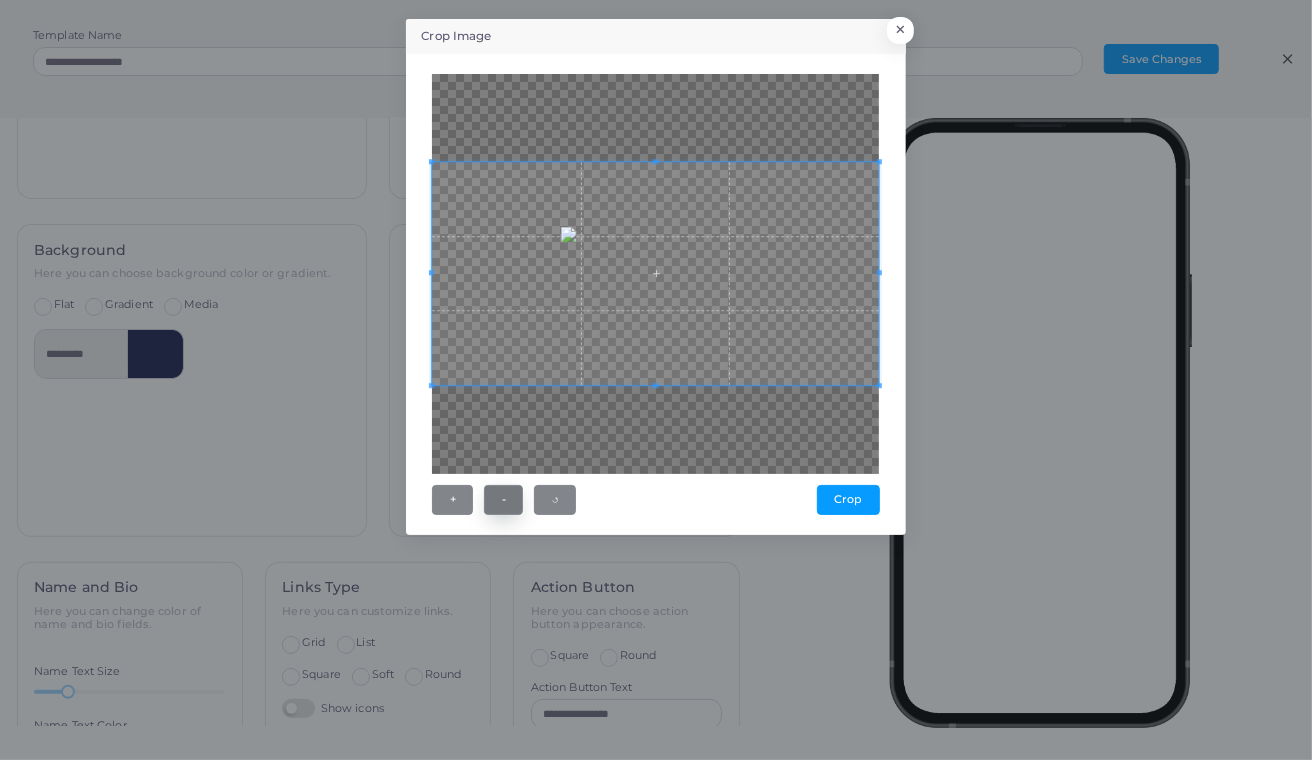 click on "-" at bounding box center [503, 500] 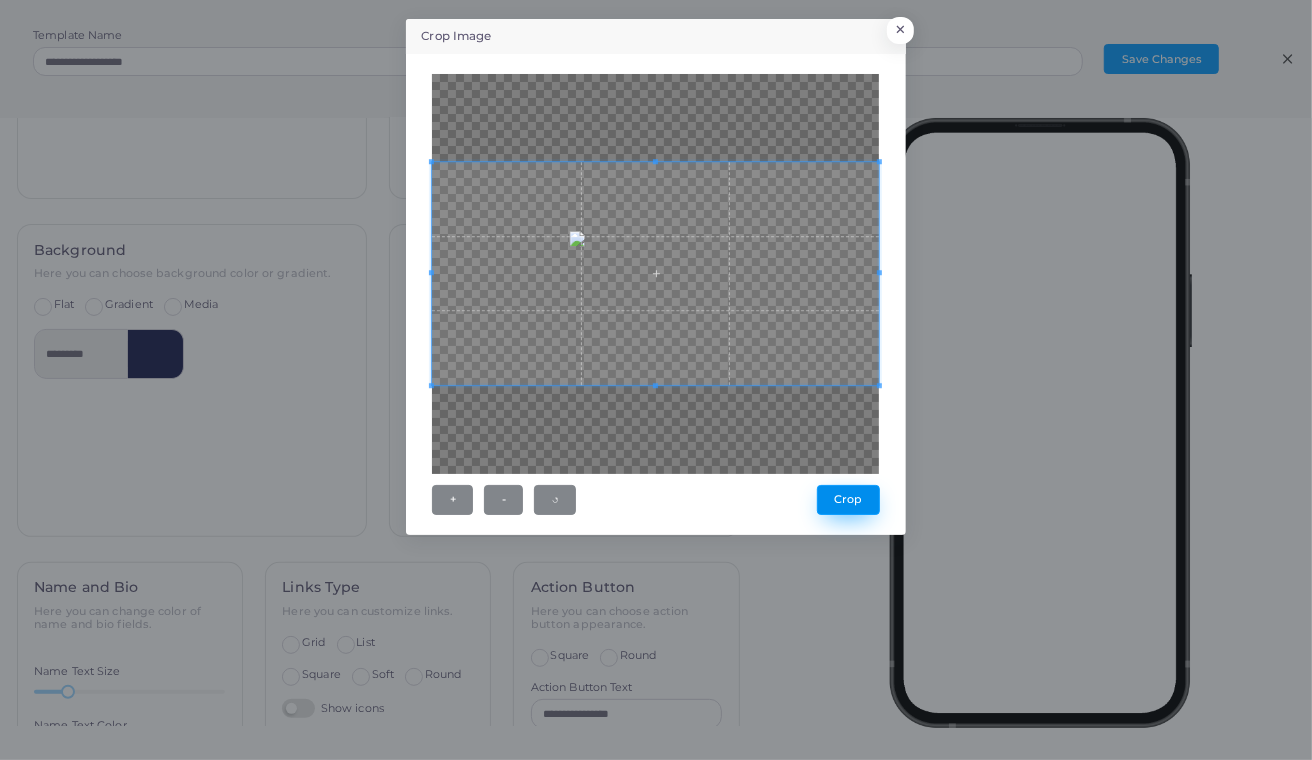 click on "Crop" at bounding box center [848, 500] 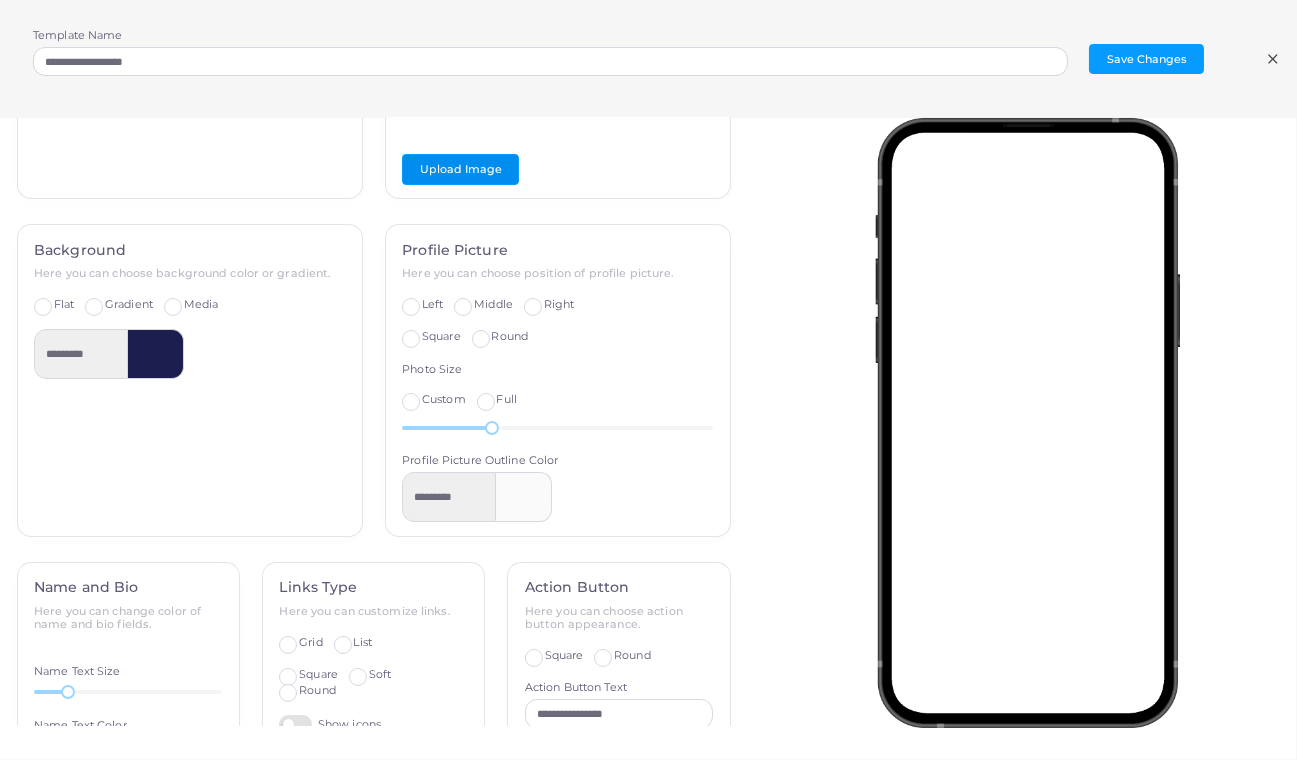 scroll, scrollTop: 0, scrollLeft: 0, axis: both 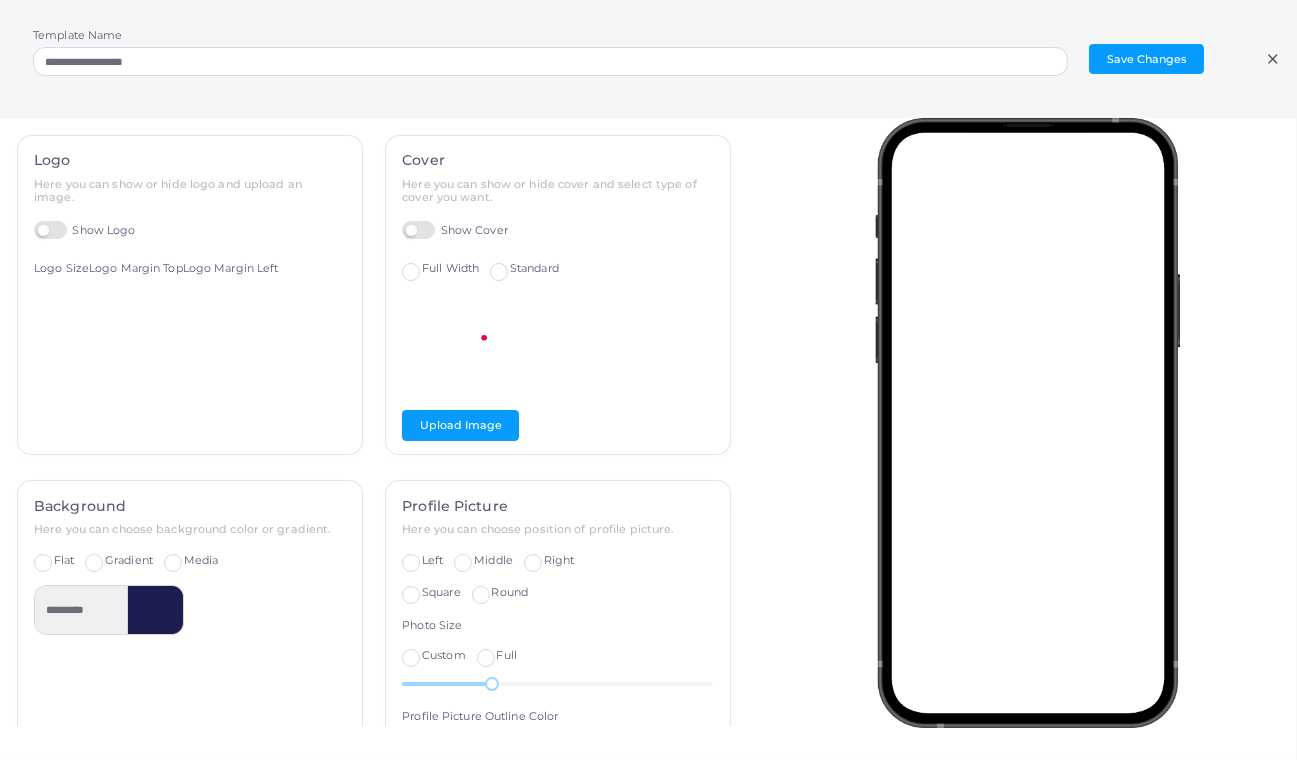click on "Logo Here you can show or hide logo and upload an image.  Show Logo  Logo Size 40 Logo Margin Top 10 Logo Margin Left 0" at bounding box center (190, 295) 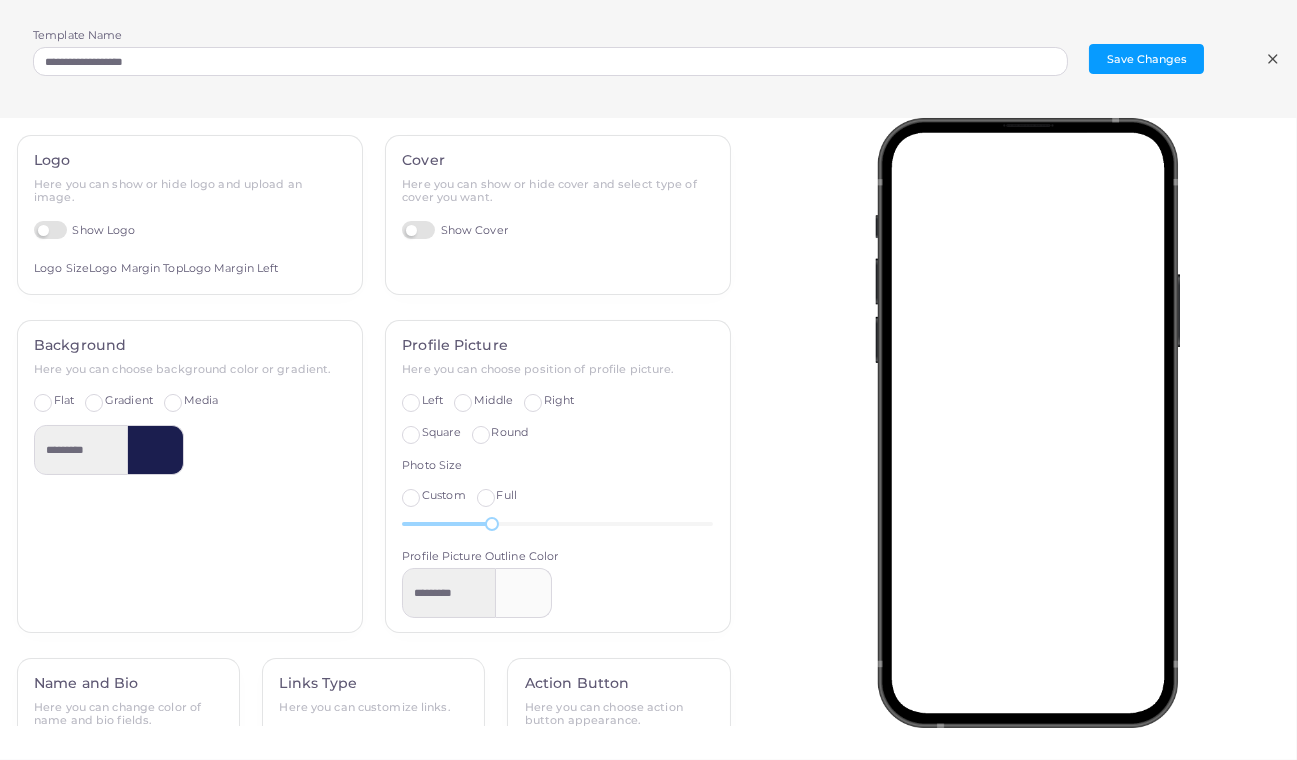 click on "Show Logo" at bounding box center (85, 230) 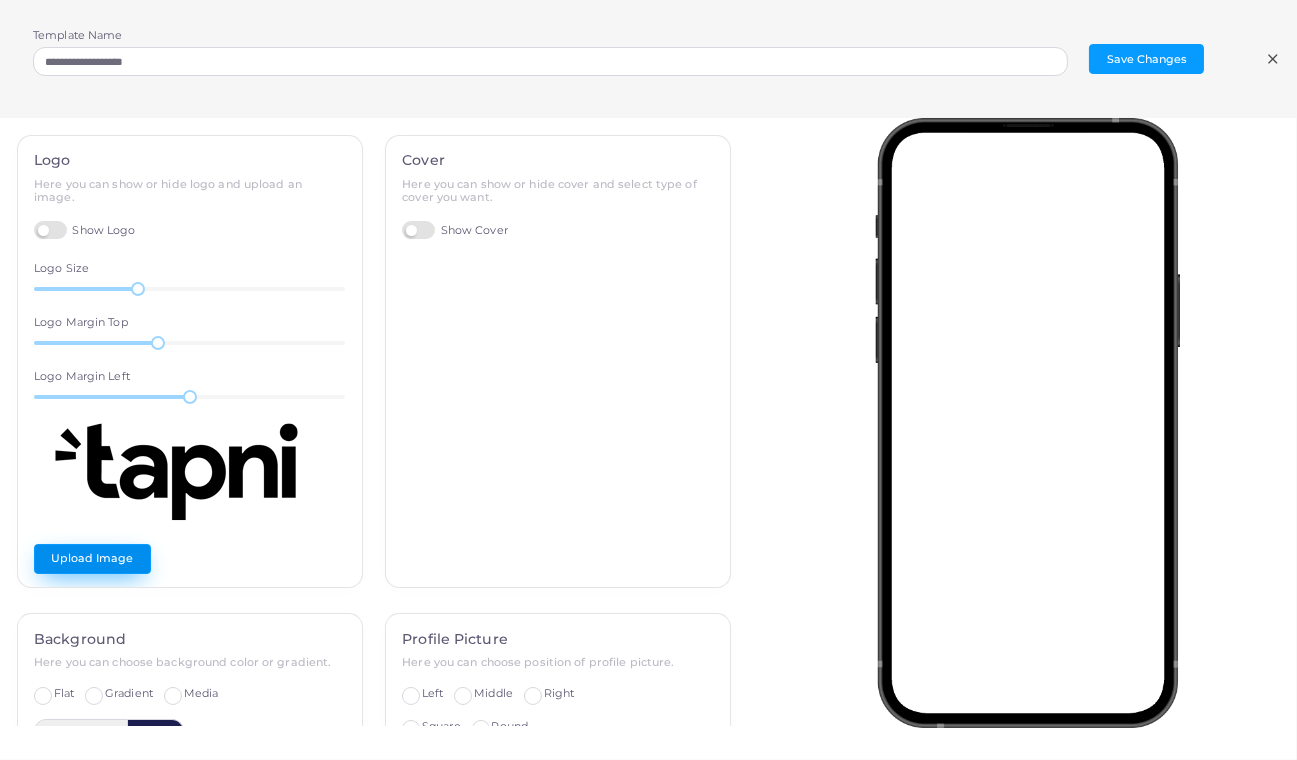 click on "Upload Image" at bounding box center [92, 559] 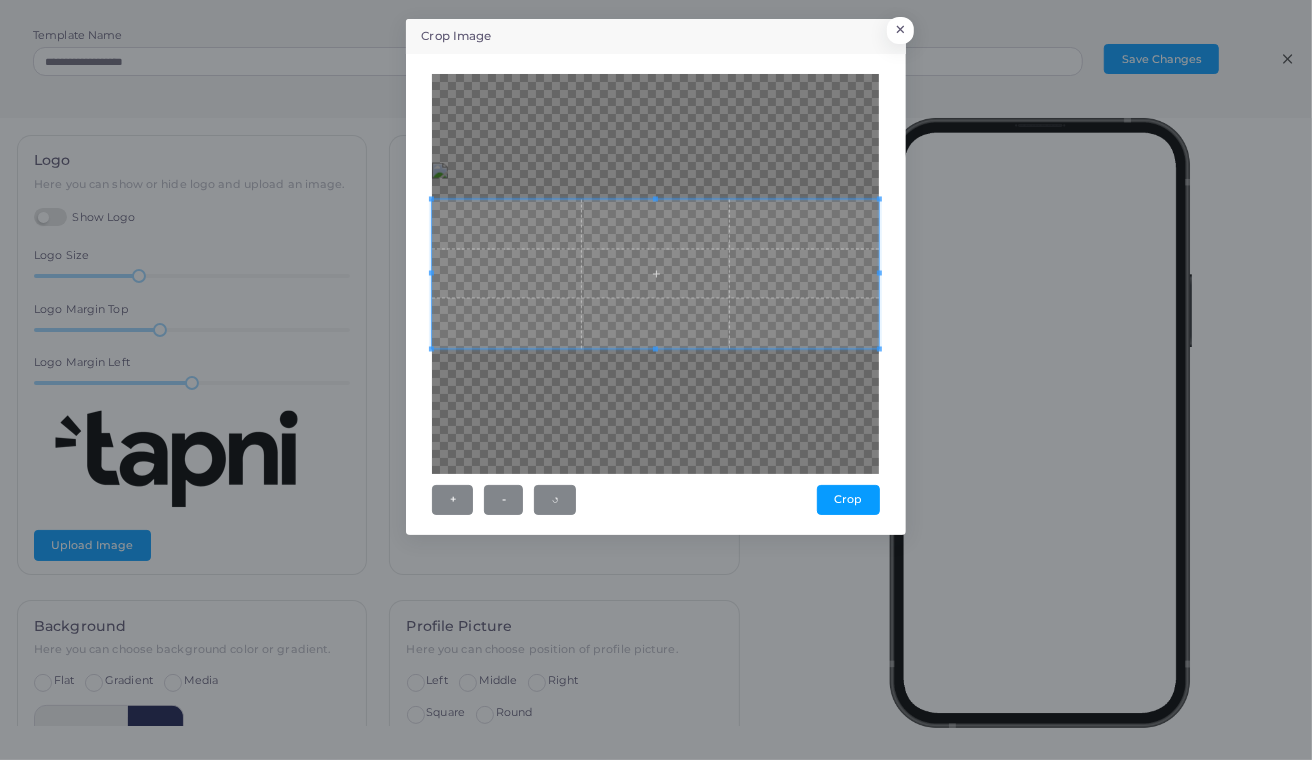 click on "+ - ↺ Crop" at bounding box center (656, 294) 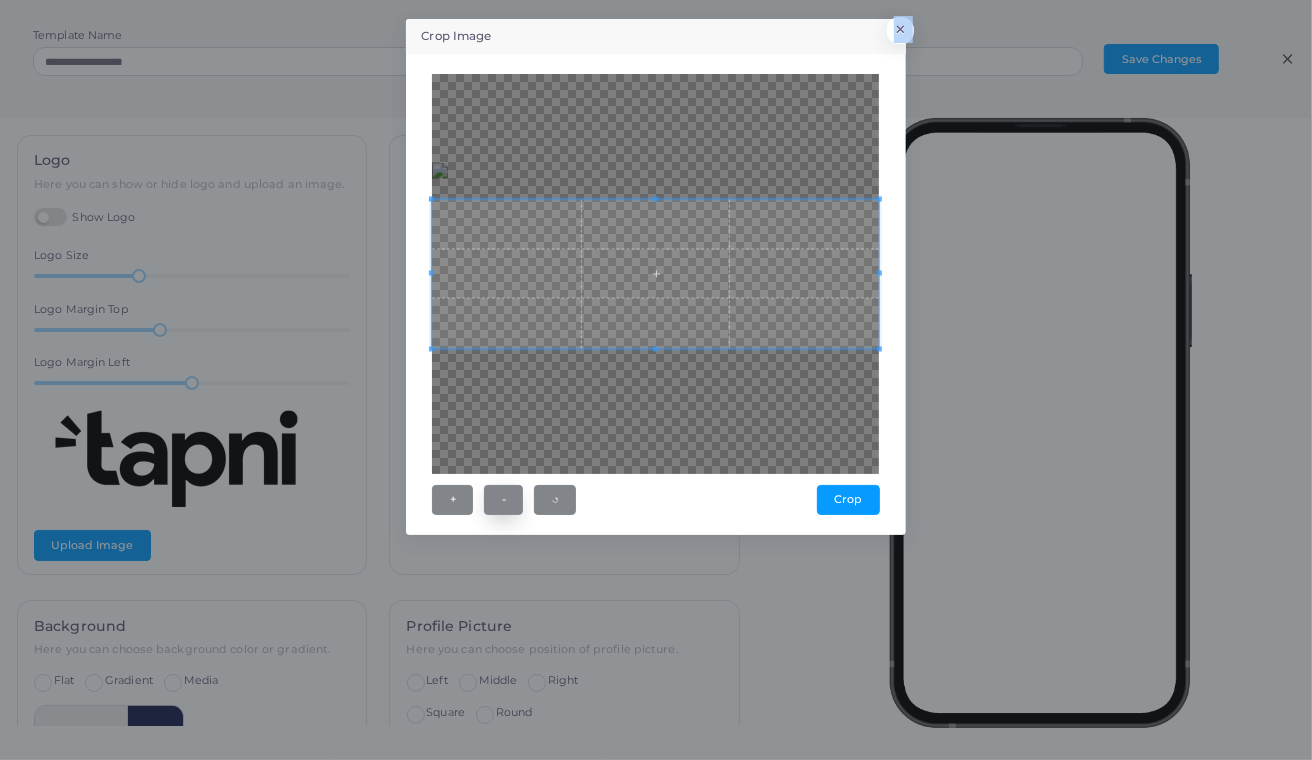 drag, startPoint x: 503, startPoint y: 514, endPoint x: 505, endPoint y: 501, distance: 13.152946 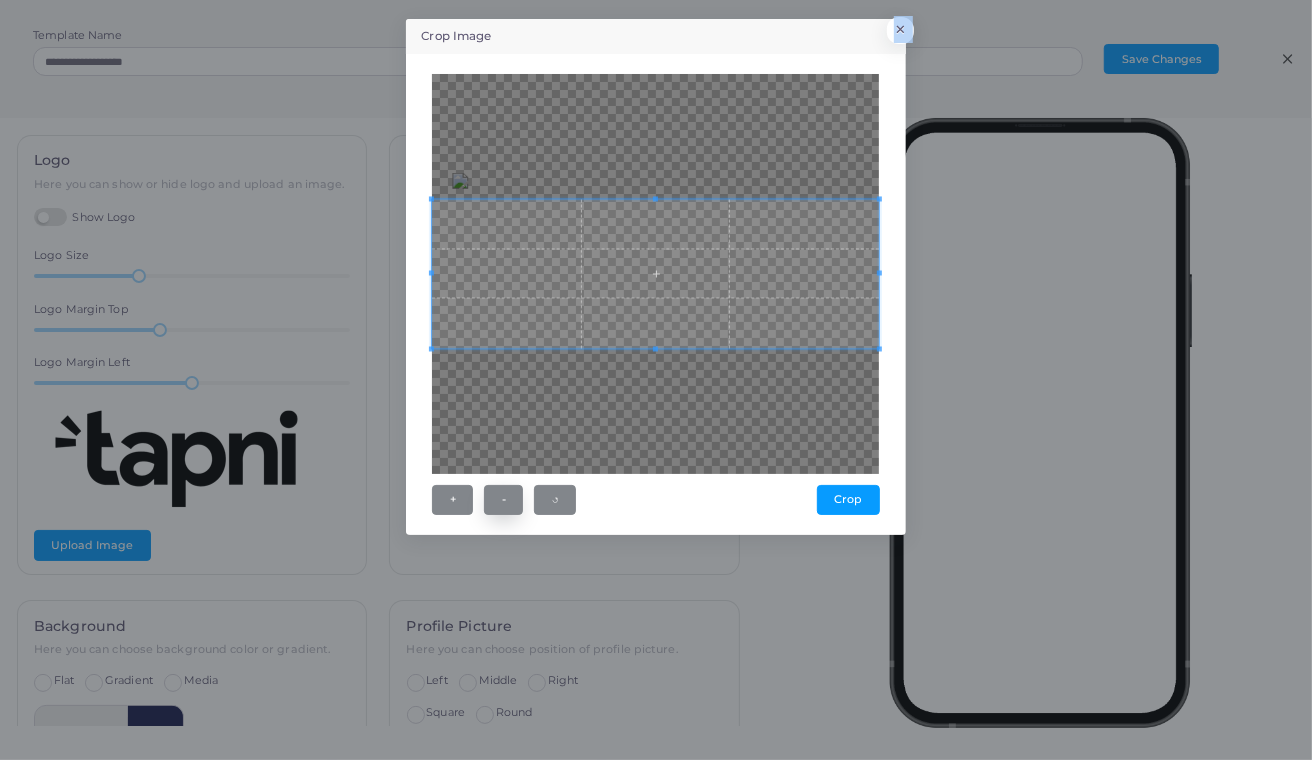 click on "-" at bounding box center [503, 500] 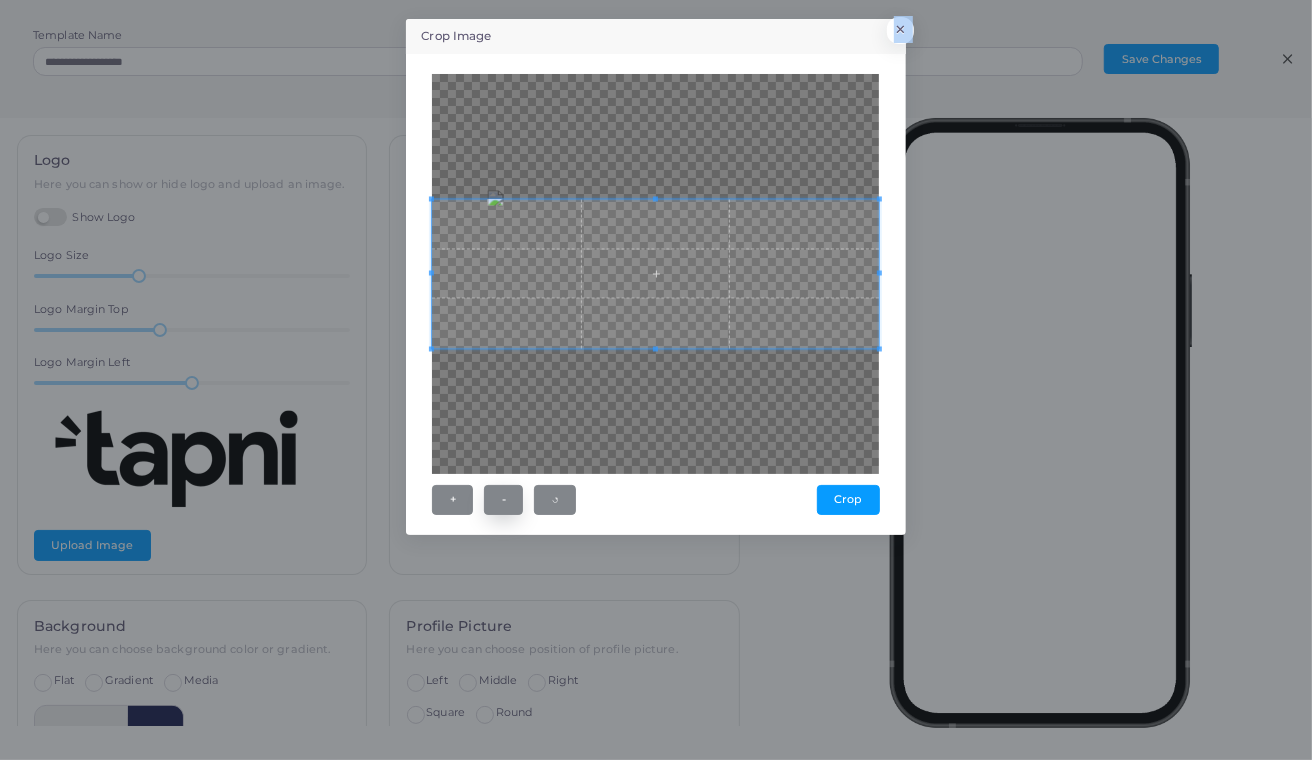 click on "-" at bounding box center (503, 500) 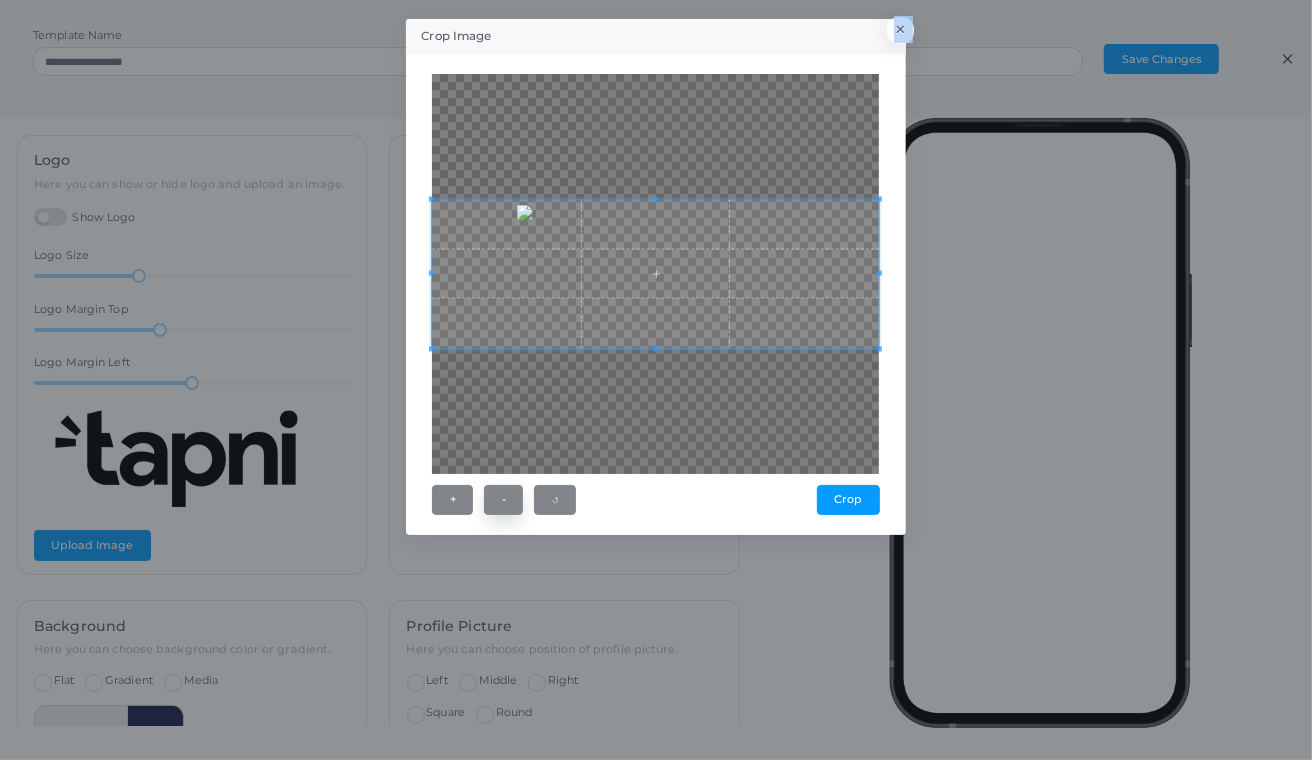 click on "-" at bounding box center [503, 500] 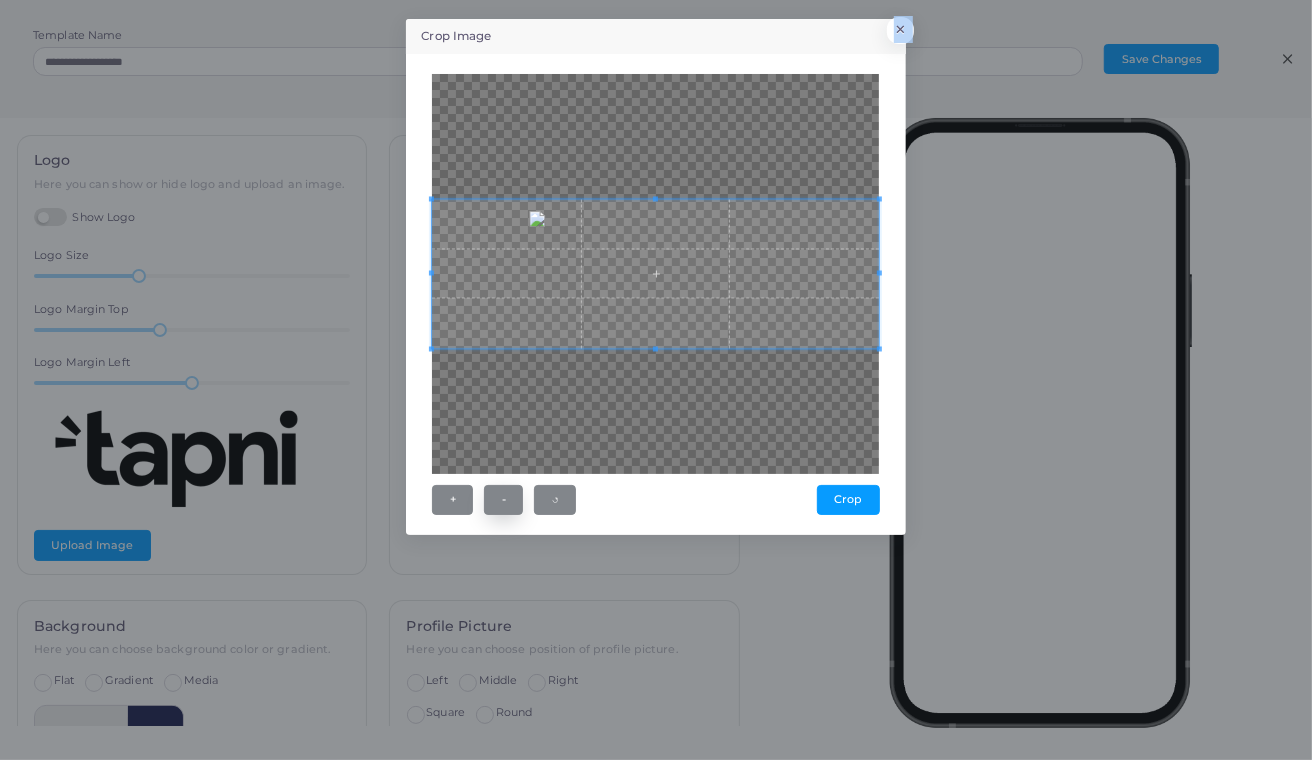 click on "-" at bounding box center (503, 500) 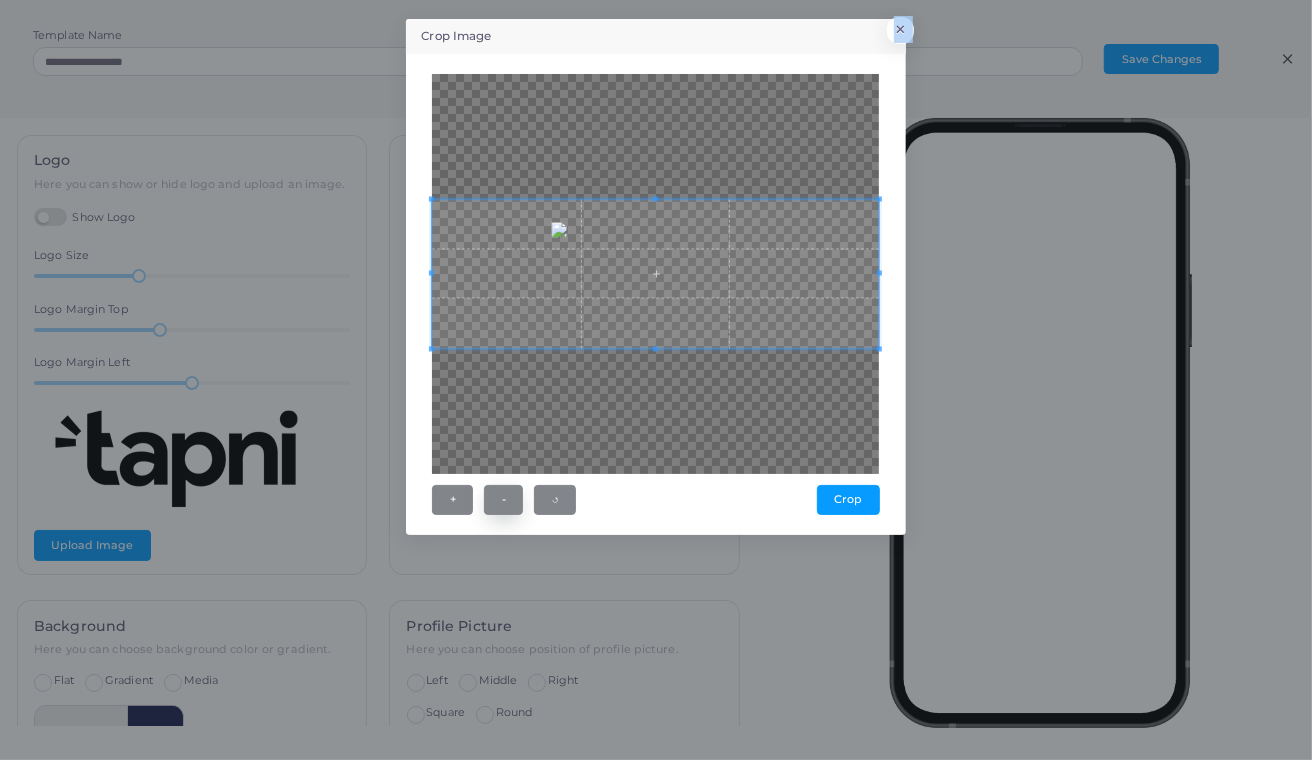 click on "-" at bounding box center (503, 500) 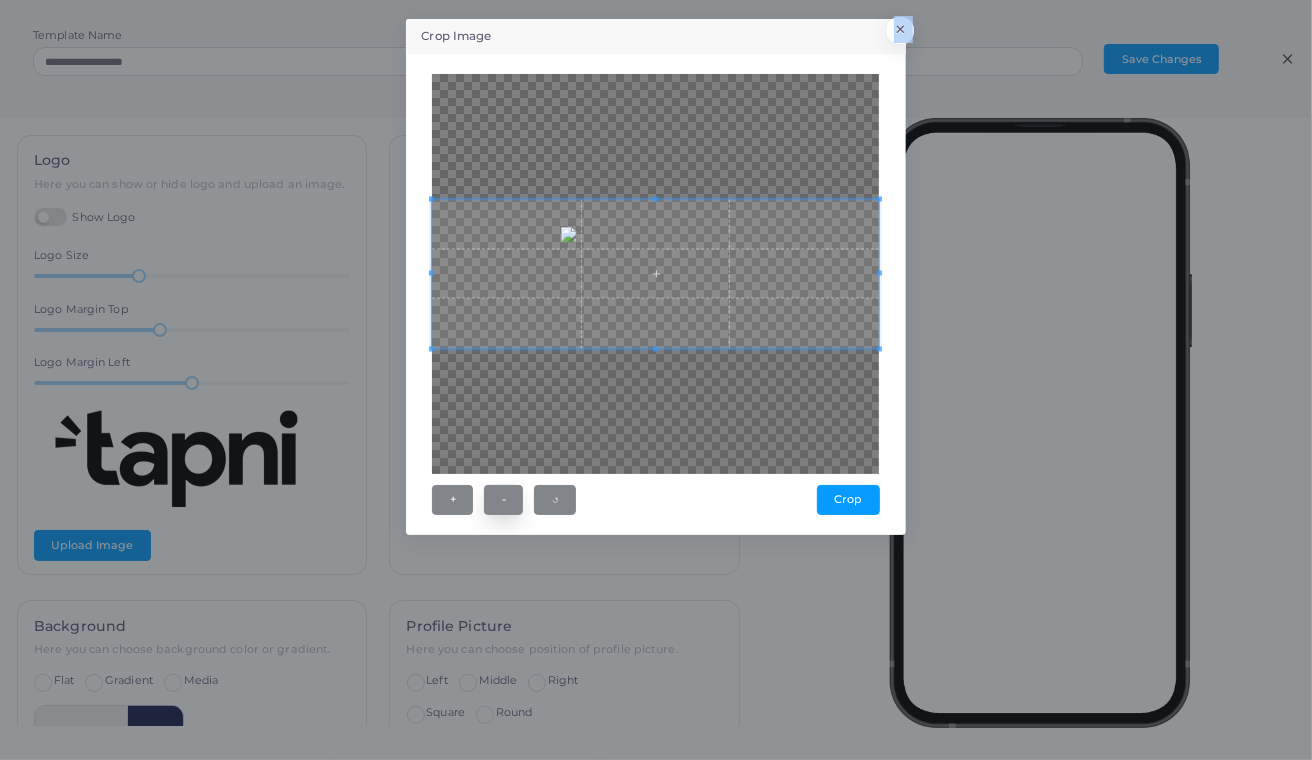 click on "-" at bounding box center (503, 500) 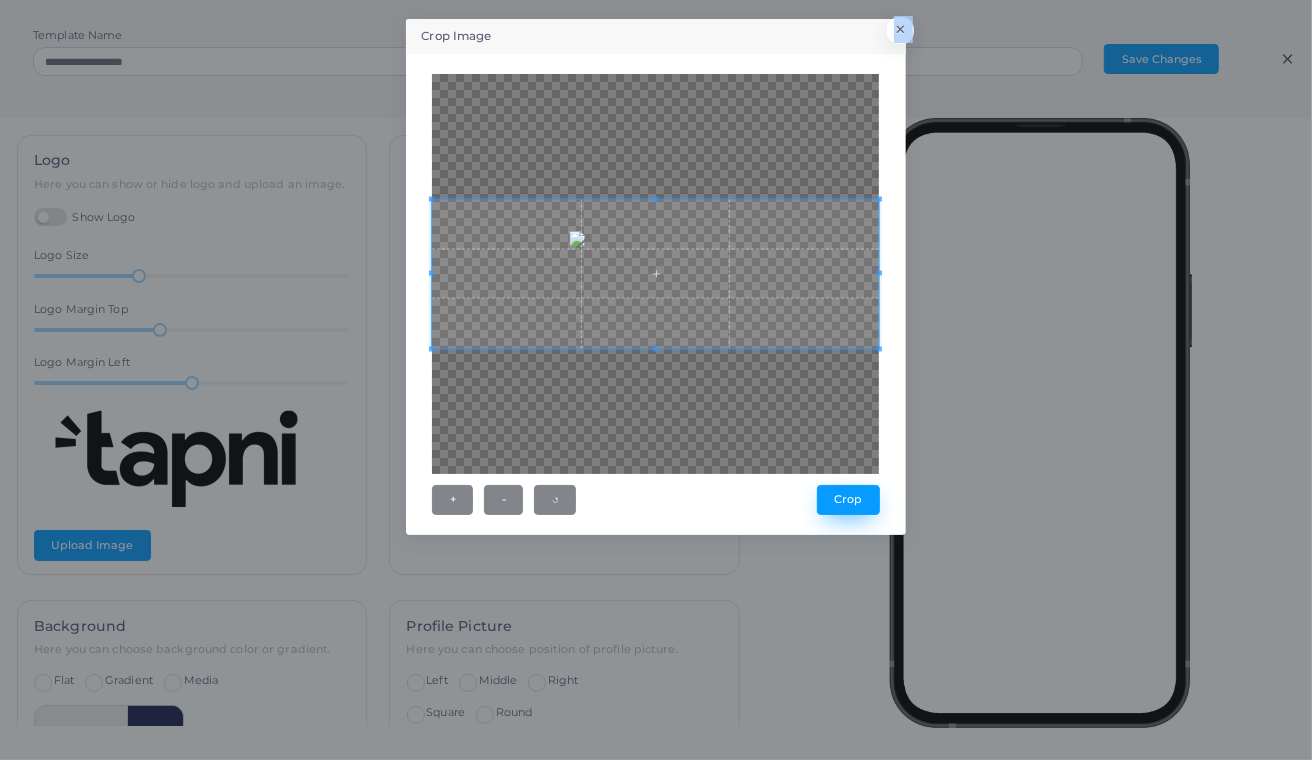 click on "Crop" at bounding box center (848, 500) 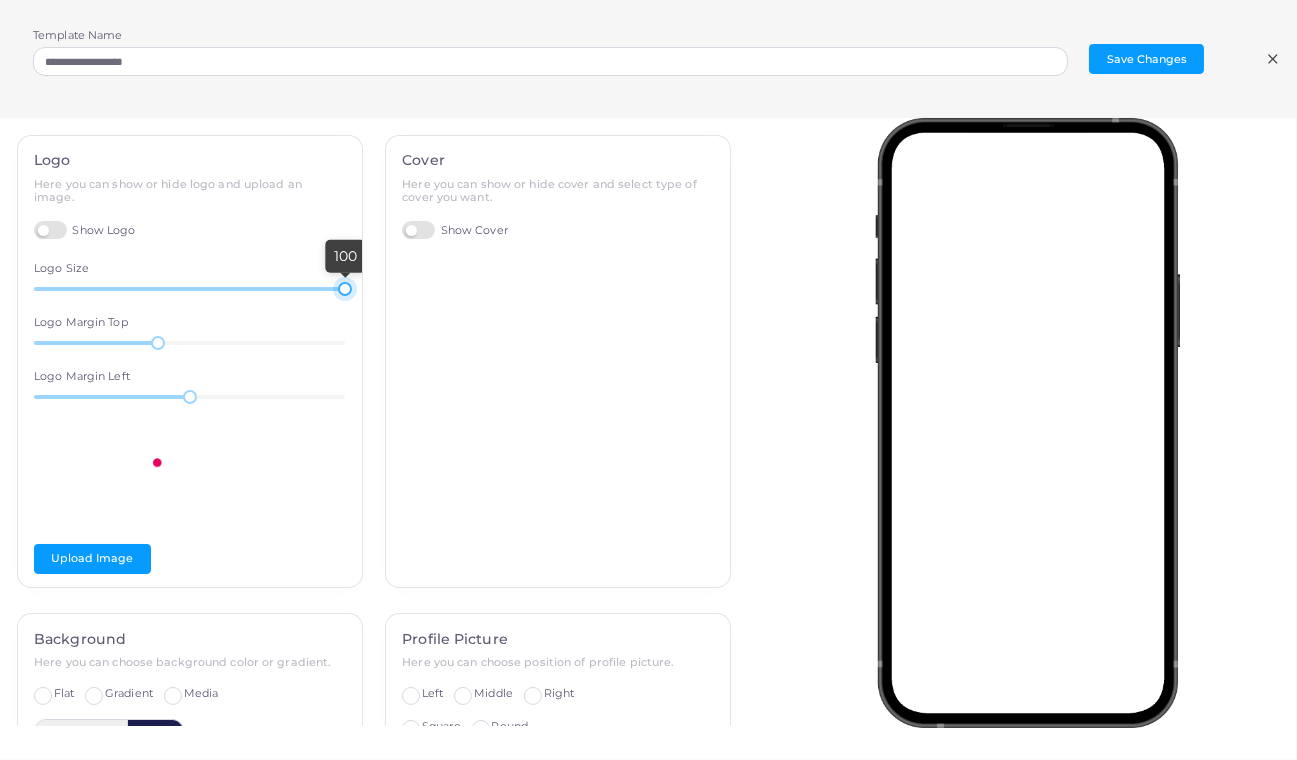 drag, startPoint x: 132, startPoint y: 286, endPoint x: 454, endPoint y: 315, distance: 323.30325 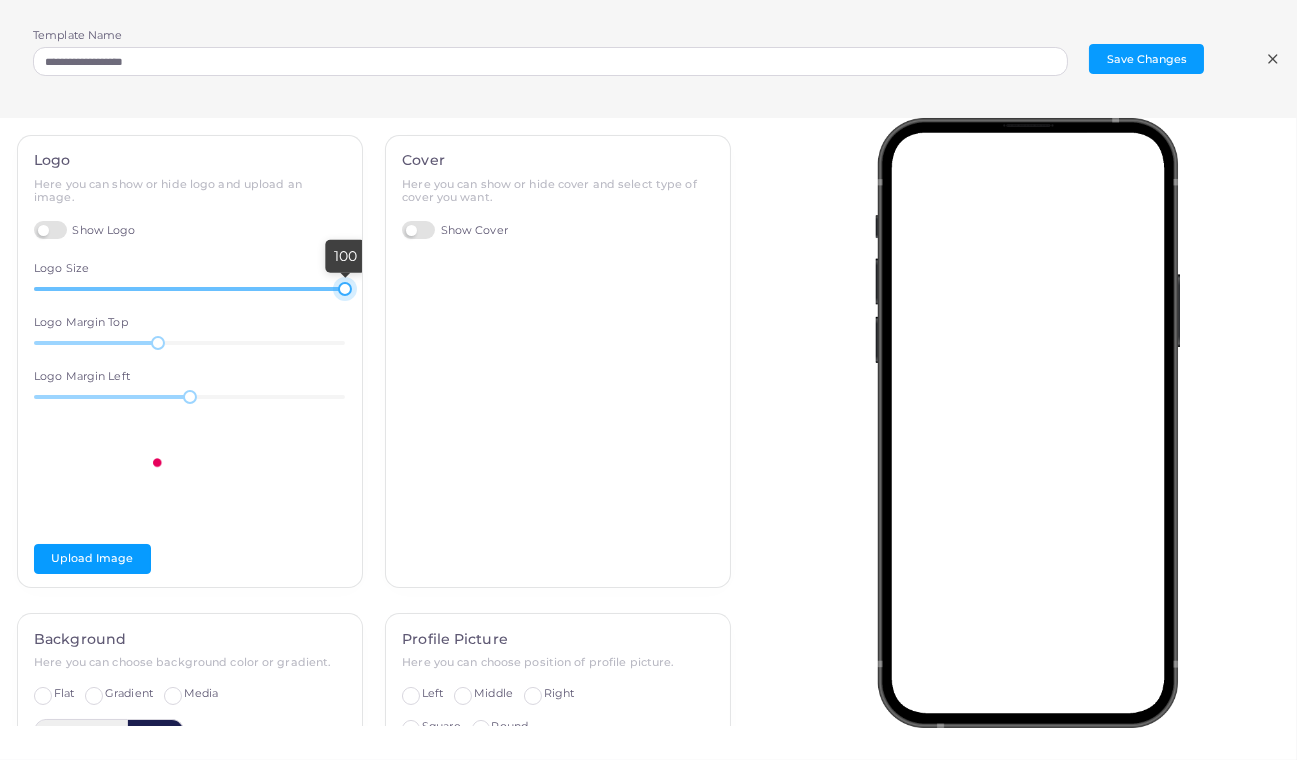 click at bounding box center (189, 289) 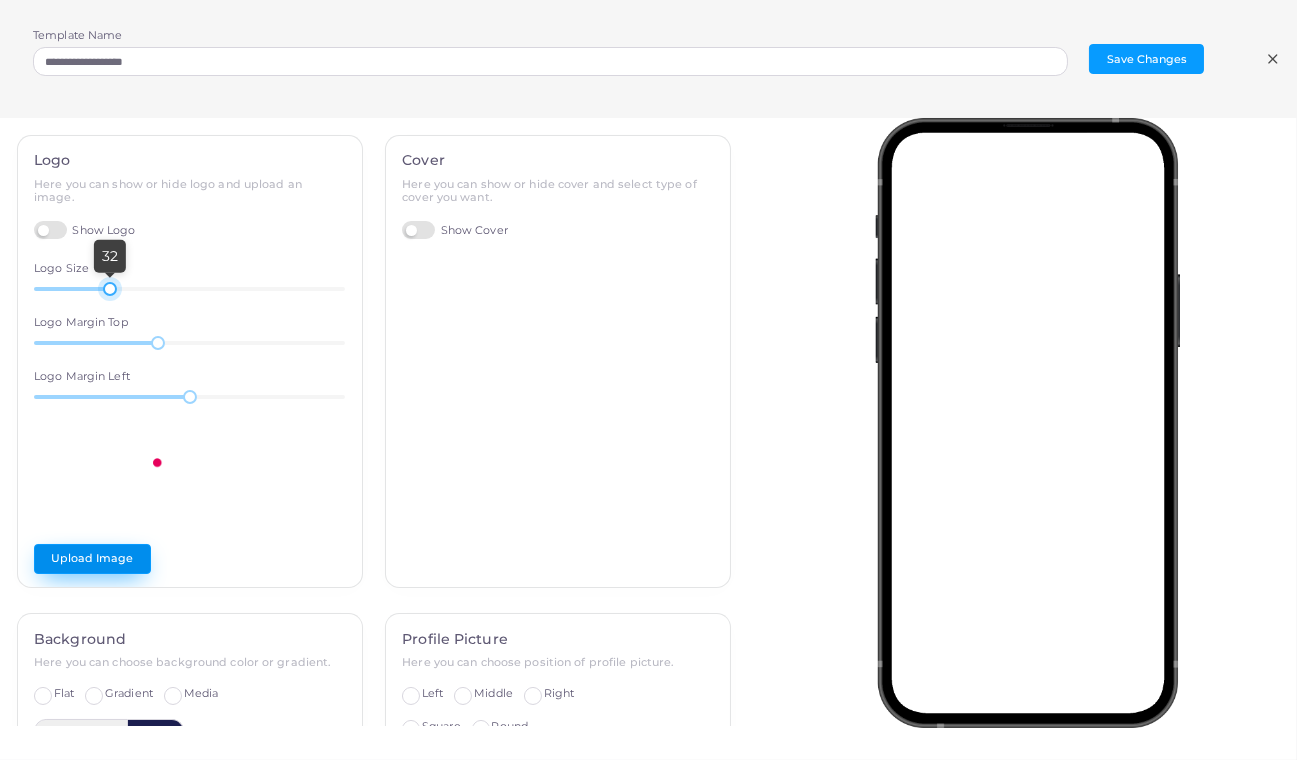 click on "Upload Image" at bounding box center [92, 559] 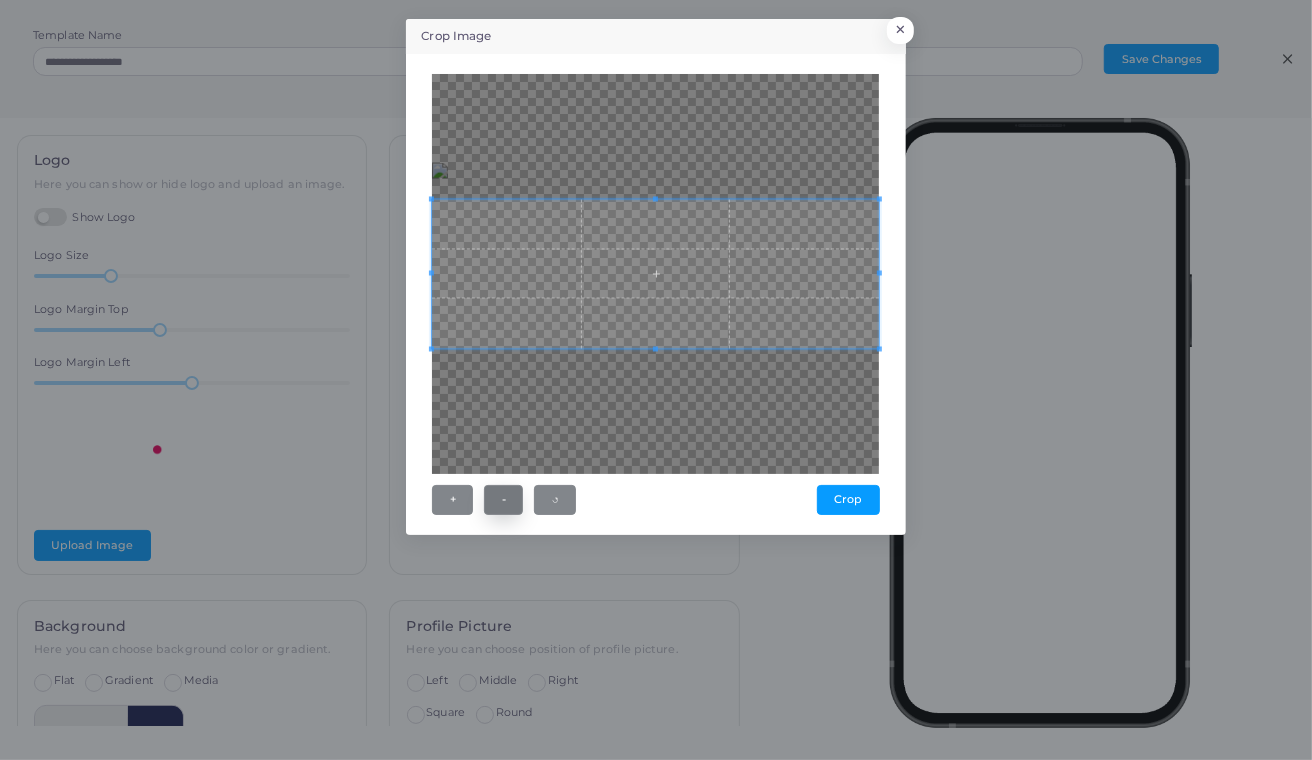 click on "-" at bounding box center (503, 500) 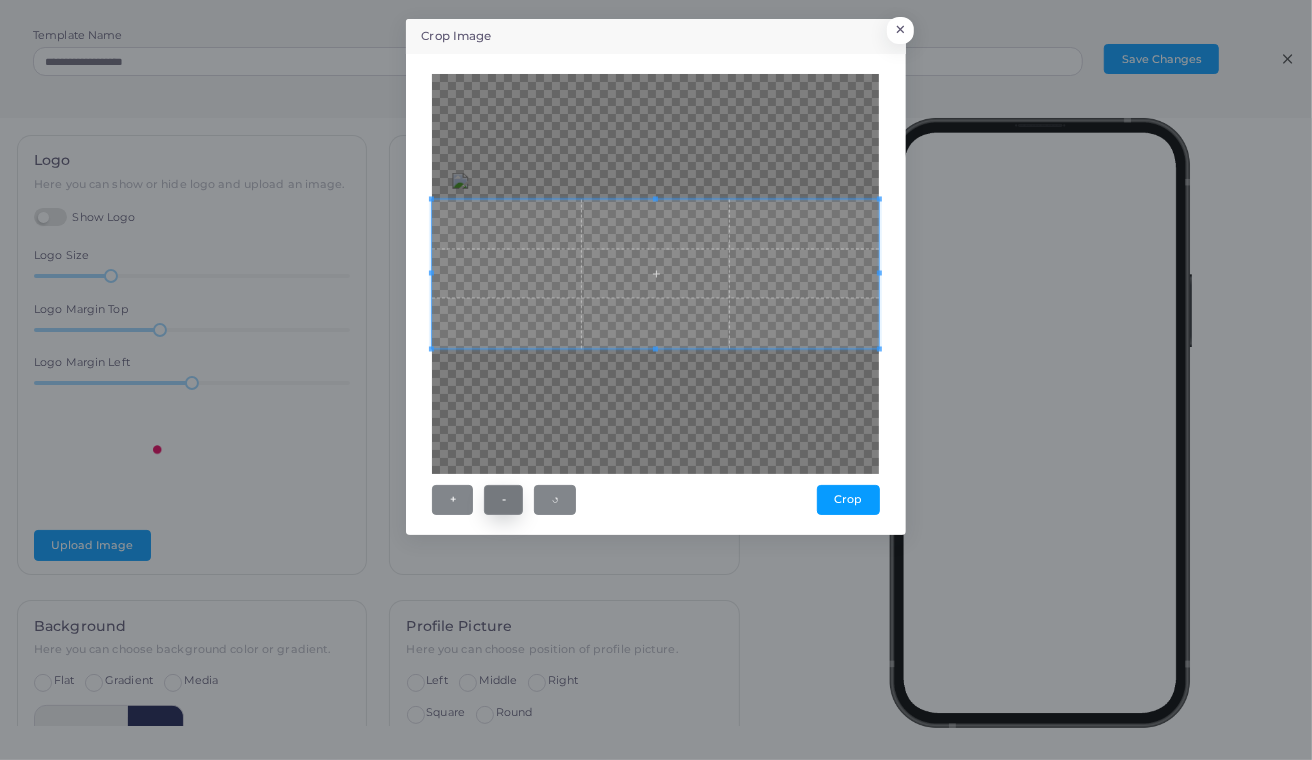 click on "-" at bounding box center [503, 500] 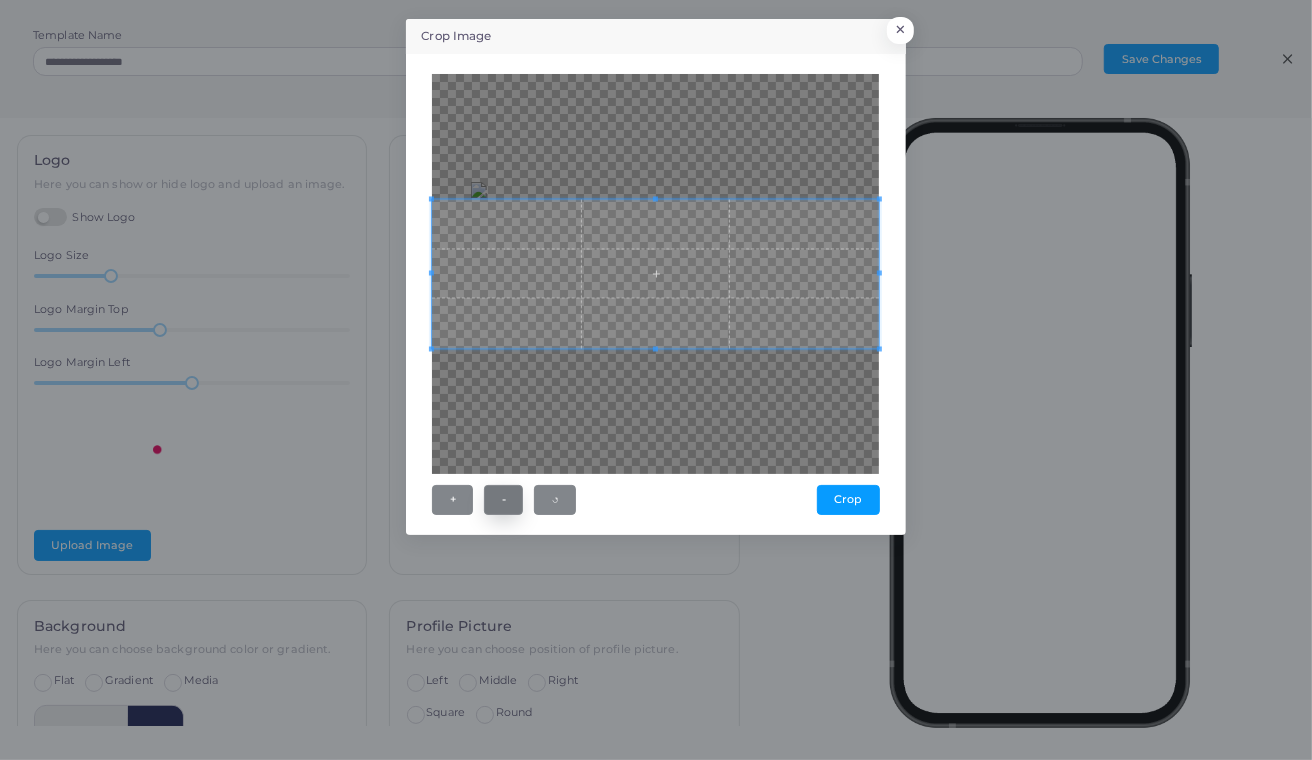 click on "-" at bounding box center [503, 500] 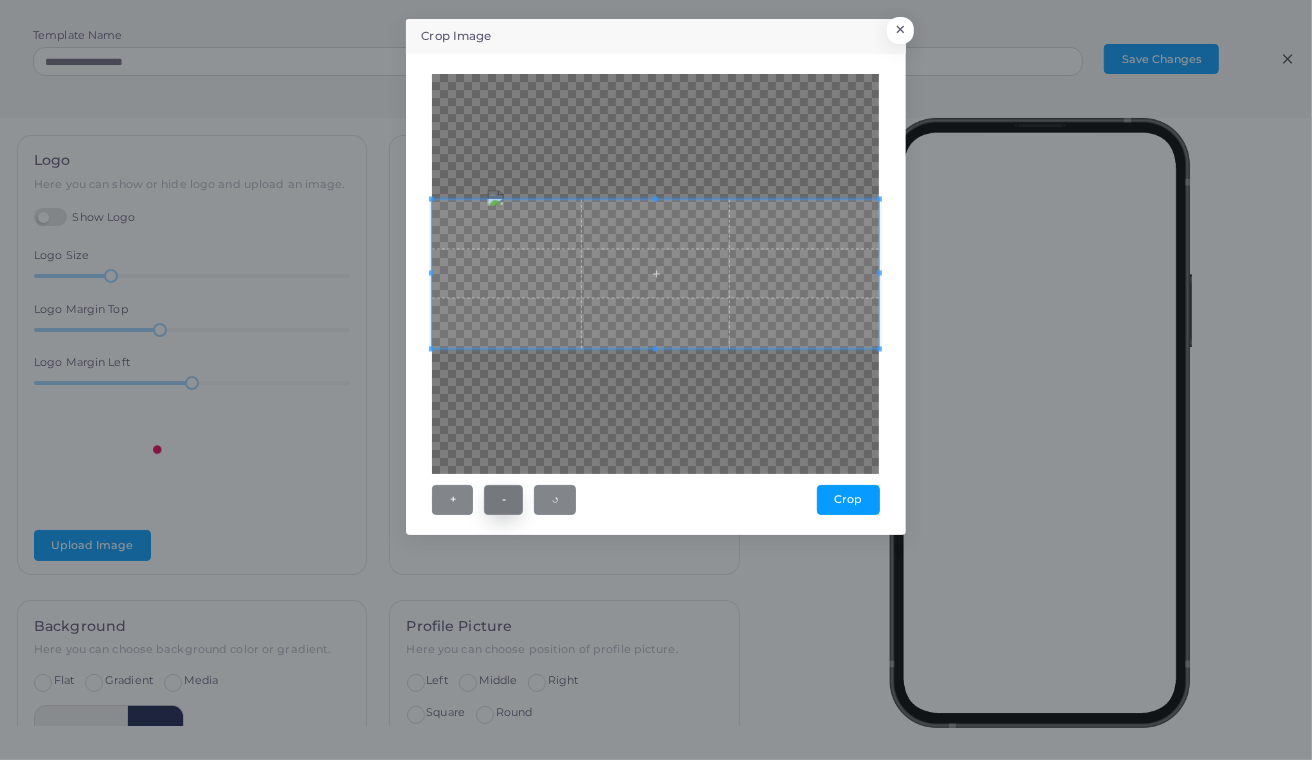 click on "-" at bounding box center (503, 500) 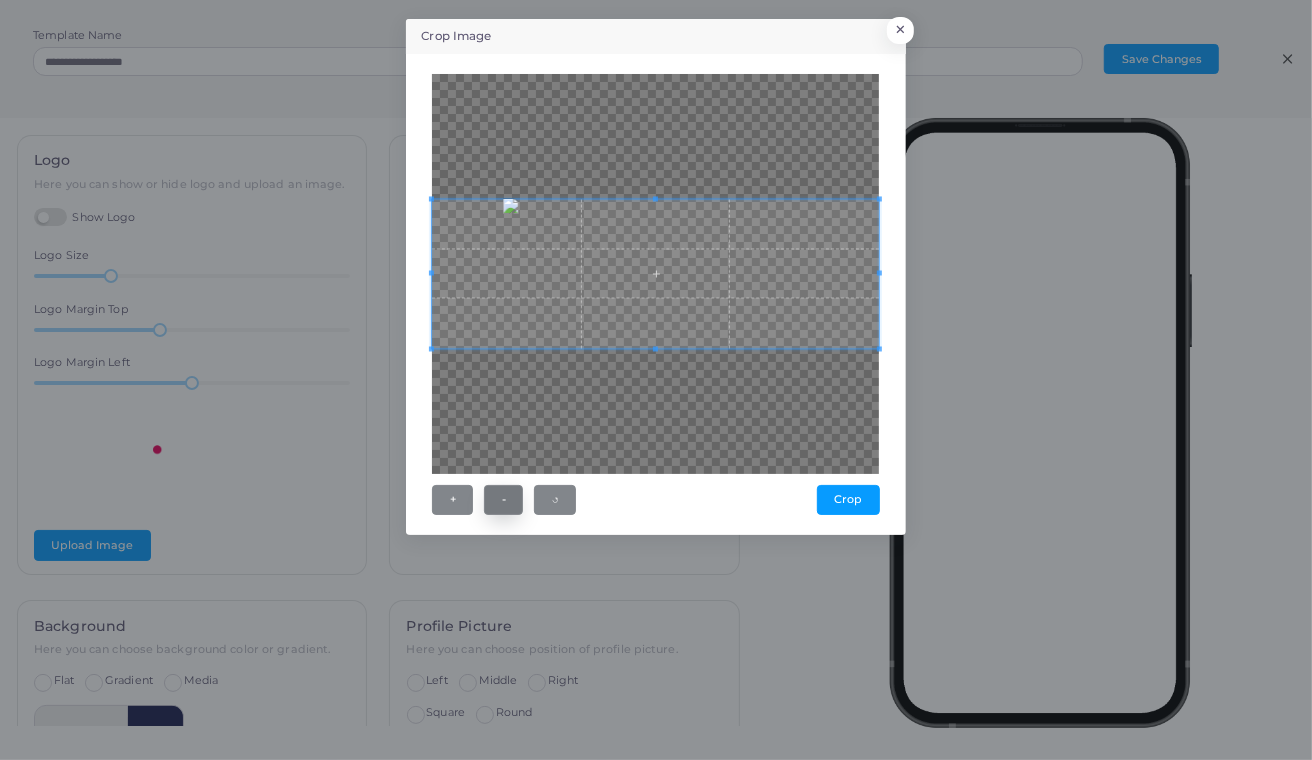 click on "-" at bounding box center [503, 500] 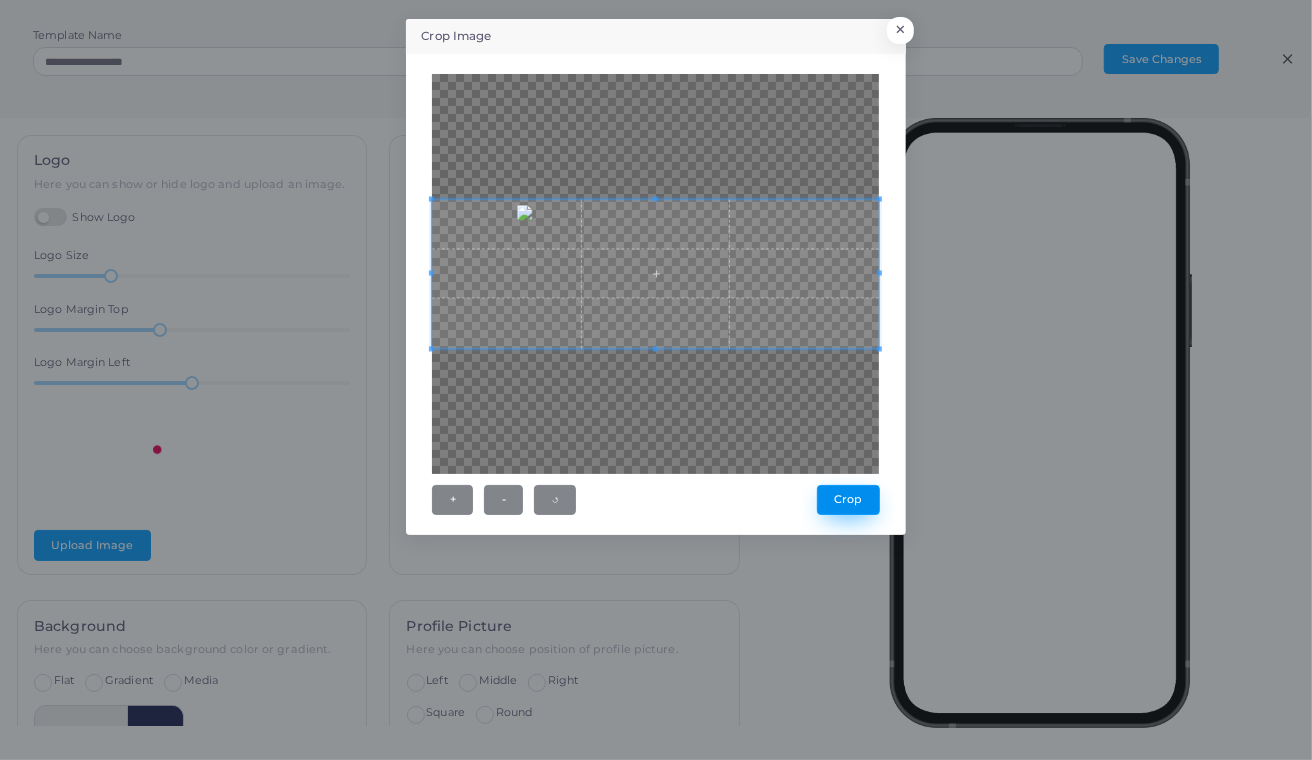 click on "Crop" at bounding box center (848, 500) 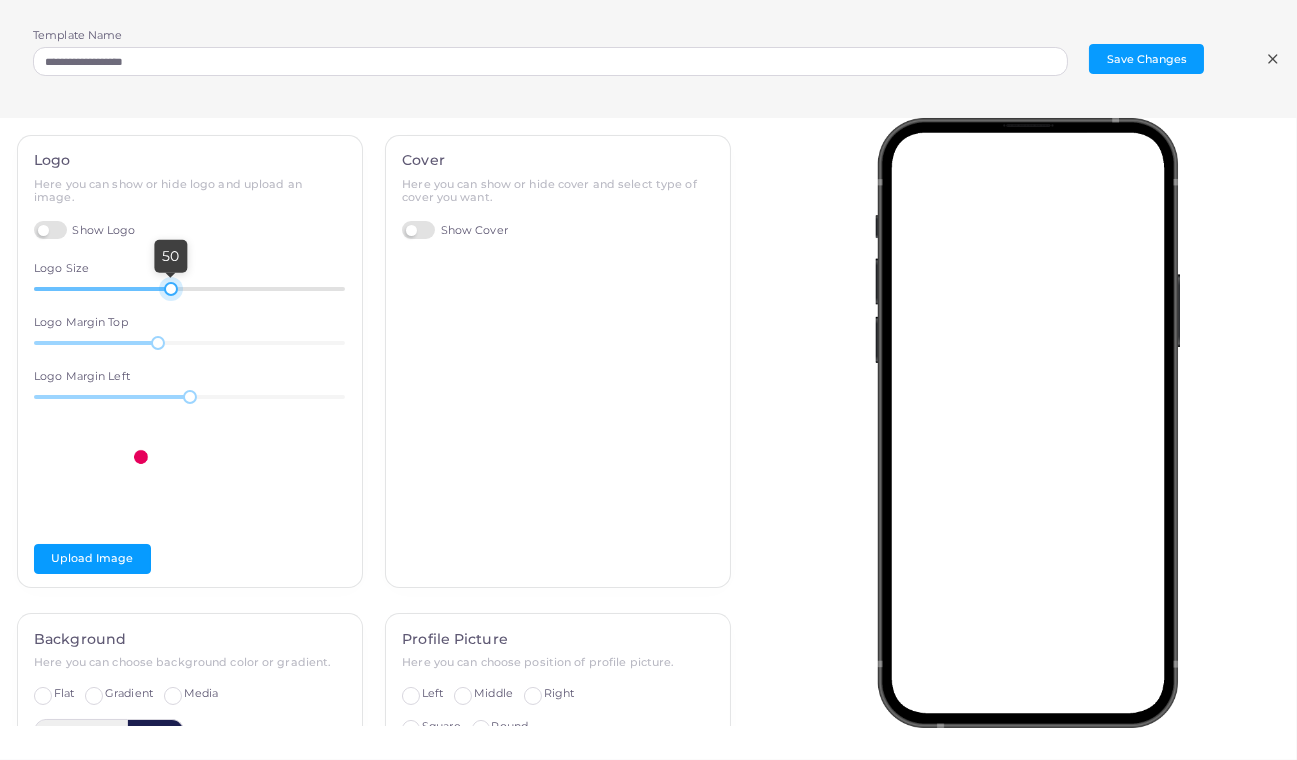 drag, startPoint x: 108, startPoint y: 286, endPoint x: 165, endPoint y: 294, distance: 57.558666 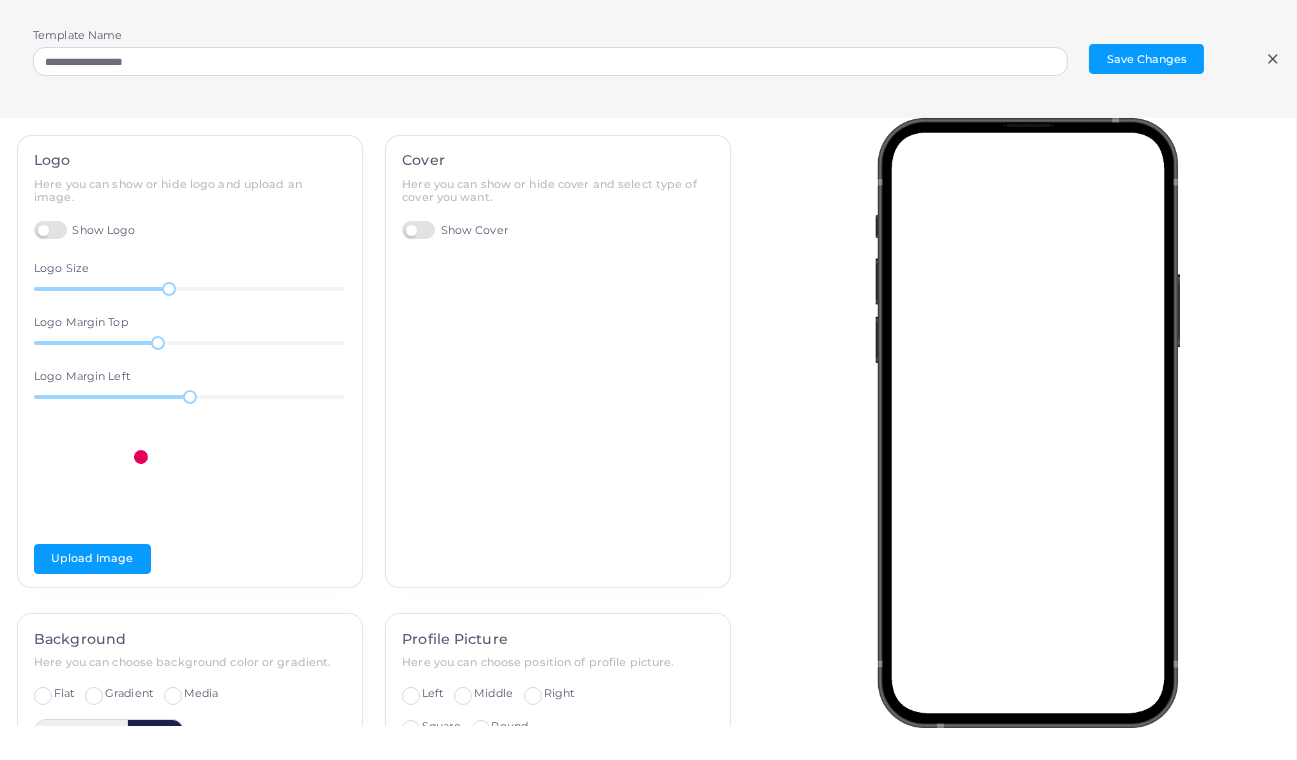 click on "Cover Here you can show or hide cover and select type of cover you want.  Show Cover" at bounding box center (558, 362) 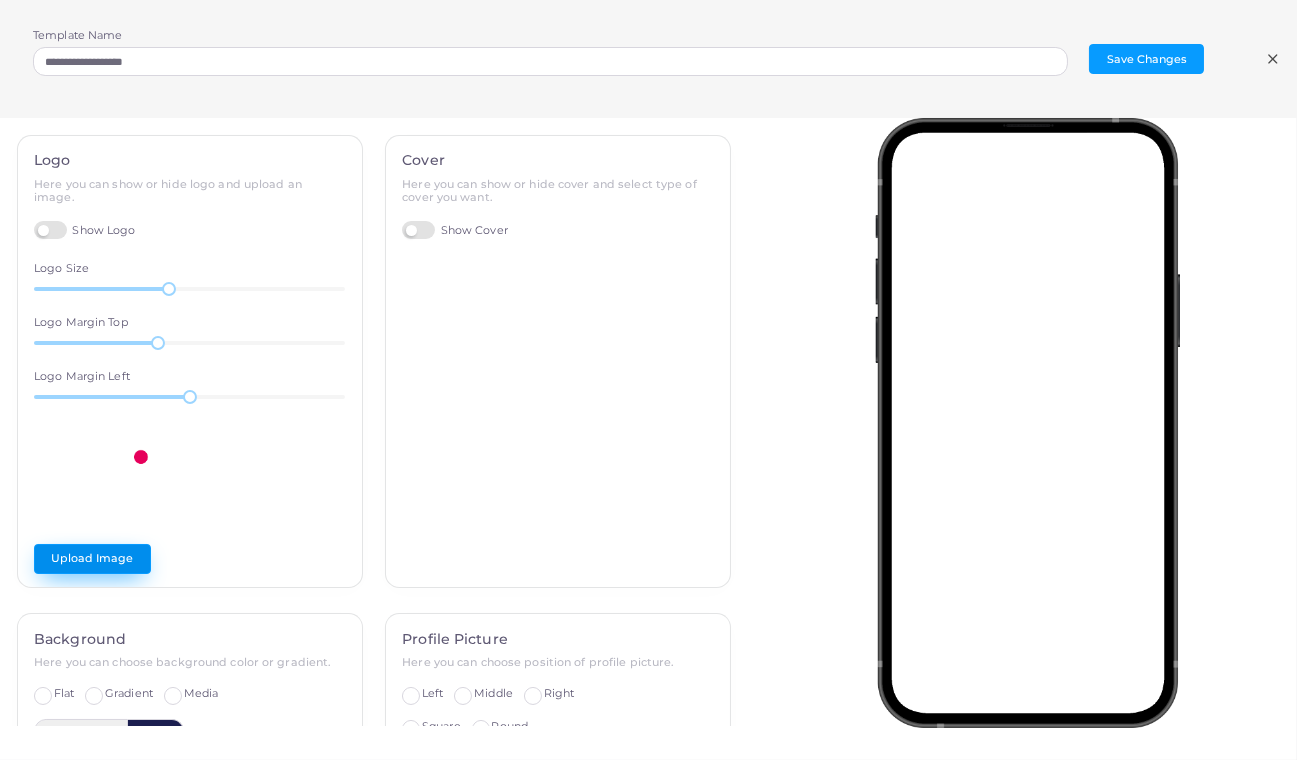 click on "Upload Image" at bounding box center [92, 559] 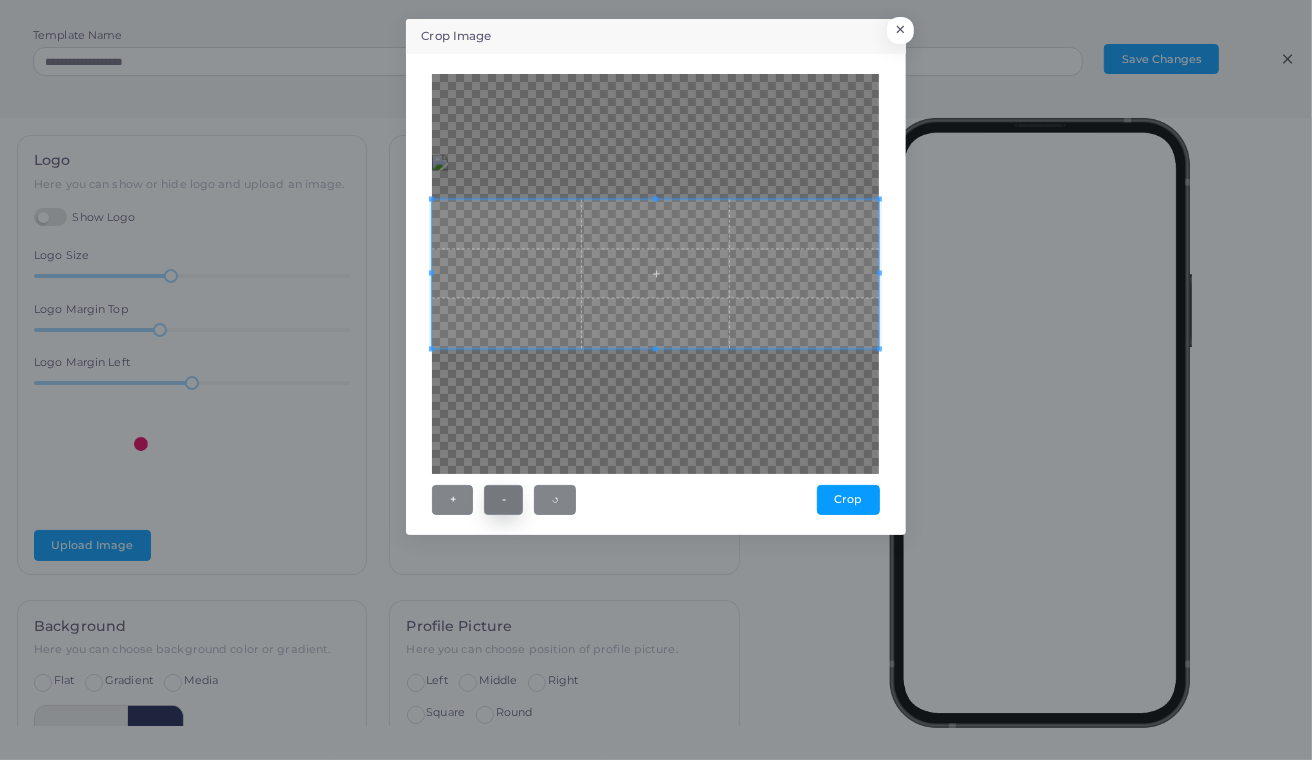 click on "-" at bounding box center [503, 500] 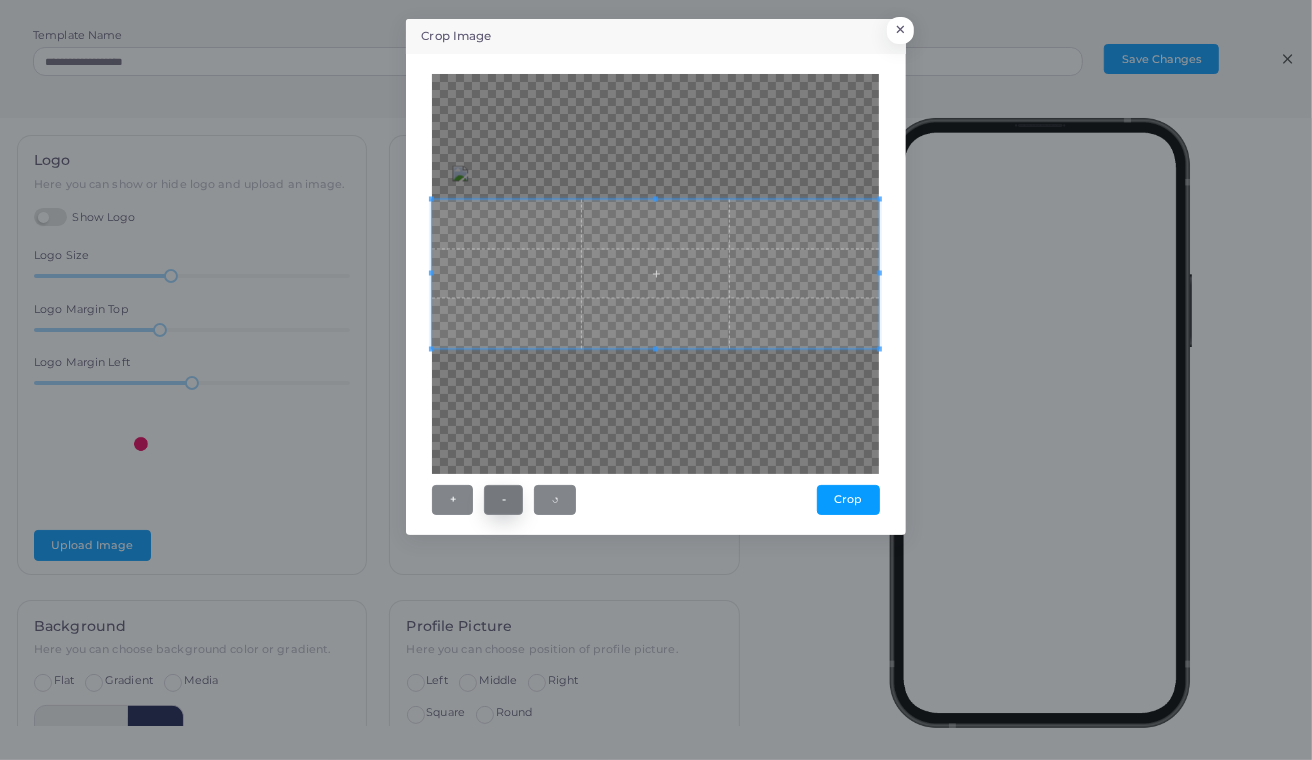 click on "-" at bounding box center [503, 500] 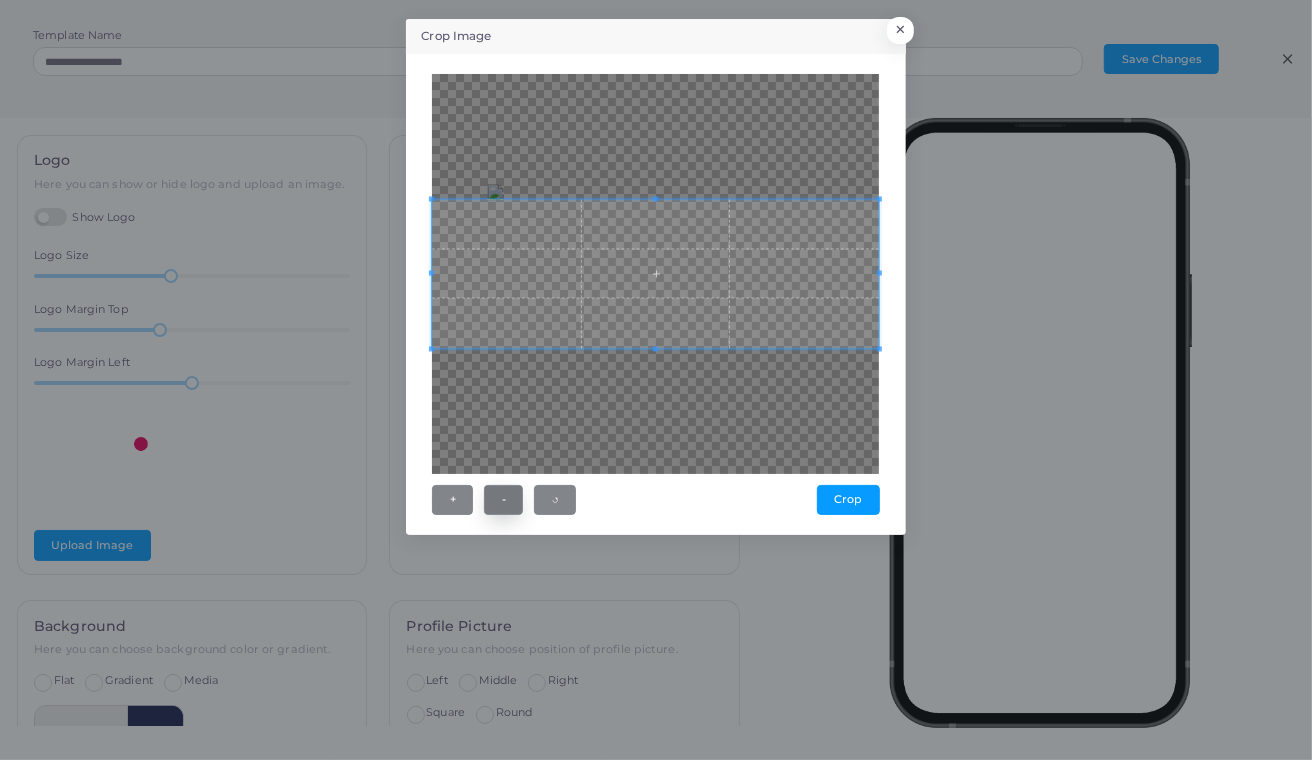 click on "-" at bounding box center [503, 500] 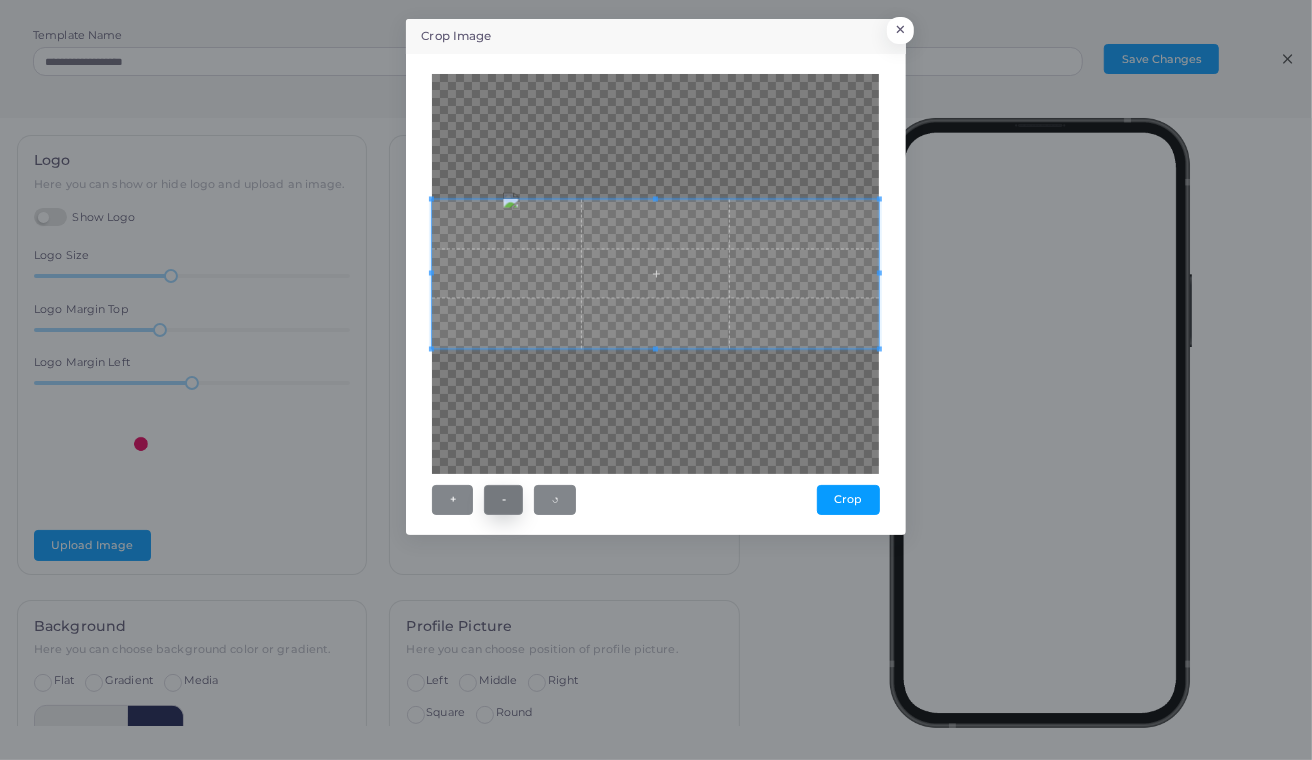 click on "-" at bounding box center (503, 500) 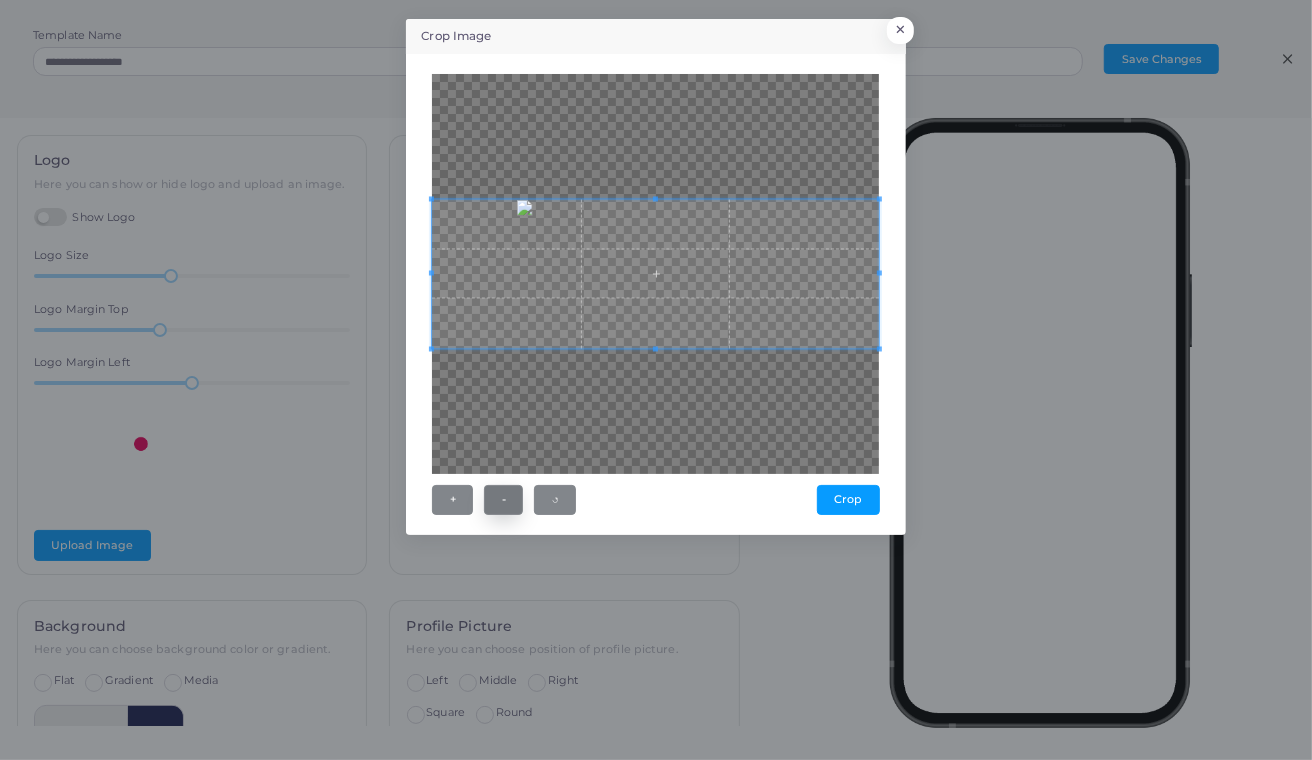 click on "-" at bounding box center [503, 500] 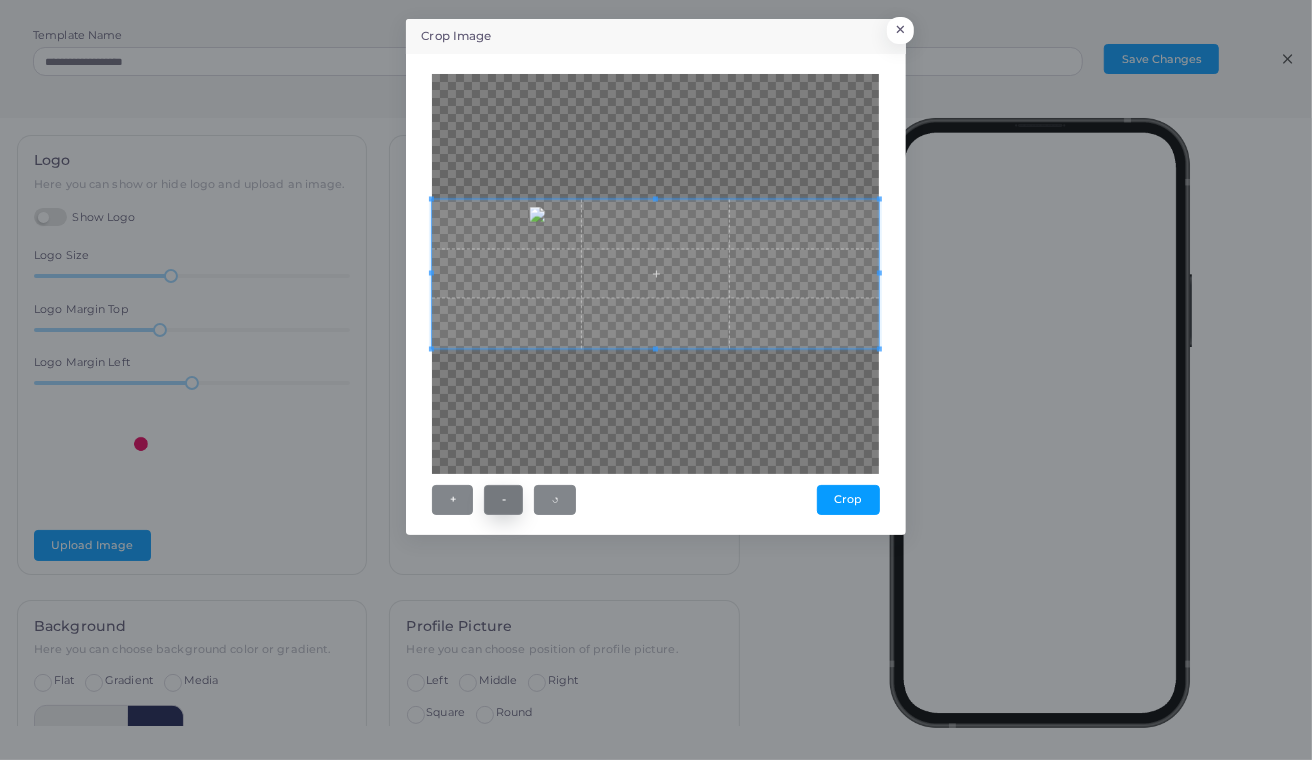 click on "-" at bounding box center (503, 500) 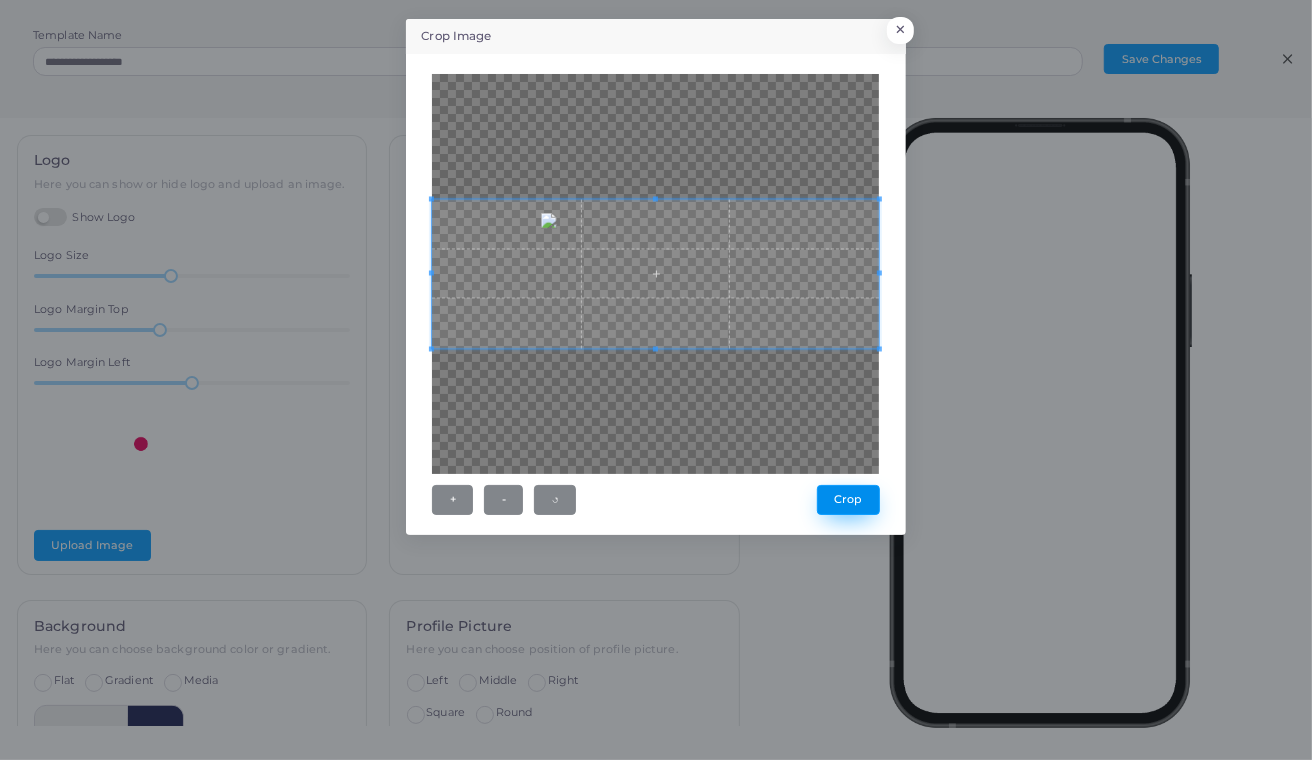 click on "Crop" at bounding box center (848, 500) 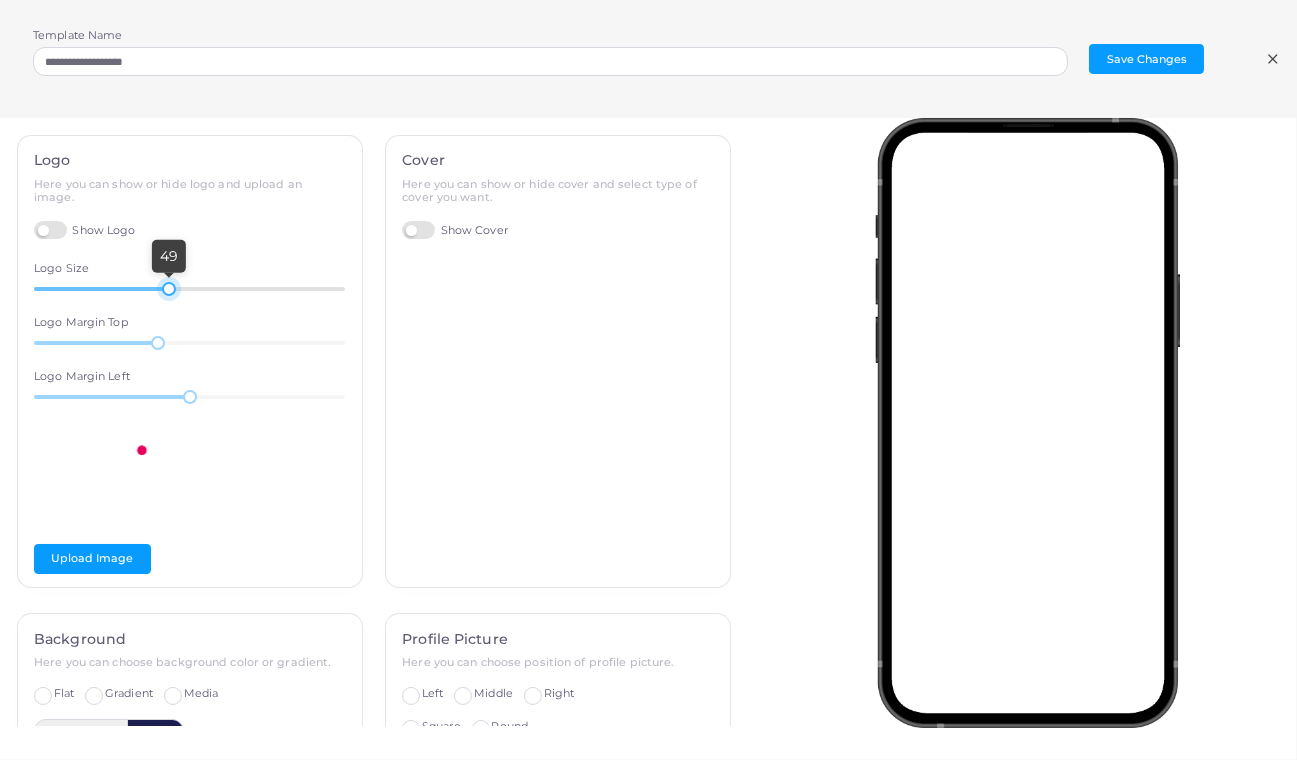 click at bounding box center (169, 289) 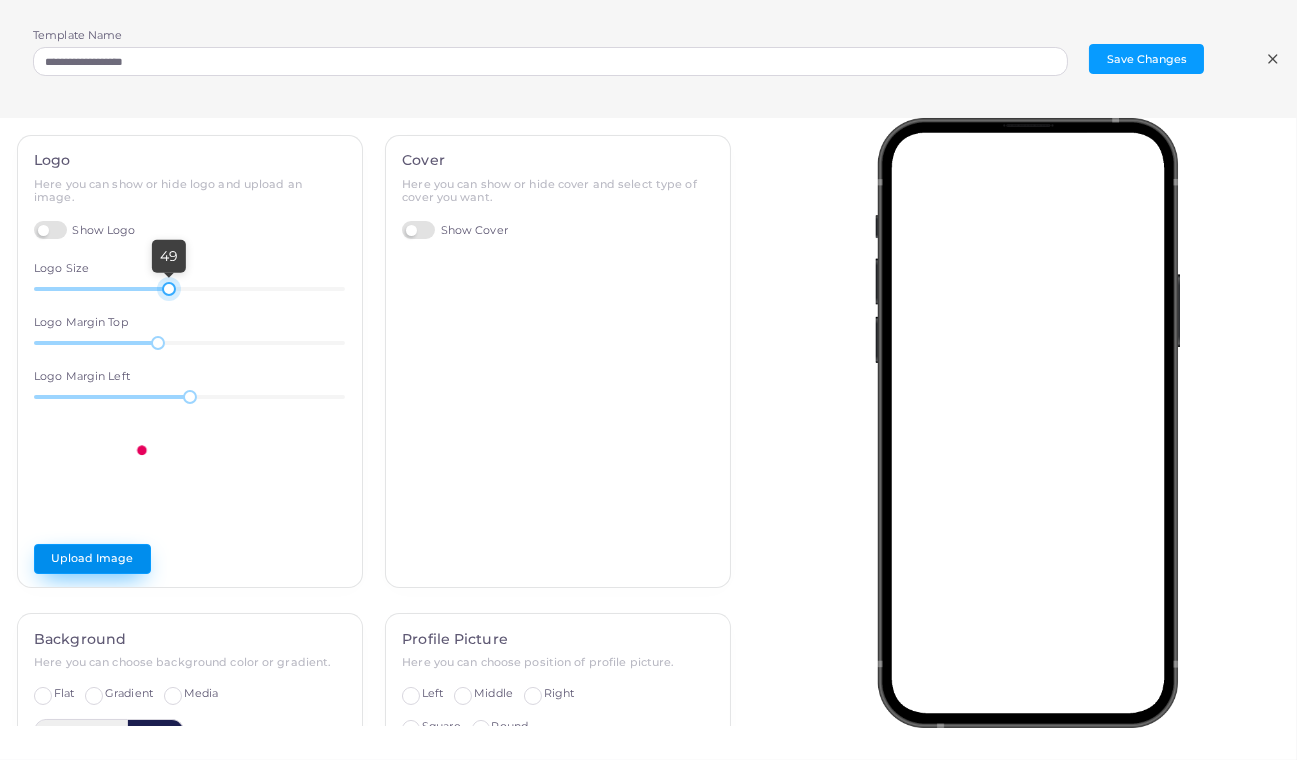 click on "Upload Image" at bounding box center [92, 559] 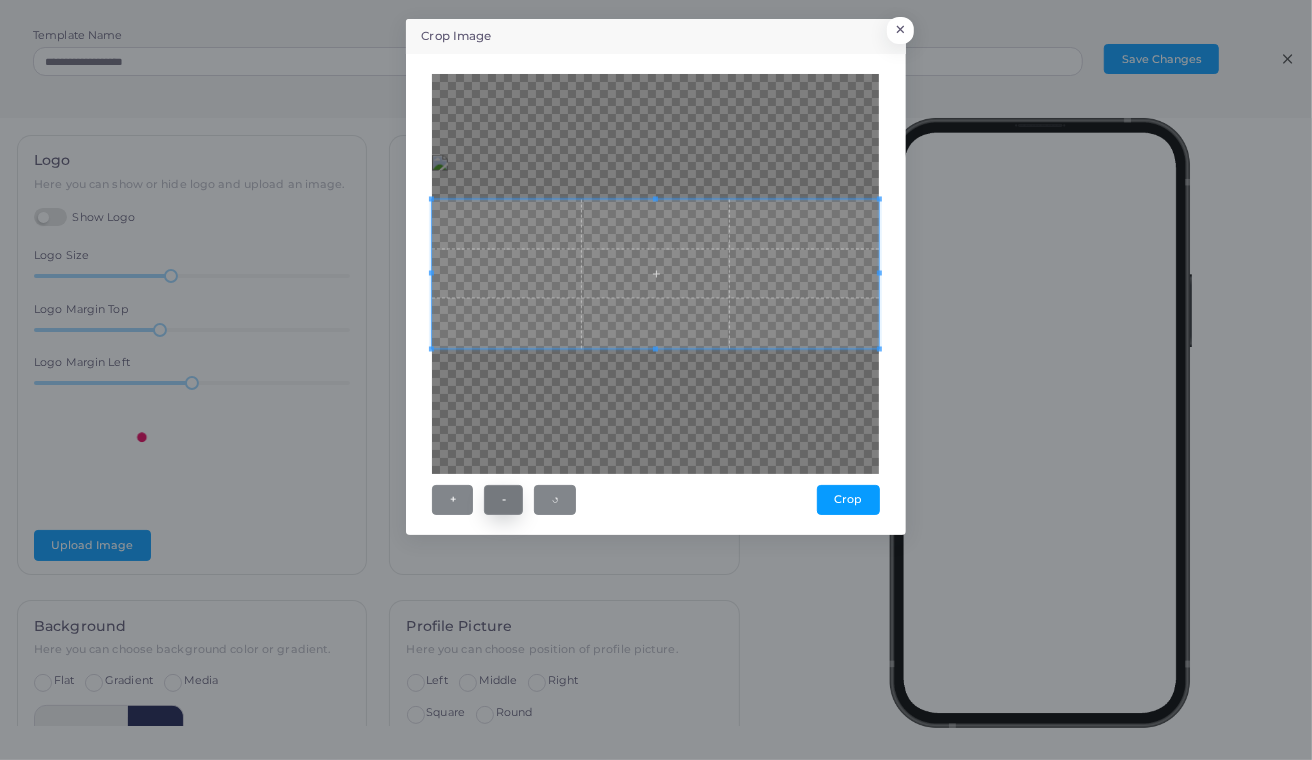 click on "-" at bounding box center [503, 500] 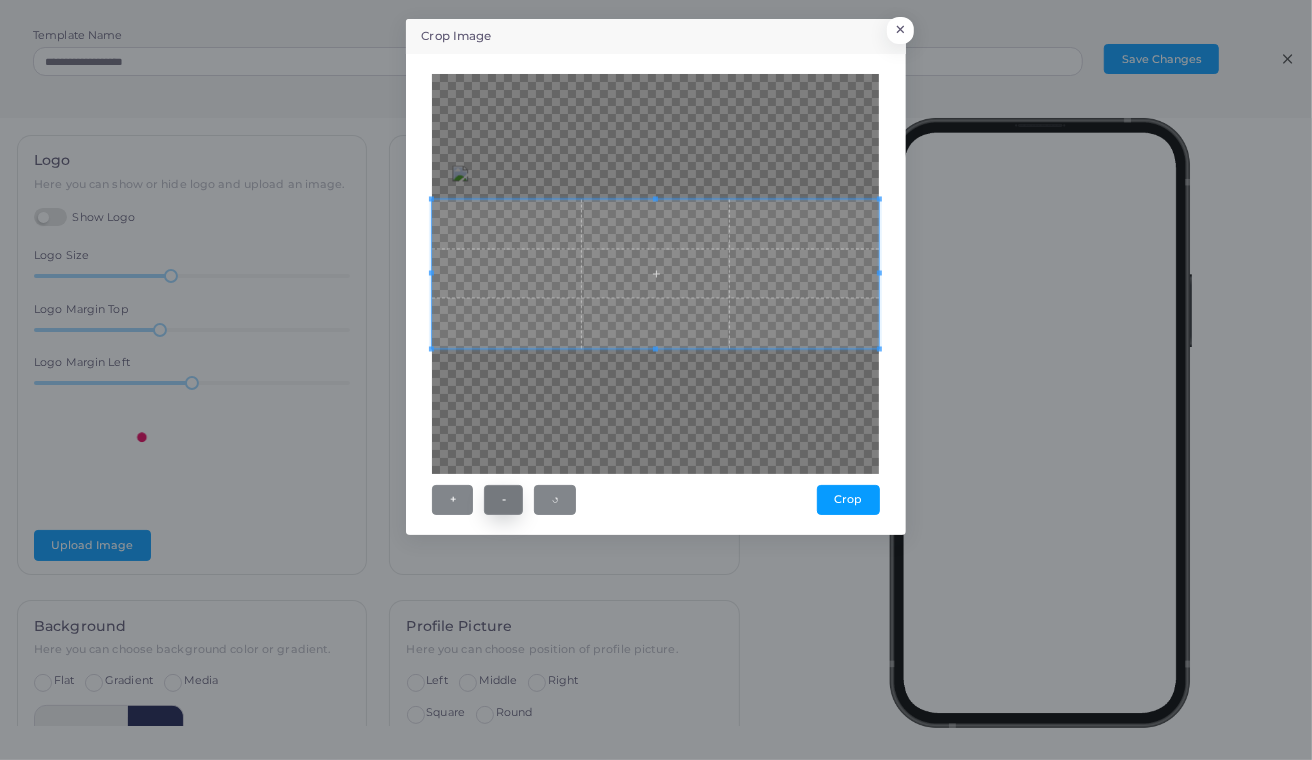 click on "-" at bounding box center (503, 500) 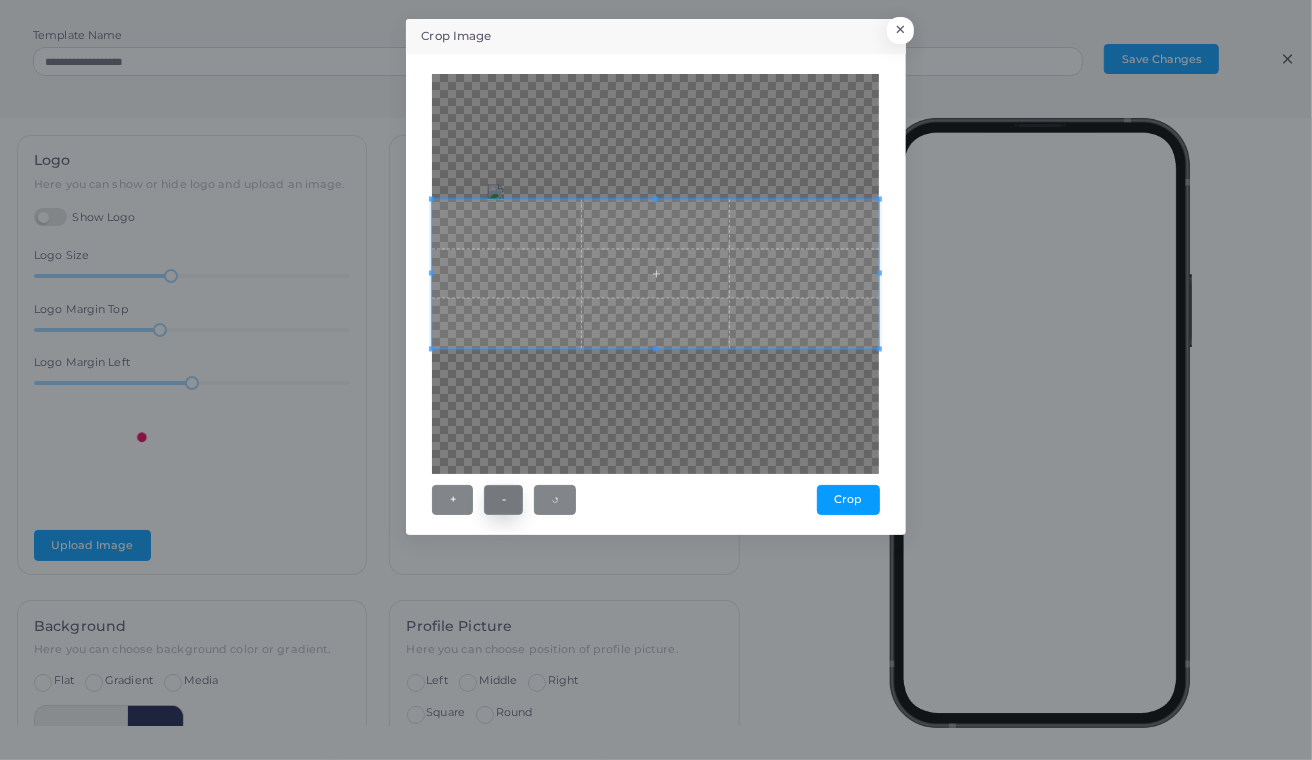click on "-" at bounding box center (503, 500) 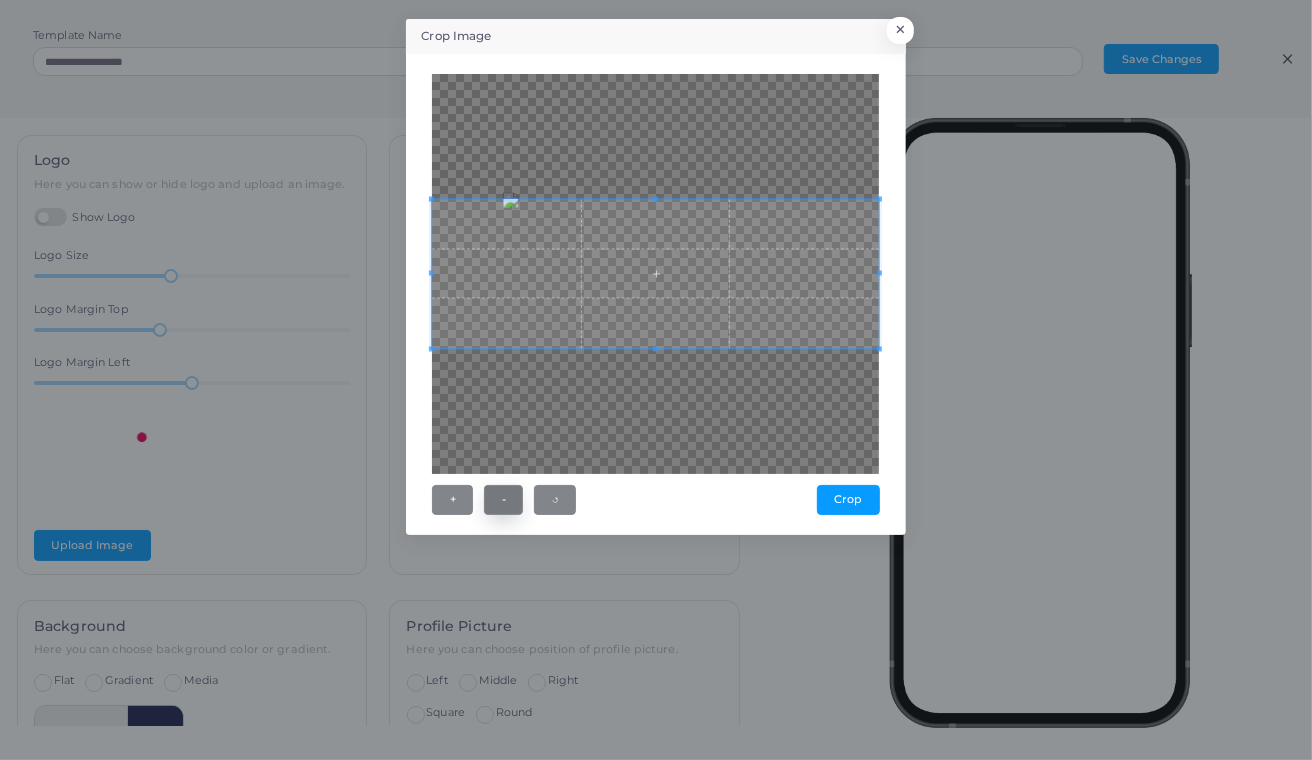 click on "-" at bounding box center [503, 500] 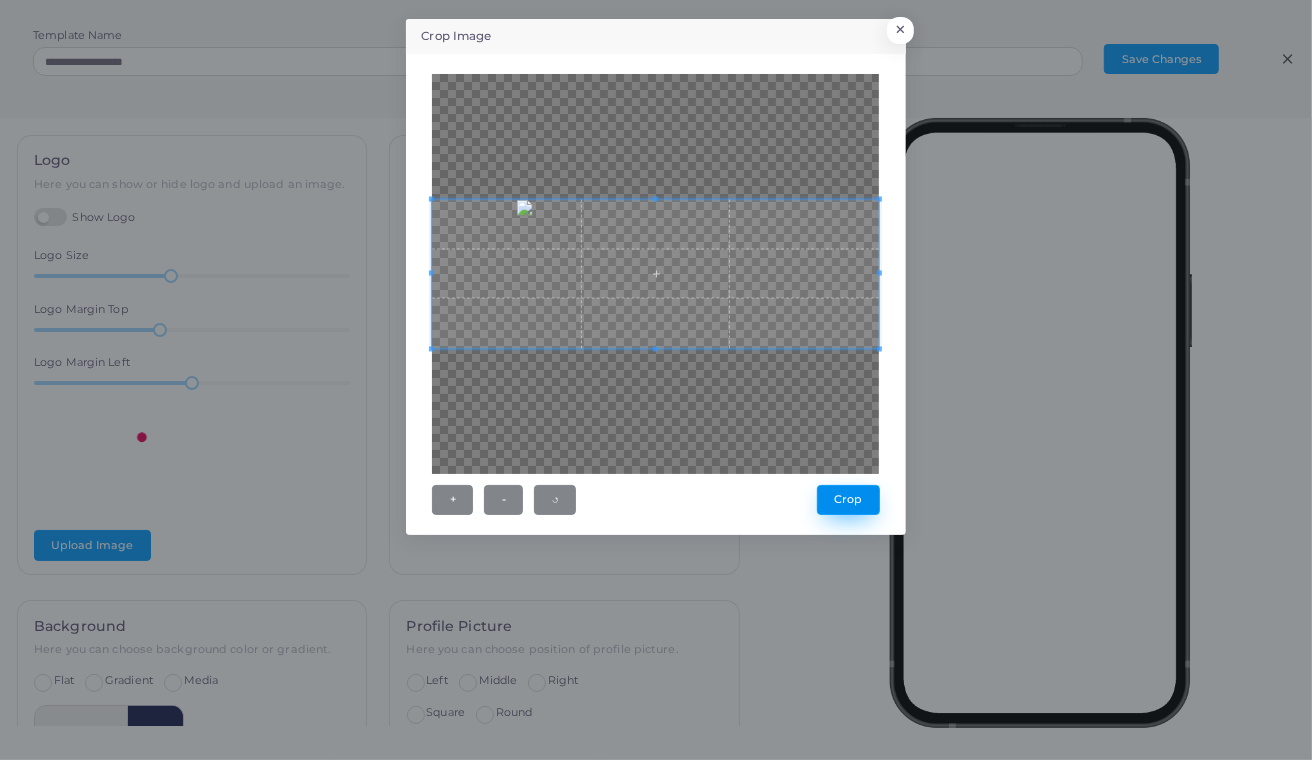 click on "Crop" at bounding box center (848, 500) 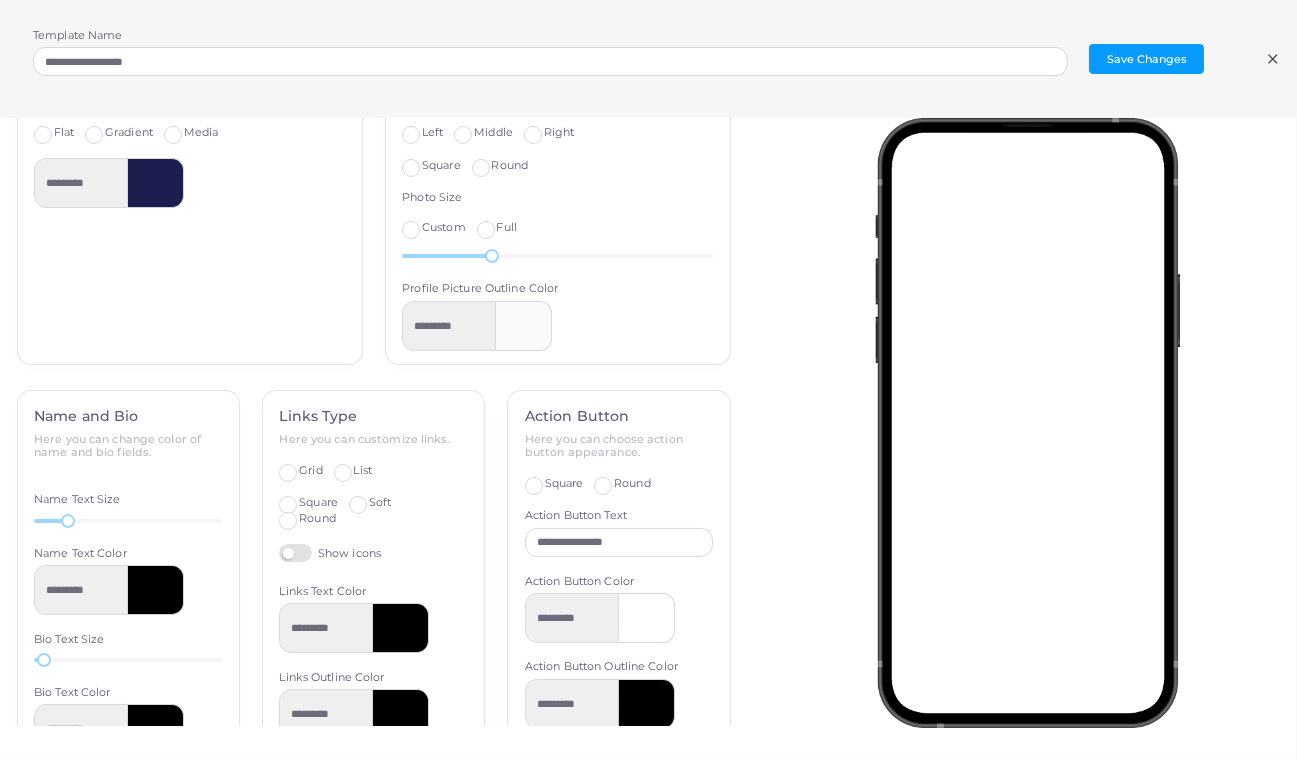 scroll, scrollTop: 710, scrollLeft: 0, axis: vertical 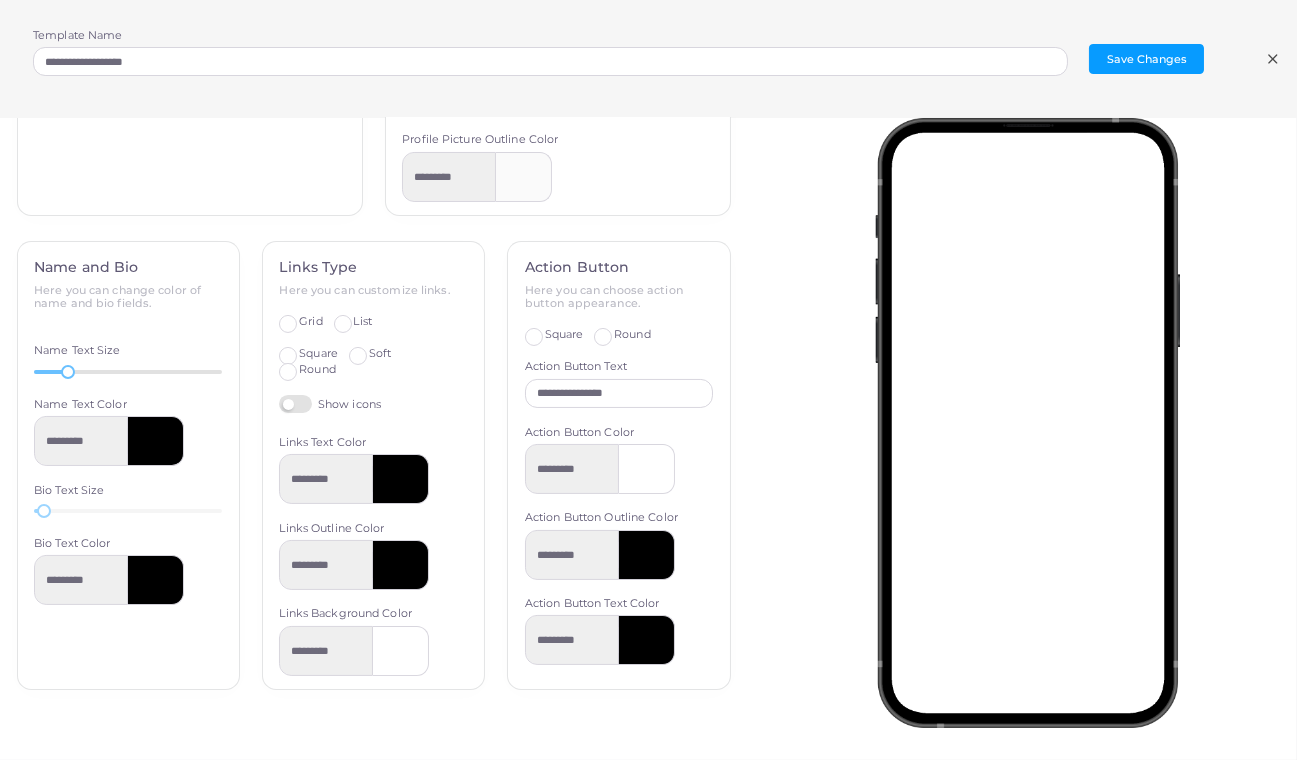 click on "26" at bounding box center [128, 372] 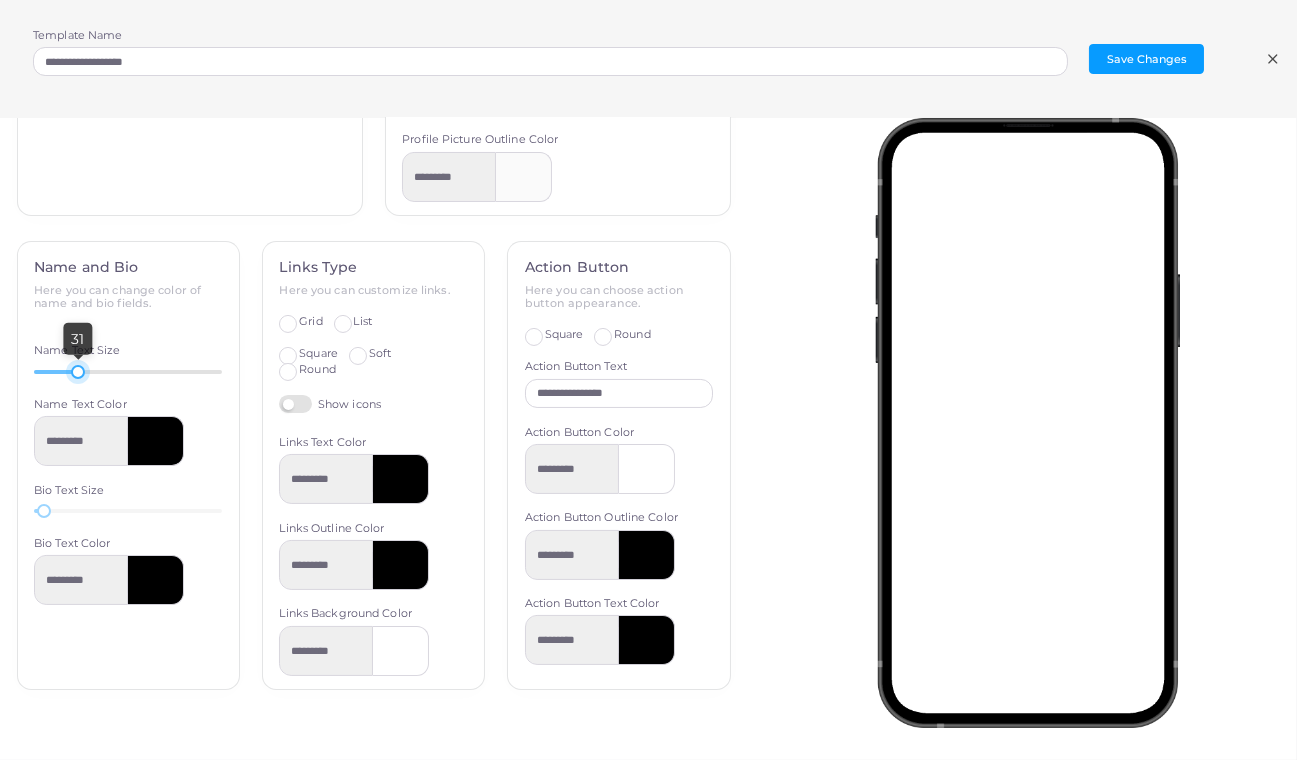 click at bounding box center (56, 372) 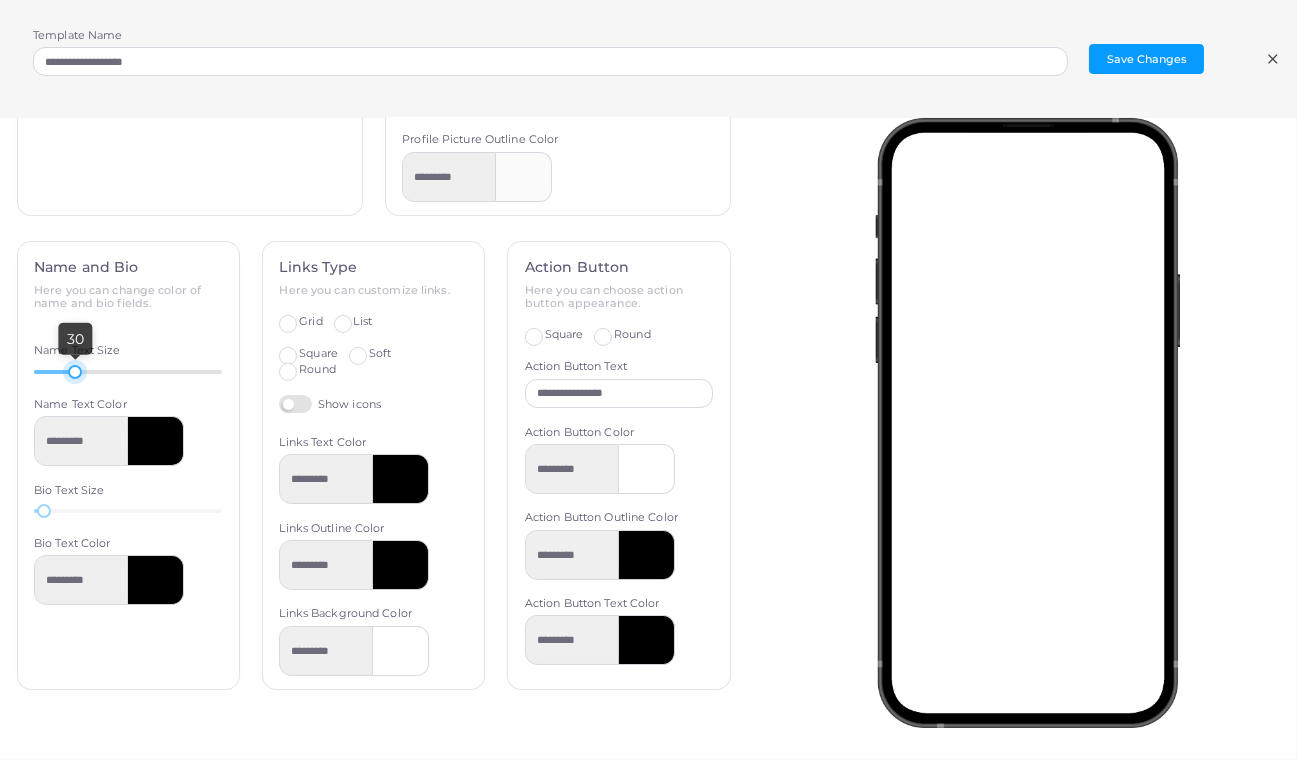 drag, startPoint x: 62, startPoint y: 366, endPoint x: 74, endPoint y: 369, distance: 12.369317 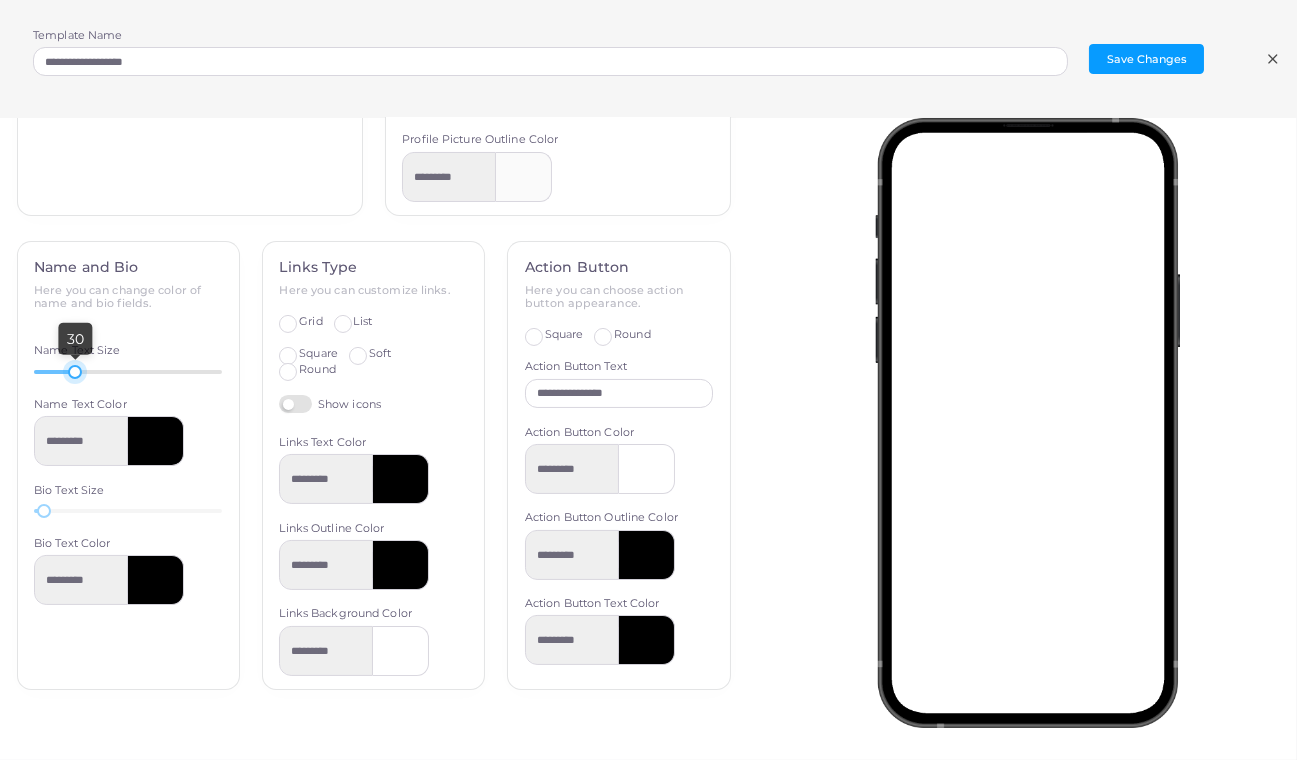 click at bounding box center (75, 372) 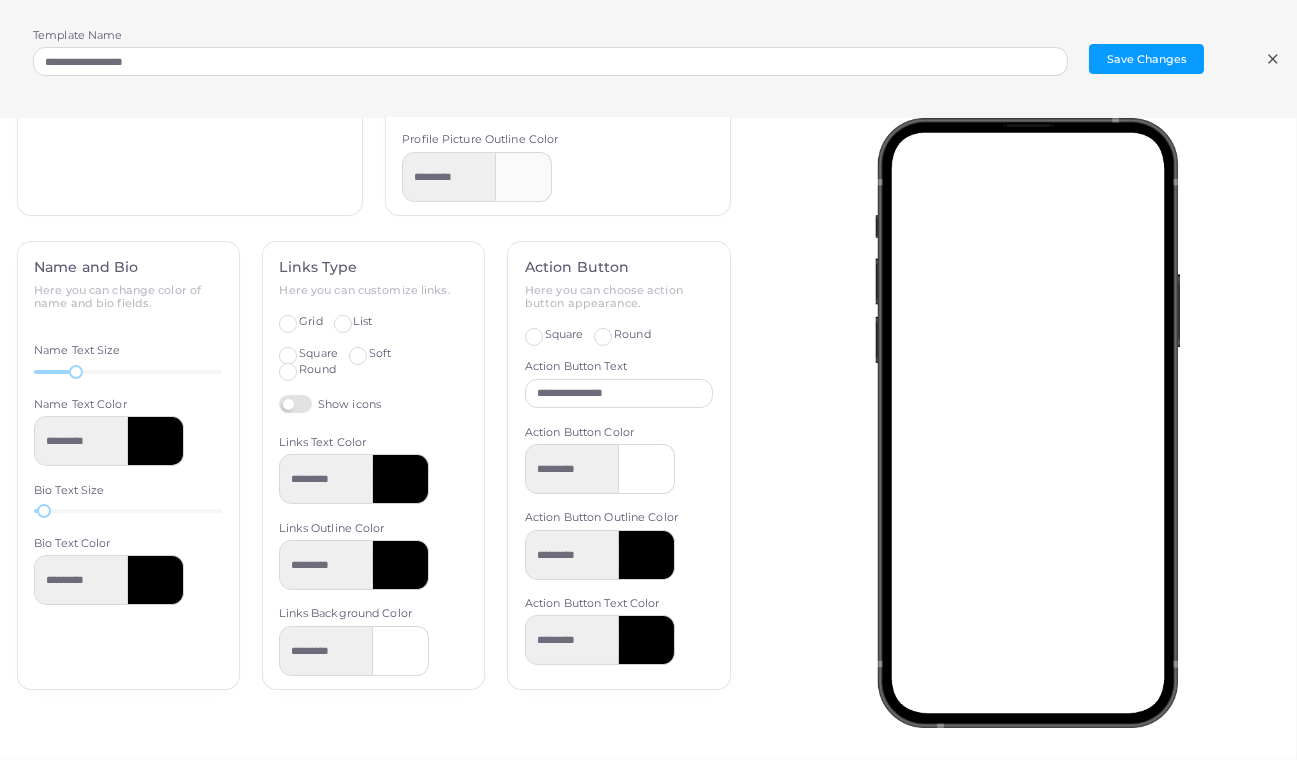 click at bounding box center [156, 441] 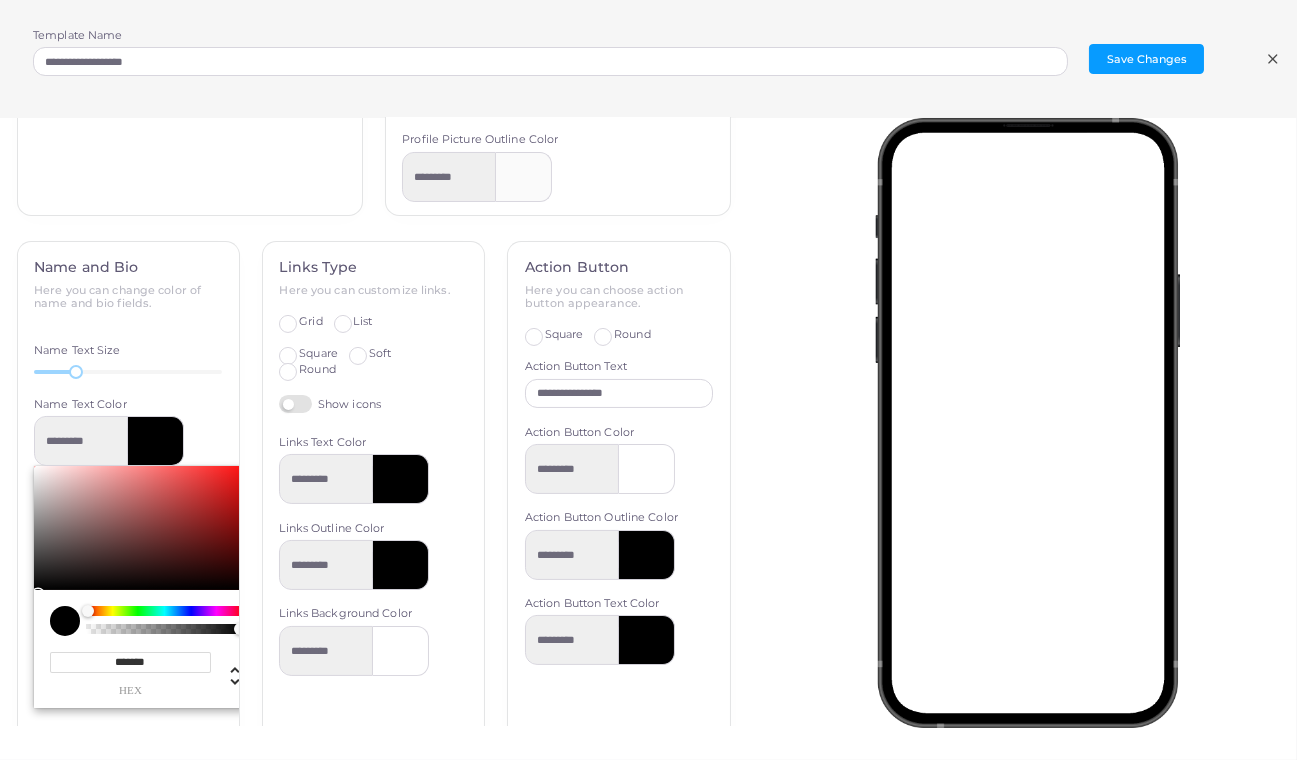 type on "*********" 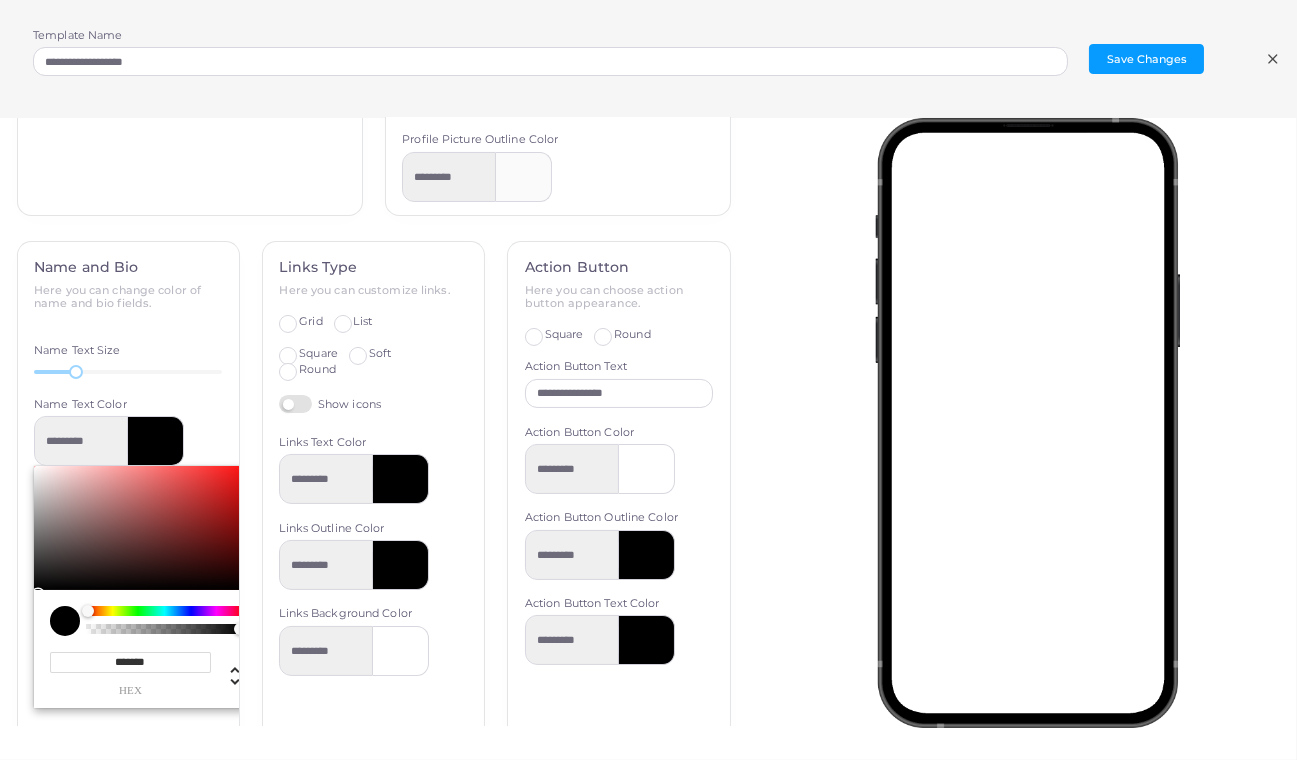 type on "*******" 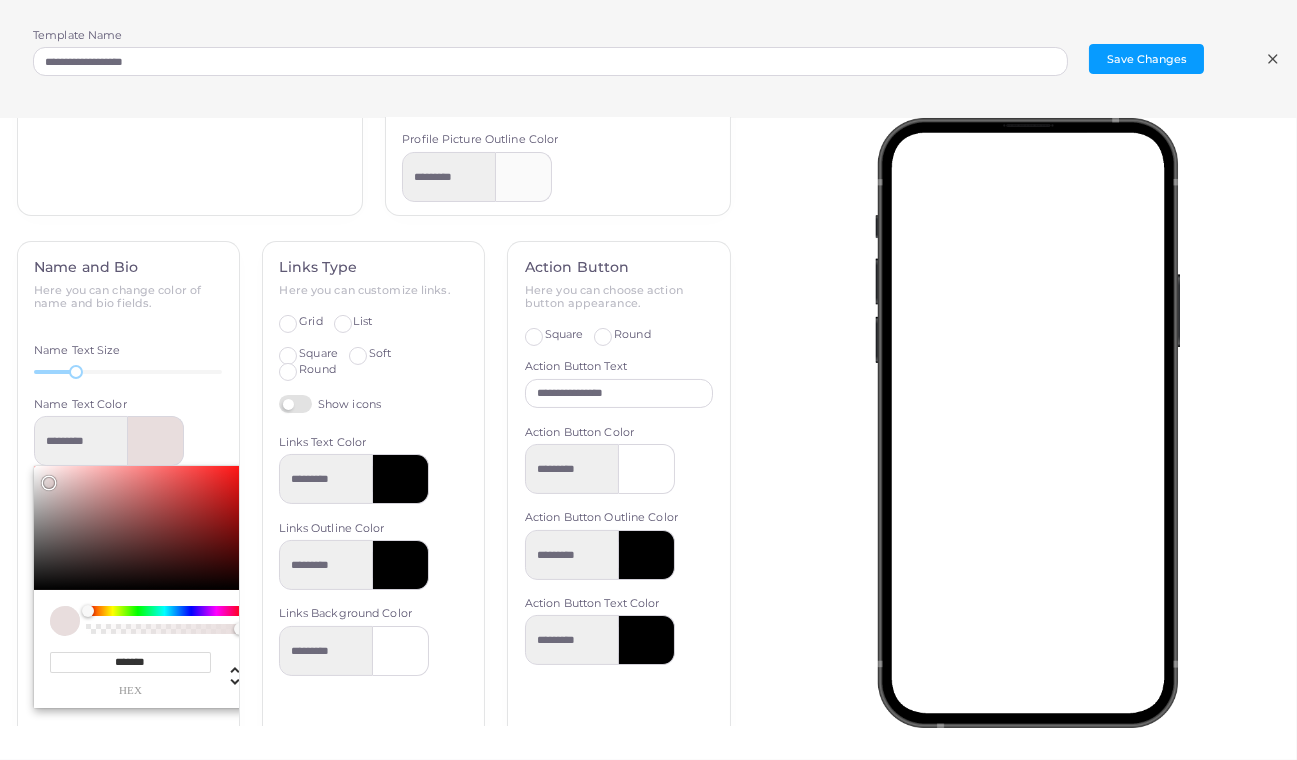 type on "*********" 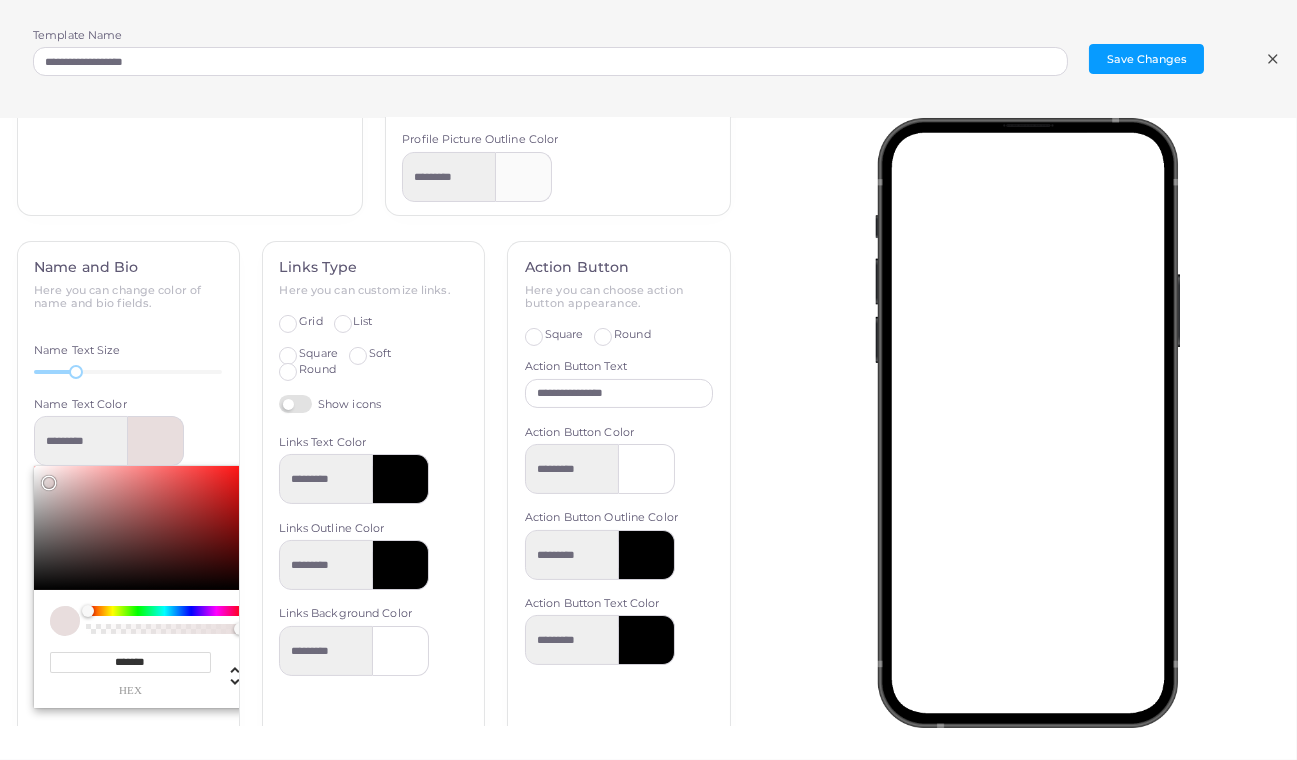type on "*******" 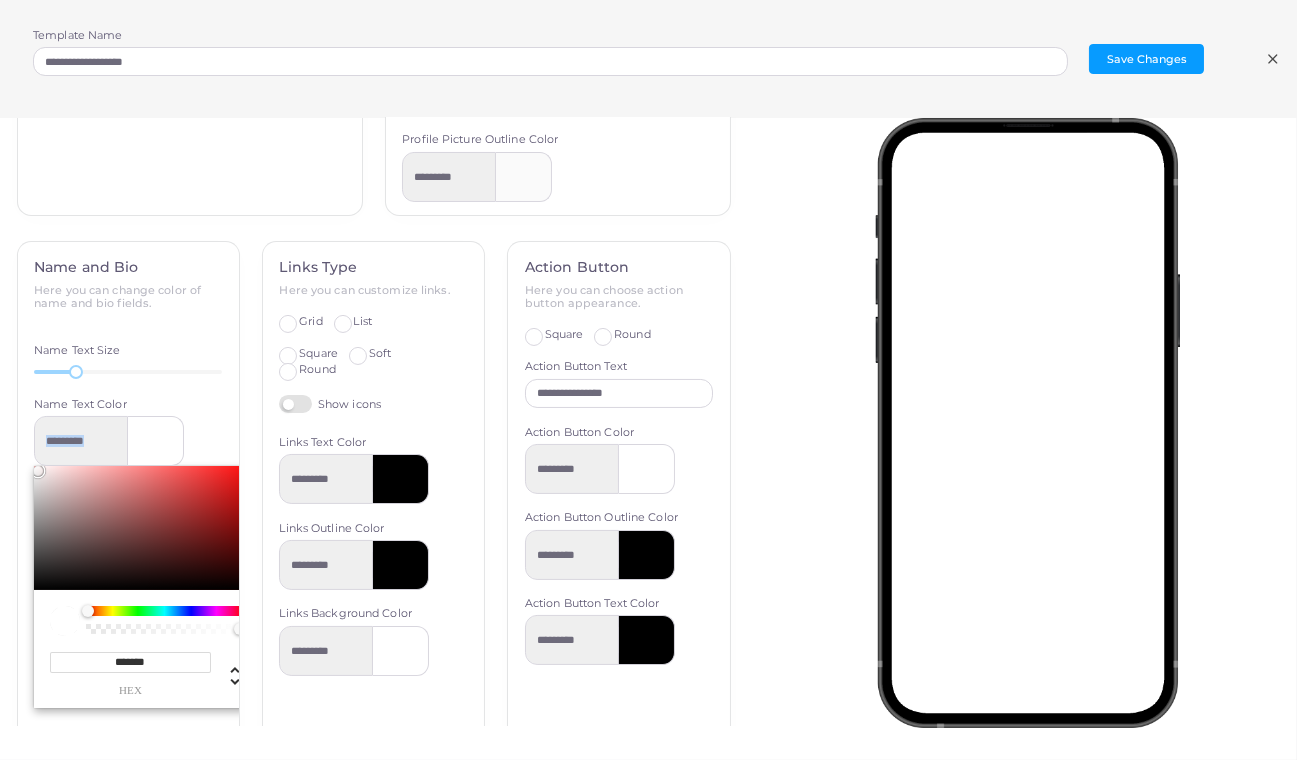 drag, startPoint x: 55, startPoint y: 487, endPoint x: 6, endPoint y: 424, distance: 79.81228 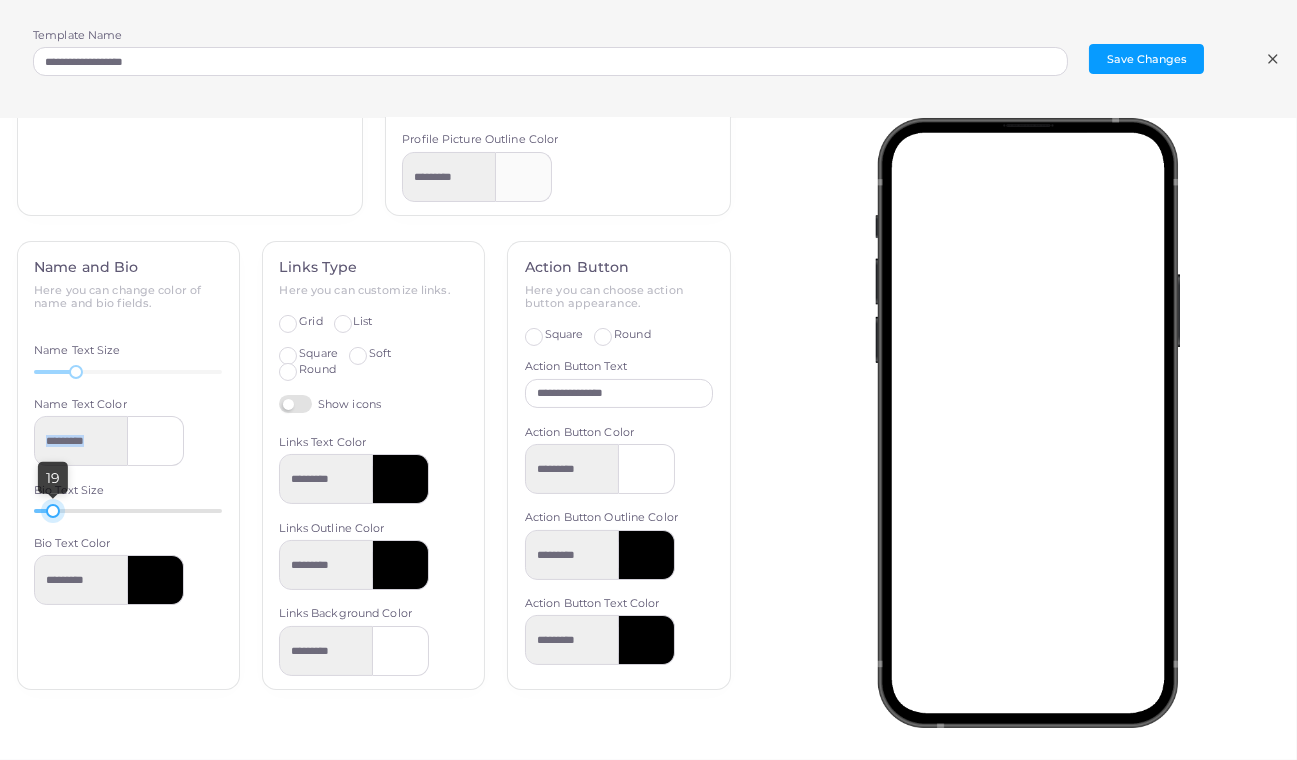 drag, startPoint x: 42, startPoint y: 506, endPoint x: 52, endPoint y: 507, distance: 10.049875 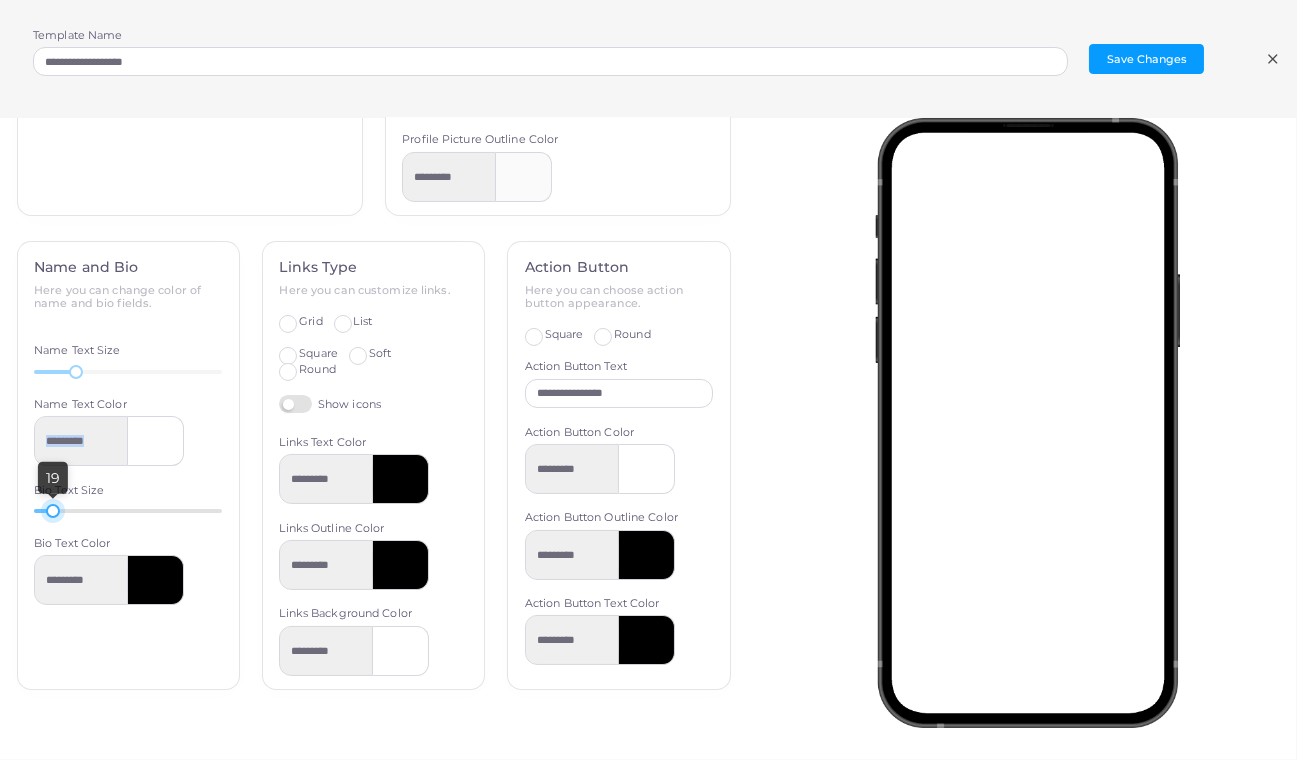 click at bounding box center [53, 511] 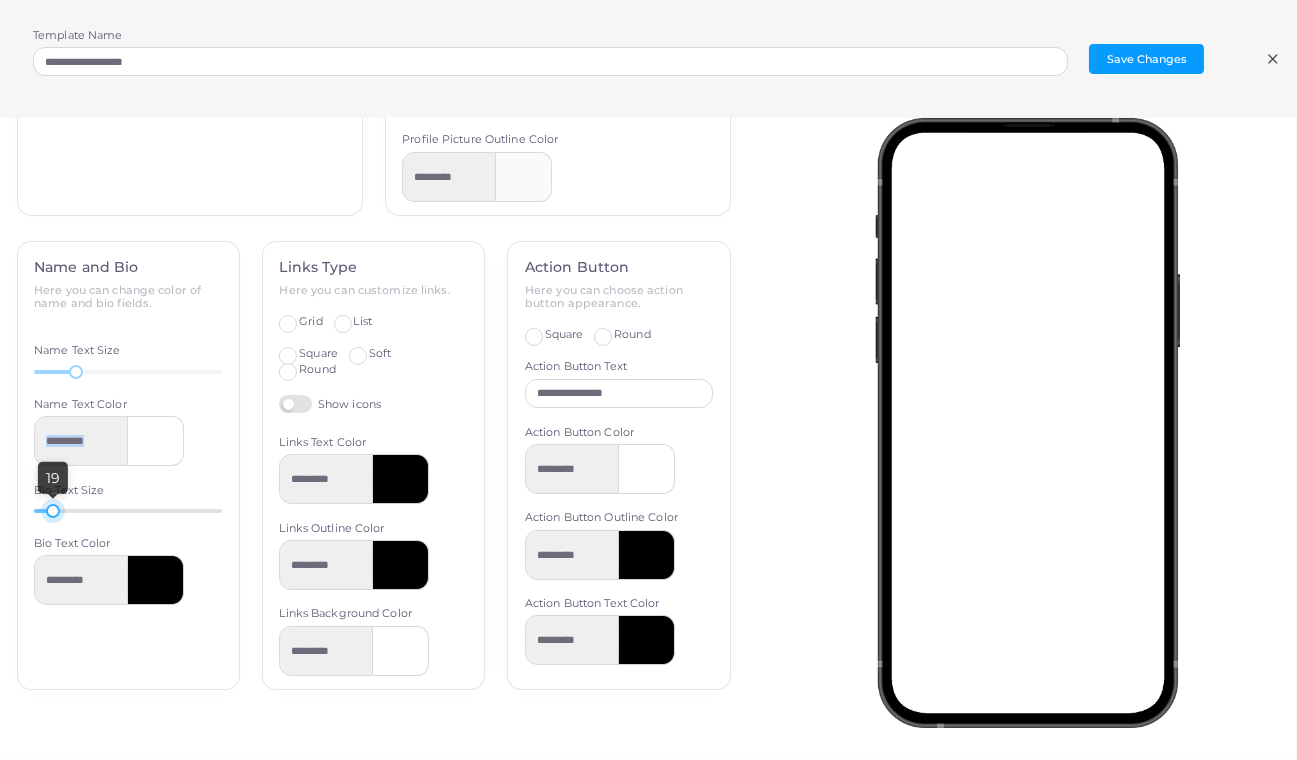click at bounding box center (53, 511) 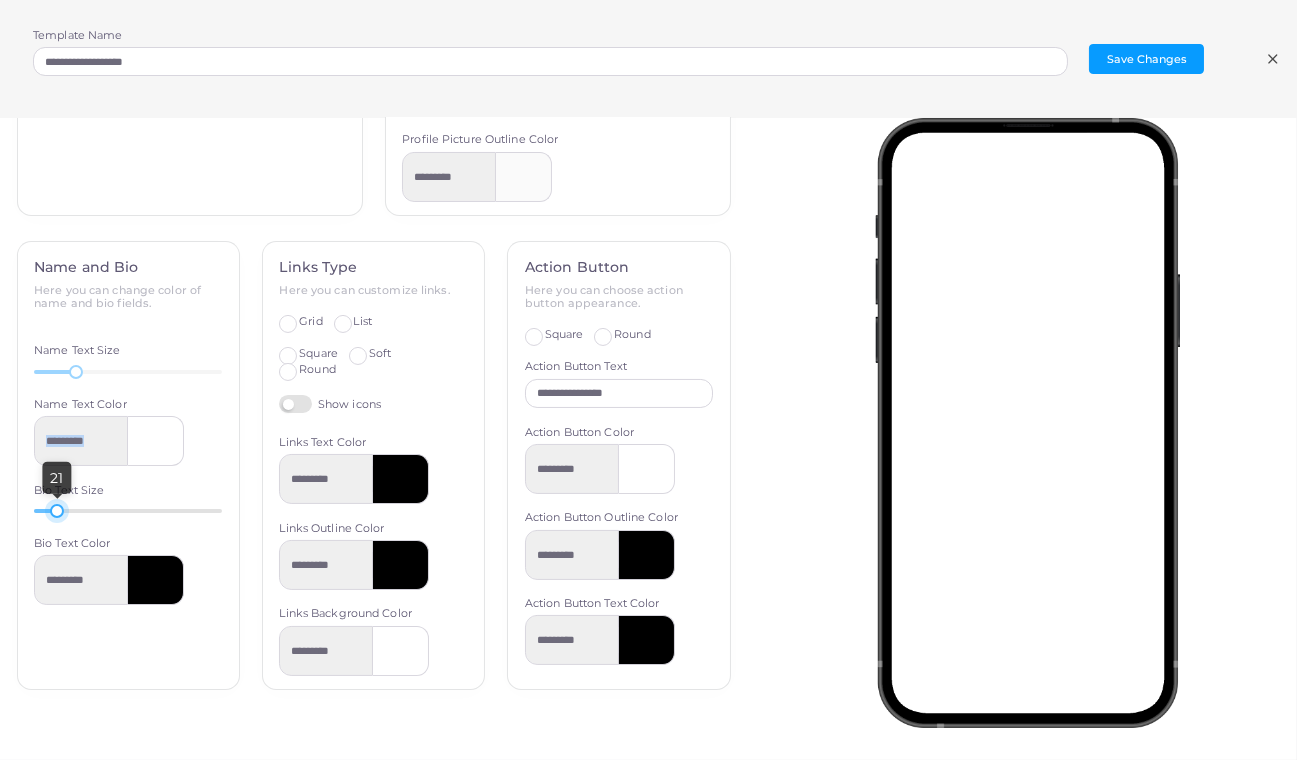 click at bounding box center (57, 511) 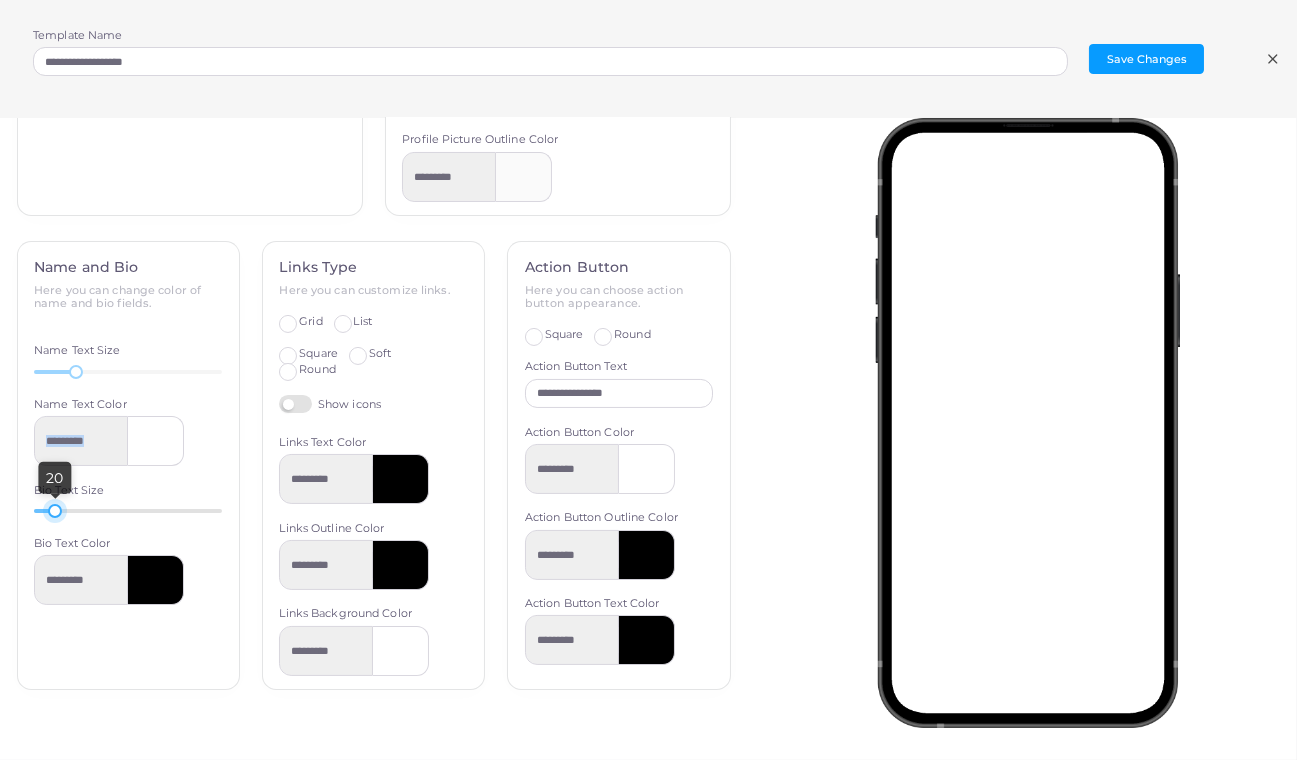 click at bounding box center [55, 511] 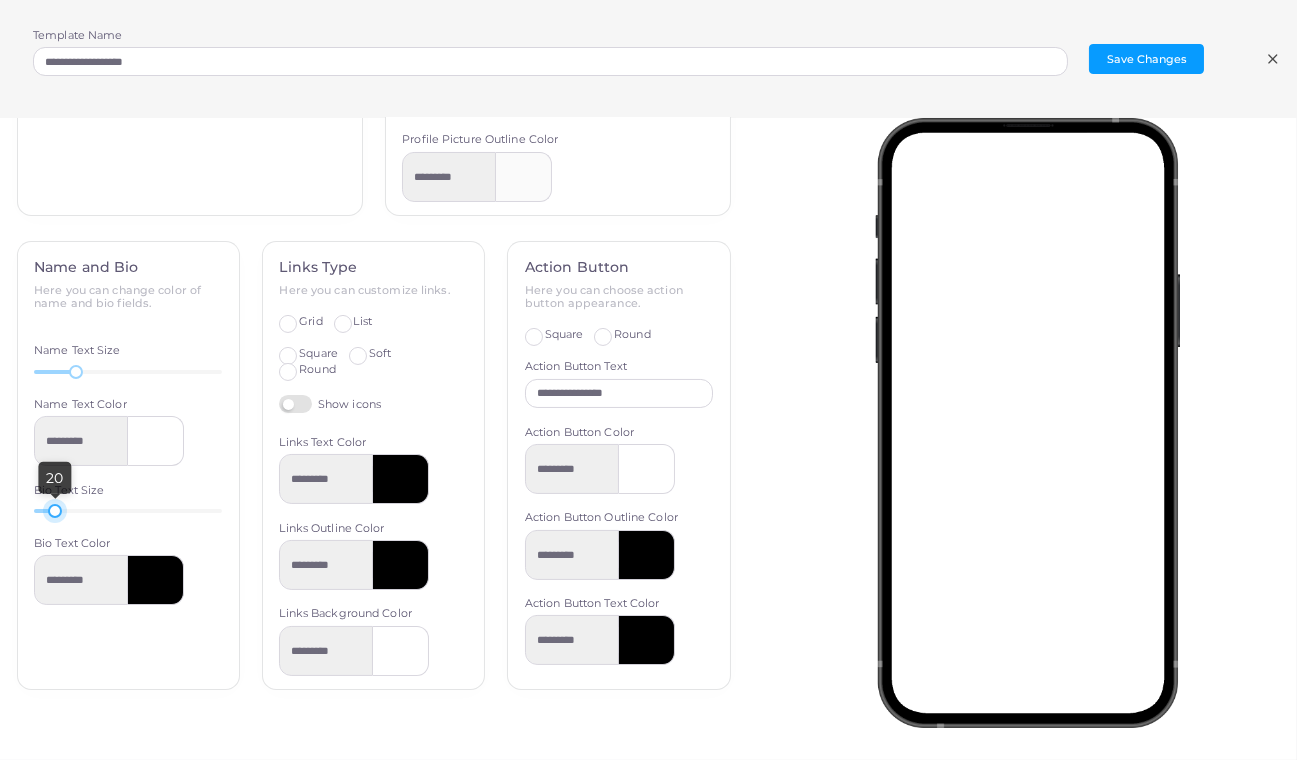 click at bounding box center (156, 580) 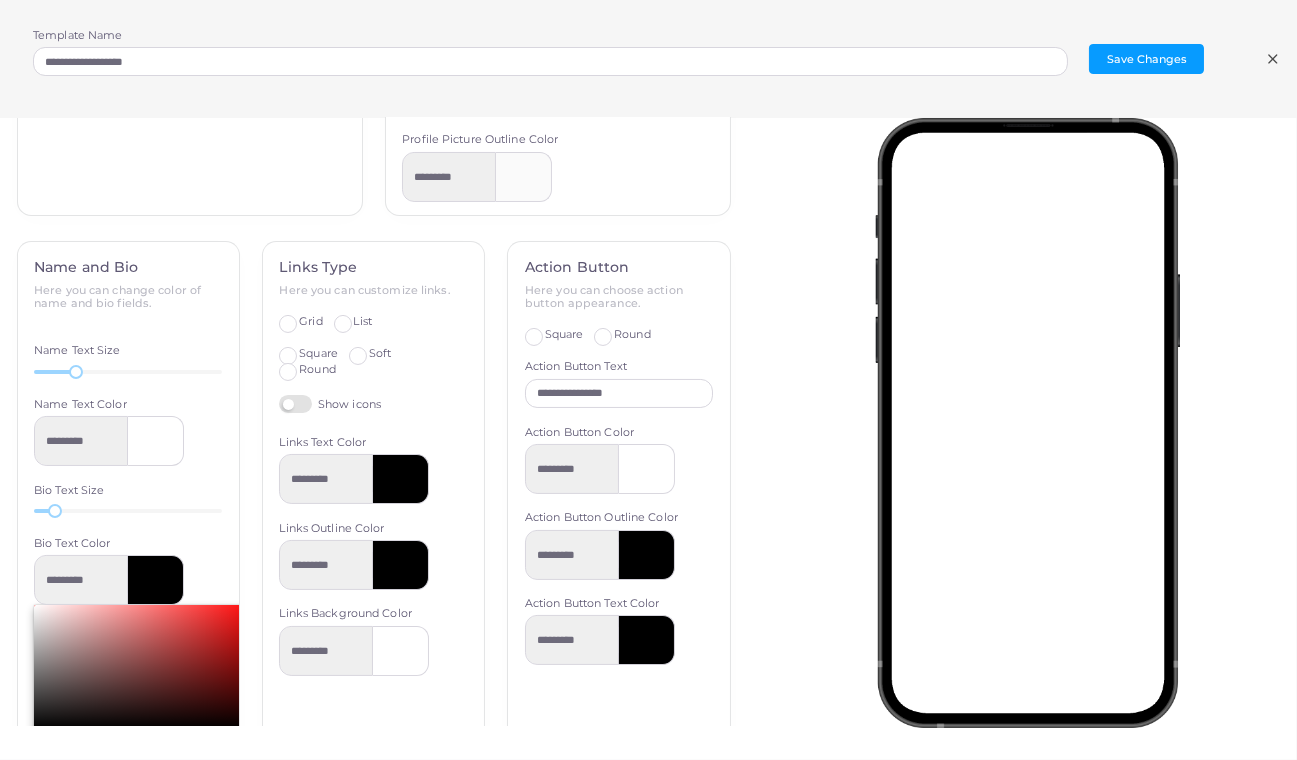type on "*********" 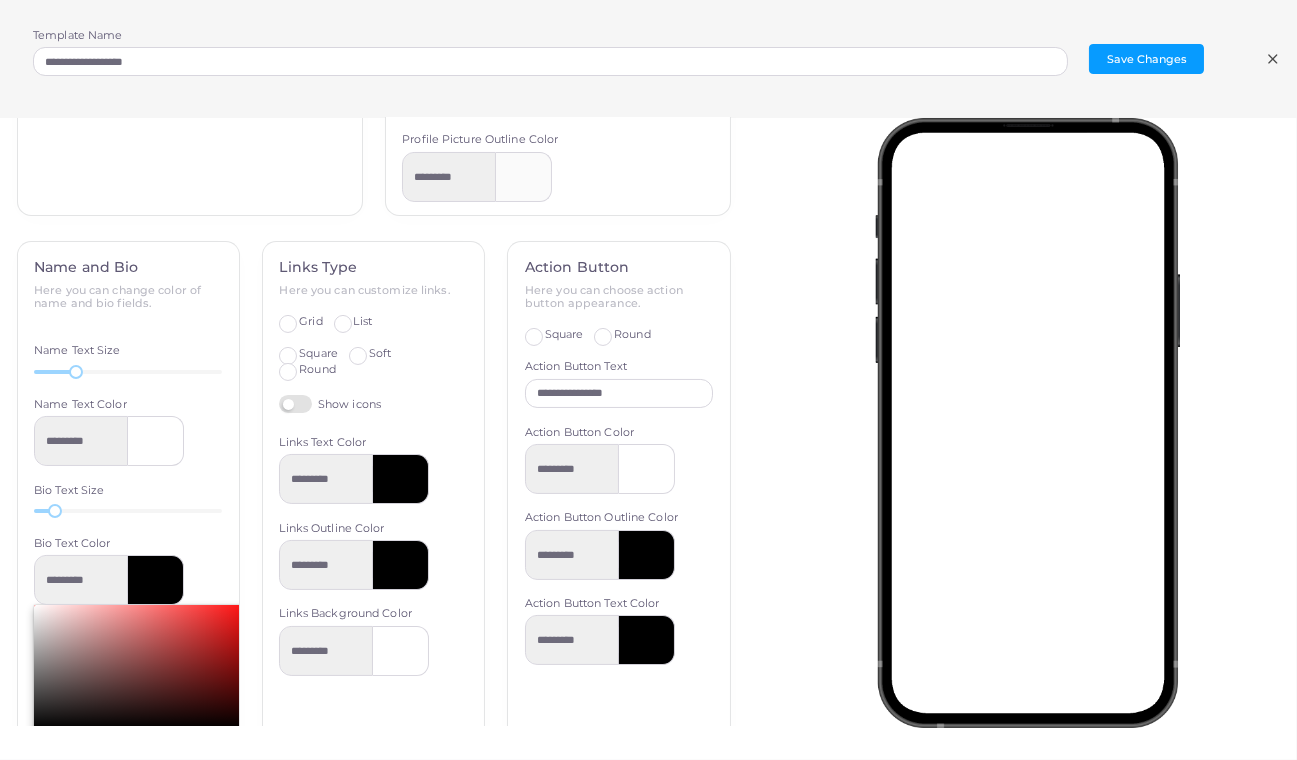 type on "*******" 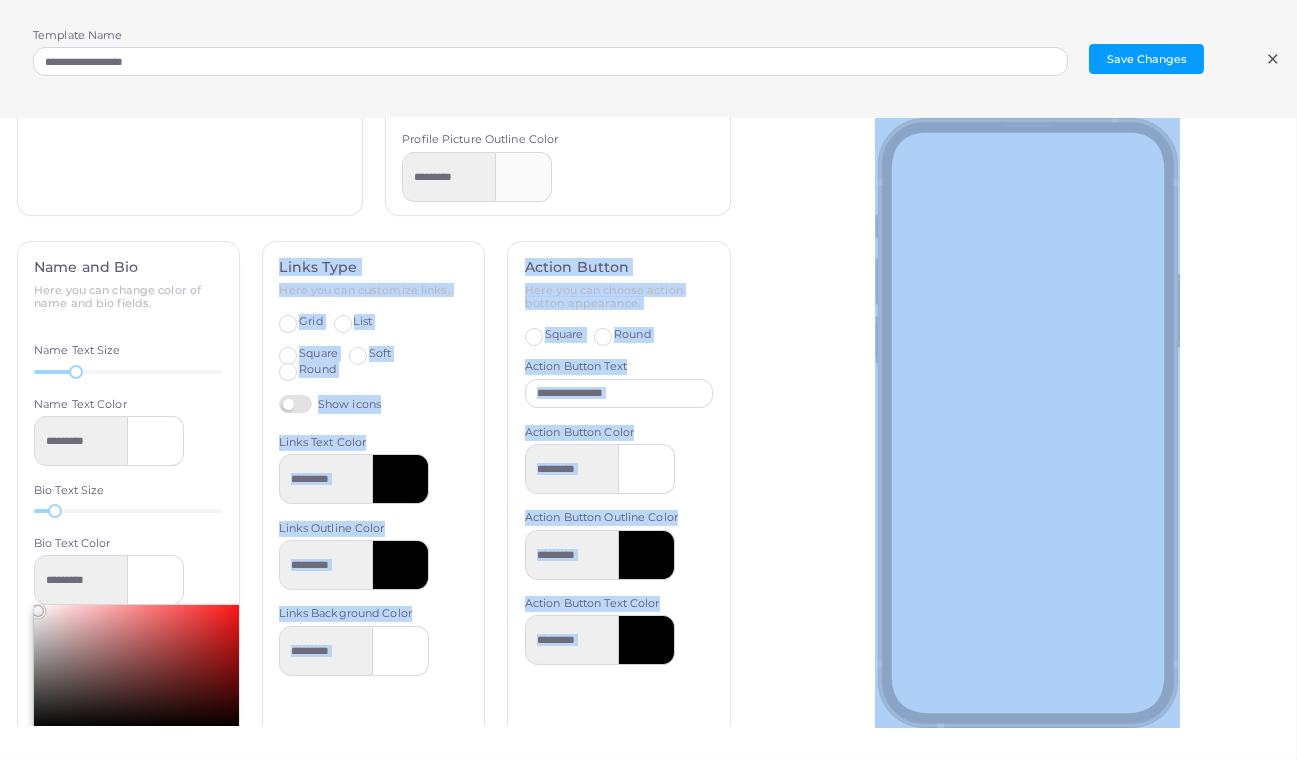 drag, startPoint x: 60, startPoint y: 606, endPoint x: 0, endPoint y: 562, distance: 74.404305 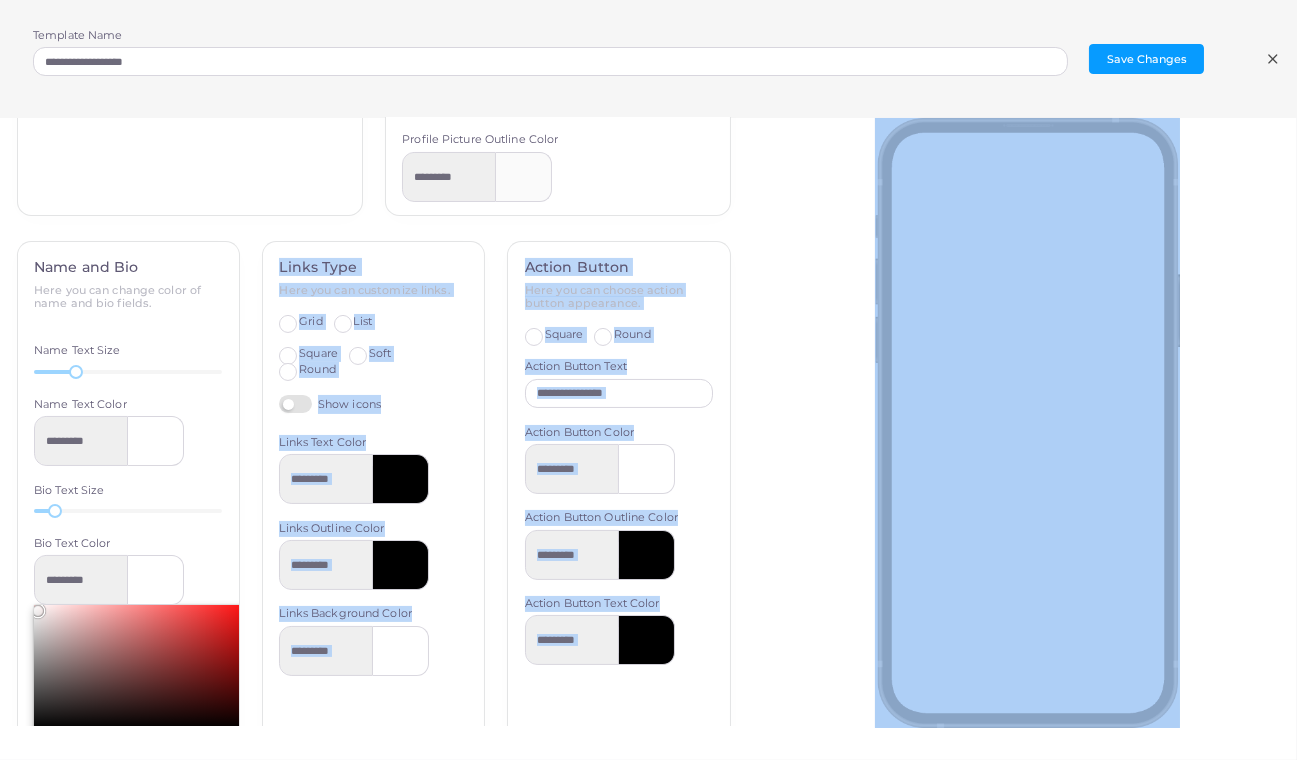 click on "**********" at bounding box center (648, 380) 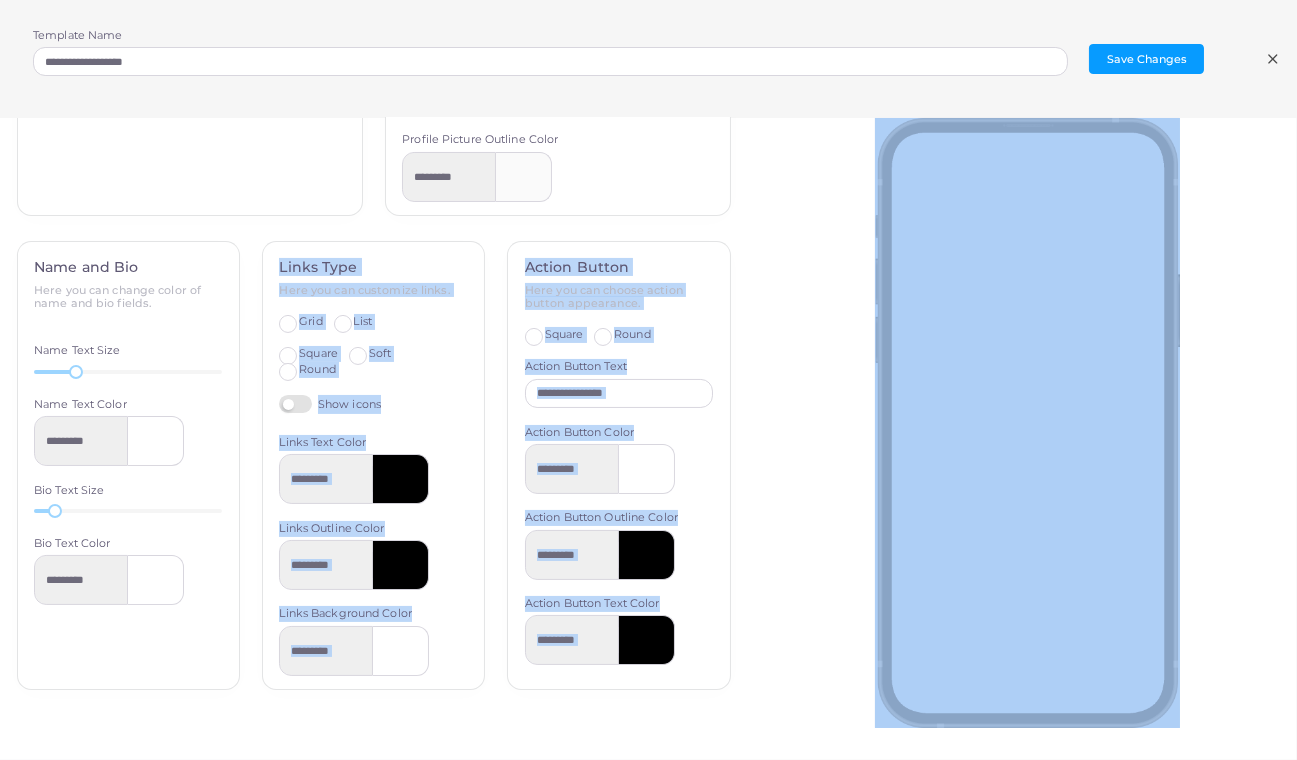 click on "Name and Bio Here you can change color of name and bio fields. Name Text Size 30 Name Text Color ********* Bio Text Size 20 Bio Text Color *********" at bounding box center (128, 465) 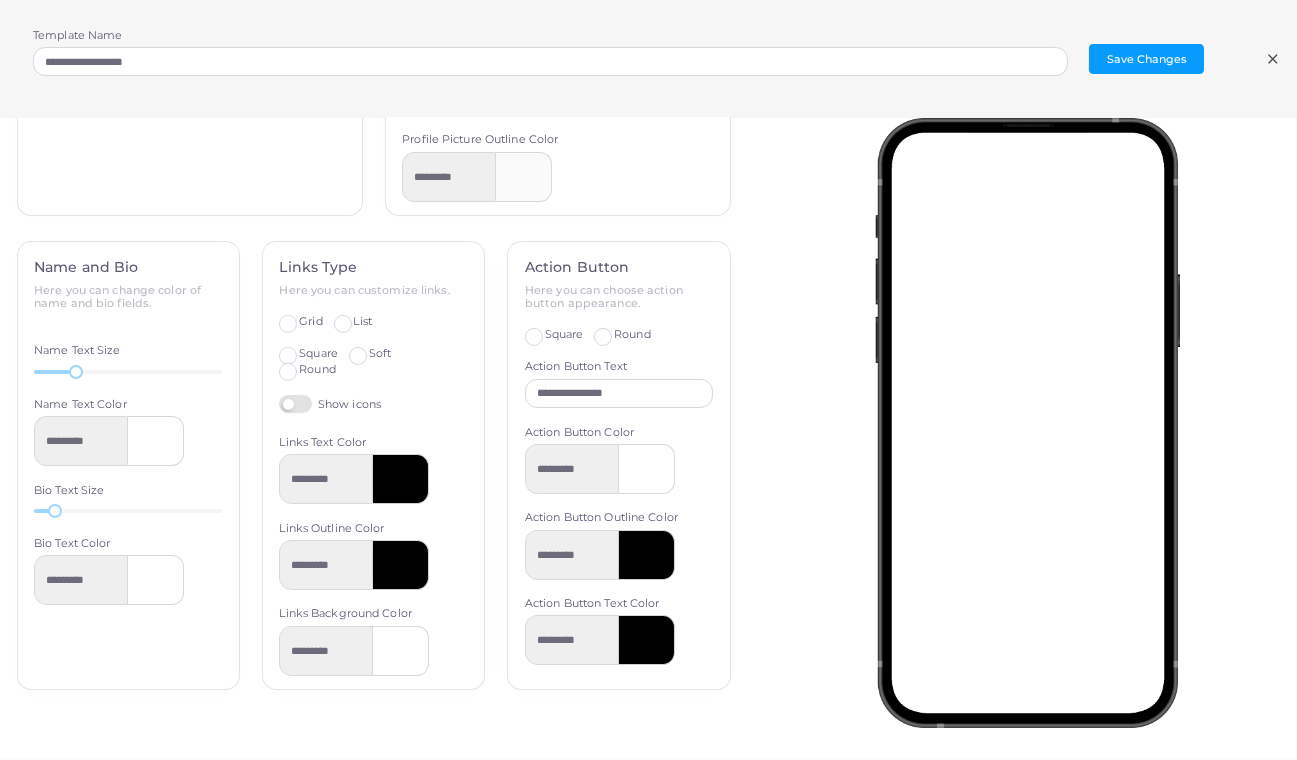 click at bounding box center [401, 479] 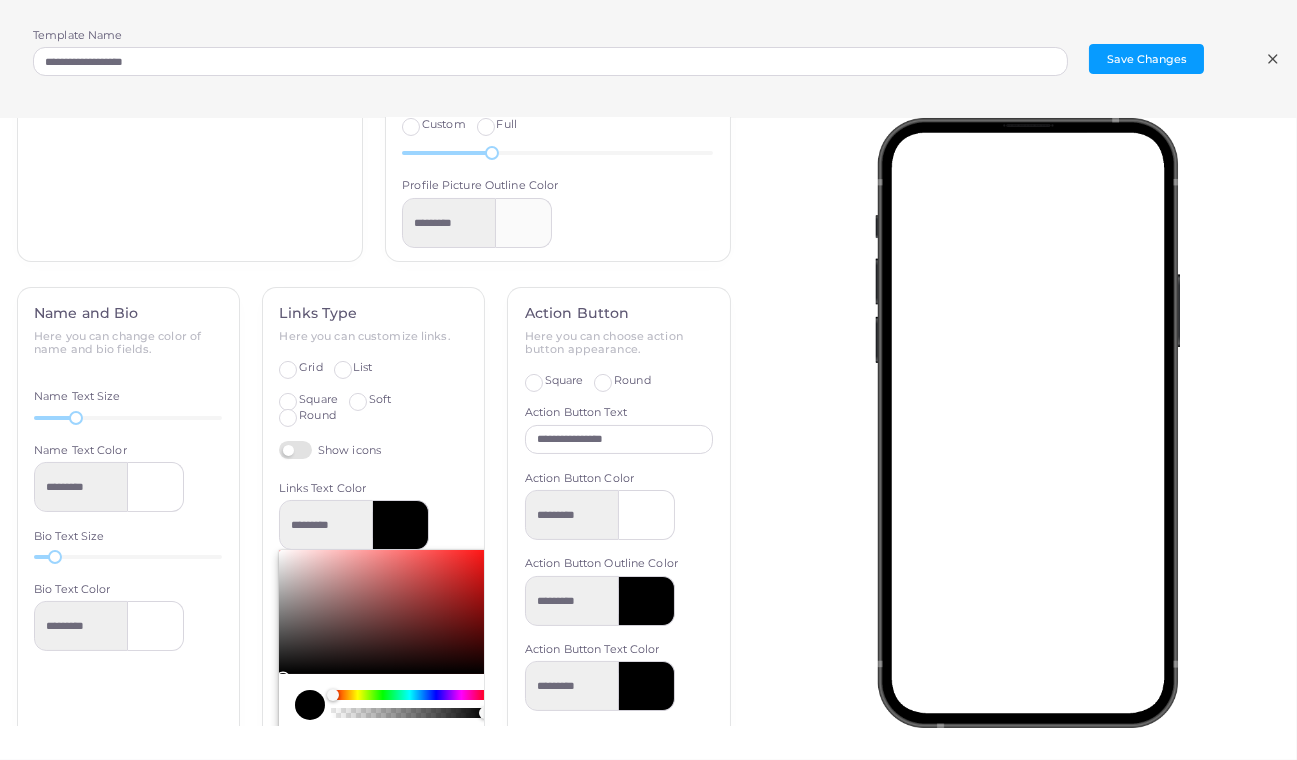 scroll, scrollTop: 697, scrollLeft: 0, axis: vertical 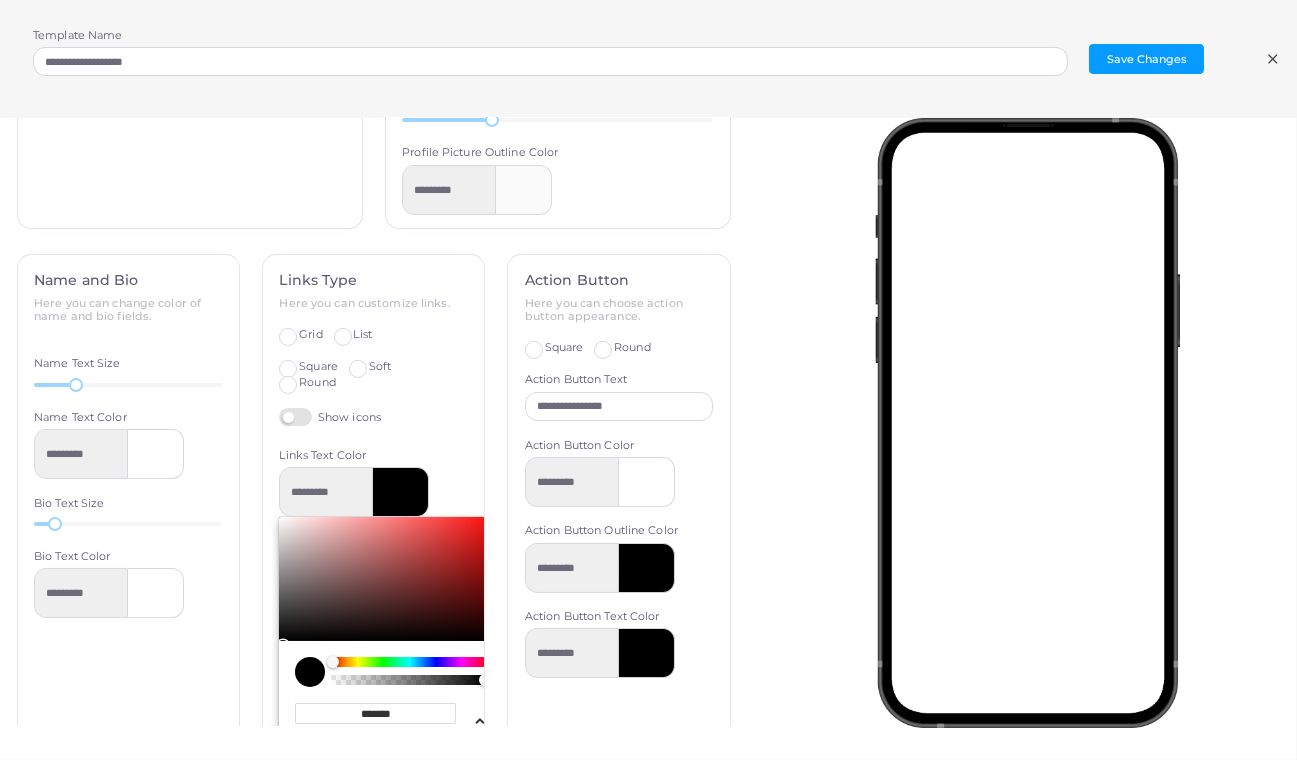 drag, startPoint x: 403, startPoint y: 709, endPoint x: 301, endPoint y: 710, distance: 102.0049 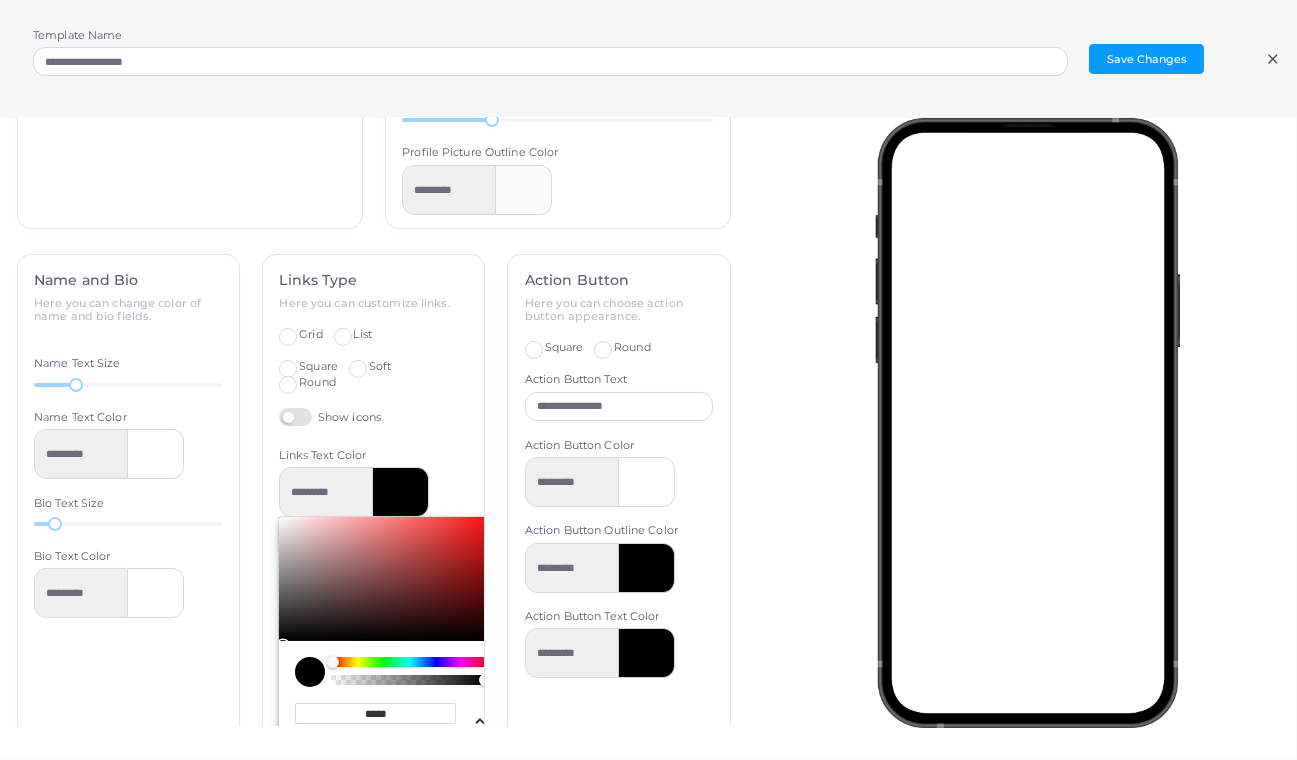 type on "*****" 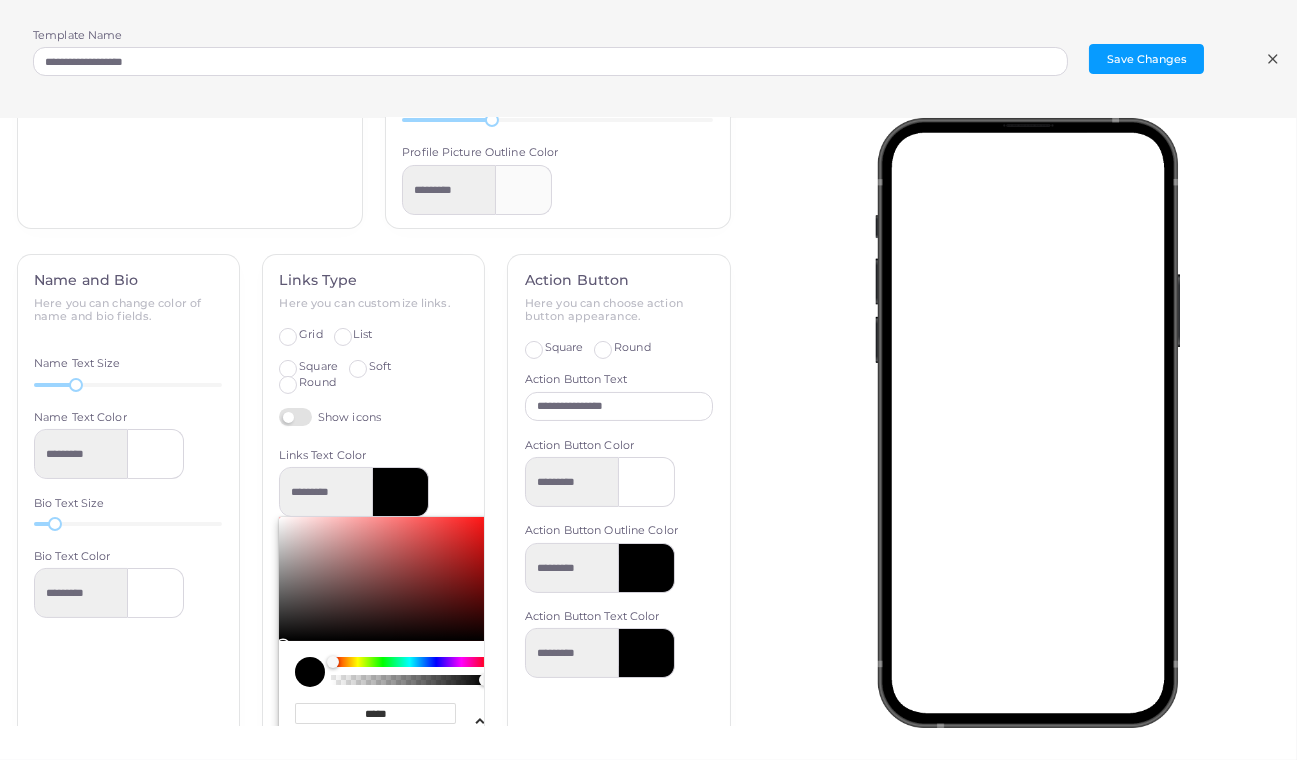 click on "*********                   *****   hex       *   r     *   g     *   b     *   a     *   h     **   s     **   l     *   a" at bounding box center (373, 613) 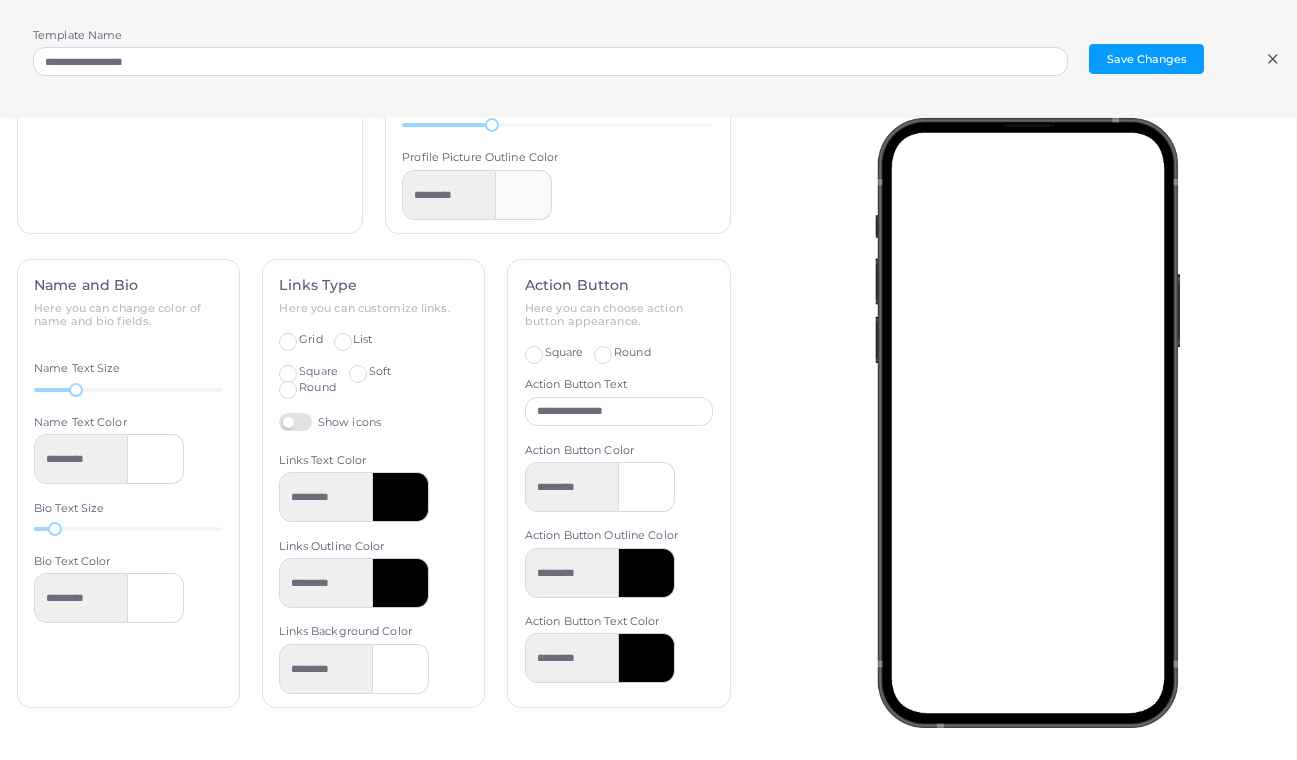 scroll, scrollTop: 695, scrollLeft: 0, axis: vertical 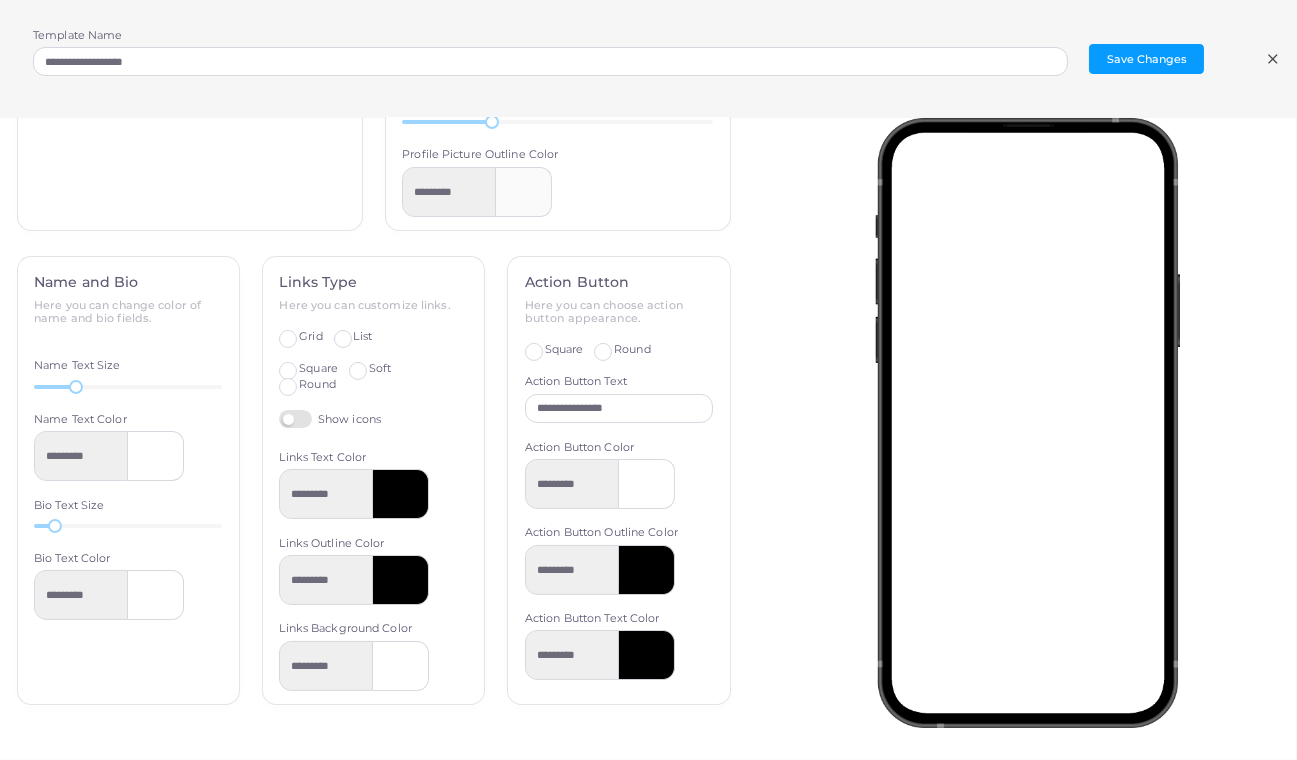 click at bounding box center (401, 494) 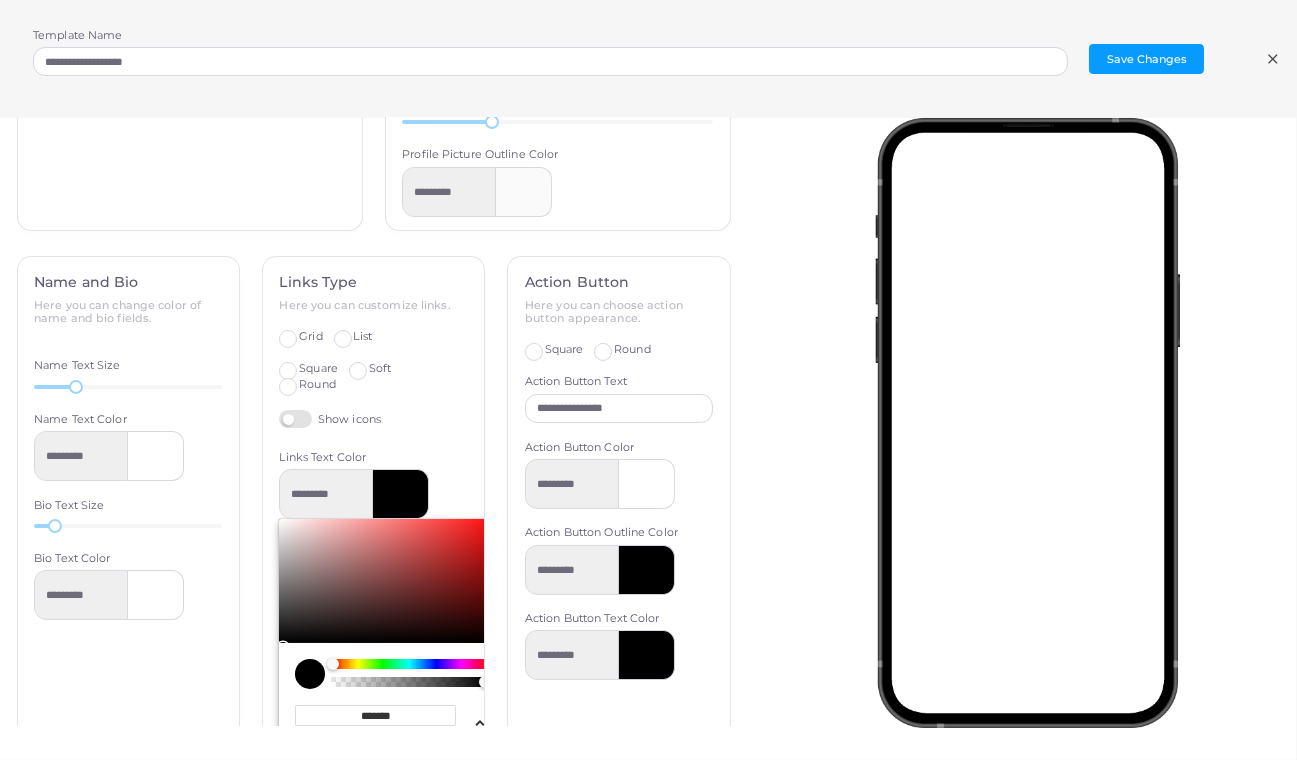 drag, startPoint x: 408, startPoint y: 704, endPoint x: 318, endPoint y: 709, distance: 90.13878 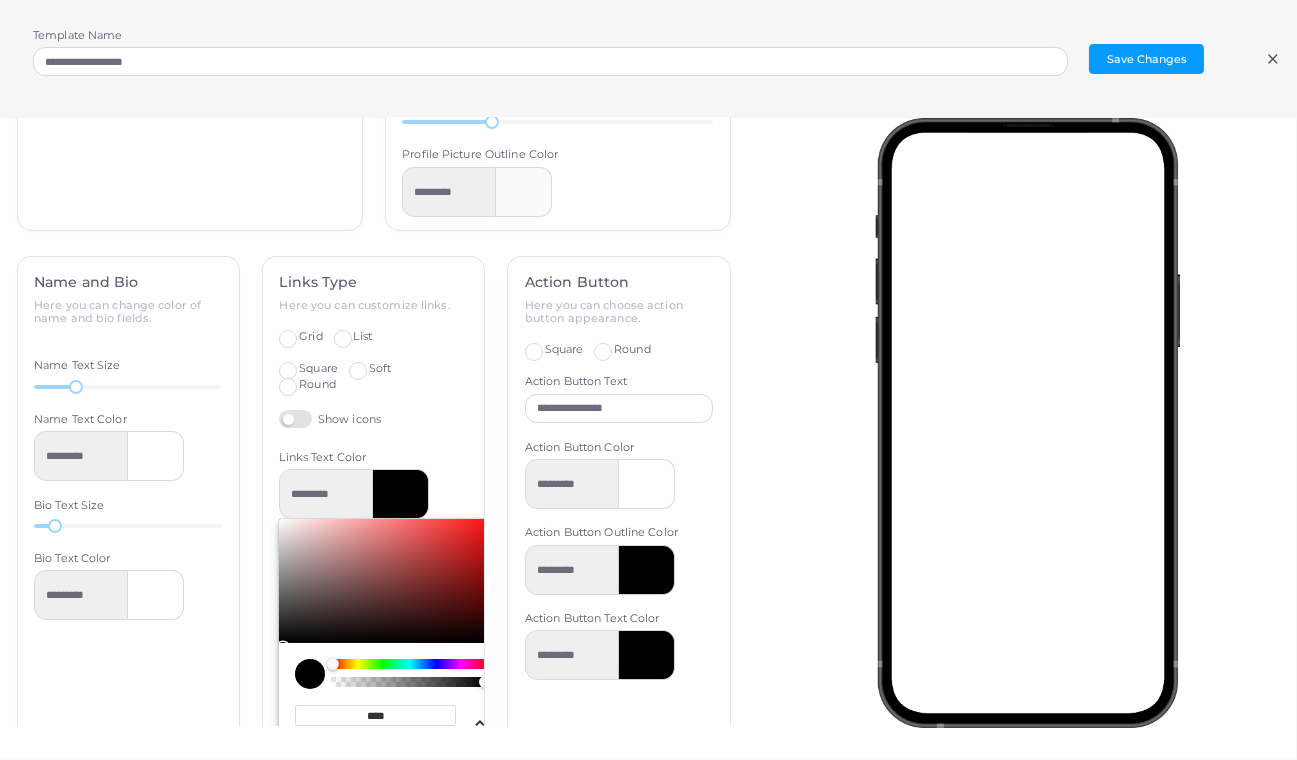type on "*****" 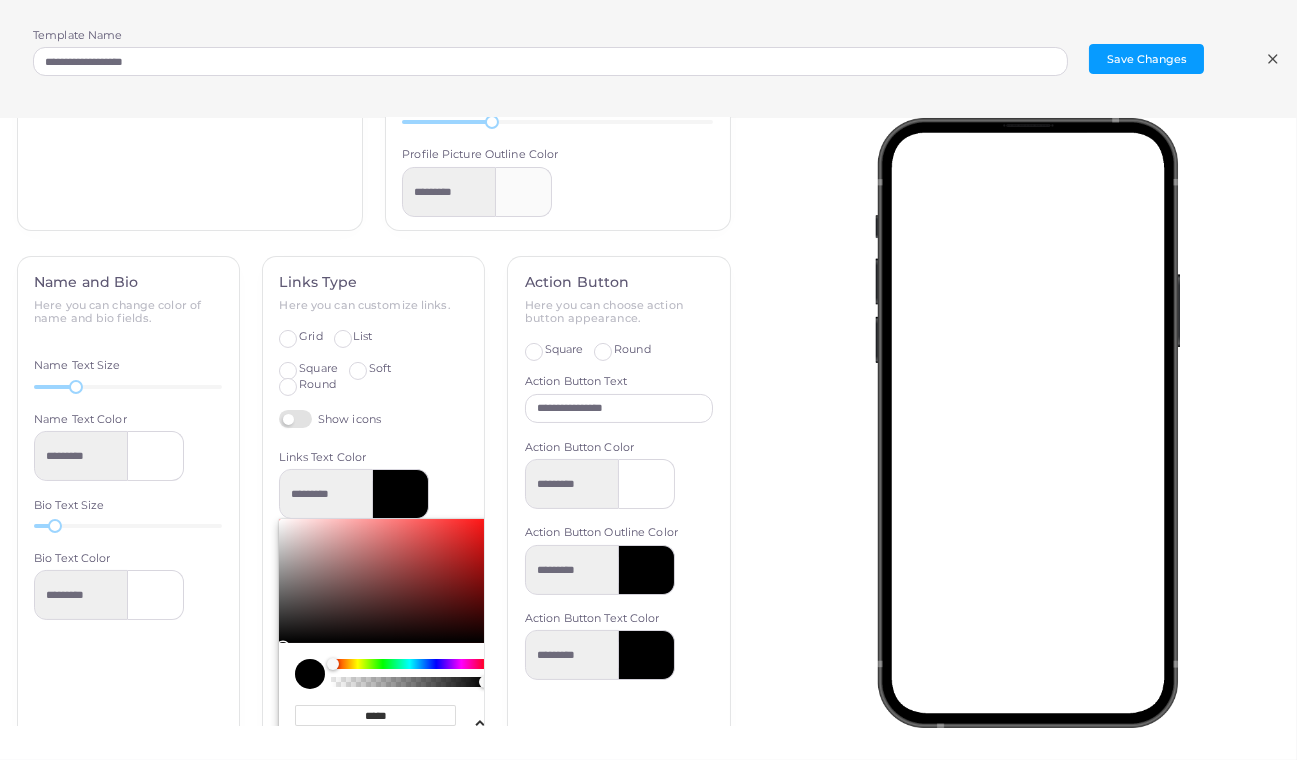 type on "*********" 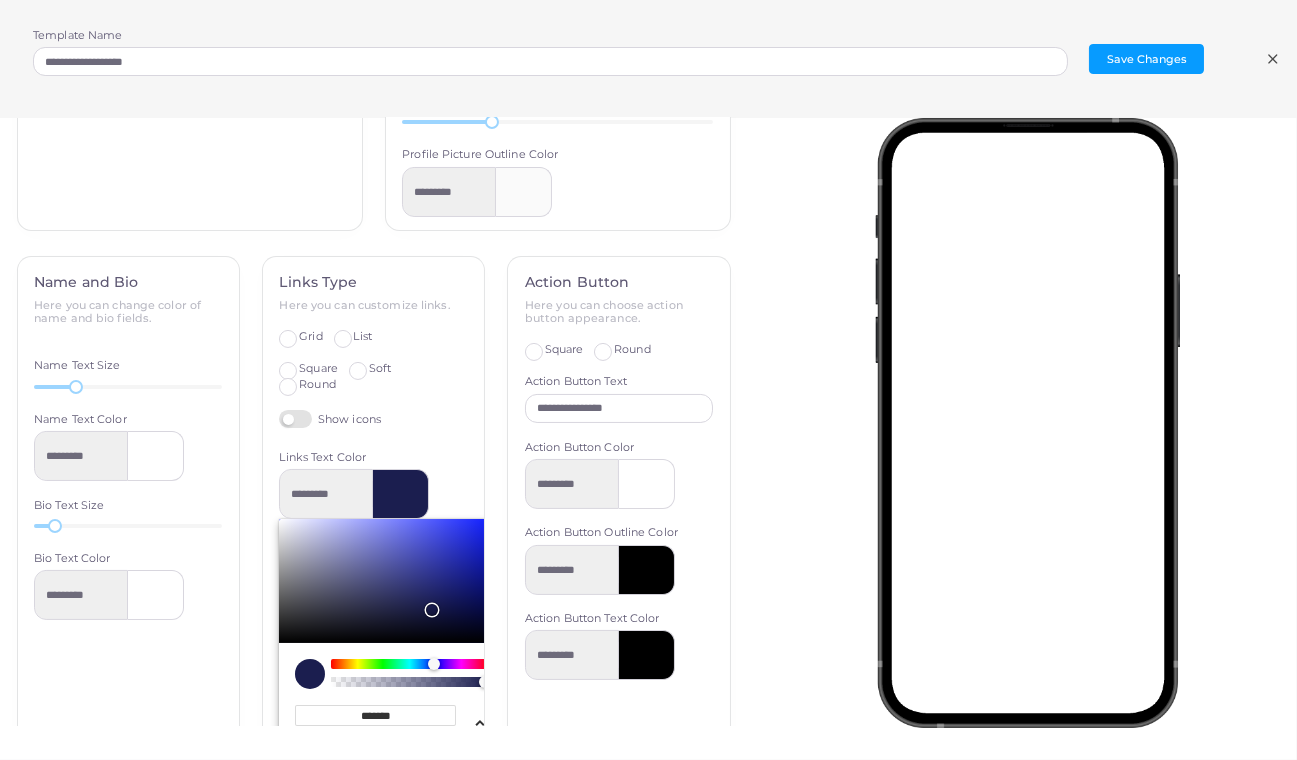 type on "*******" 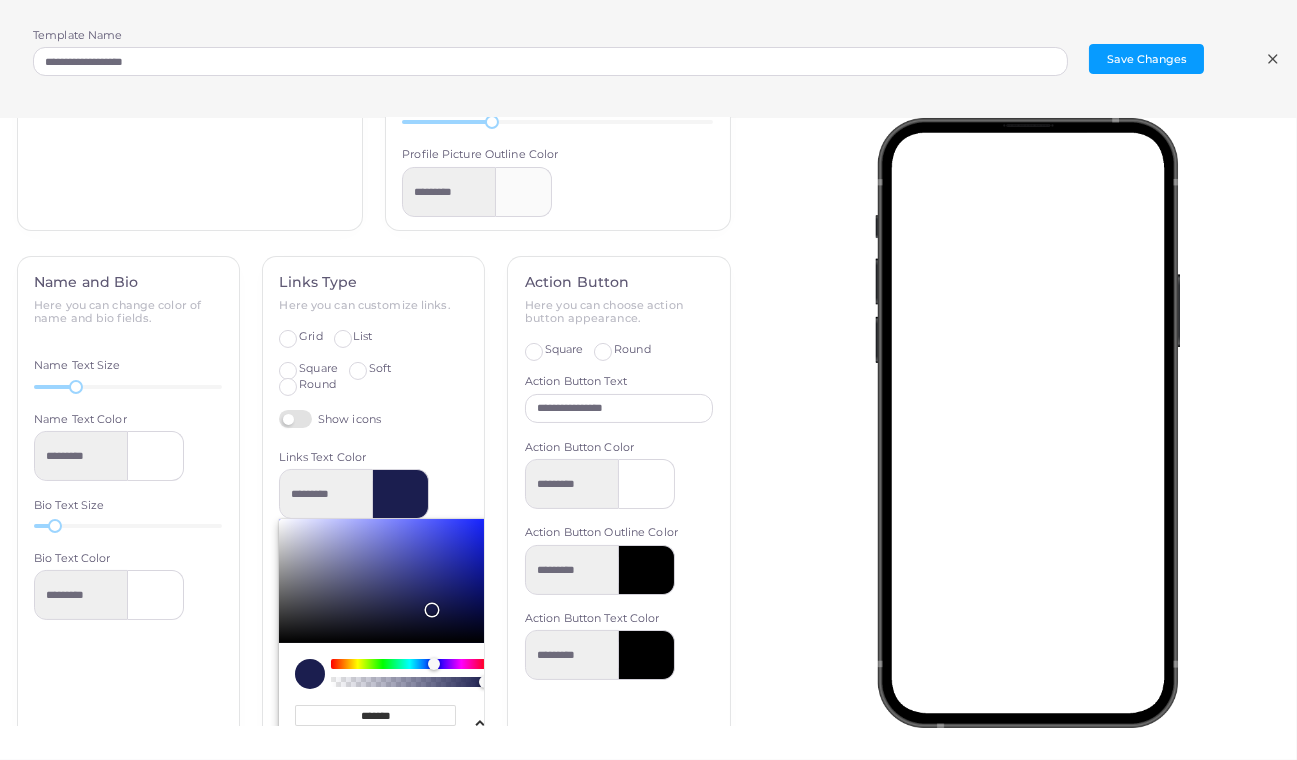 click on "Links Type Here you can customize links. Grid List Square Soft Round  Show icons  Links Text Color *********                   *******   hex       **   r     **   g     **   b     *   a     ***   h     ***   s     ***   l     *   a       Links Outline Color ********* Links Background Color *********" at bounding box center (373, 601) 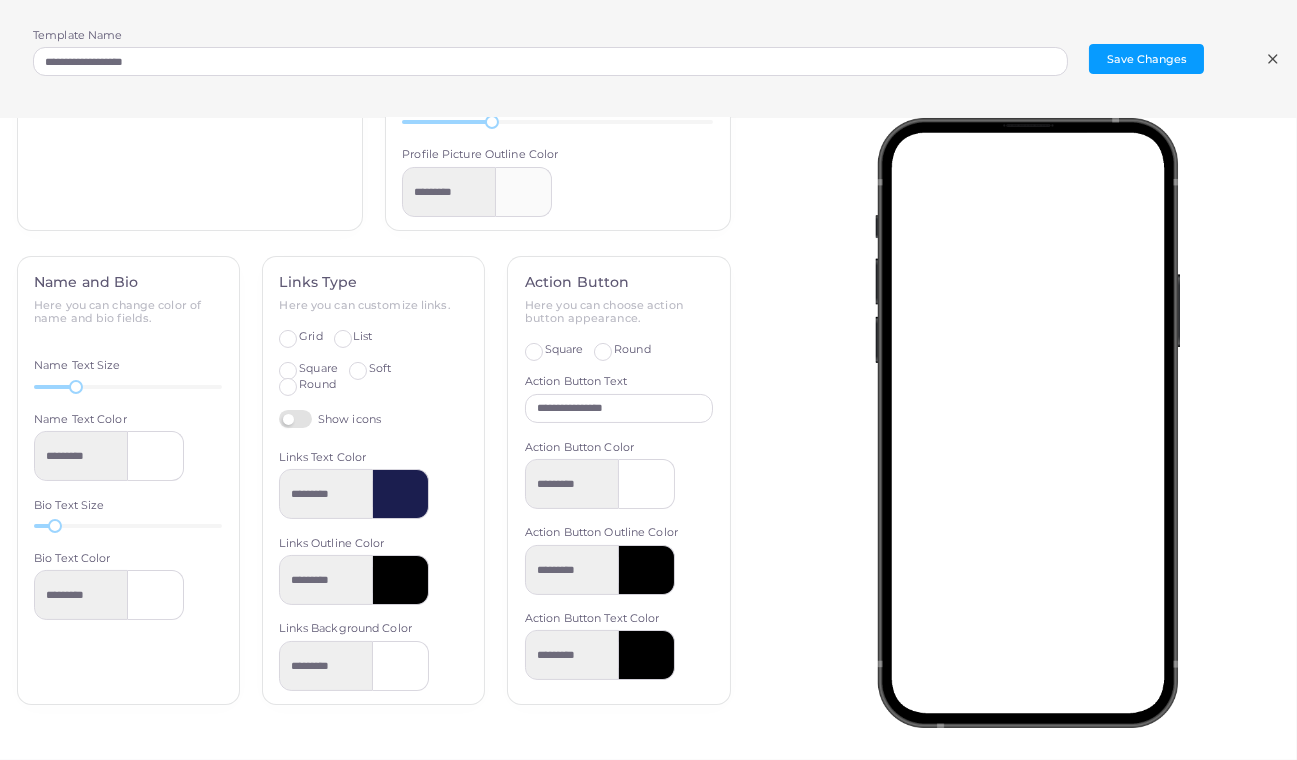 scroll, scrollTop: 710, scrollLeft: 0, axis: vertical 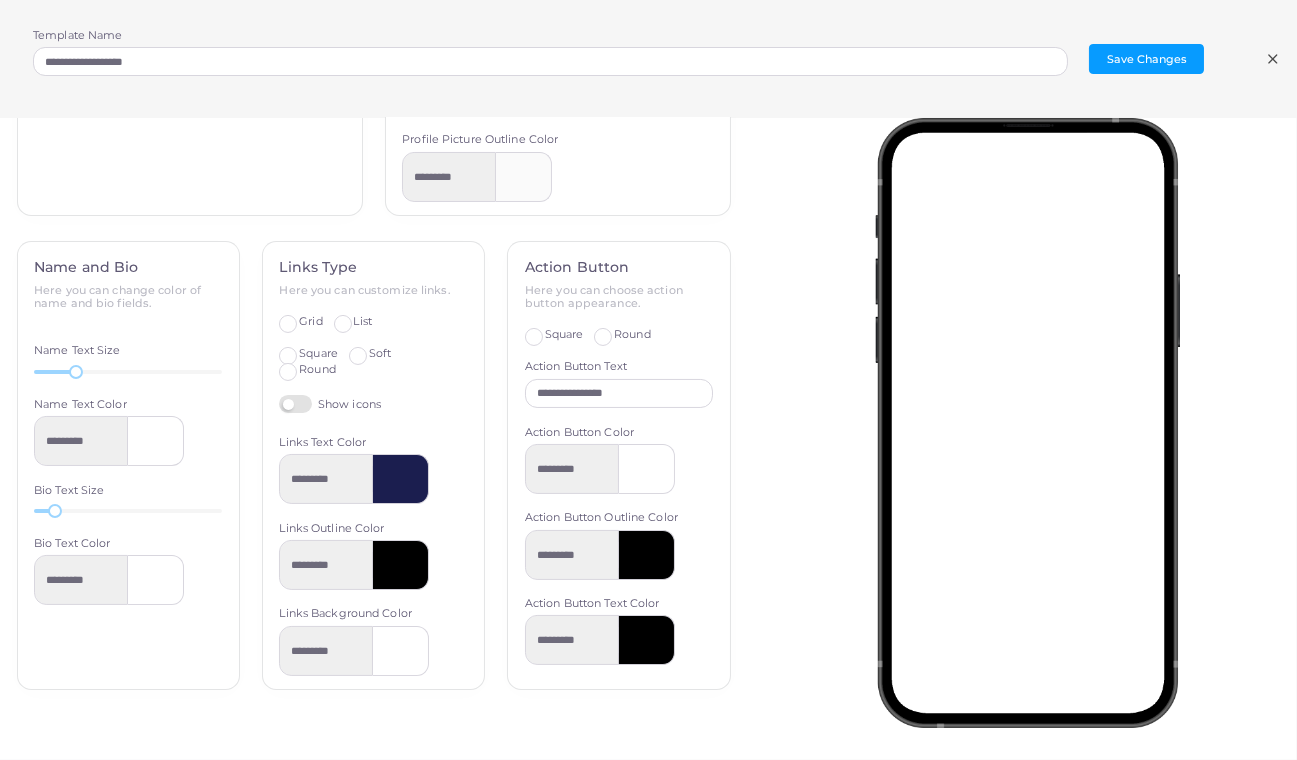 click at bounding box center (401, 565) 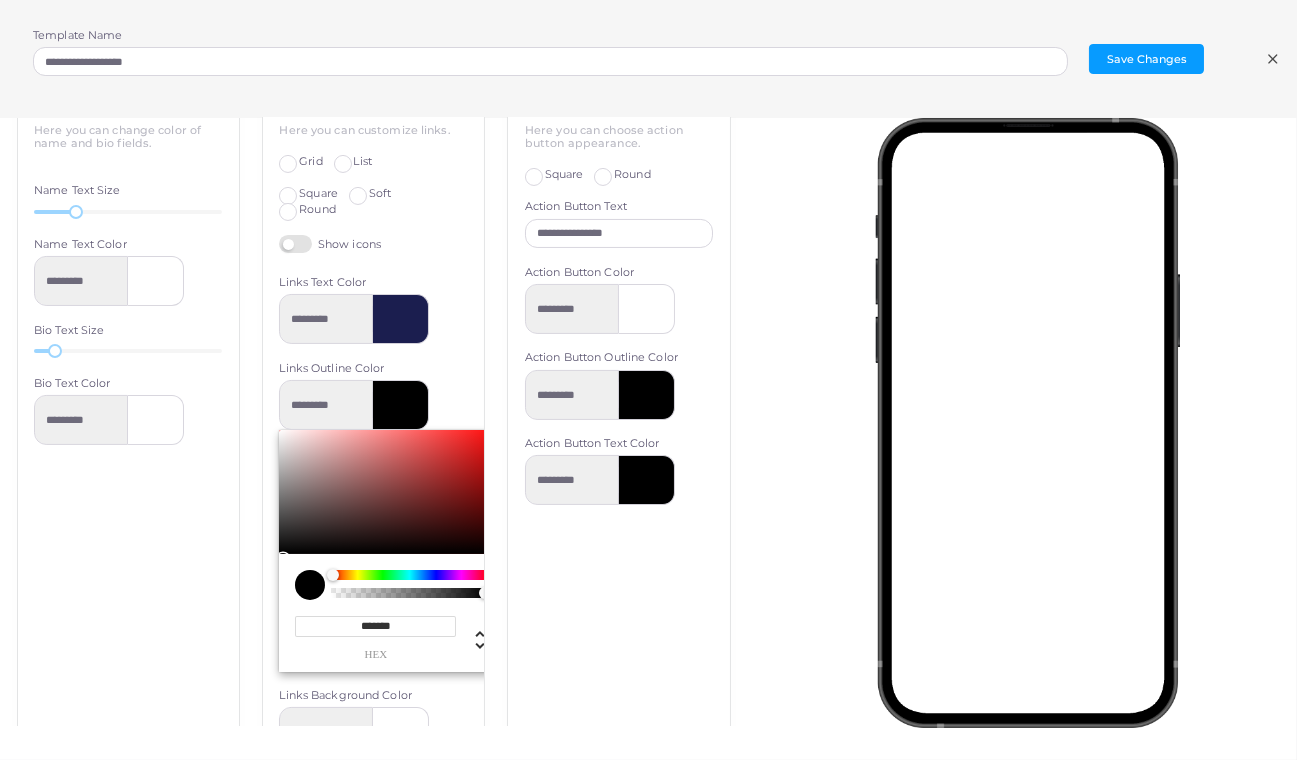 scroll, scrollTop: 876, scrollLeft: 0, axis: vertical 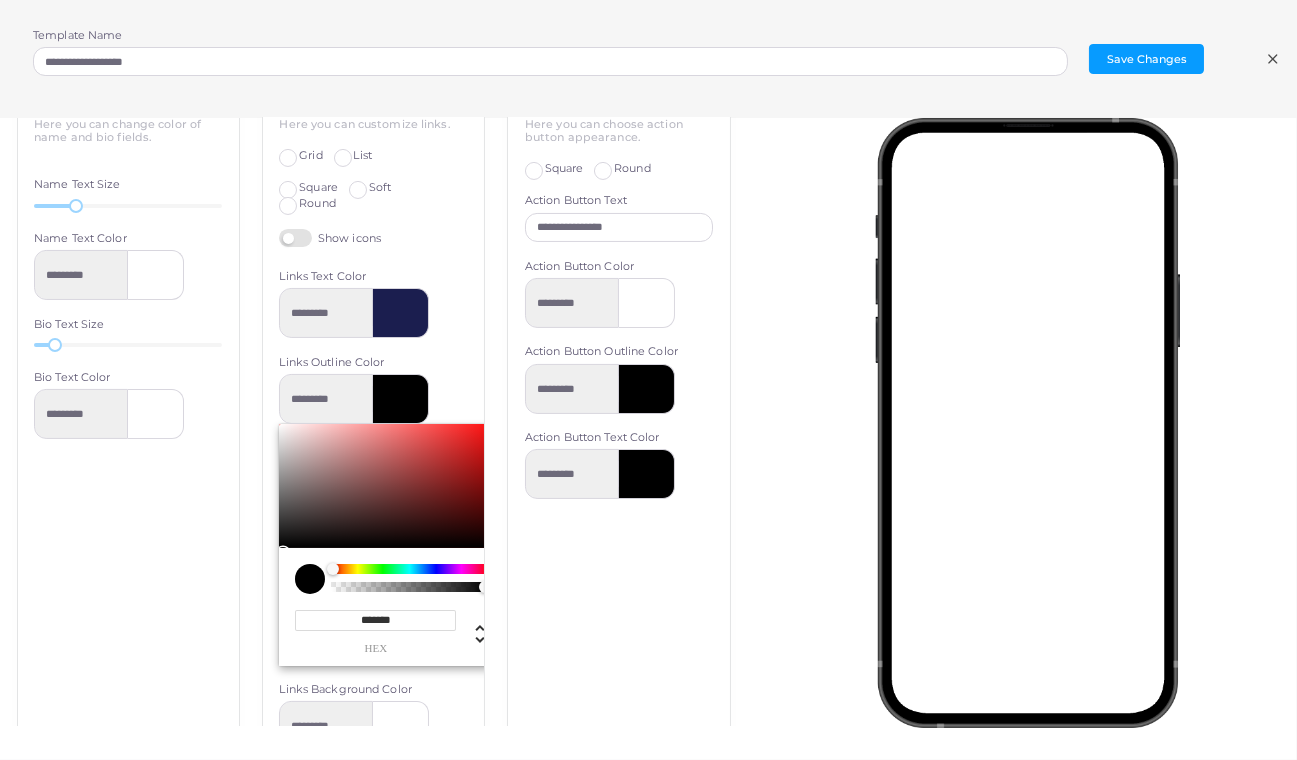 type on "*********" 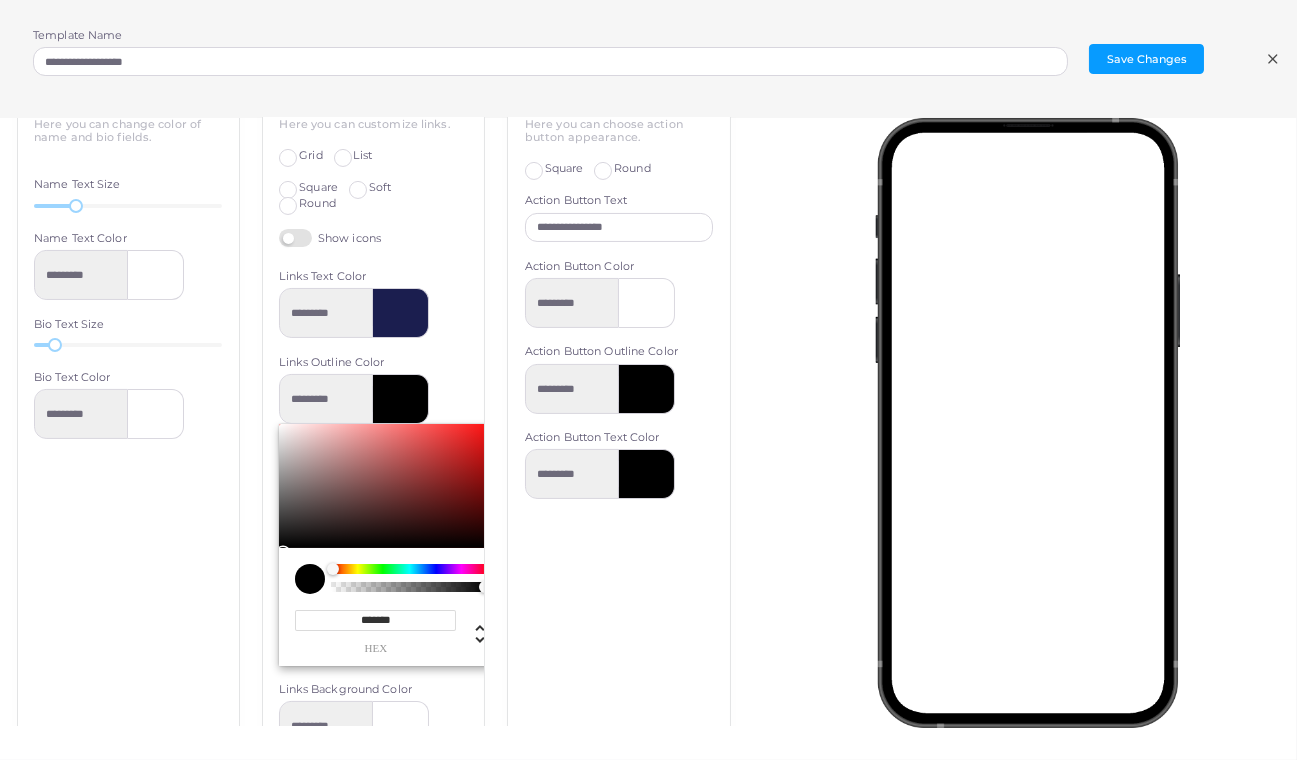 type on "*********" 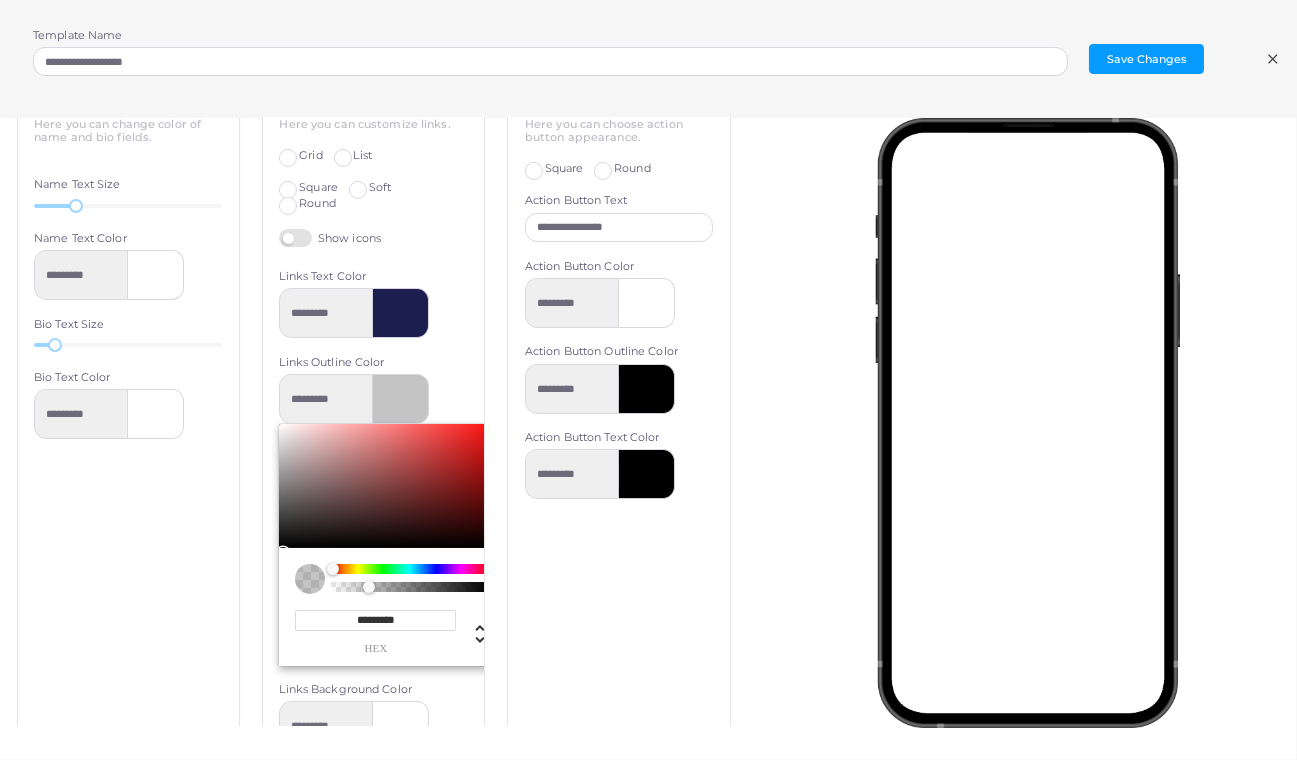 type on "*********" 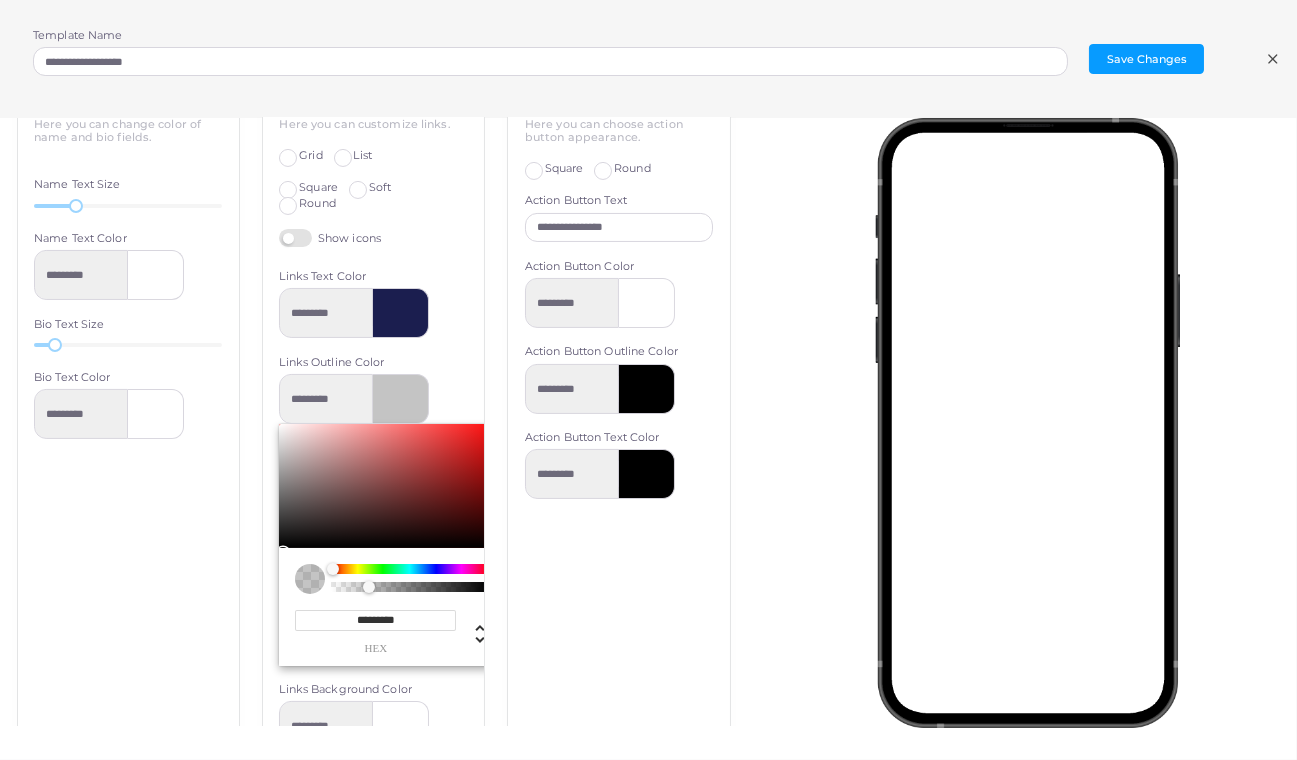 type on "*********" 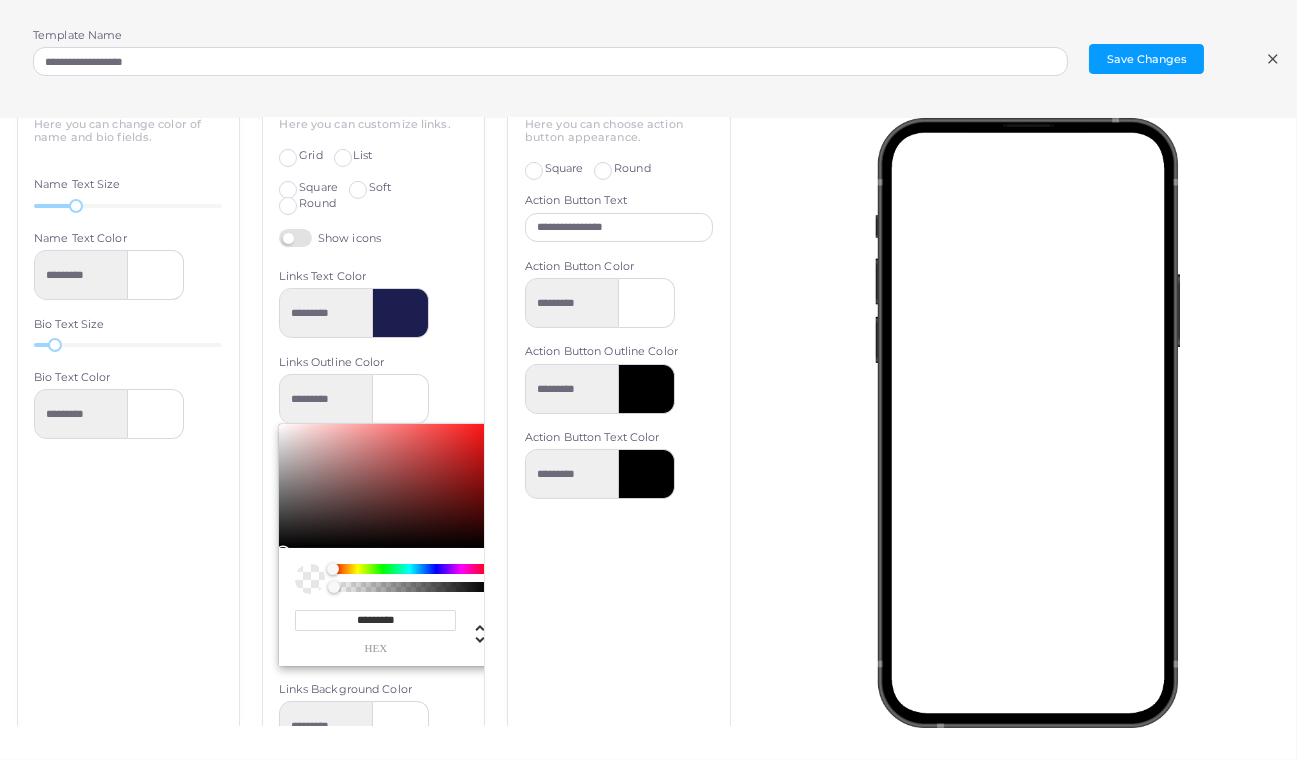 drag, startPoint x: 363, startPoint y: 579, endPoint x: 270, endPoint y: 579, distance: 93 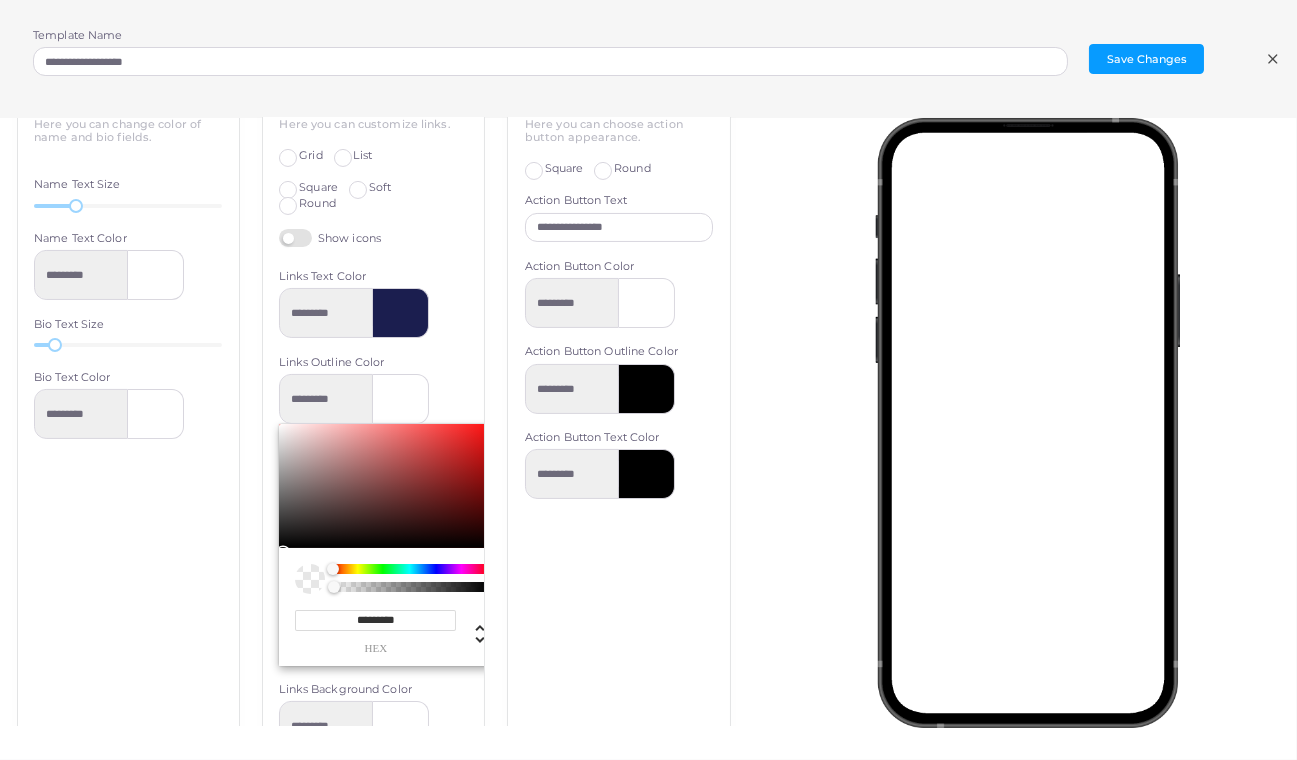 click on "Links Type Here you can customize links. Grid List Square Soft Round  Show icons  Links Text Color ********* Links Outline Color *********                     *********   hex     *   r     *   g     *   b     *   a     *   h     **   s     **   l     *   a       Links Background Color *********" at bounding box center [373, 420] 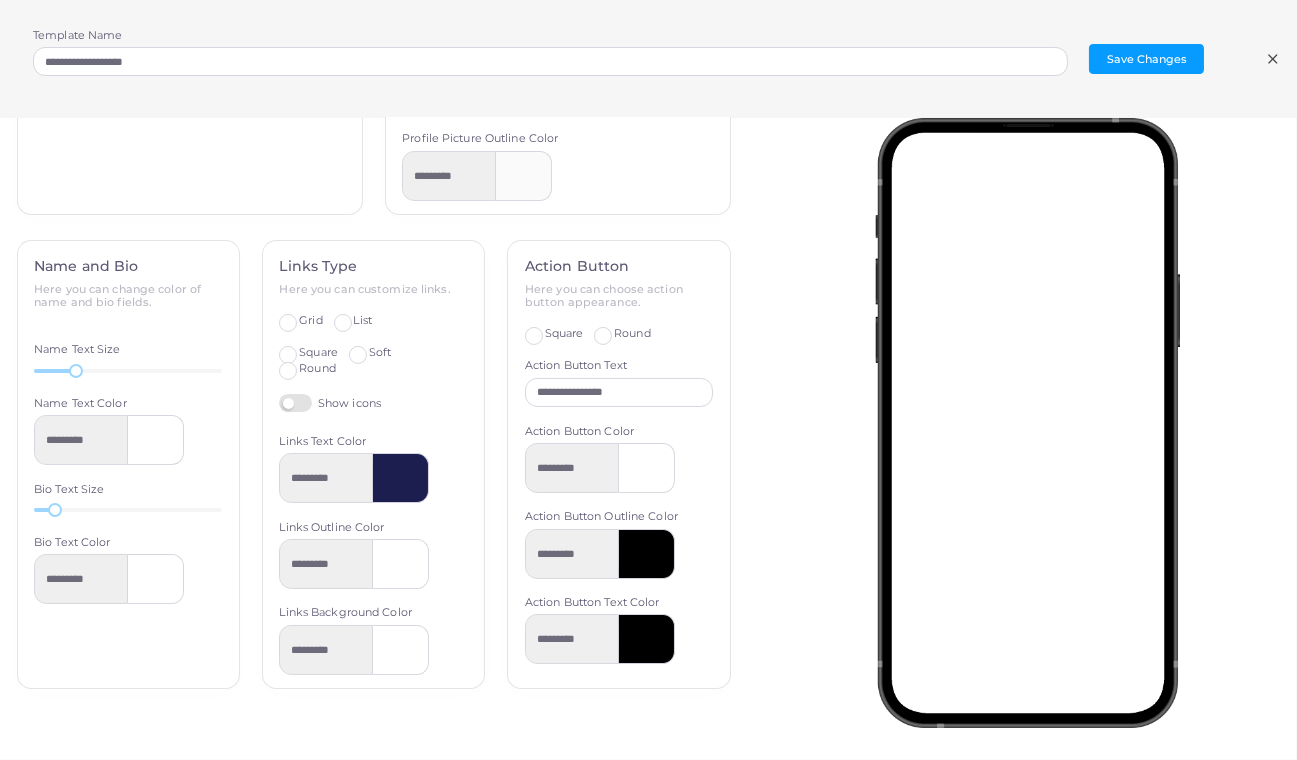 click at bounding box center (401, 650) 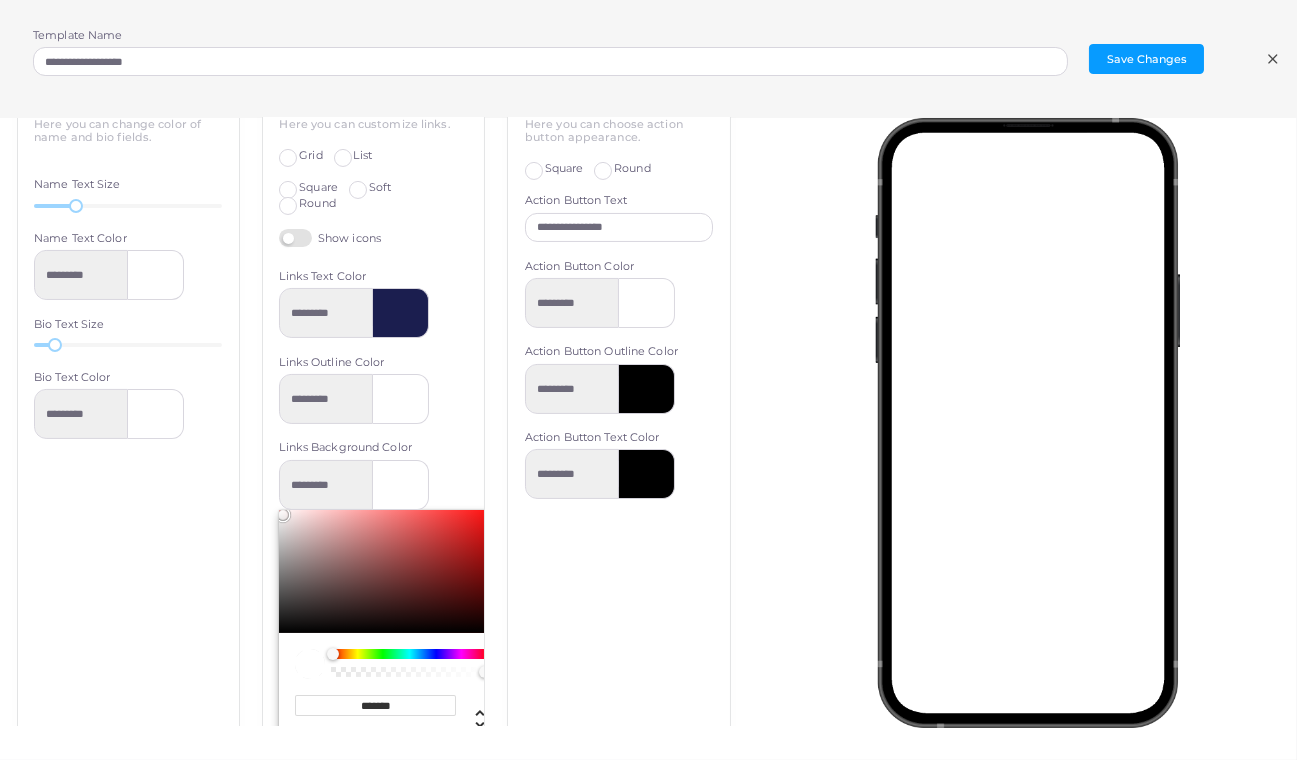 scroll, scrollTop: 952, scrollLeft: 0, axis: vertical 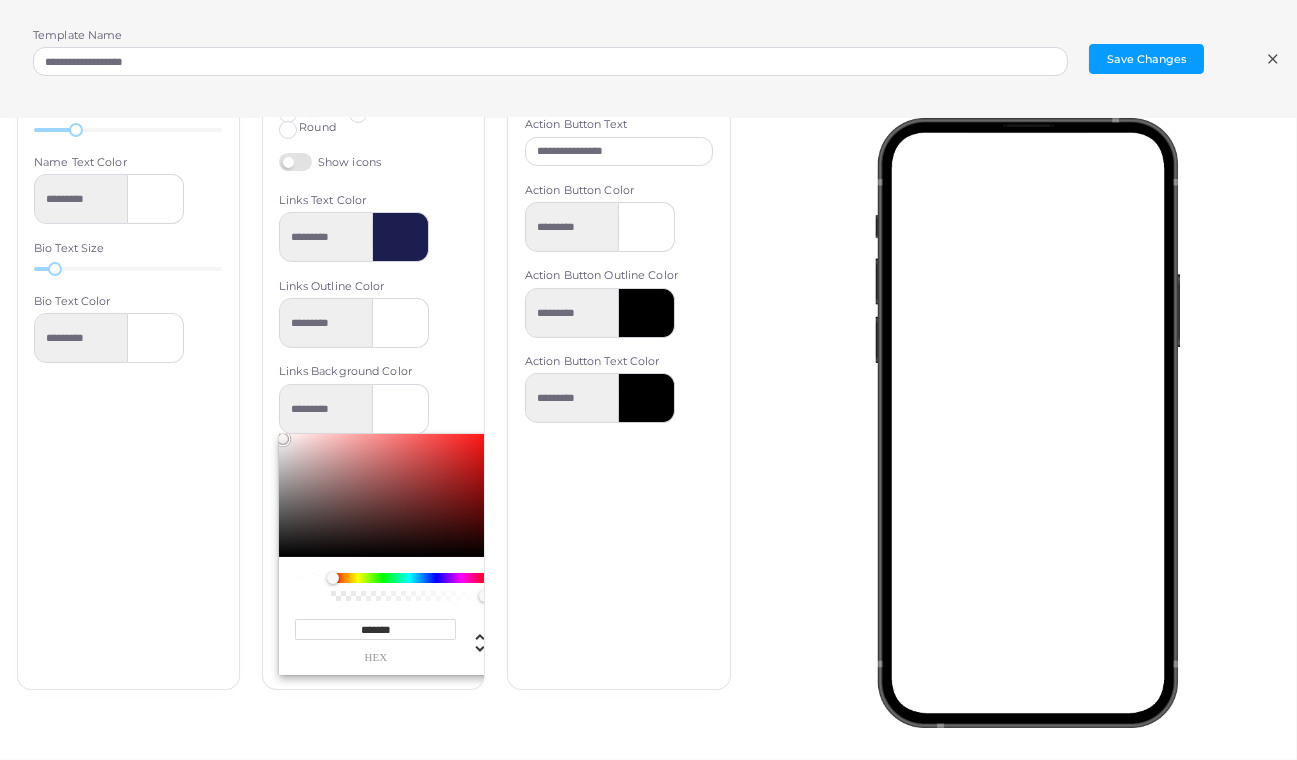drag, startPoint x: 403, startPoint y: 626, endPoint x: 313, endPoint y: 628, distance: 90.02222 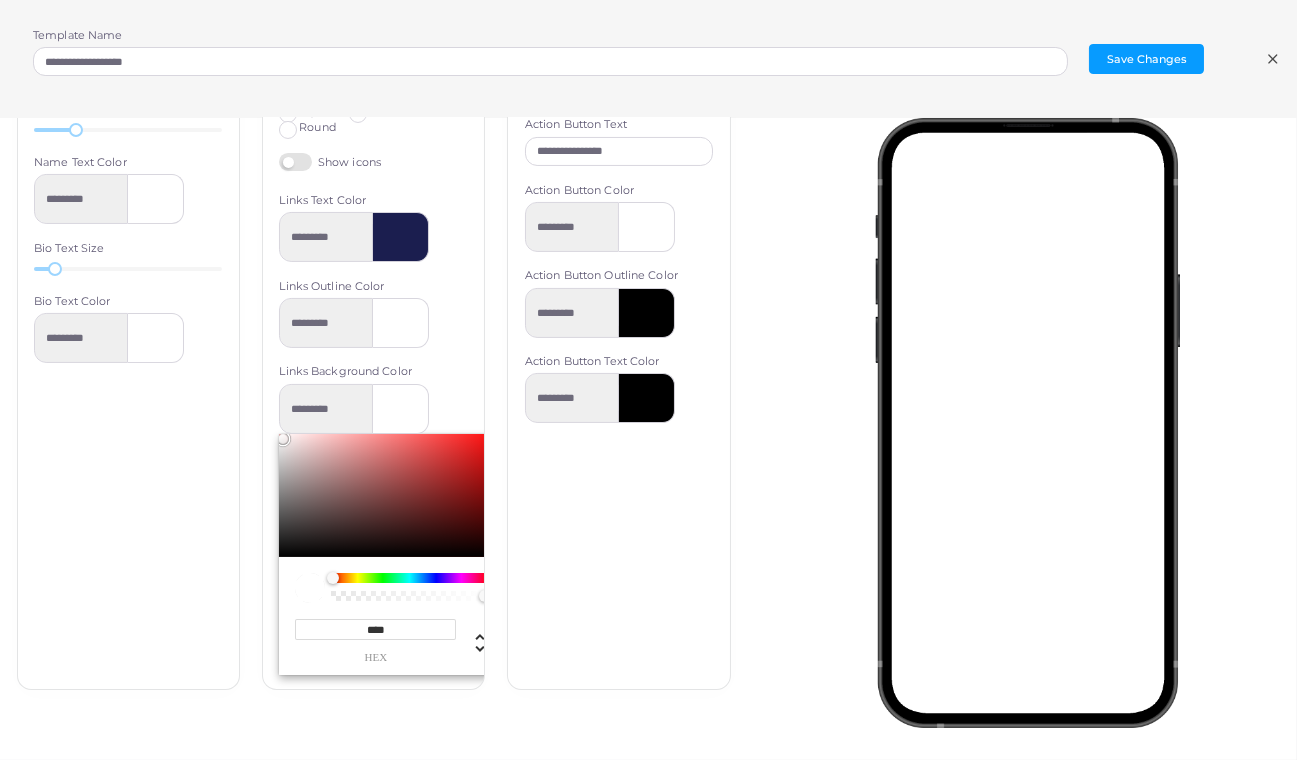 type on "*****" 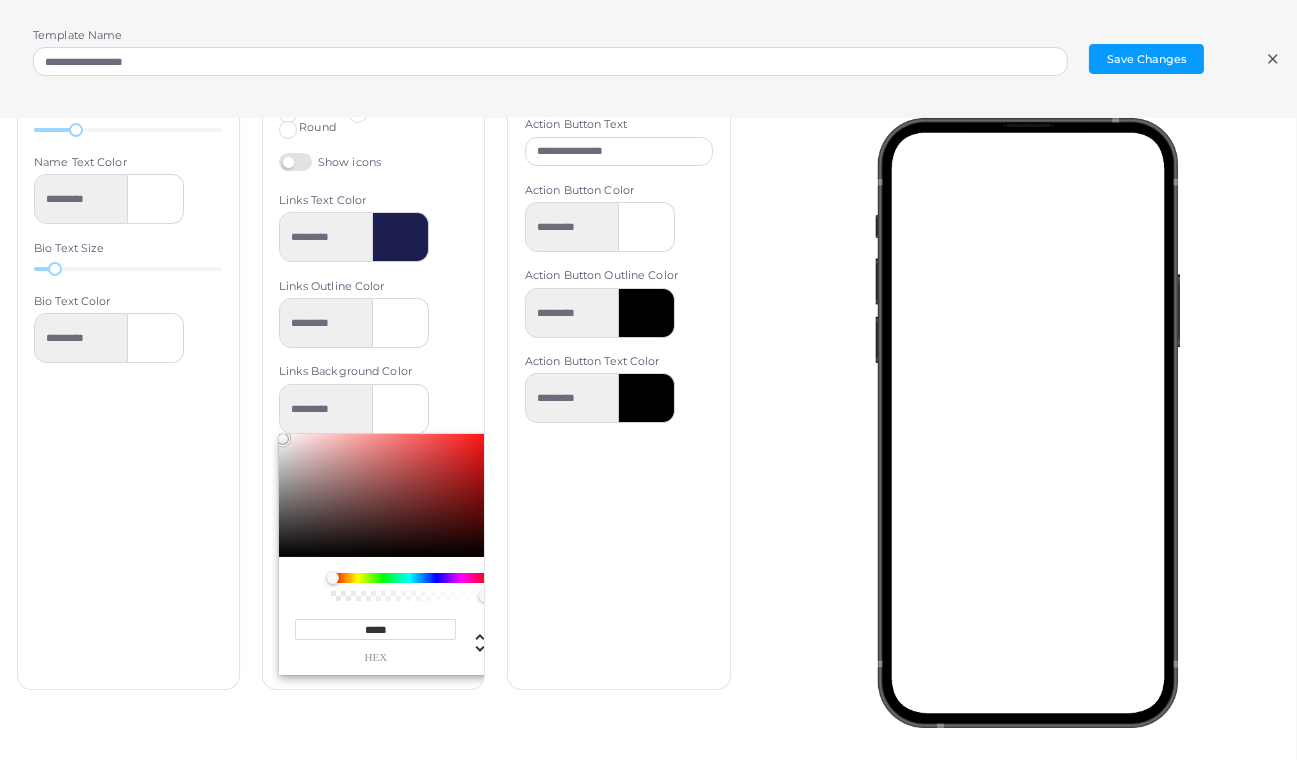 type on "*********" 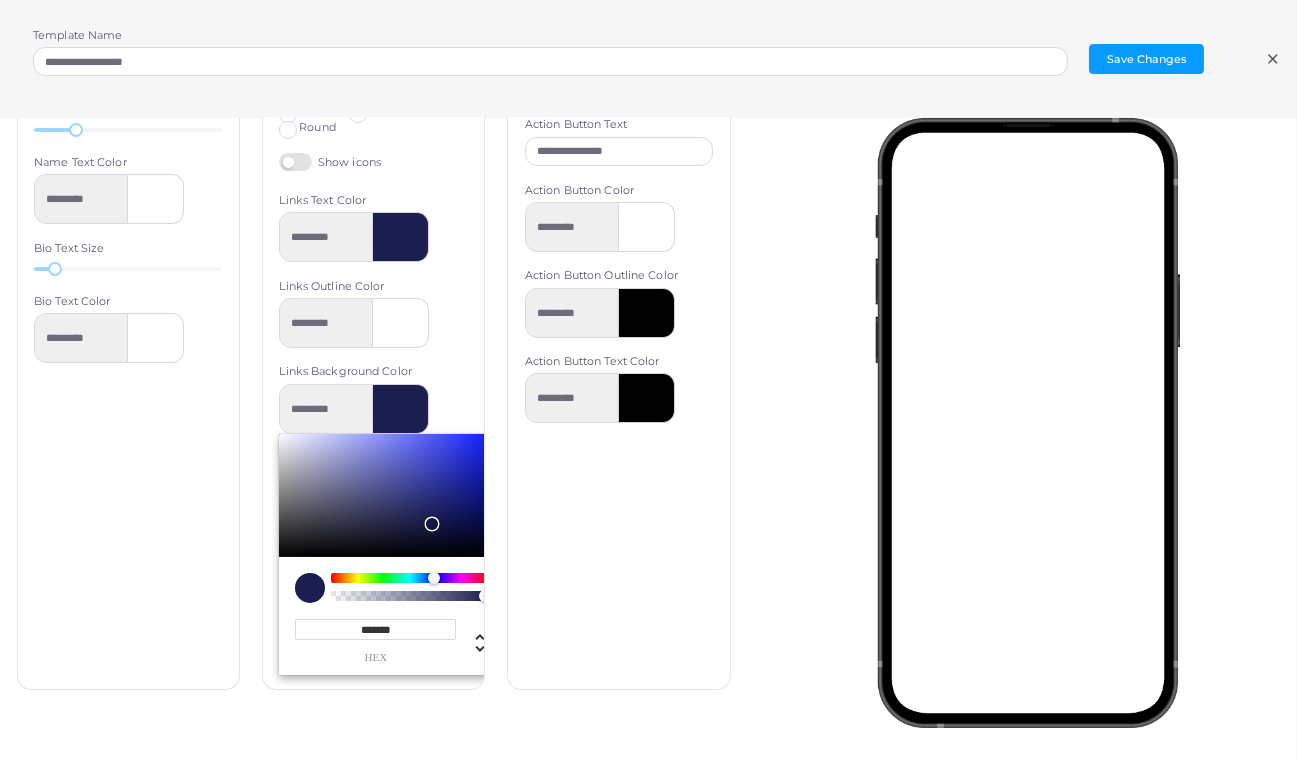 click on "**********" at bounding box center (618, 344) 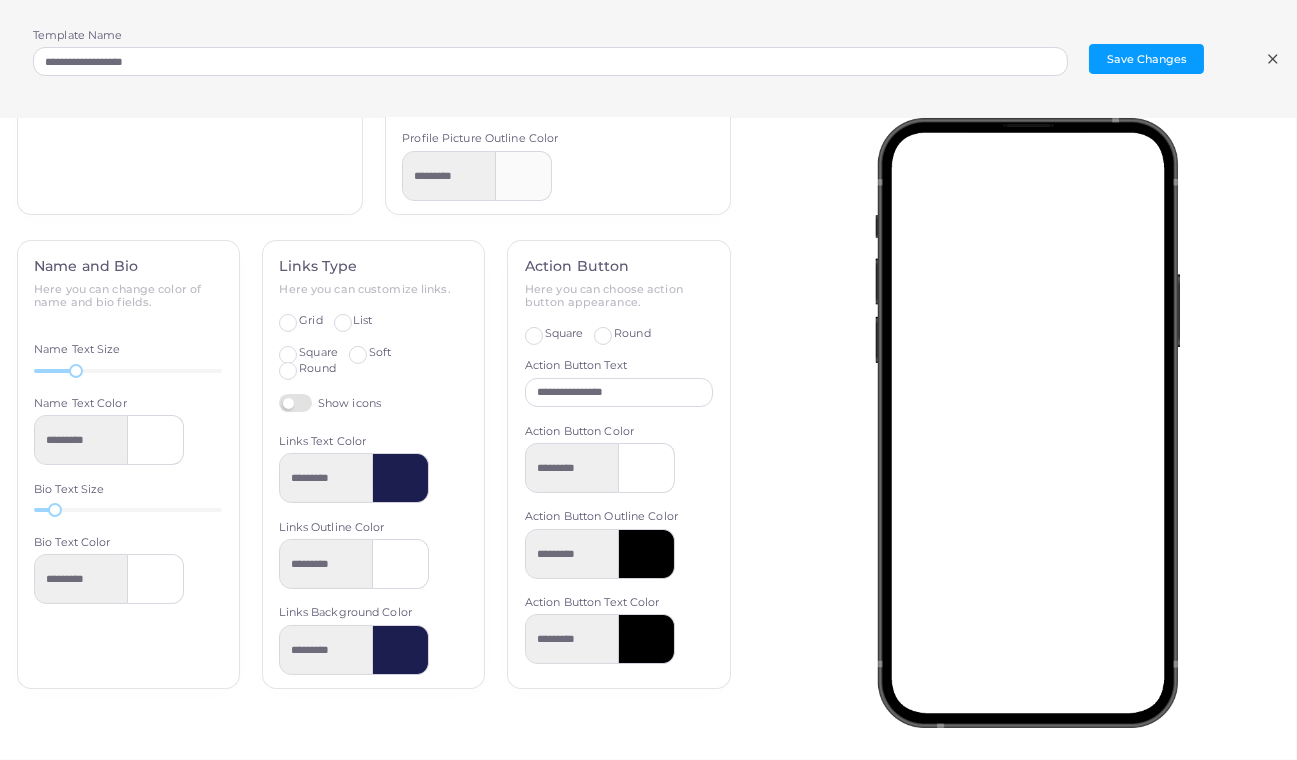 click at bounding box center [401, 478] 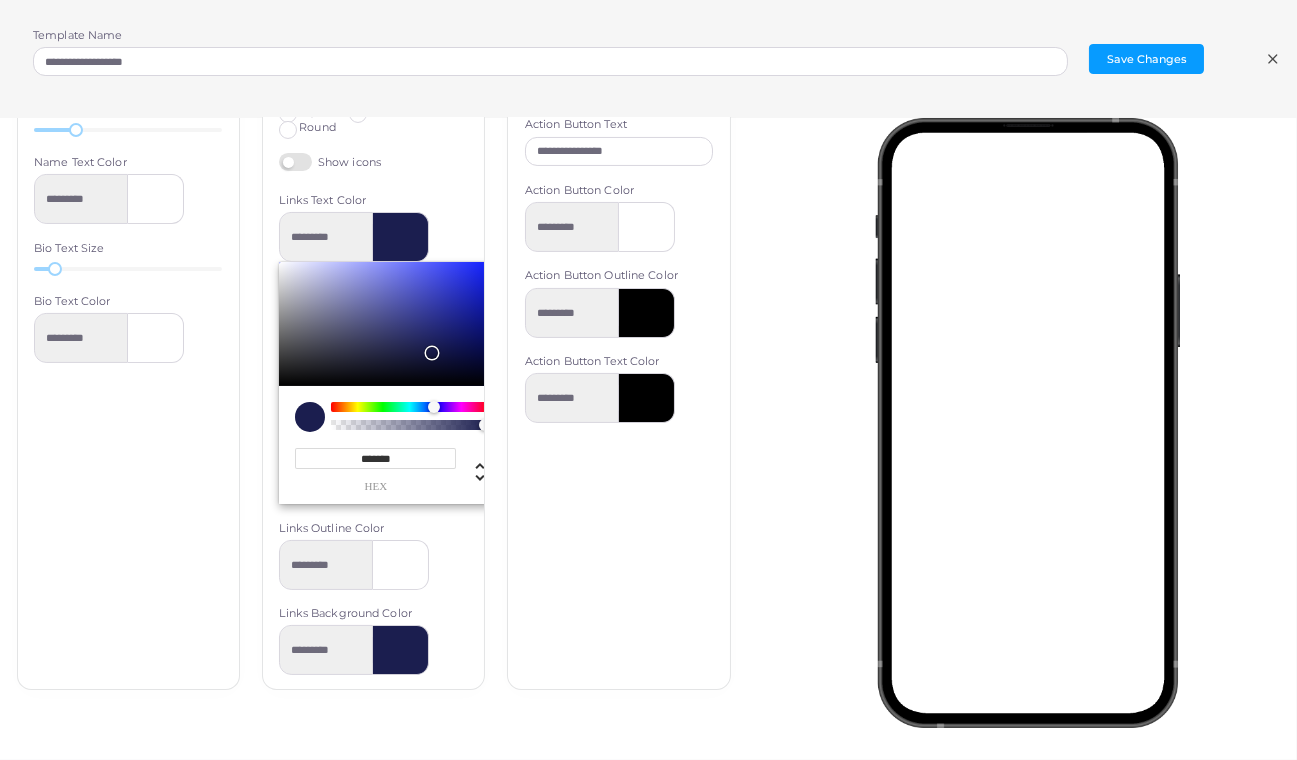 type on "*********" 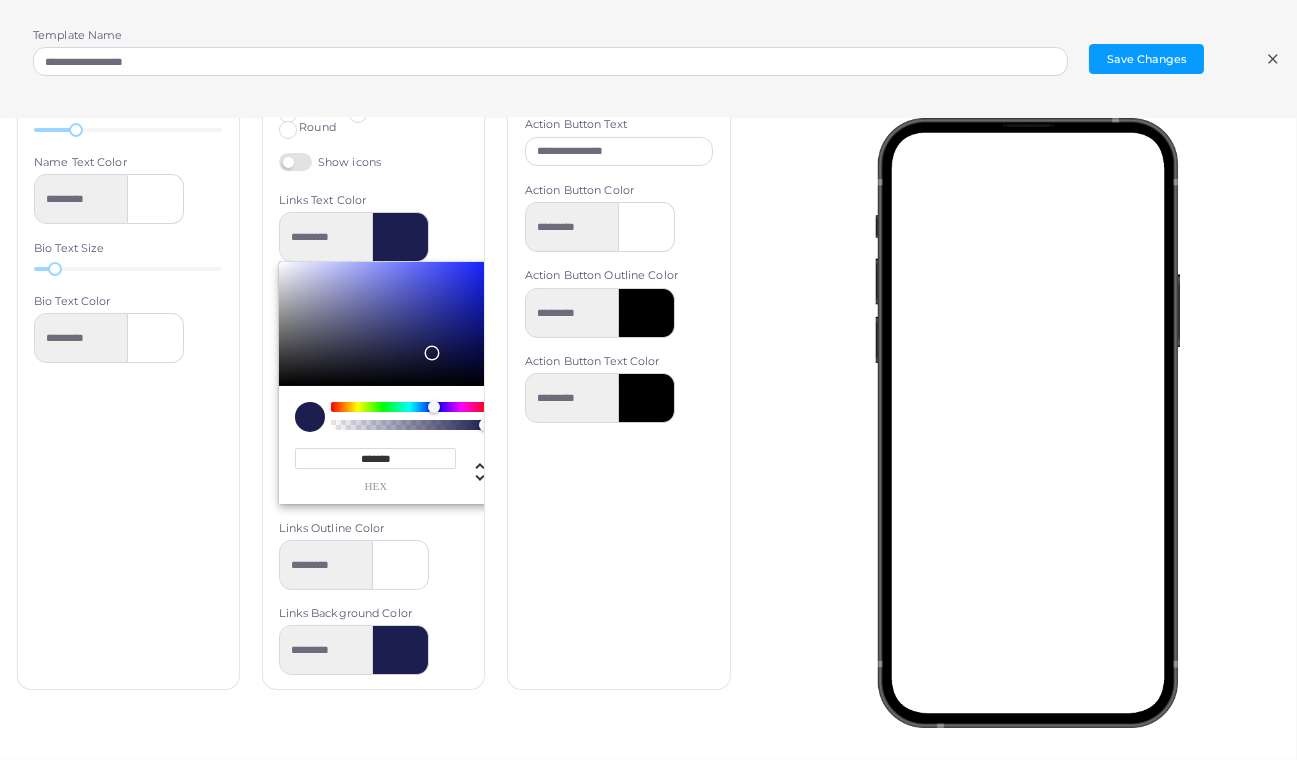 type on "*******" 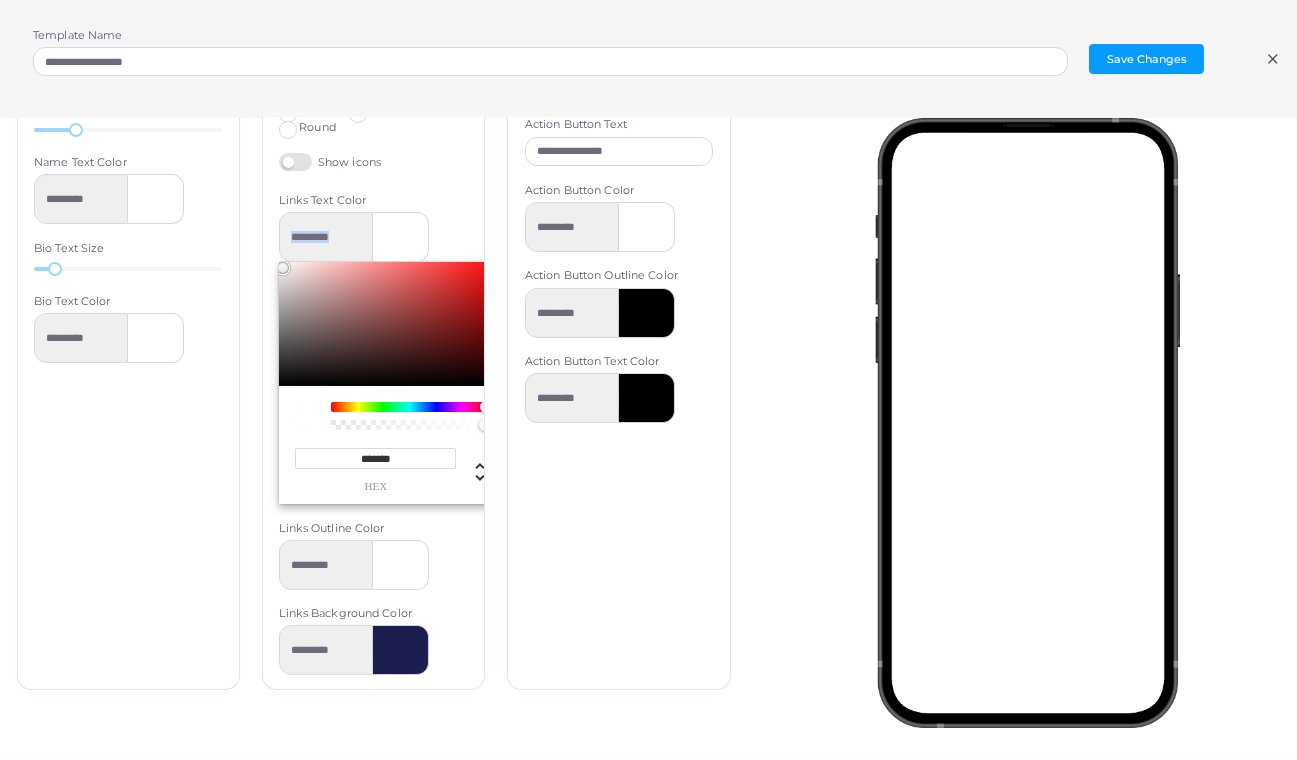 drag, startPoint x: 293, startPoint y: 282, endPoint x: 248, endPoint y: 225, distance: 72.62231 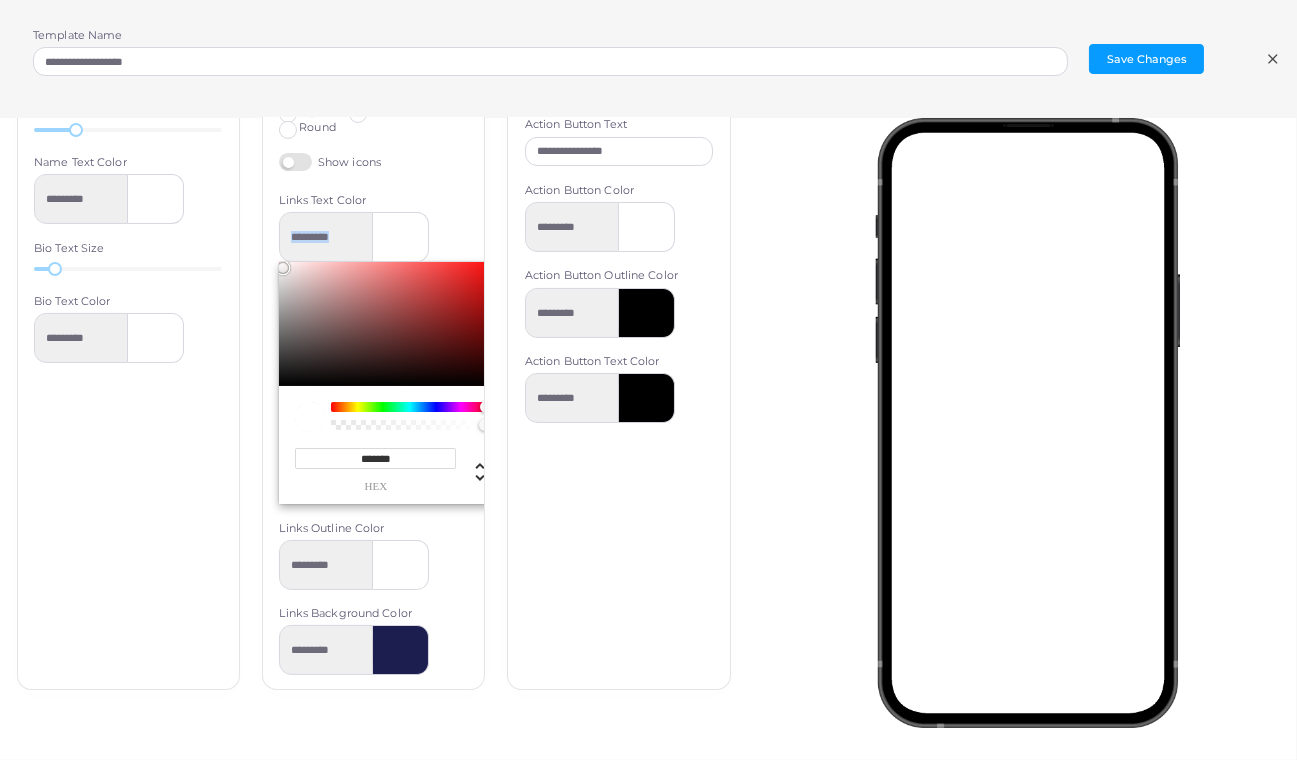 click on "Links Type Here you can customize links. Grid List Square Soft Round  Show icons  Links Text Color *********                   *******   hex       ***   r     ***   g     ***   b     *   a     *   h     **   s     ****   l     *   a       Links Outline Color ********* Links Background Color *********" at bounding box center (373, 357) 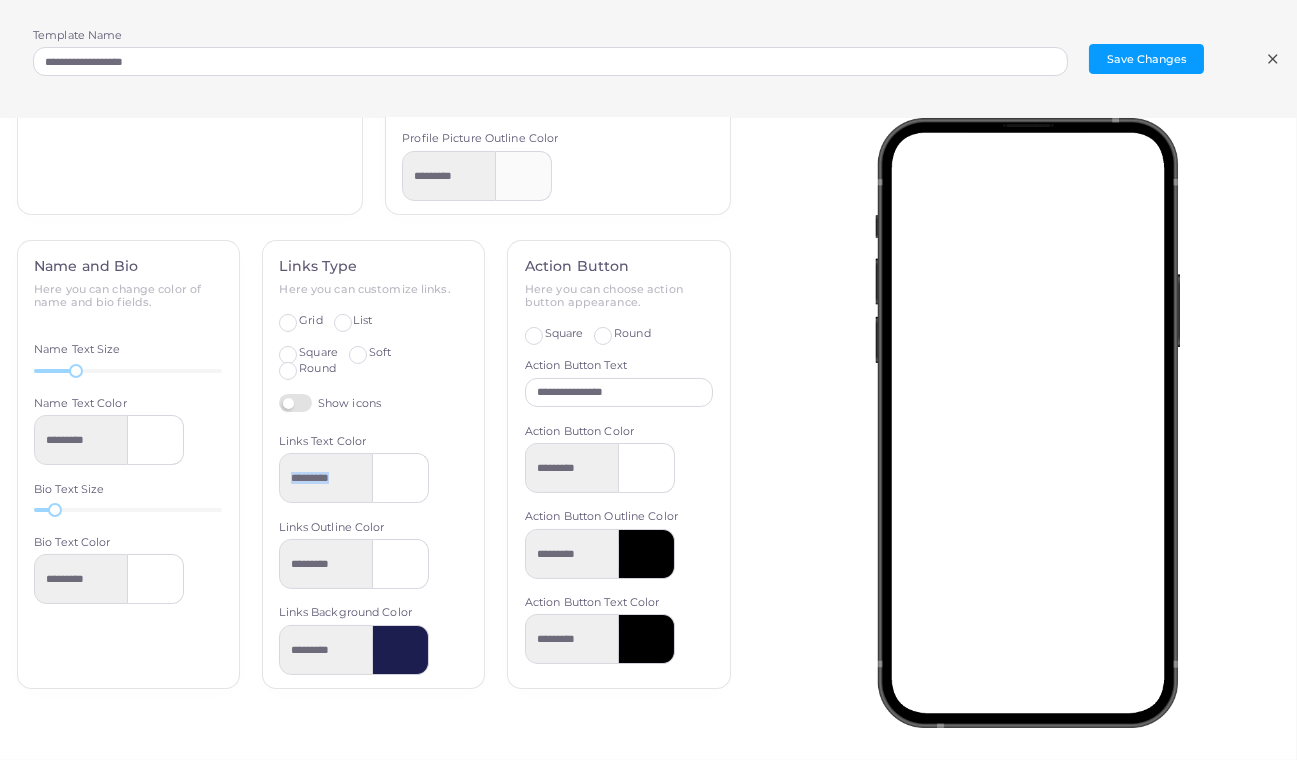 click on "*********" at bounding box center [373, 478] 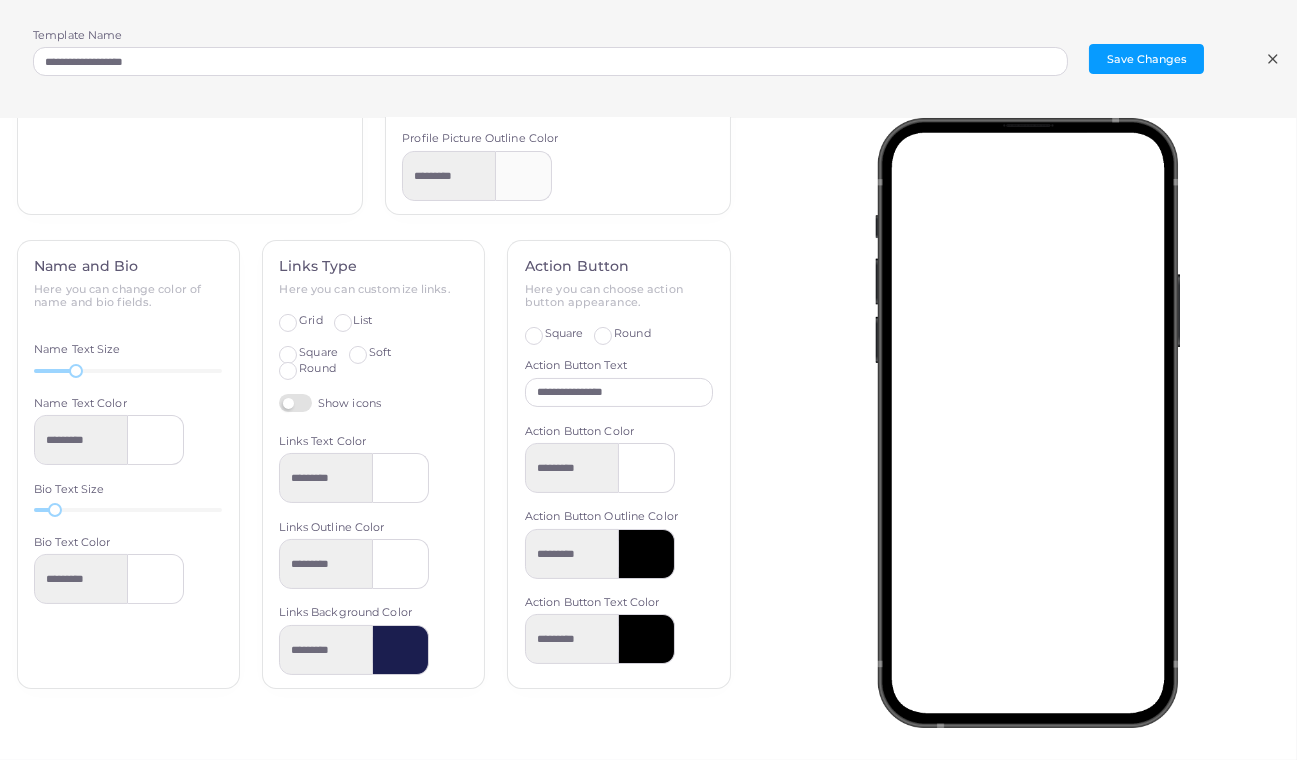click on "Square" at bounding box center (564, 334) 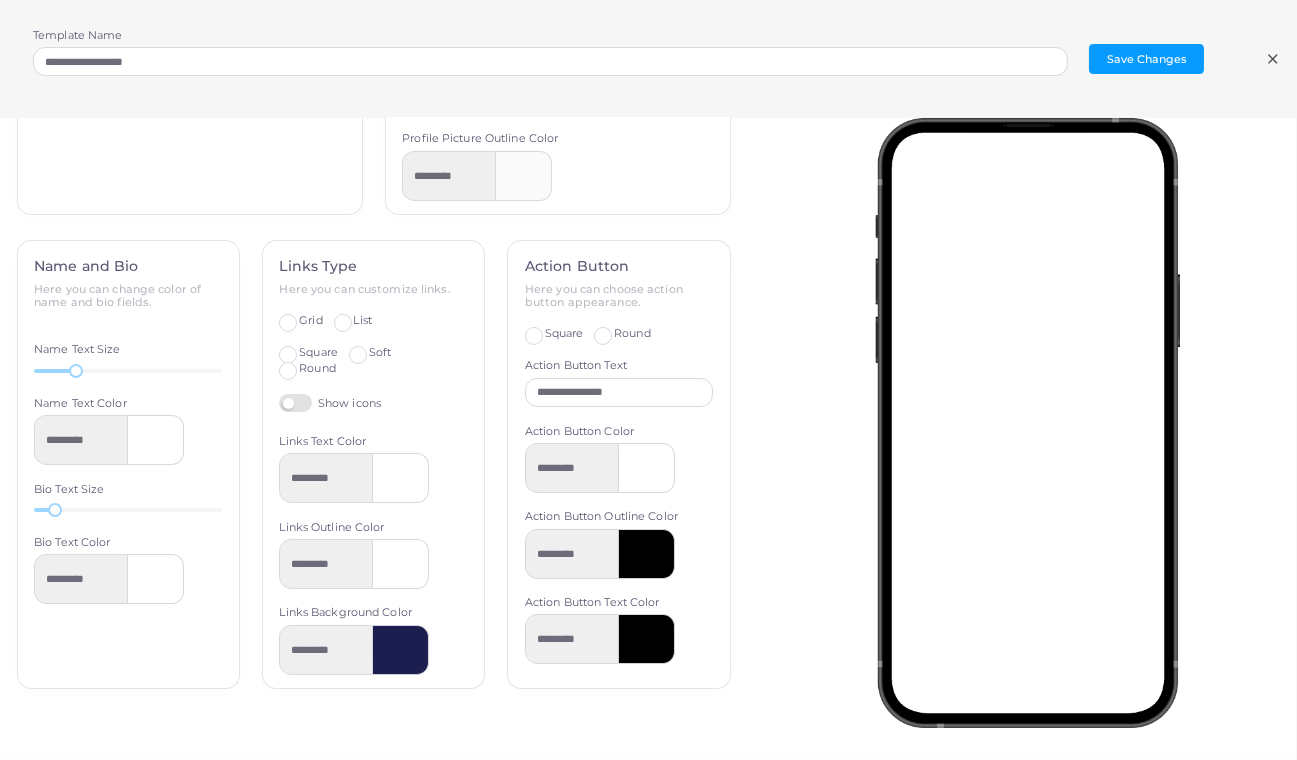 click at bounding box center (647, 554) 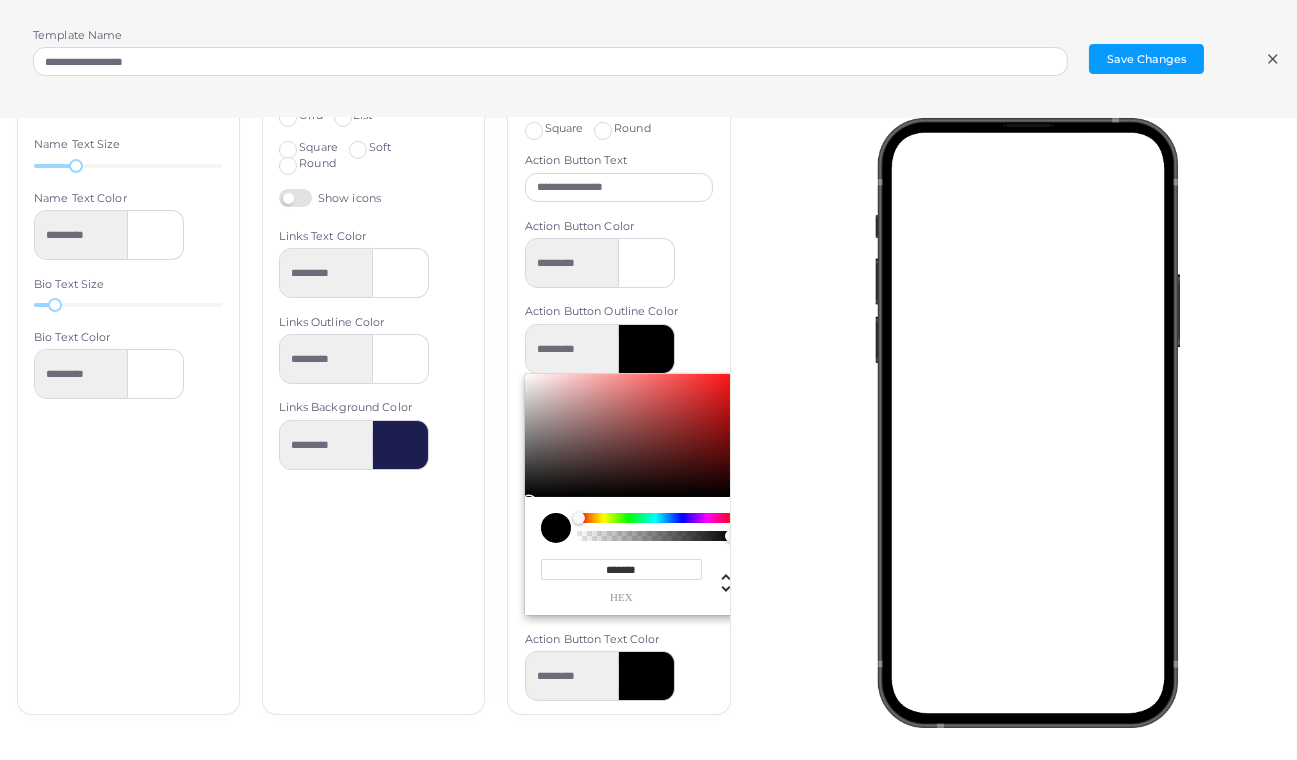 scroll, scrollTop: 918, scrollLeft: 0, axis: vertical 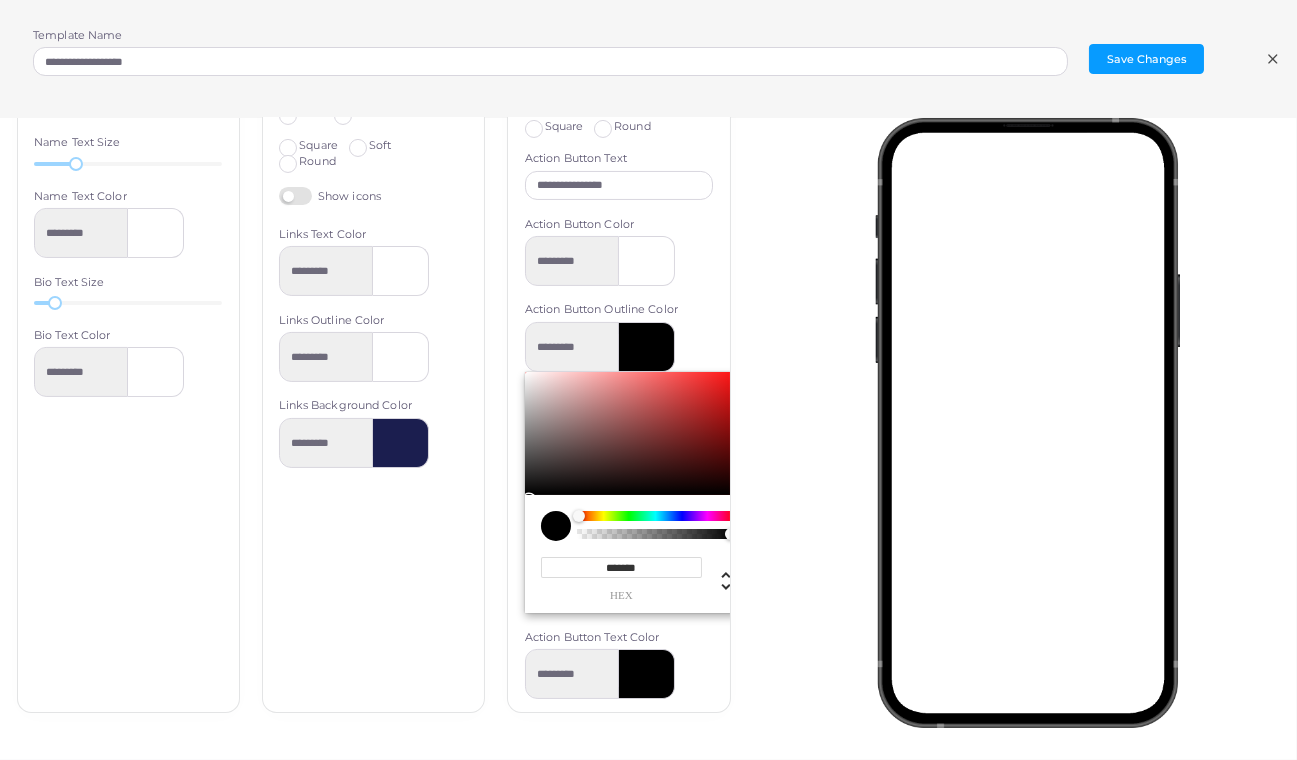 type on "*********" 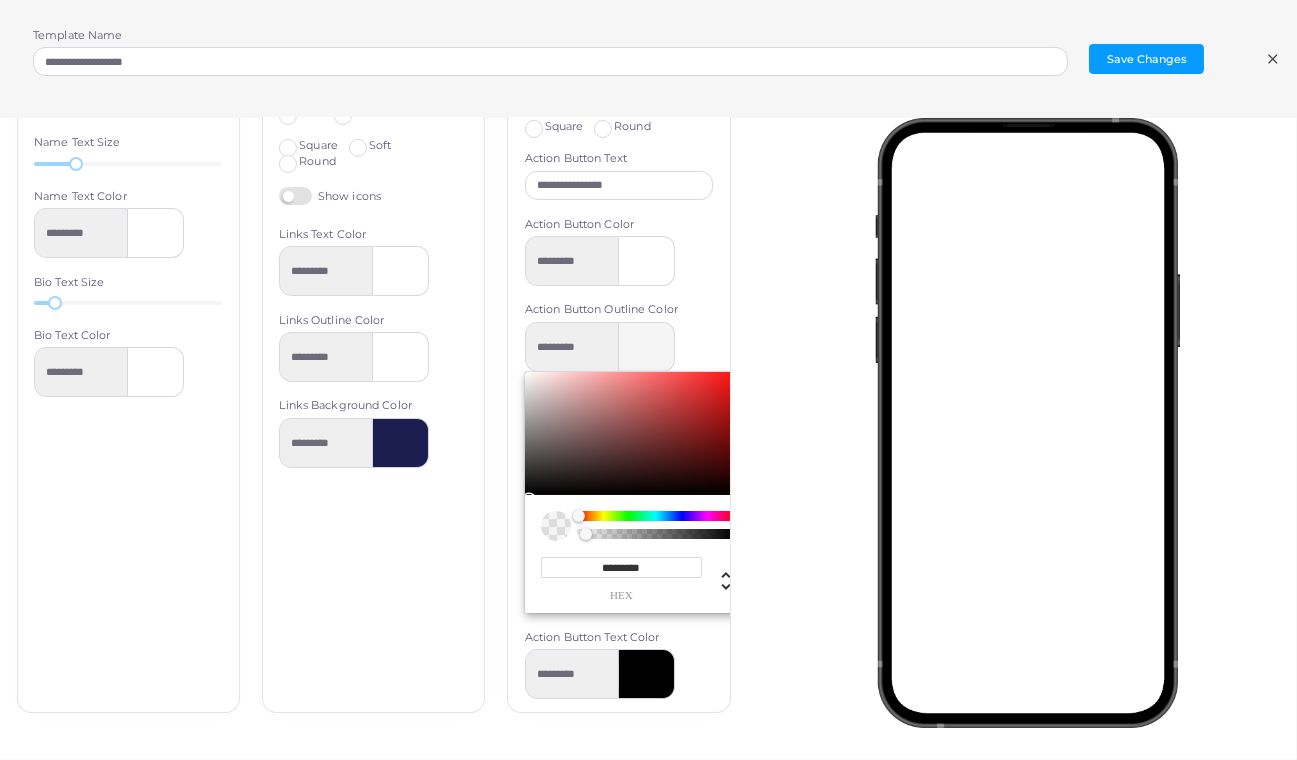 type on "*********" 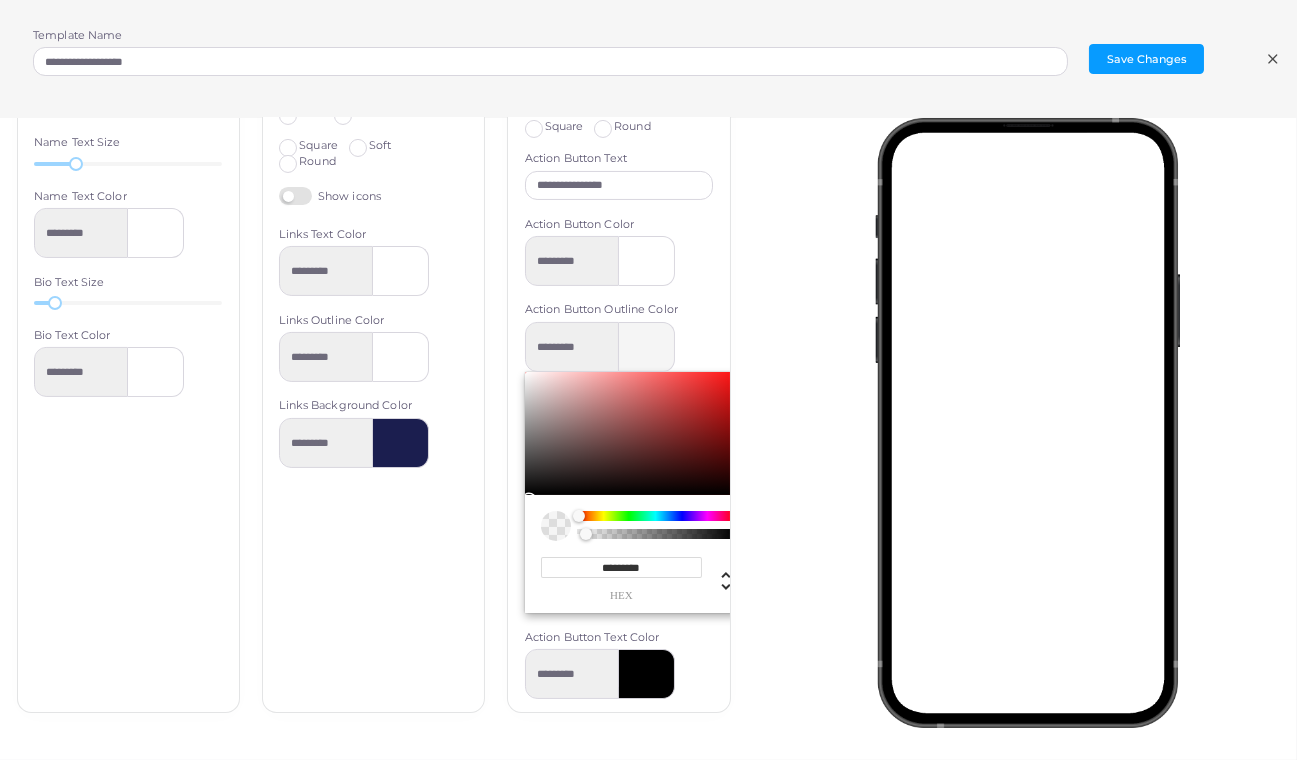 type on "*********" 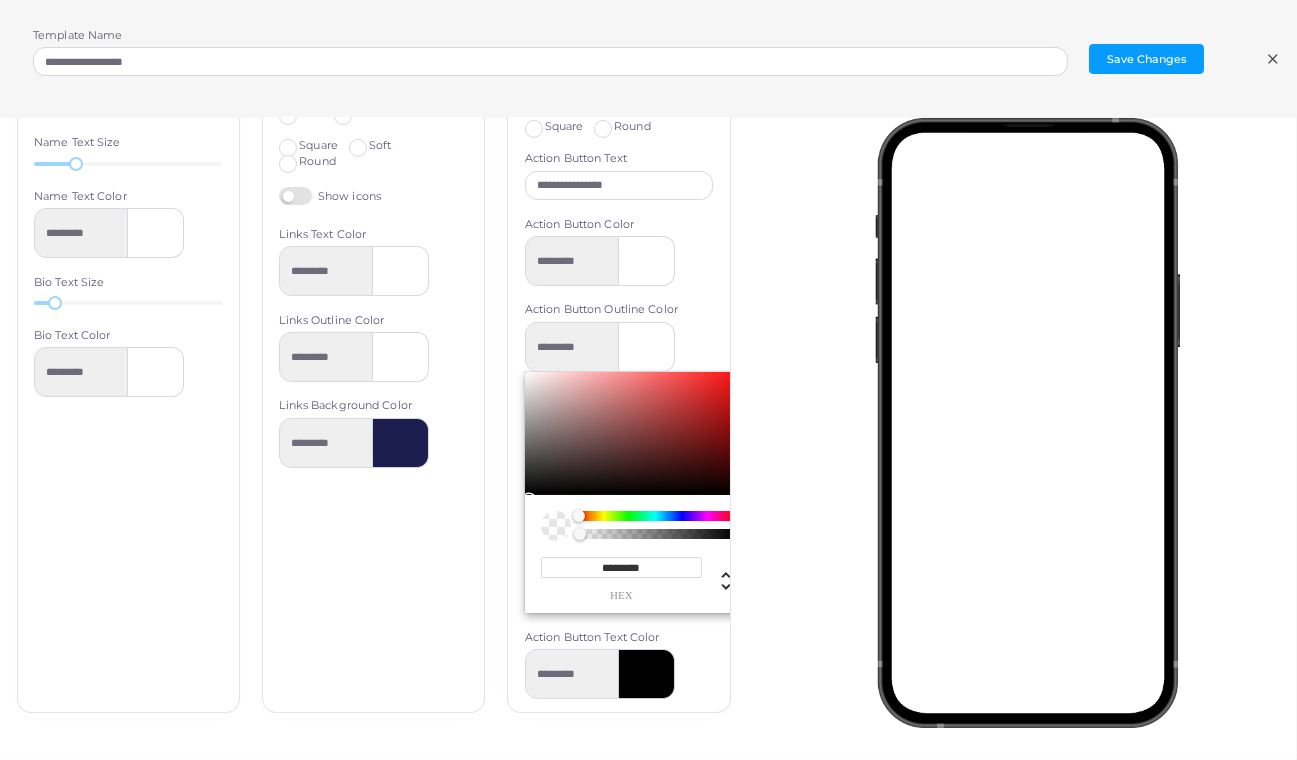 drag, startPoint x: 576, startPoint y: 528, endPoint x: 527, endPoint y: 531, distance: 49.09175 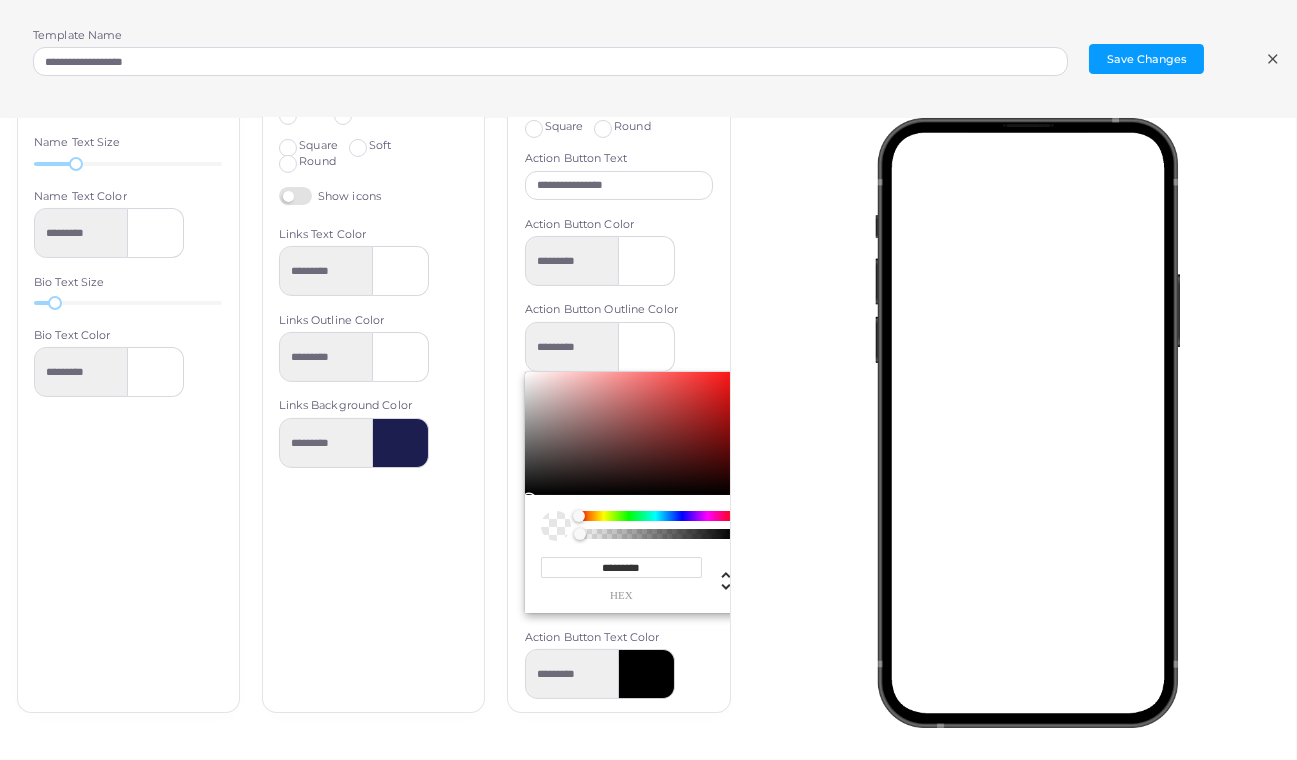 click on "Logo Here you can show or hide logo and upload an image.  Show Logo  Logo Size 49 Logo Margin Top 10 Logo Margin Left 0  Upload Image  Cover Here you can show or hide cover and select type of cover you want.  Show Cover  Background Here you can choose background color or gradient. Flat Gradient Media ********* Profile Picture Here you can choose position of profile picture. Left Middle Right Square Round Photo Size Custom Full 36.1 Profile Picture Outline Color ********* Name and Bio Here you can change color of name and bio fields. Name Text Size 30 Name Text Color ********* Bio Text Size 20 Bio Text Color ********* Links Type Here you can customize links. Grid List Square Soft Round  Show icons  Links Text Color ********* Links Outline Color ********* Links Background Color *********                     *********   hex     *   r" at bounding box center (373, 422) 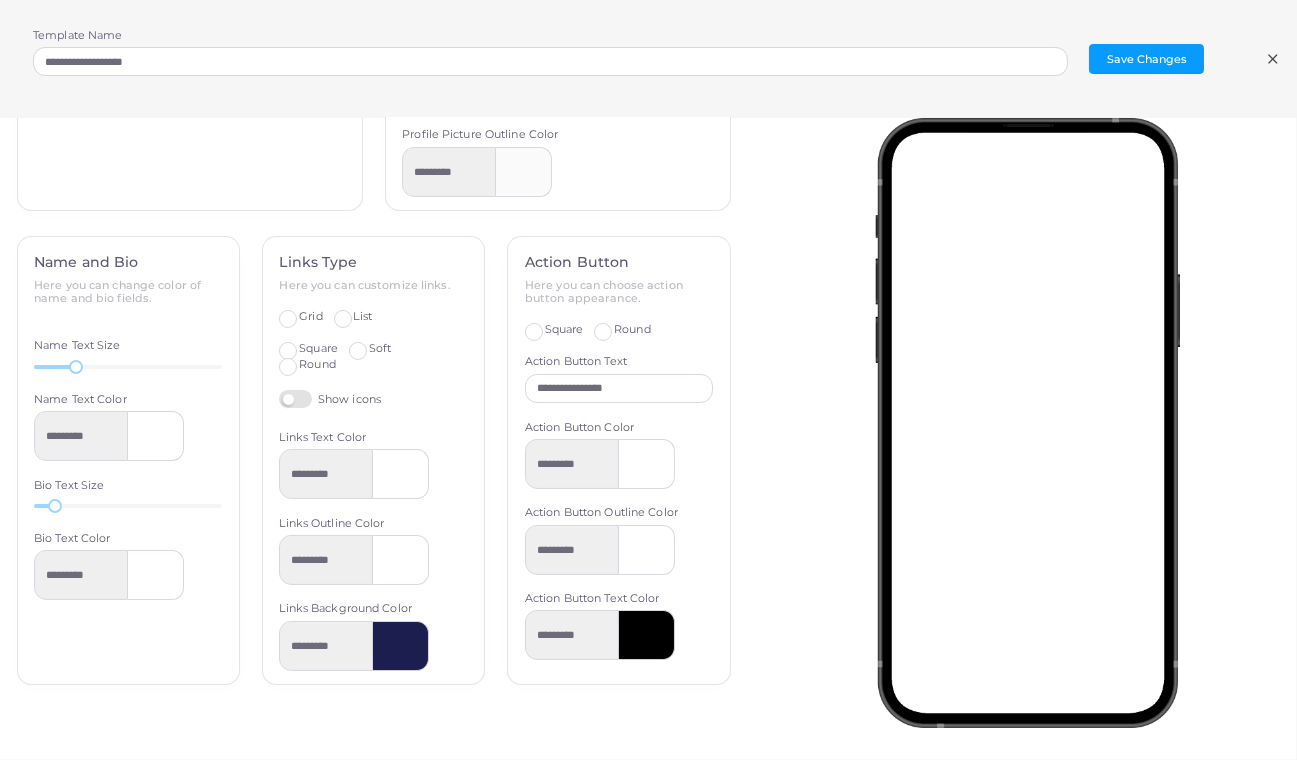 scroll, scrollTop: 711, scrollLeft: 0, axis: vertical 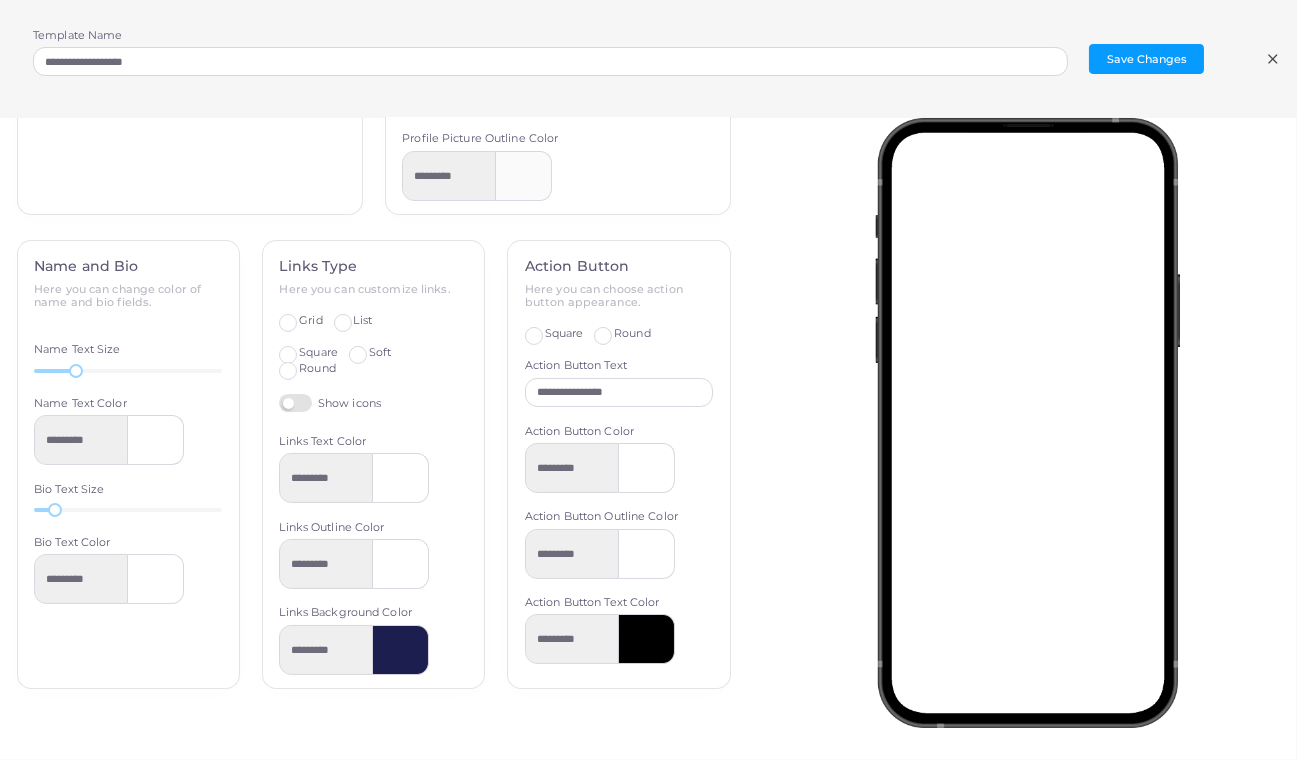 click at bounding box center [647, 639] 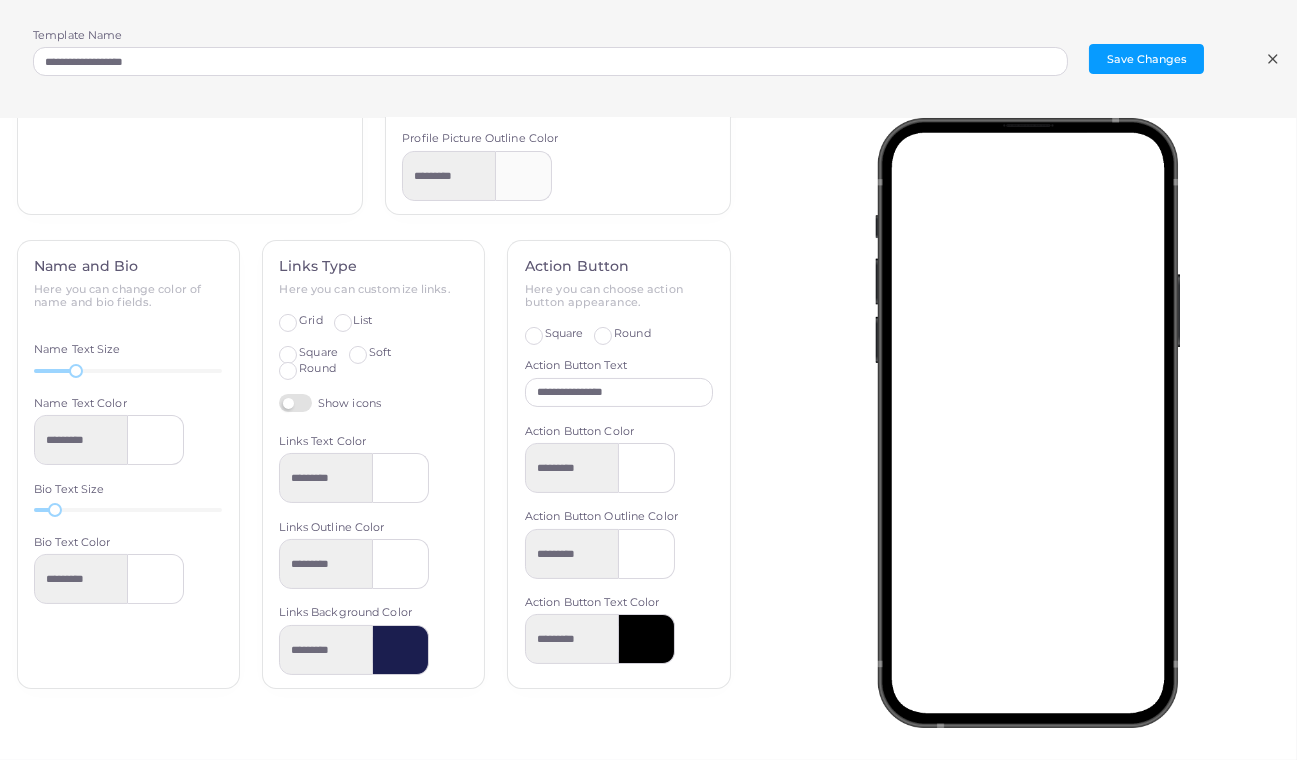 scroll, scrollTop: 918, scrollLeft: 0, axis: vertical 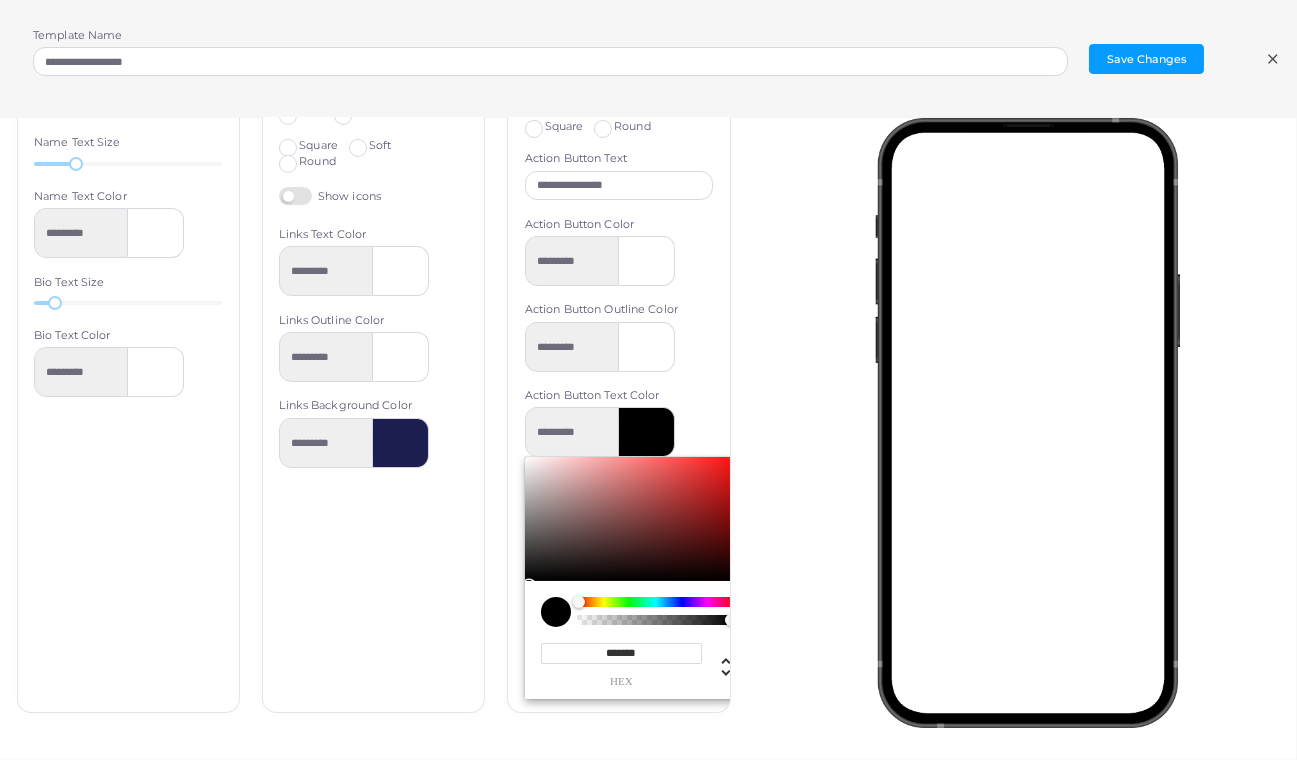 drag, startPoint x: 636, startPoint y: 650, endPoint x: 575, endPoint y: 645, distance: 61.204575 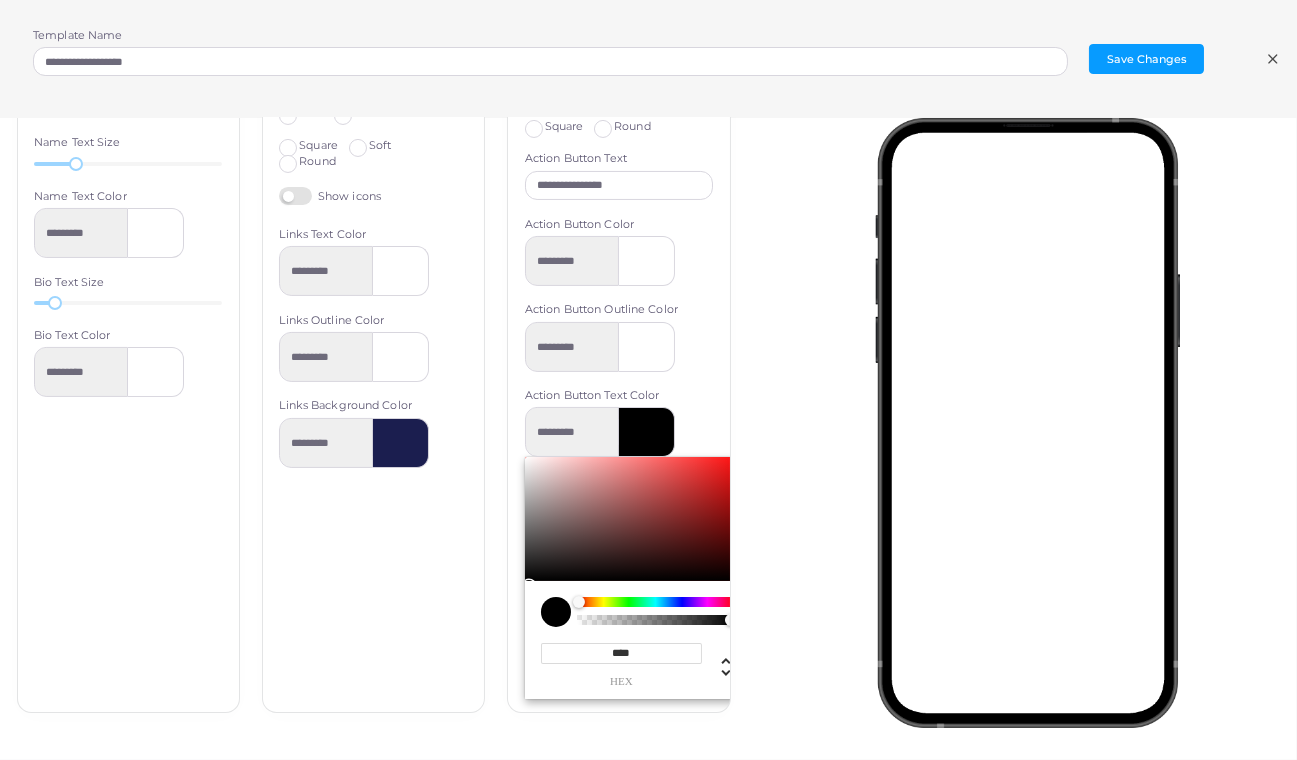 type on "*****" 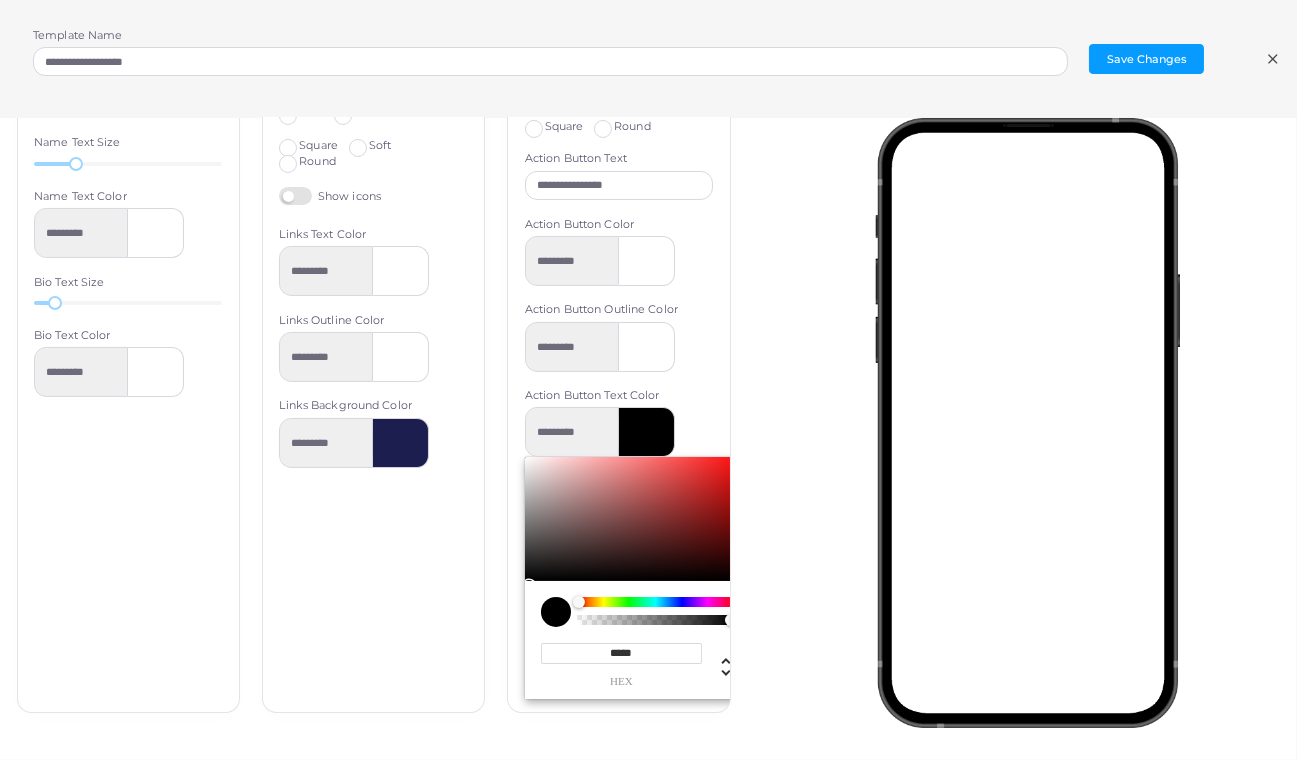 type on "*********" 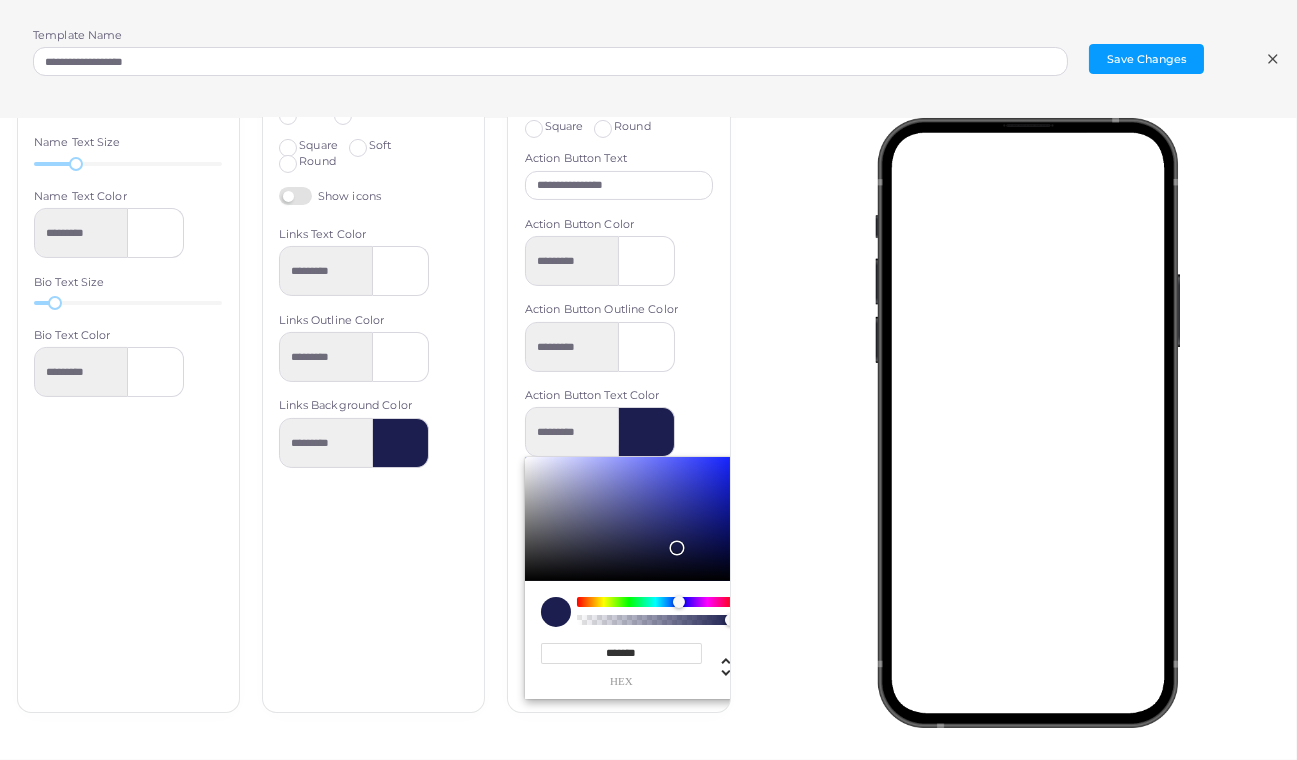 type on "*******" 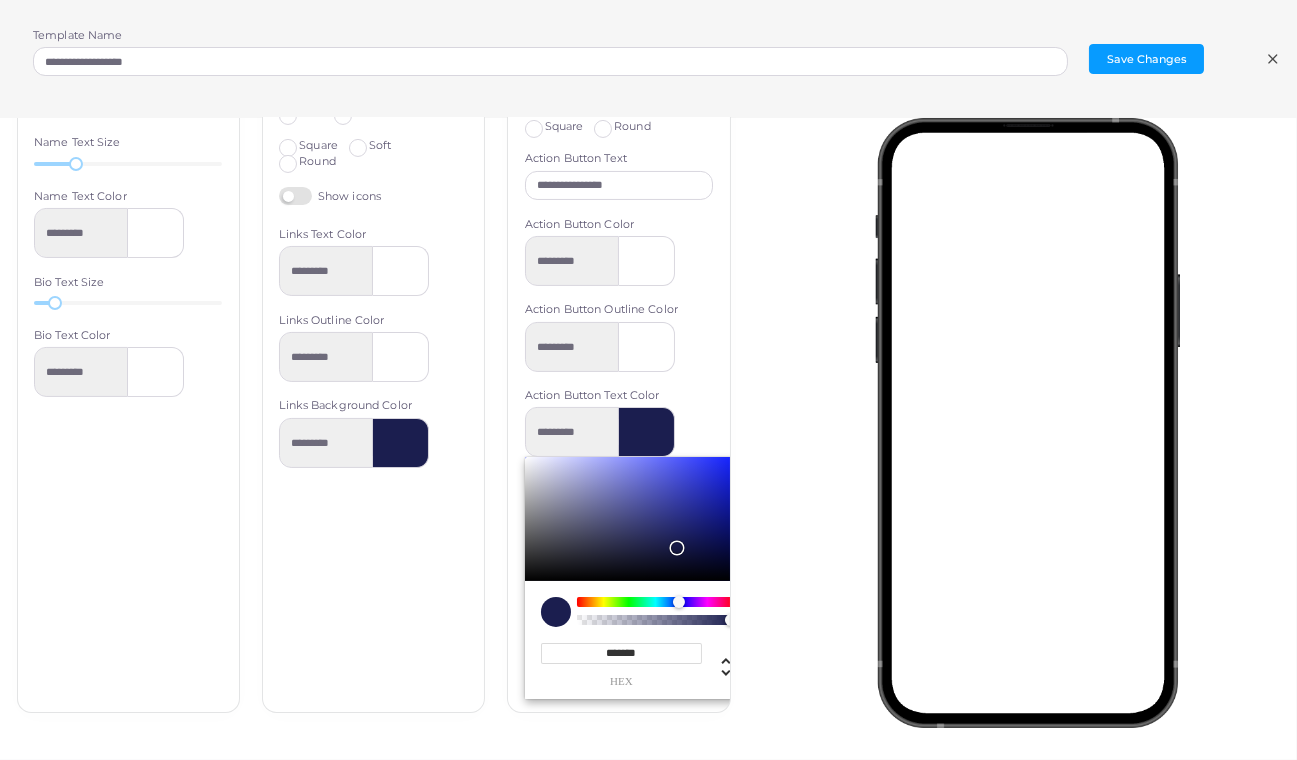 click on "**********" at bounding box center (618, 373) 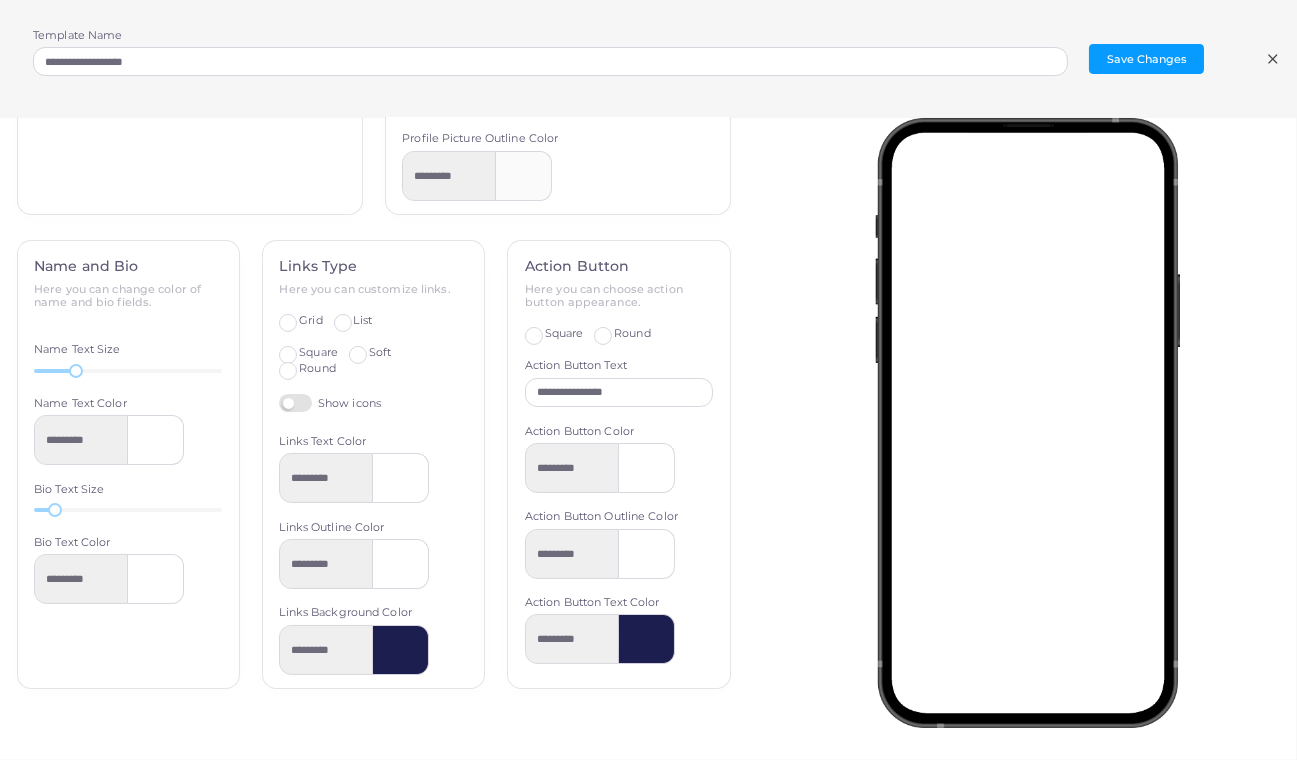 click at bounding box center (1033, 422) 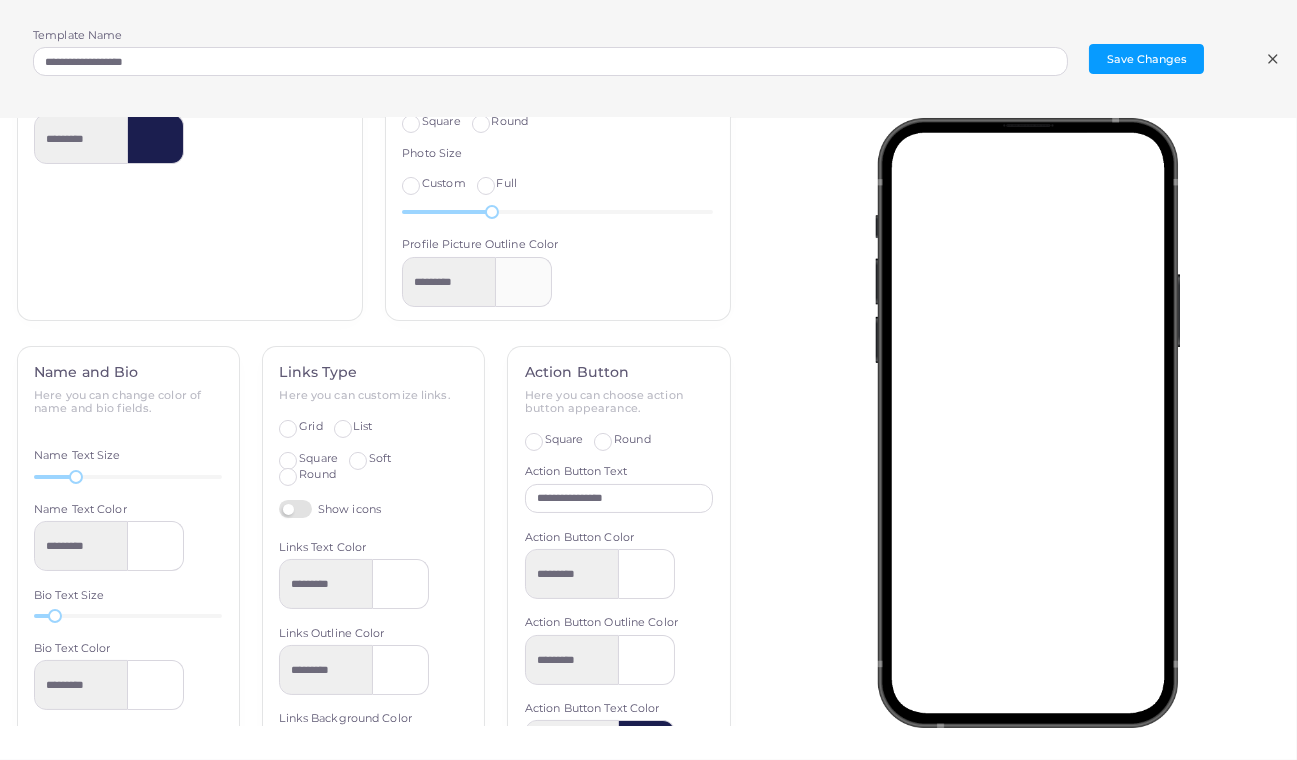 scroll, scrollTop: 710, scrollLeft: 0, axis: vertical 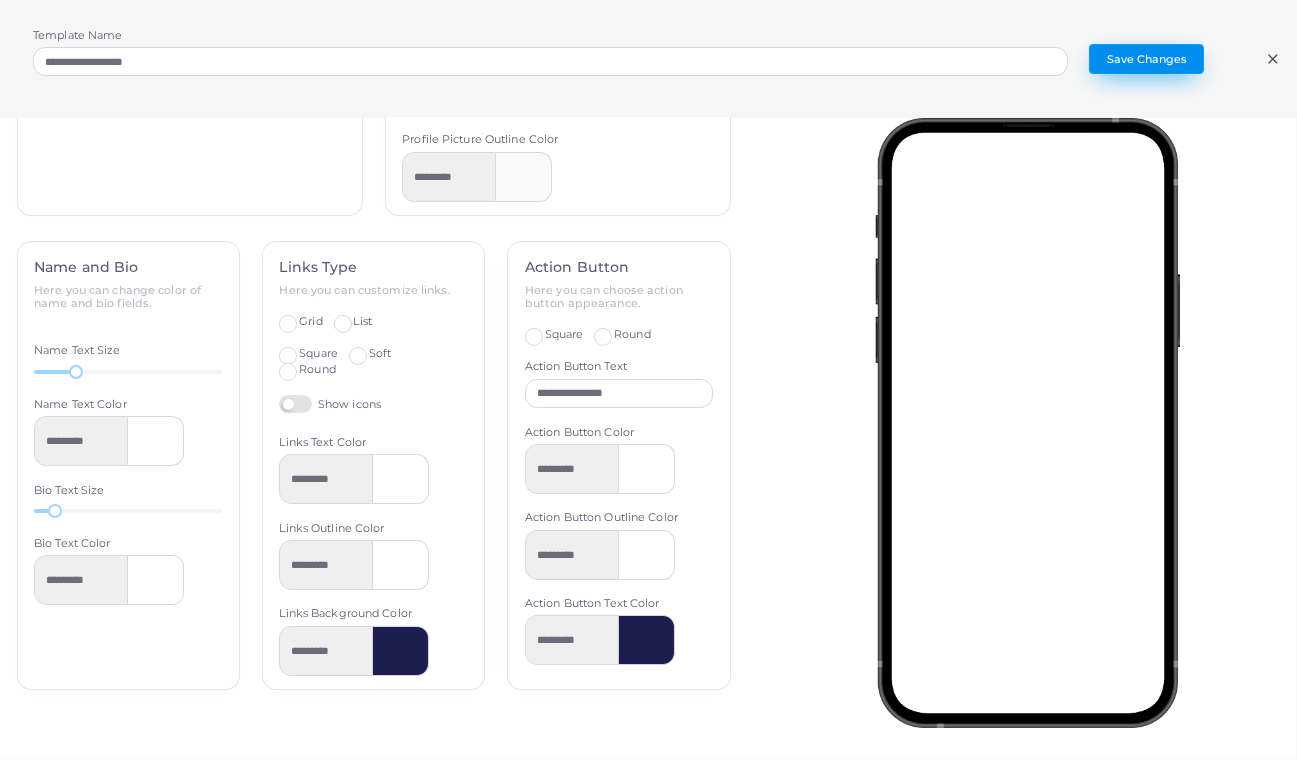 click on "Save Changes" at bounding box center (1146, 59) 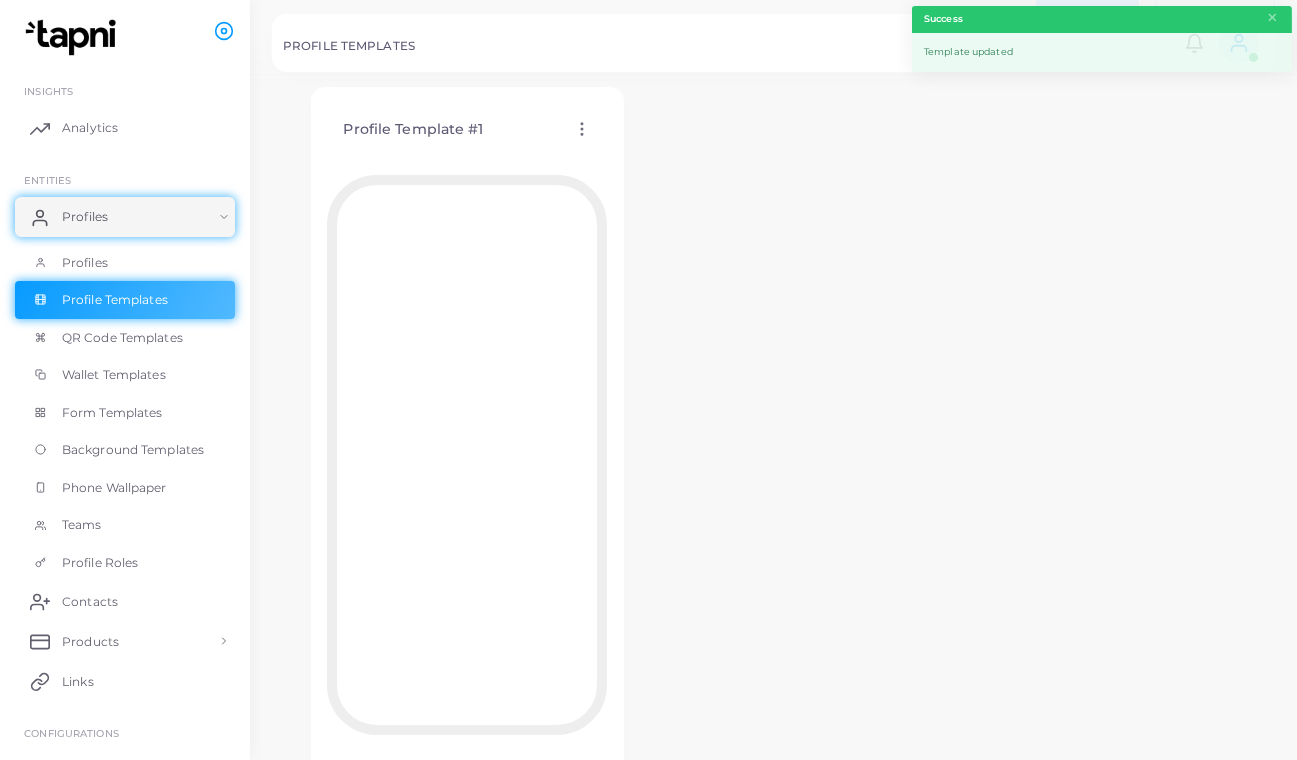 scroll, scrollTop: 84, scrollLeft: 0, axis: vertical 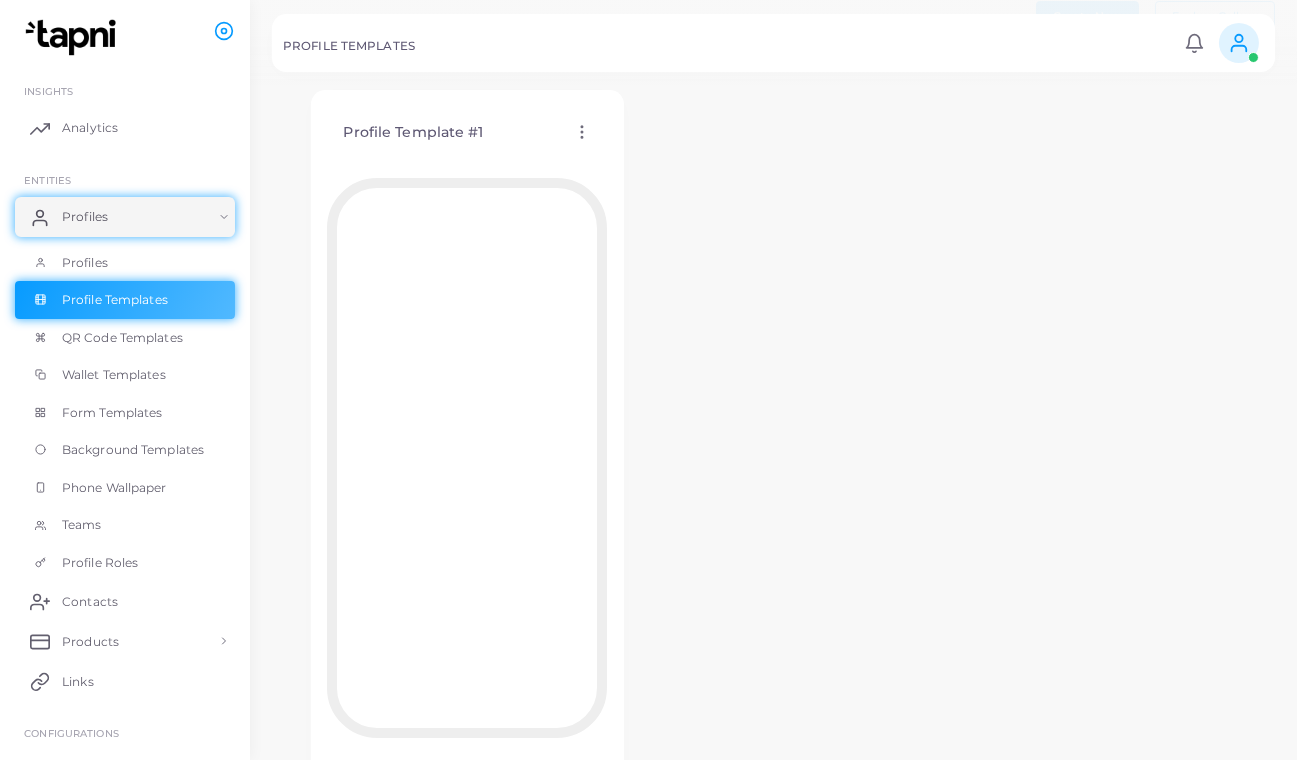 click 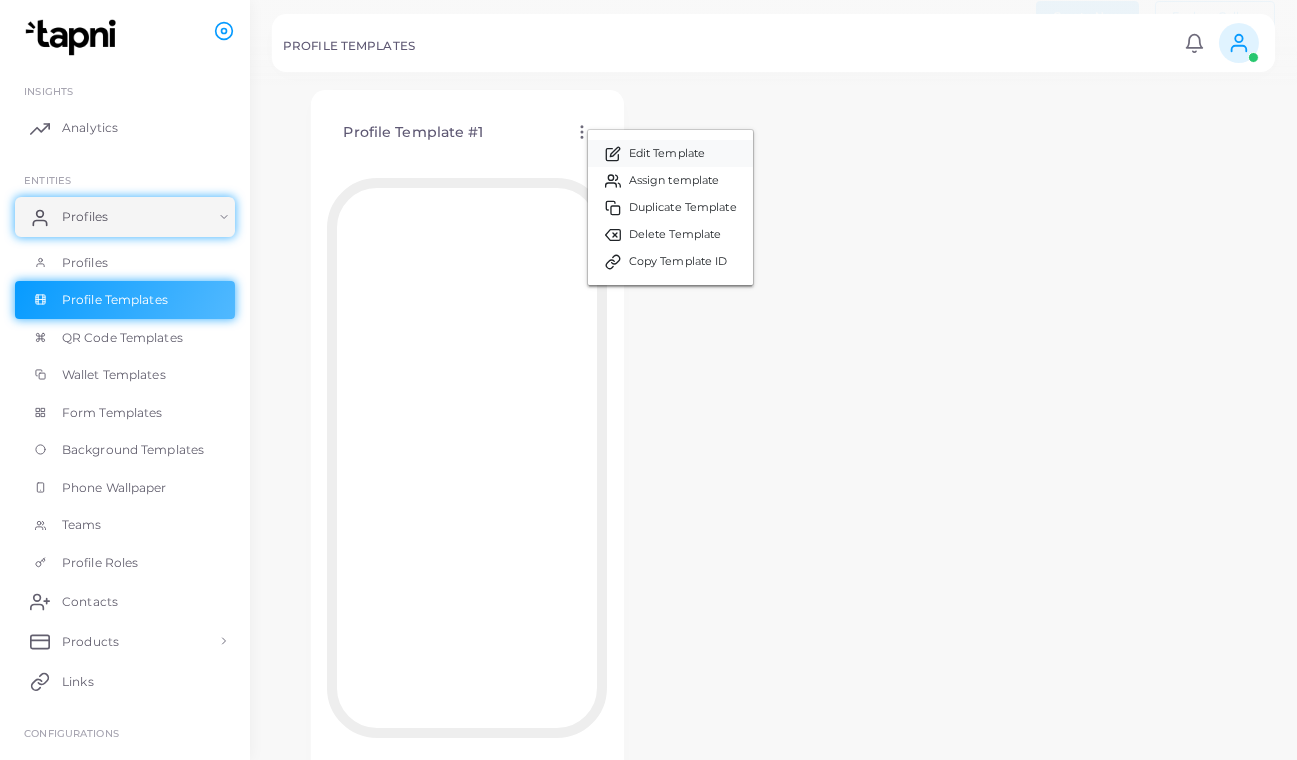 click on "Edit Template" at bounding box center [667, 154] 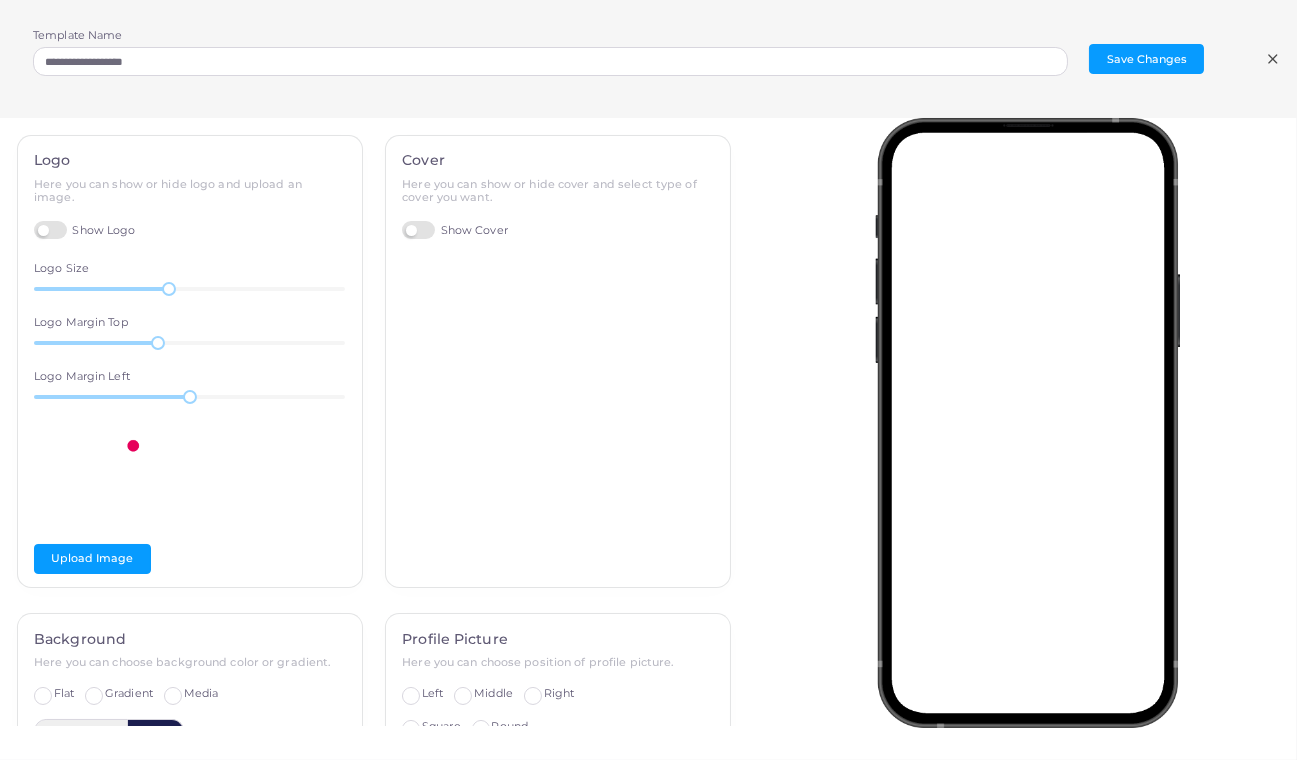 click 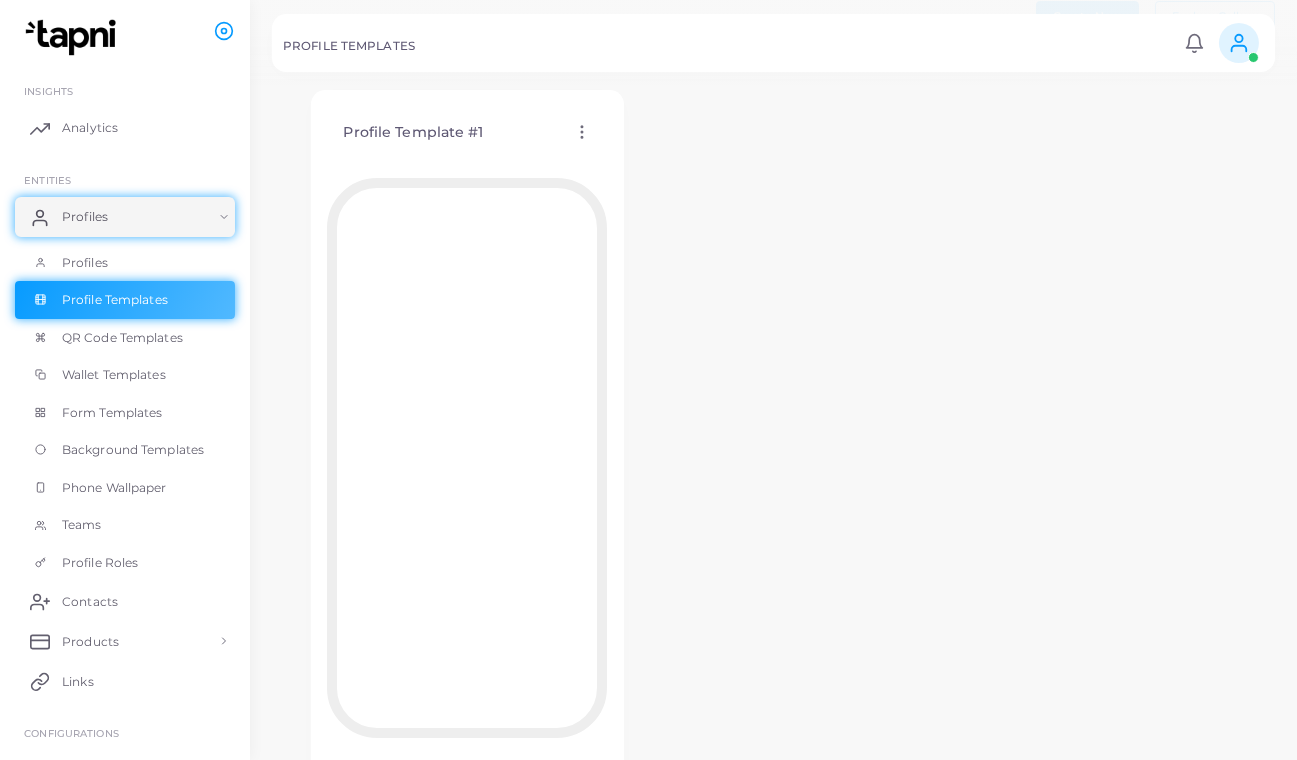 click 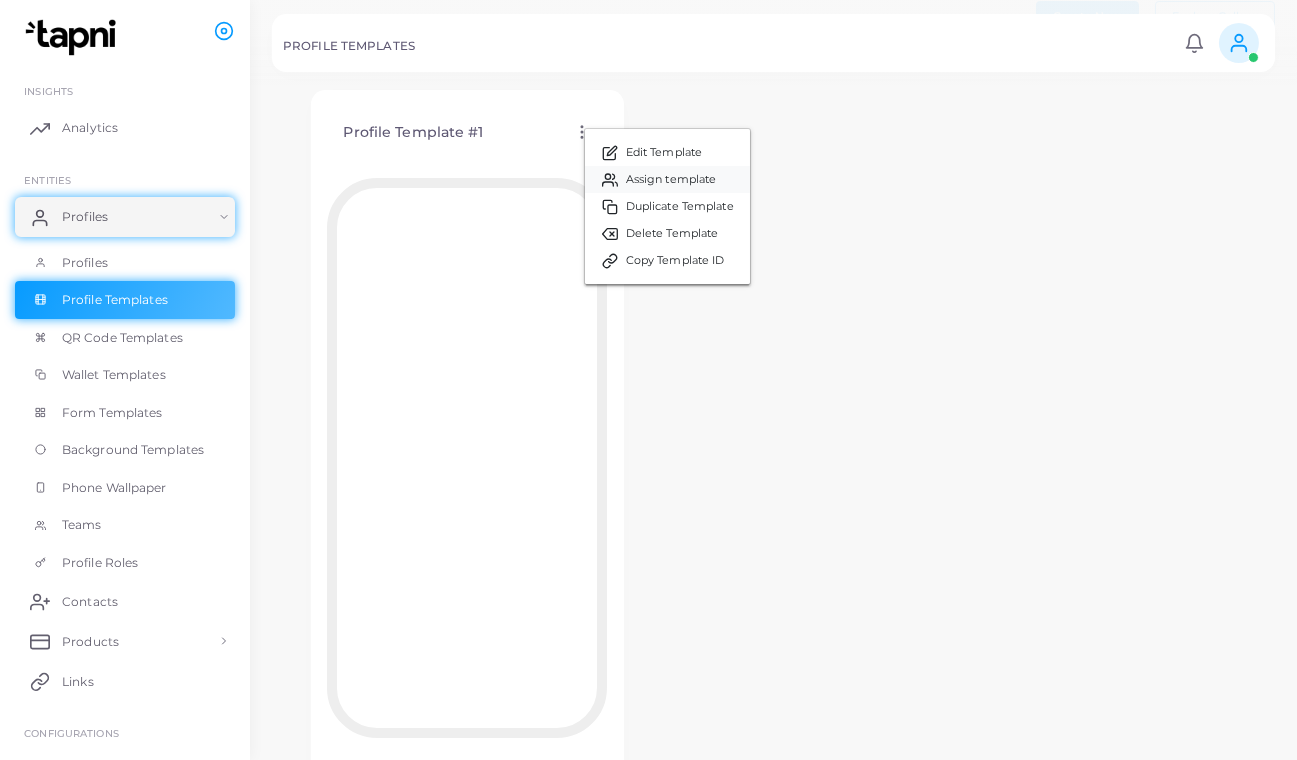 click on "Assign template" at bounding box center [671, 180] 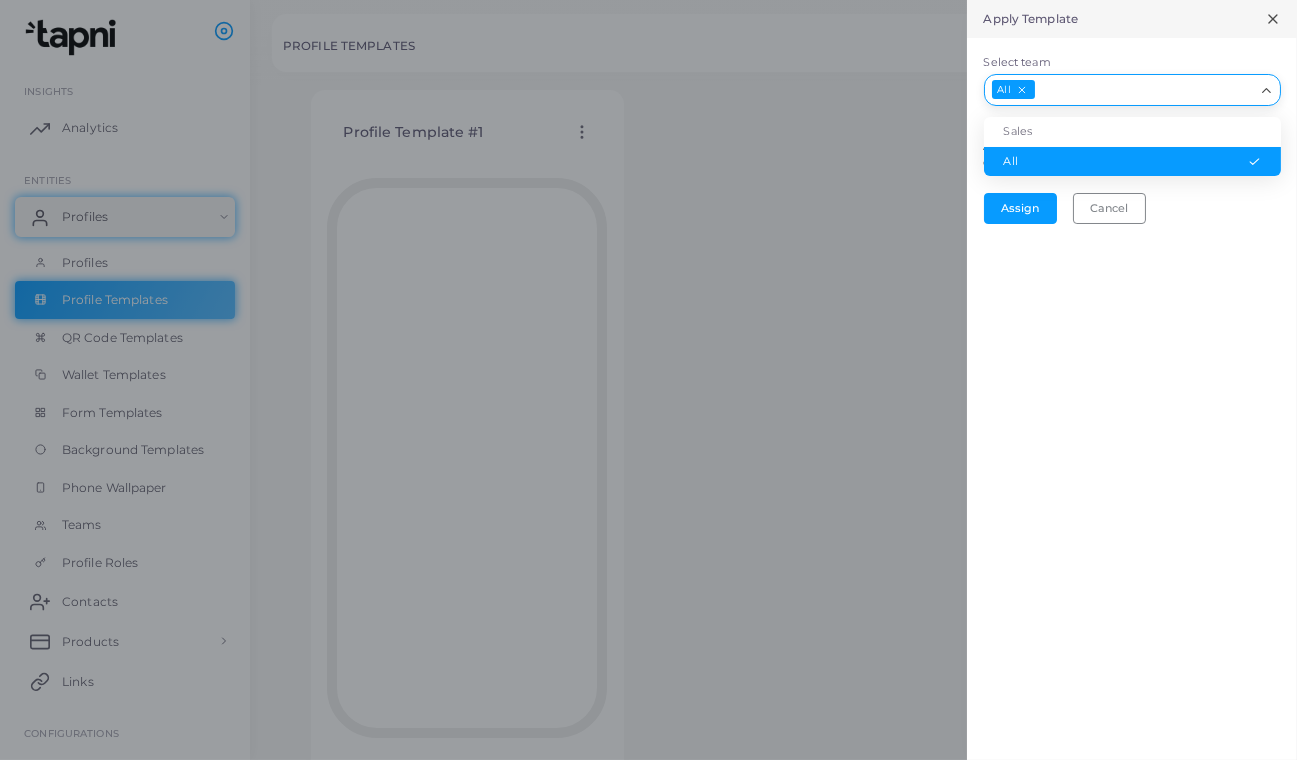 click on "Select team" at bounding box center (1145, 90) 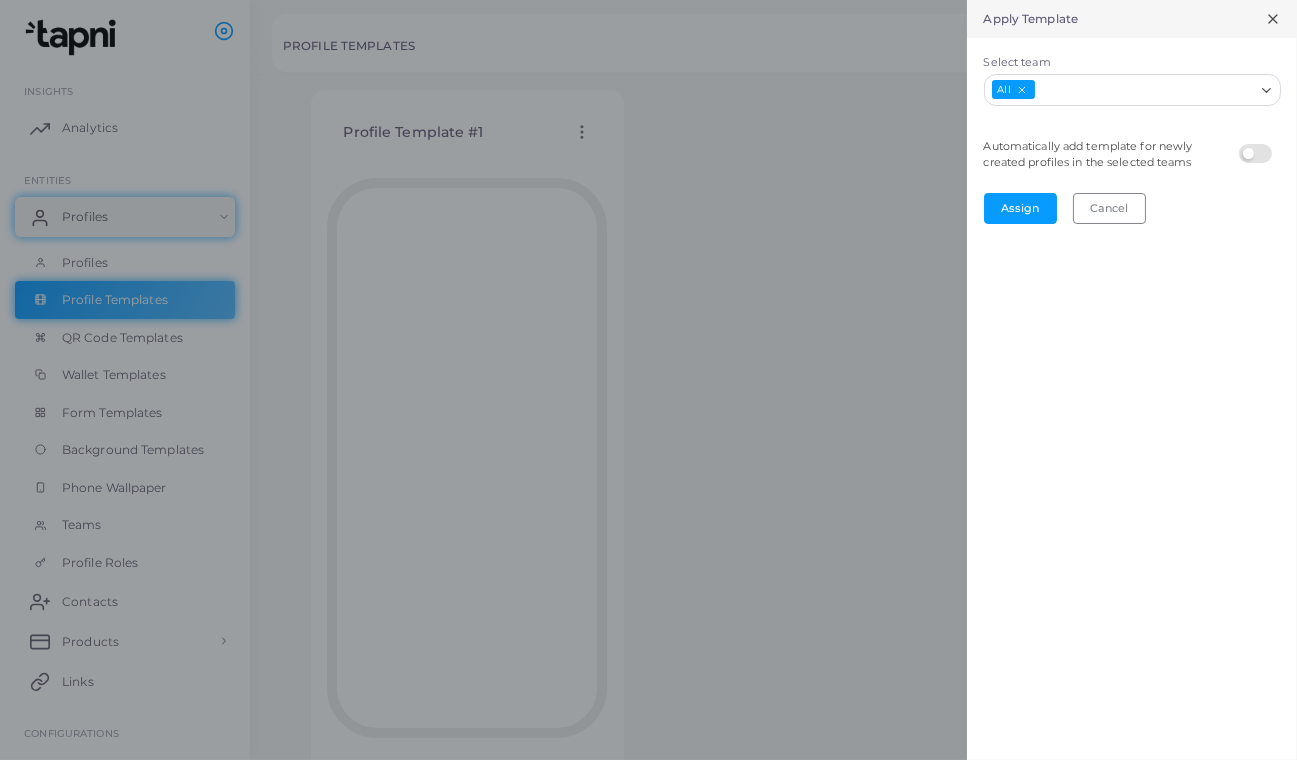click on "Apply Template Select team
All
Loading...
Sales
All
Automatically add template for newly created profiles in the selected teams  Assign   Cancel" at bounding box center (1132, 380) 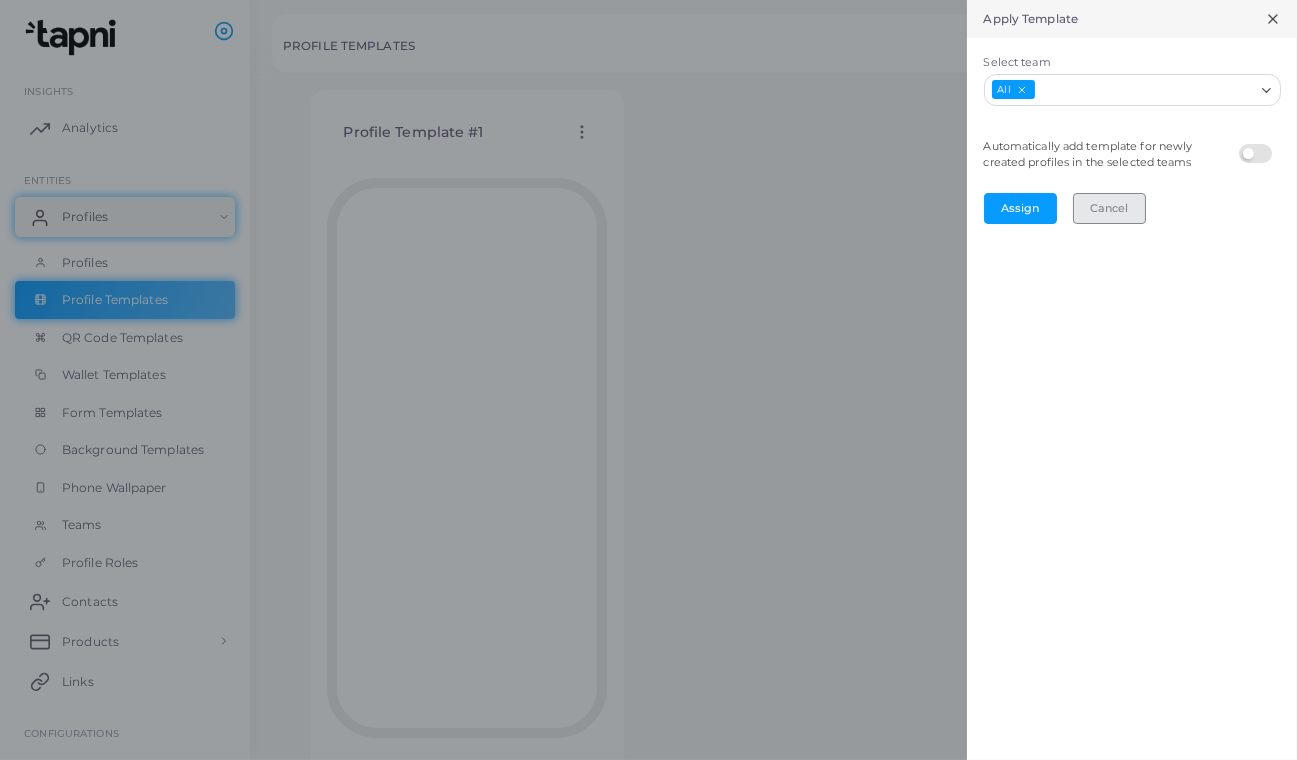 click on "Cancel" at bounding box center (1109, 208) 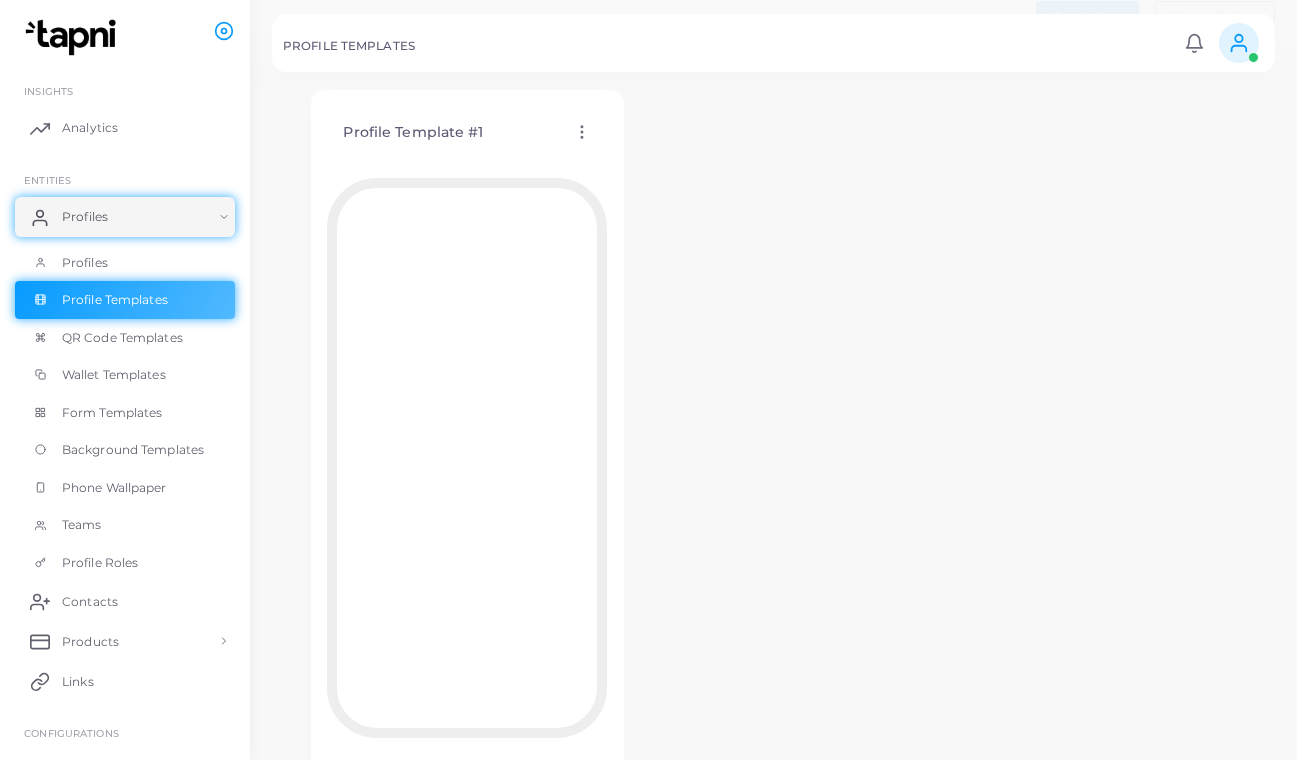 click 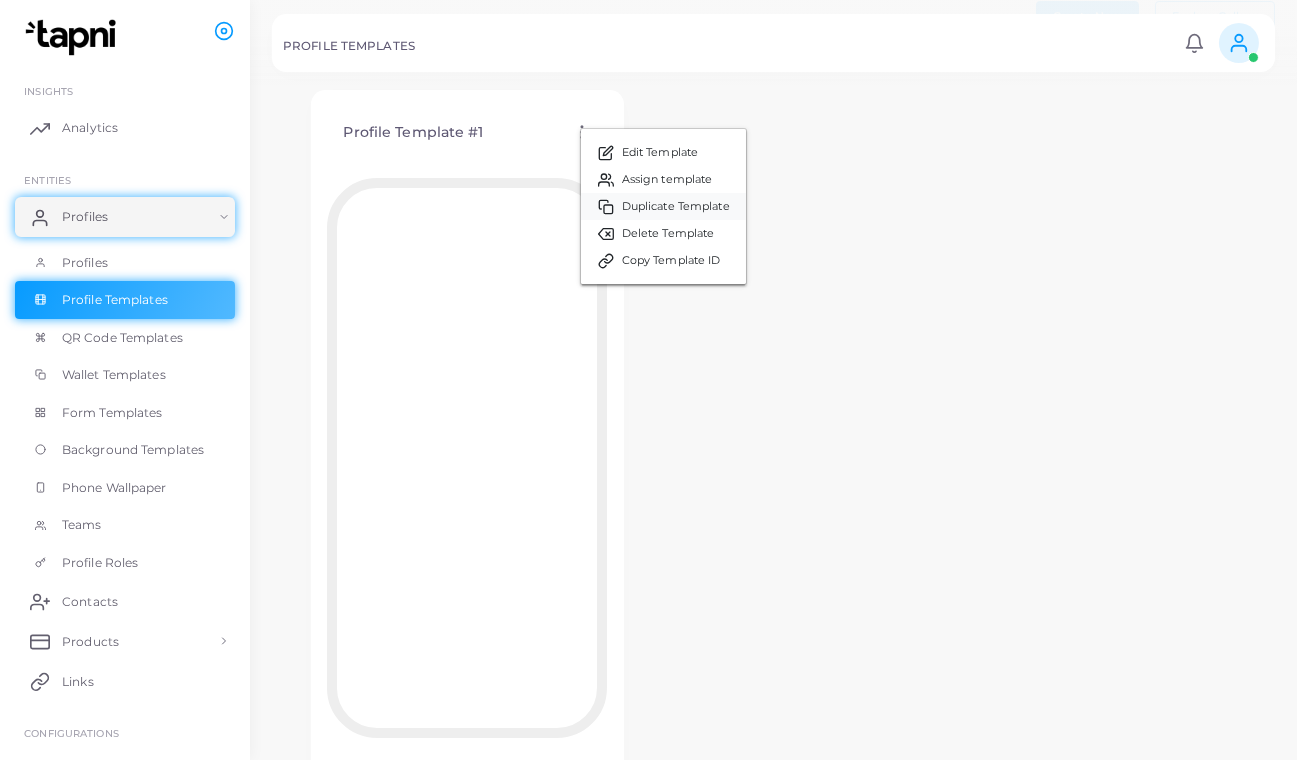 click on "Duplicate Template" at bounding box center (676, 207) 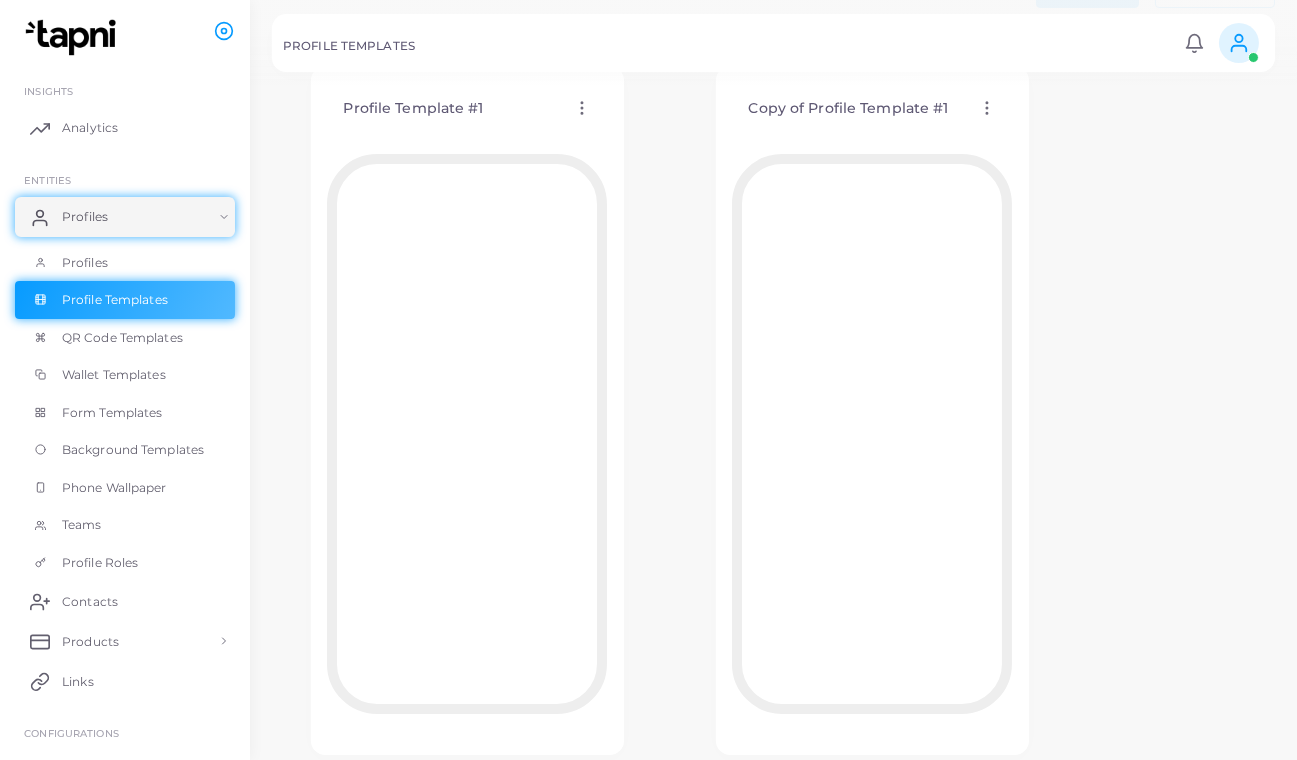 scroll, scrollTop: 115, scrollLeft: 0, axis: vertical 